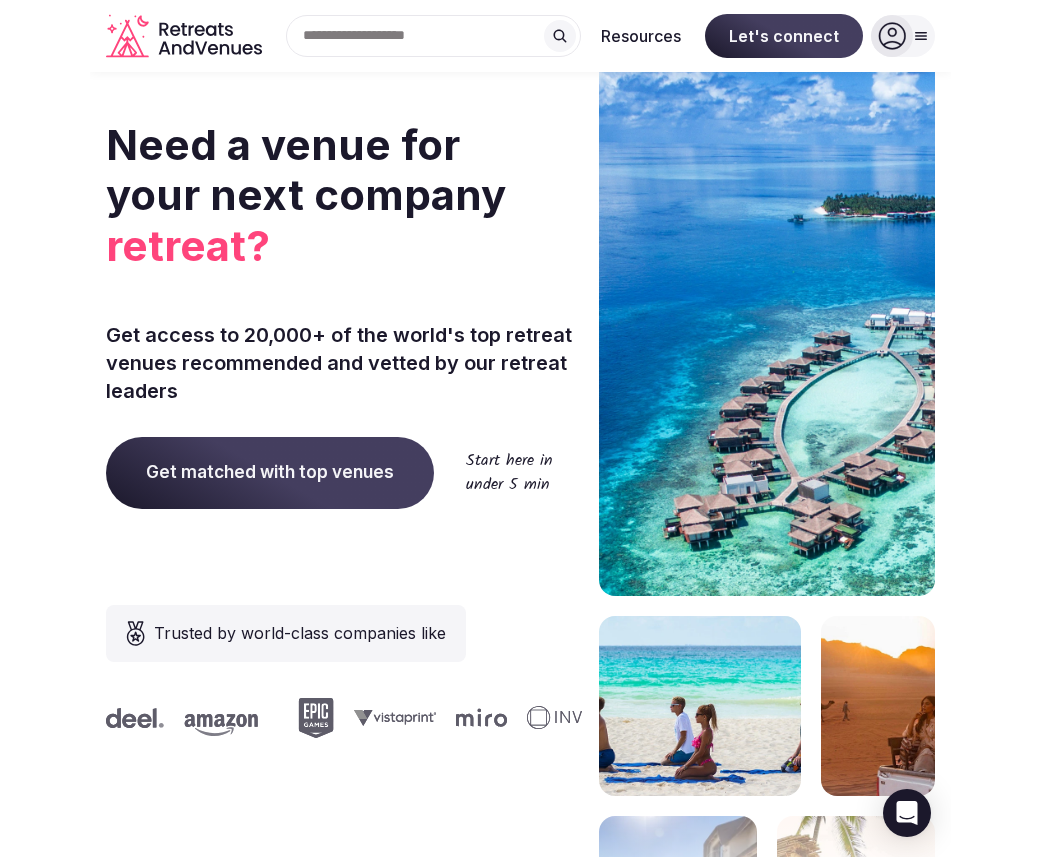 scroll, scrollTop: 0, scrollLeft: 0, axis: both 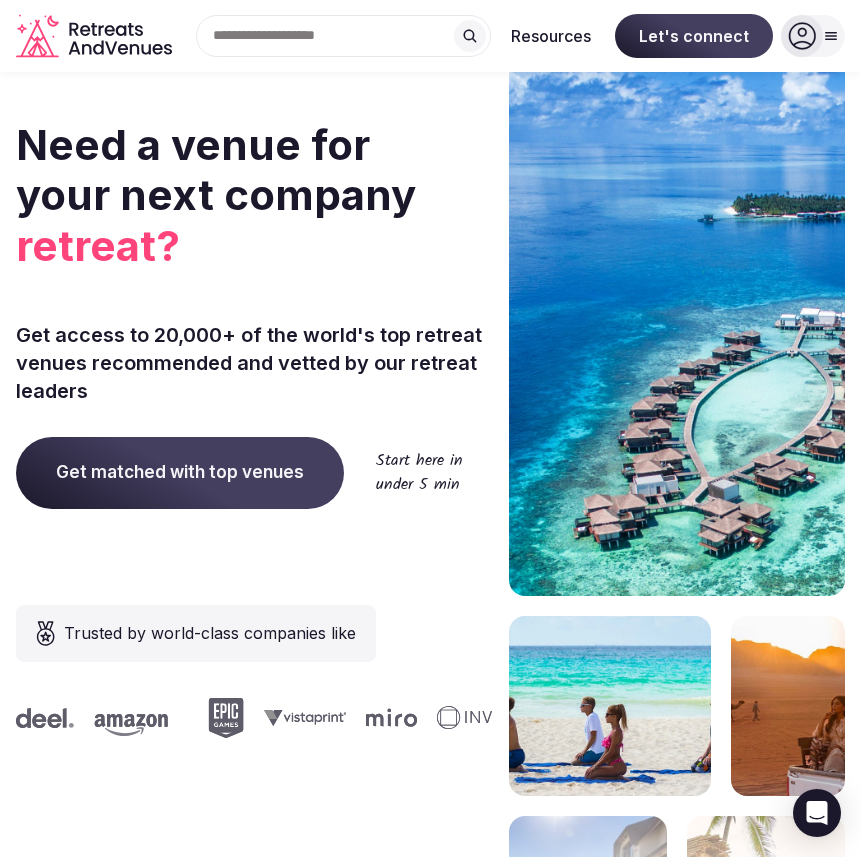 click 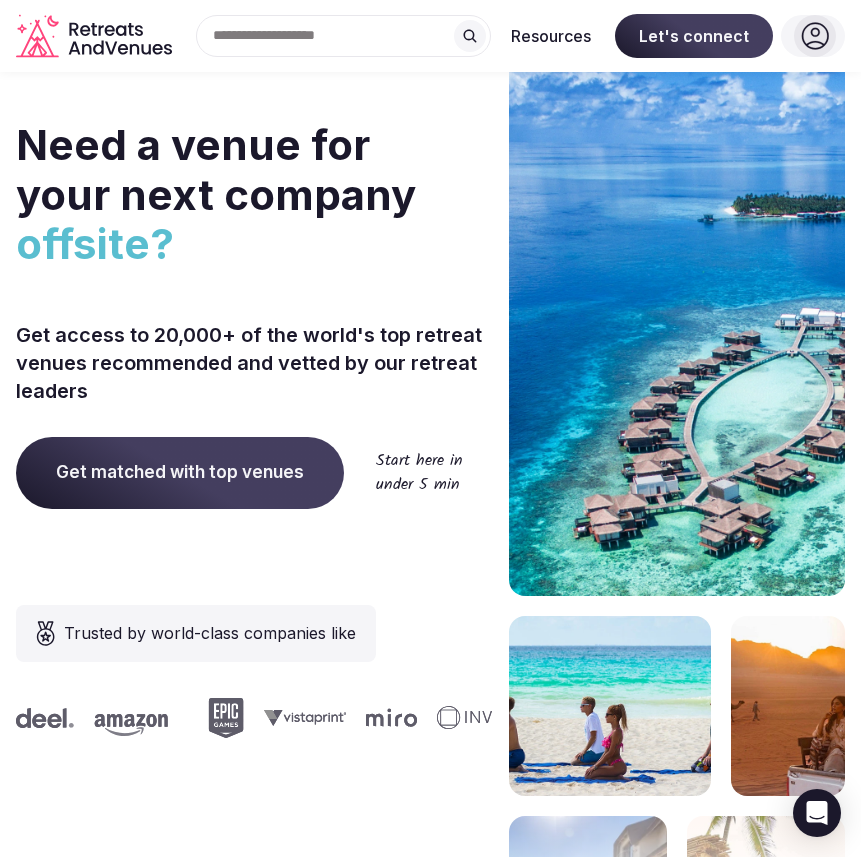 click on "Log in" at bounding box center (723, 129) 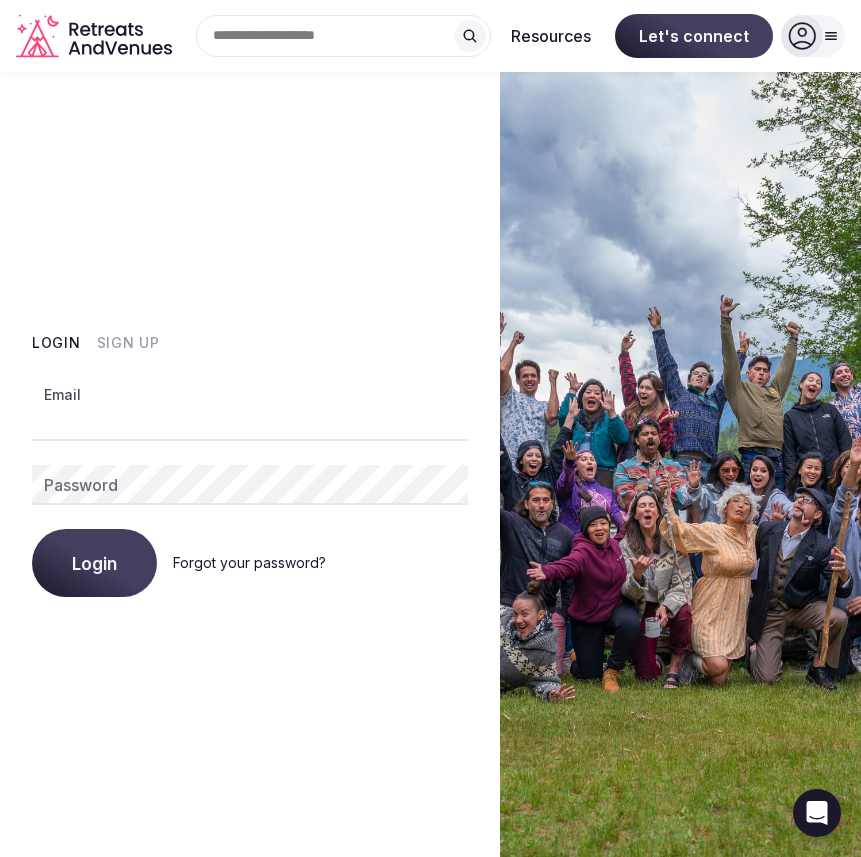 click on "Email" at bounding box center [250, 421] 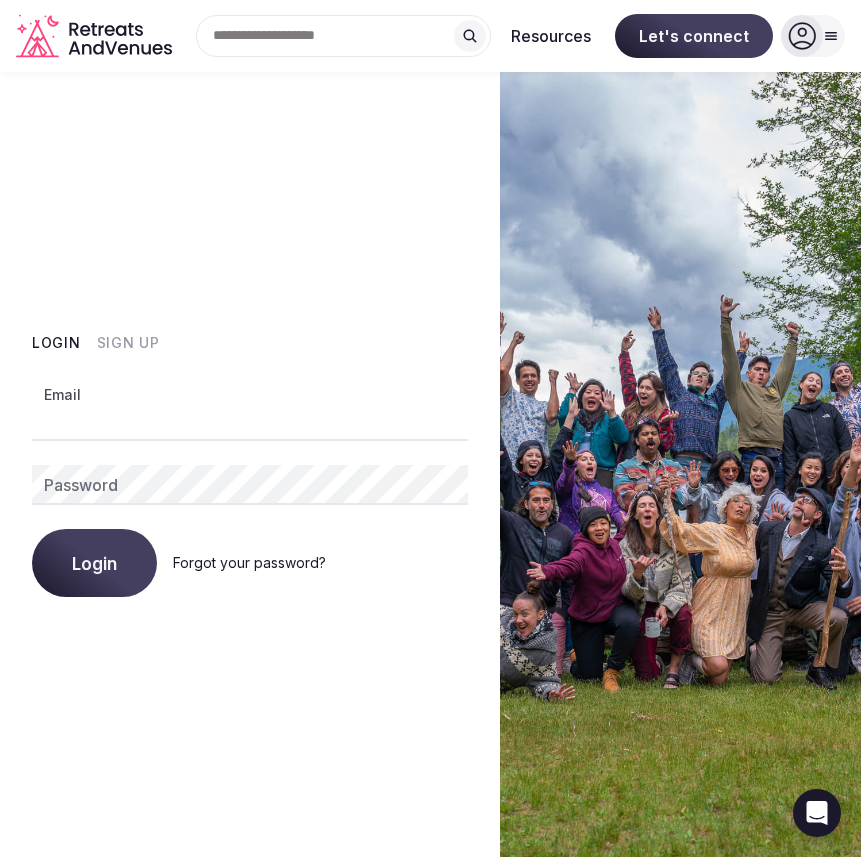 click on "Login Sign Up Email Password Login   Forgot your password?" at bounding box center [250, 464] 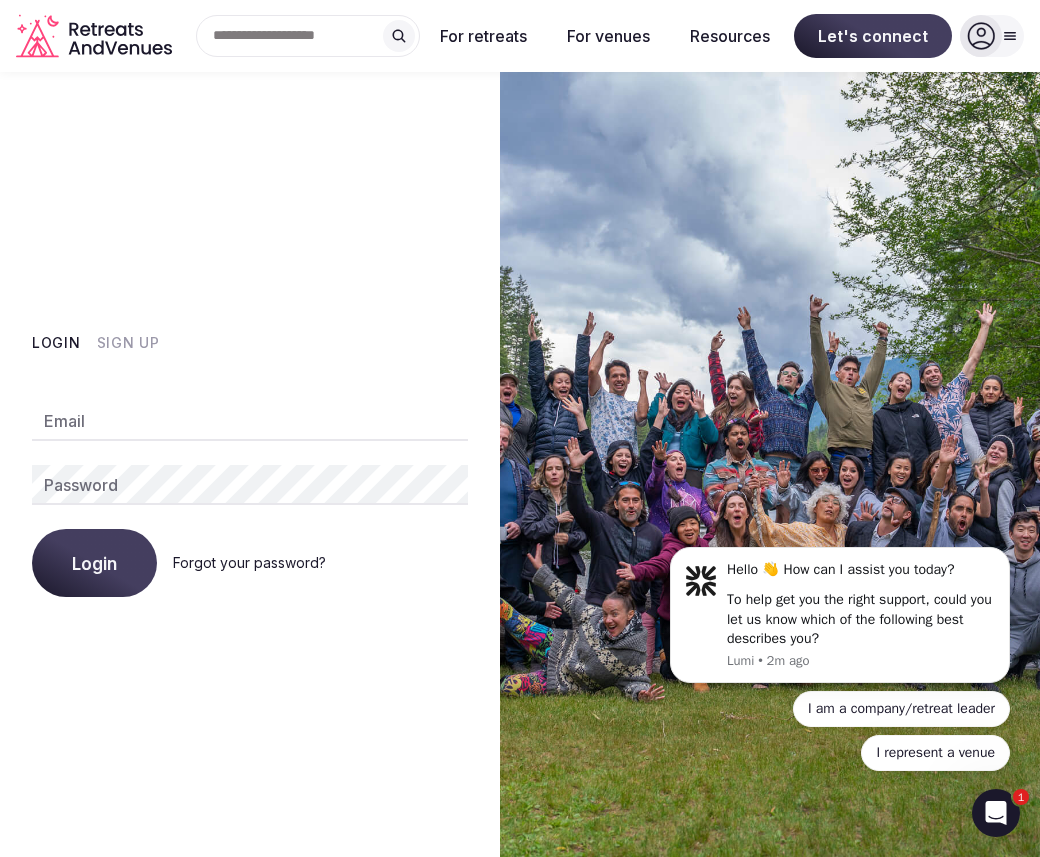 scroll, scrollTop: 0, scrollLeft: 0, axis: both 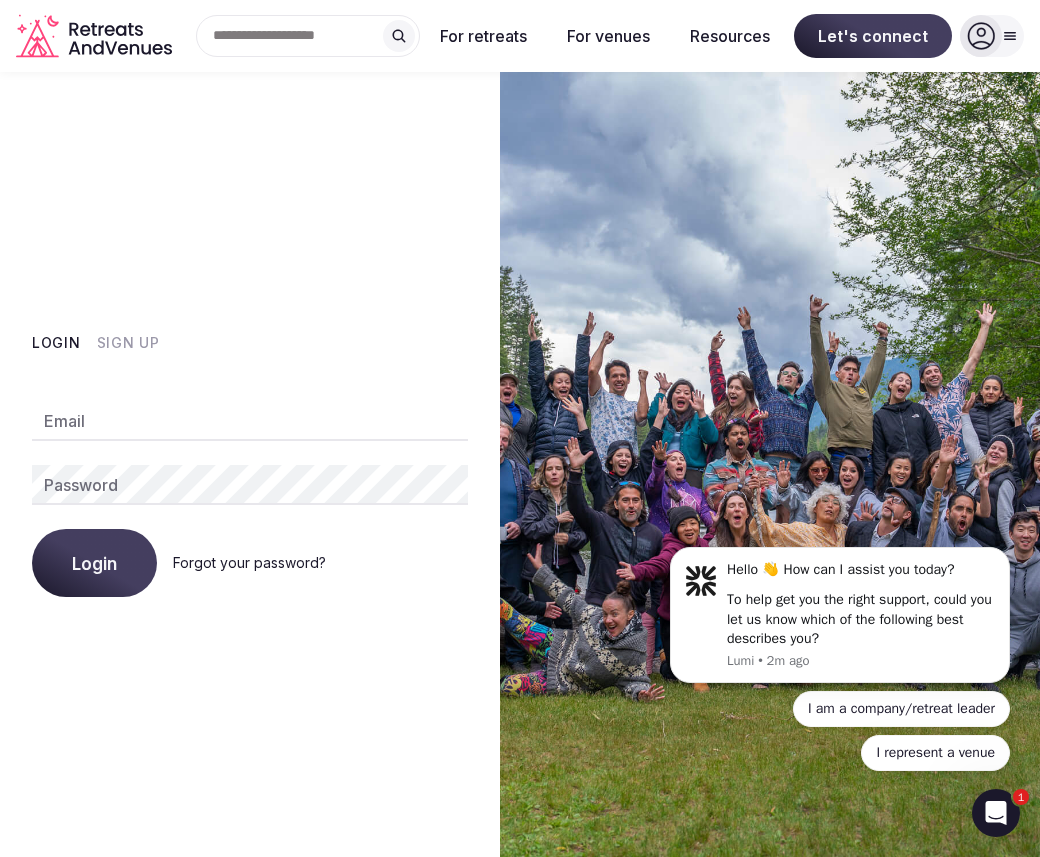 click on "Email" at bounding box center (250, 421) 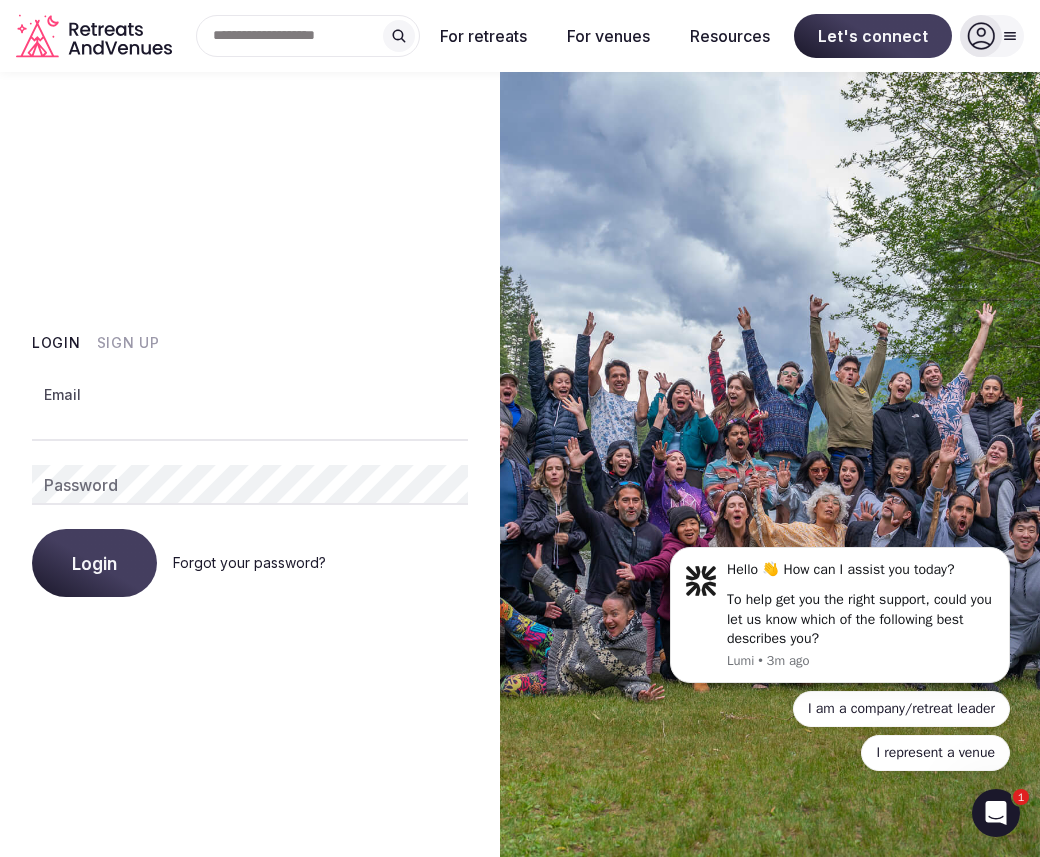 paste on "**********" 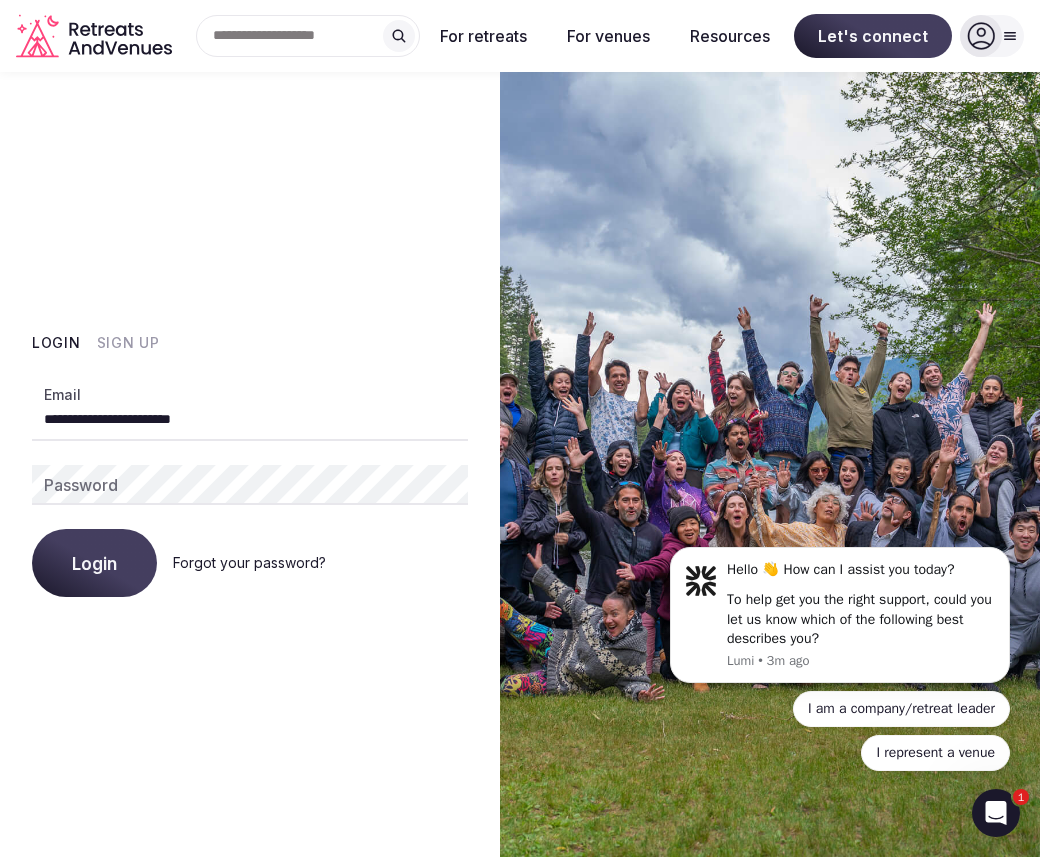 type on "**********" 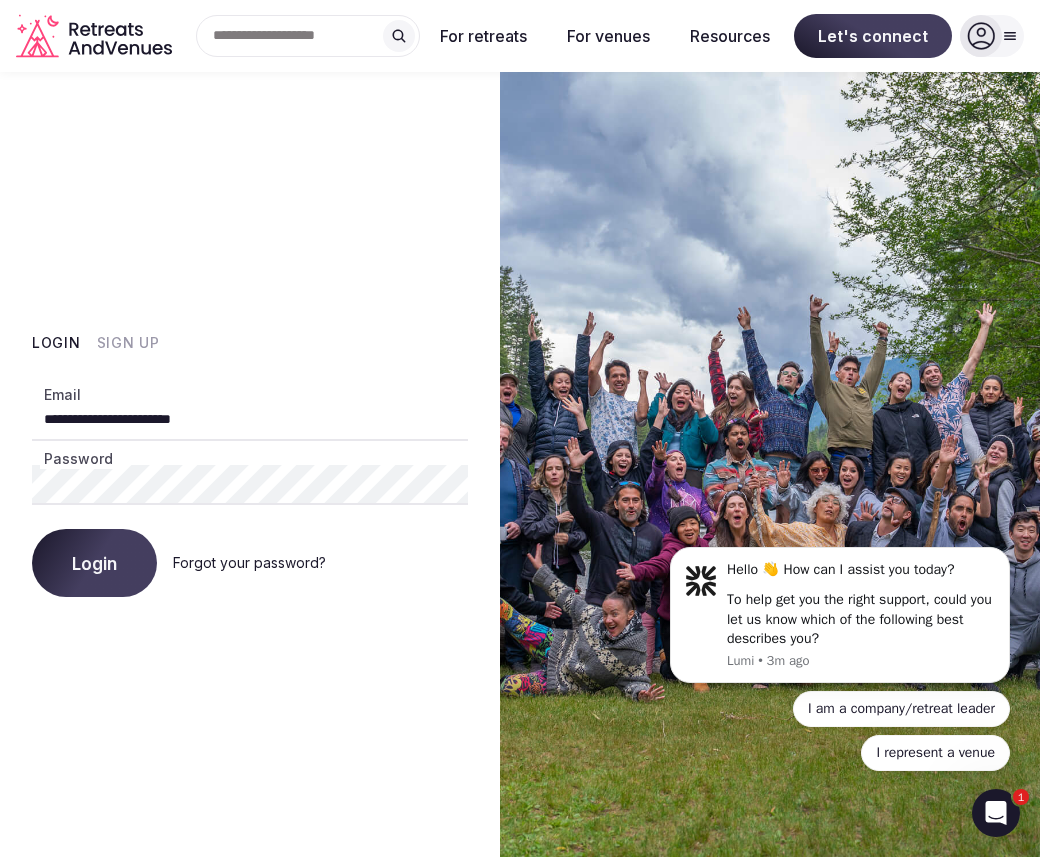 click on "Login" at bounding box center (94, 563) 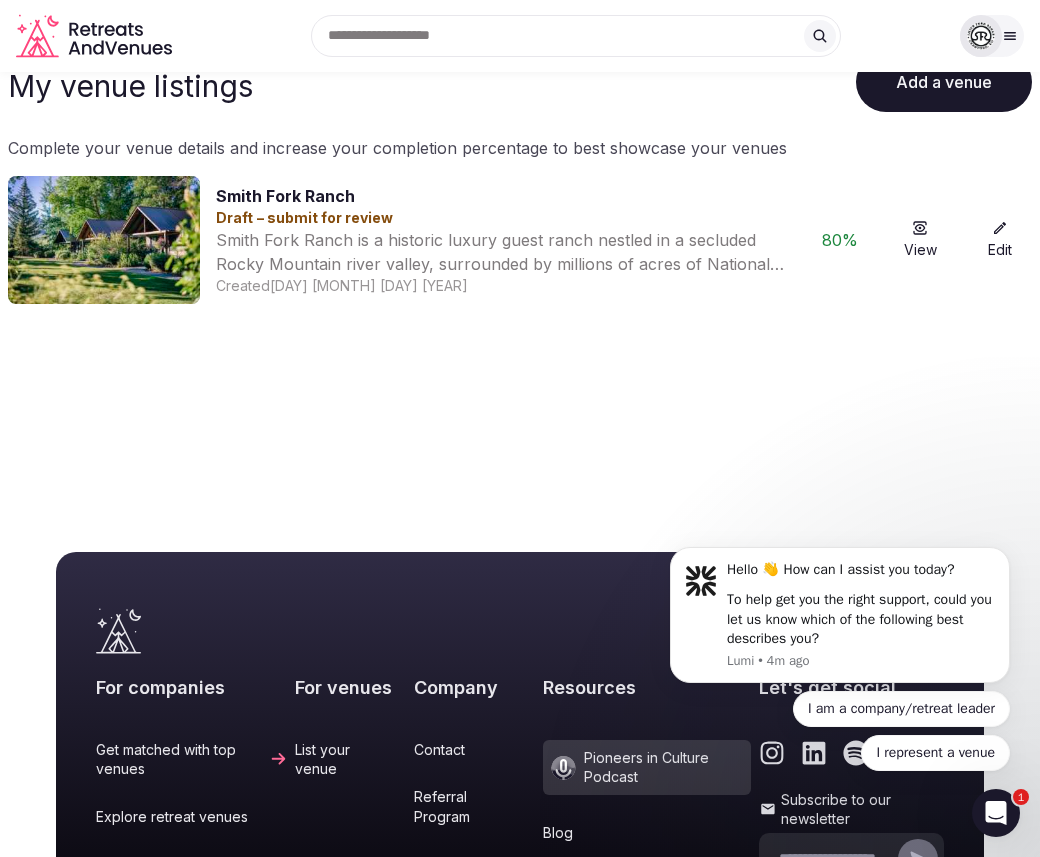 scroll, scrollTop: 95, scrollLeft: 0, axis: vertical 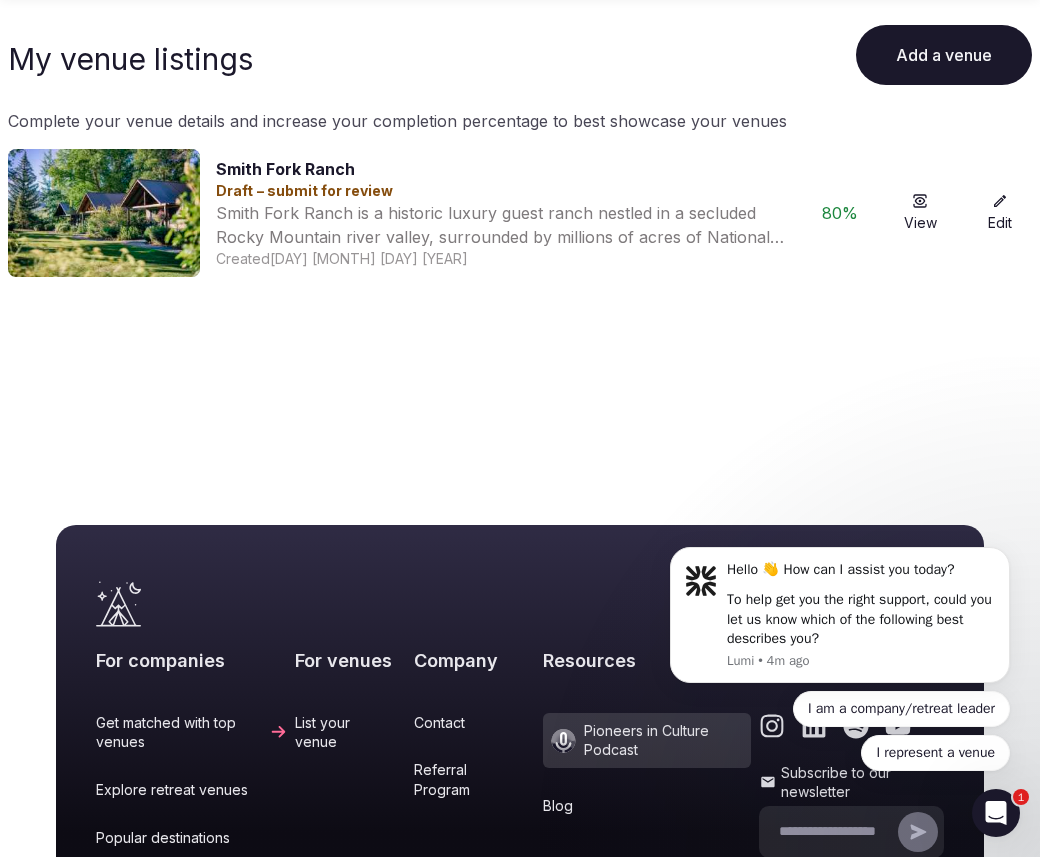 click on "View" at bounding box center [920, 213] 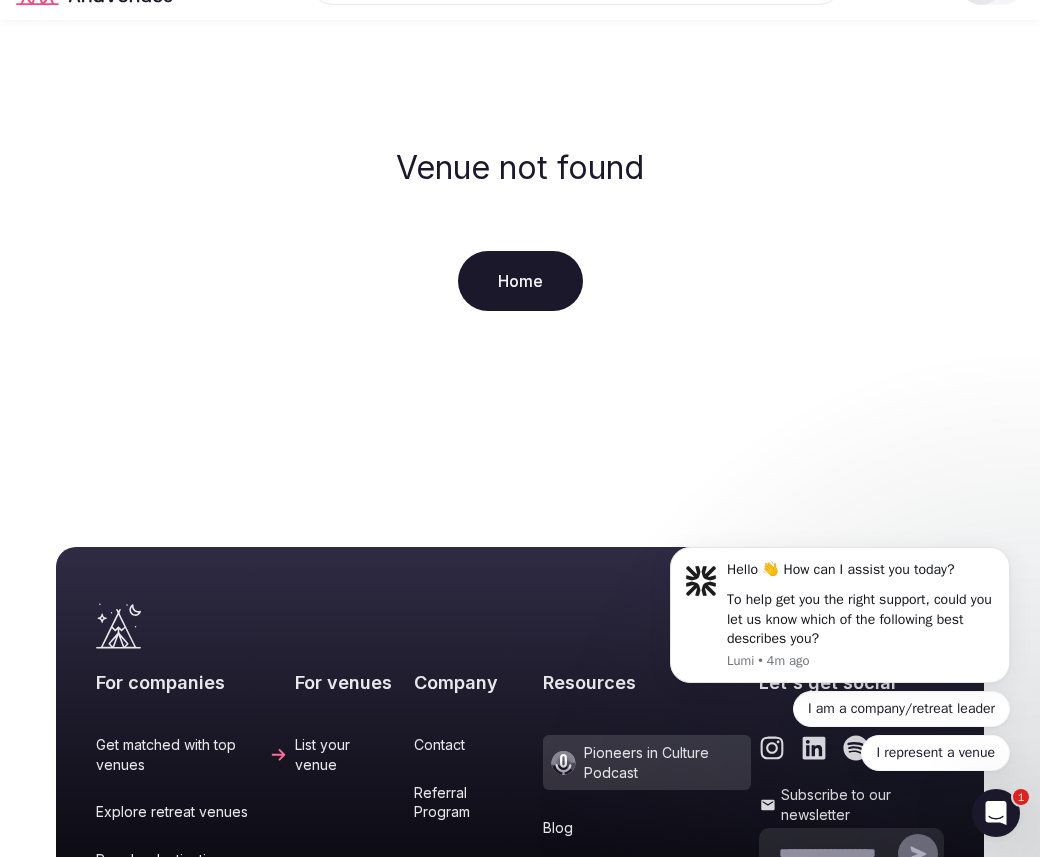 scroll, scrollTop: 55, scrollLeft: 0, axis: vertical 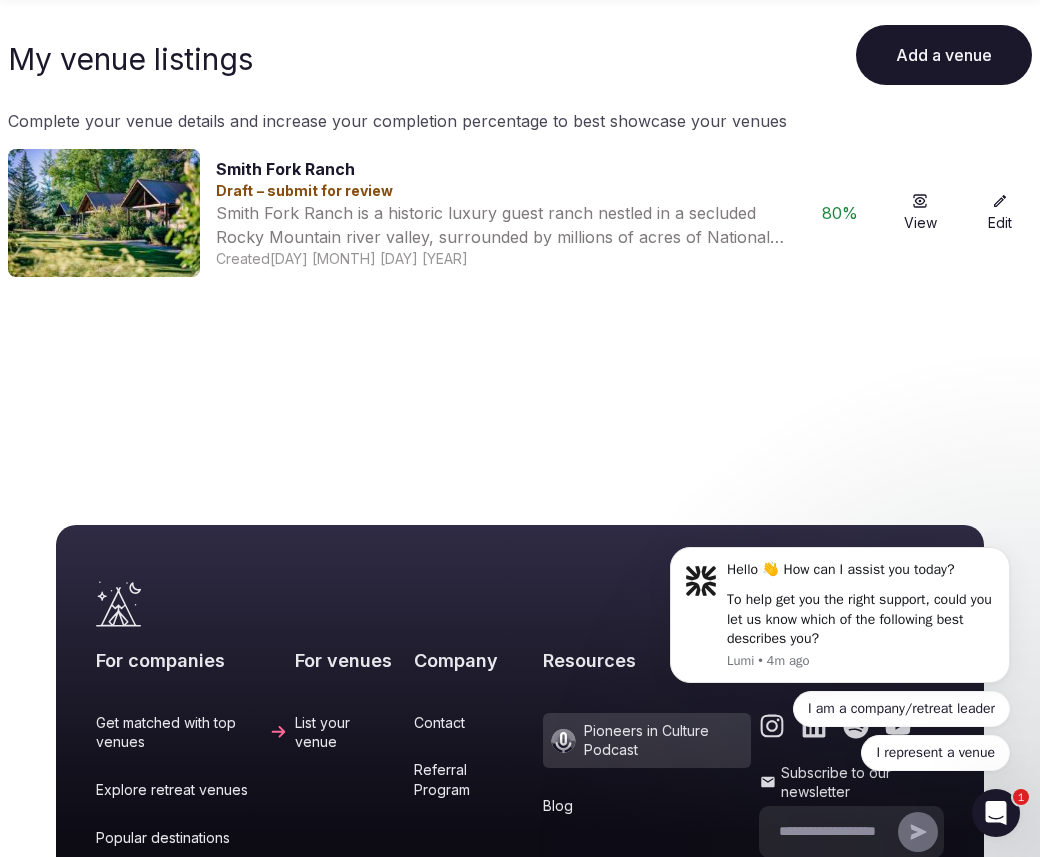 click on "Edit" at bounding box center [1000, 213] 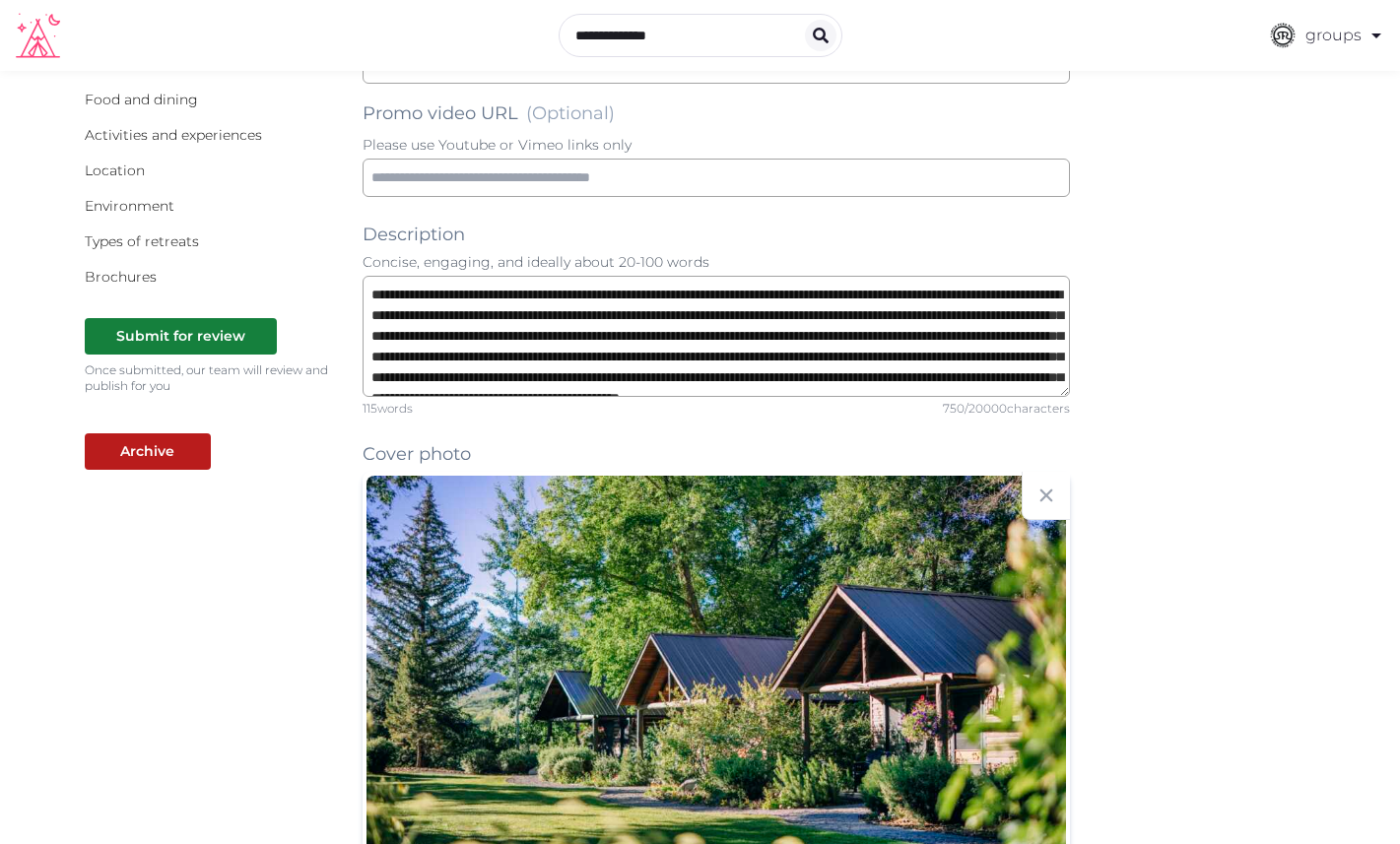 scroll, scrollTop: 299, scrollLeft: 0, axis: vertical 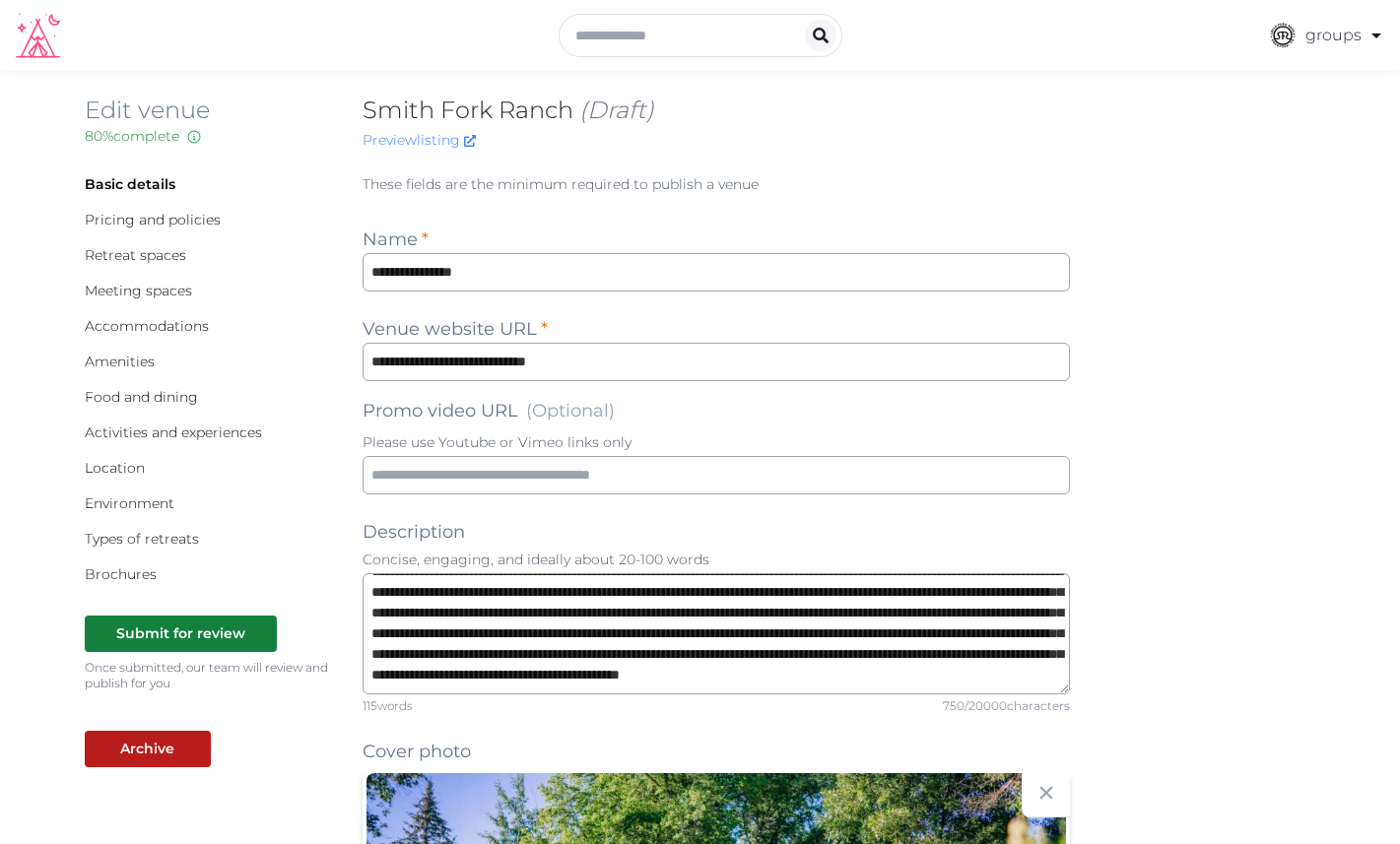 click on "**********" at bounding box center (700, 1579) 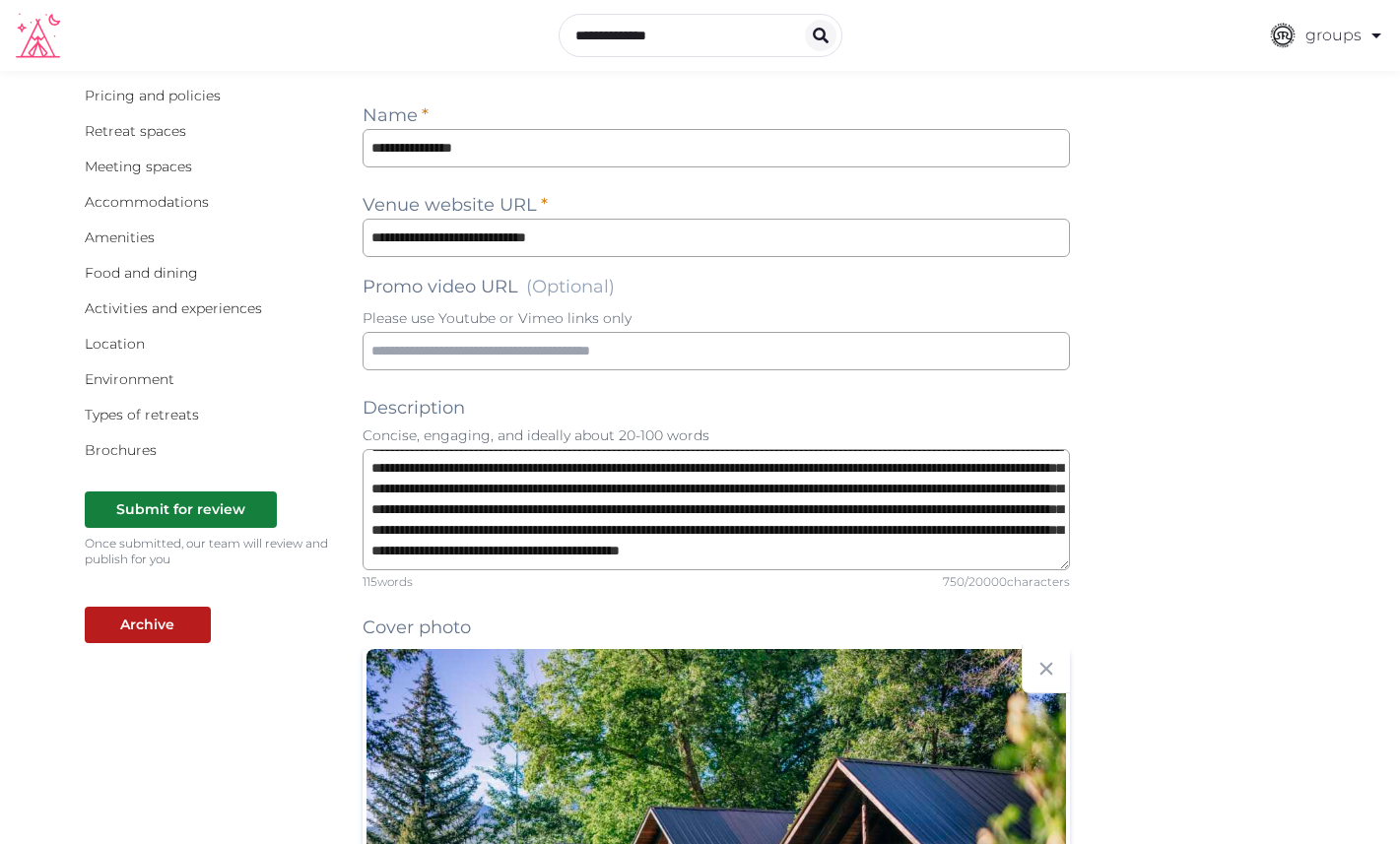 scroll, scrollTop: 134, scrollLeft: 0, axis: vertical 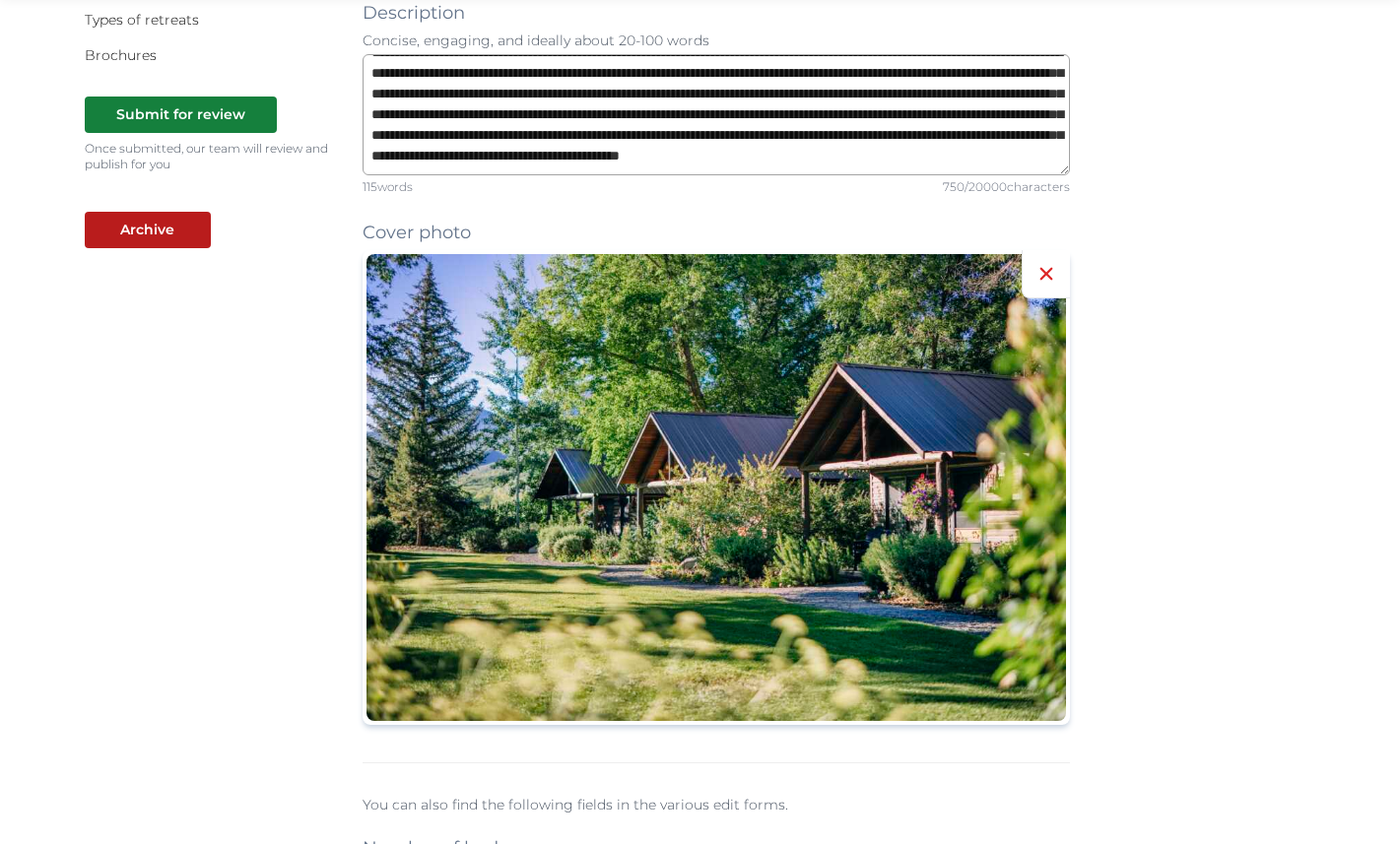 click 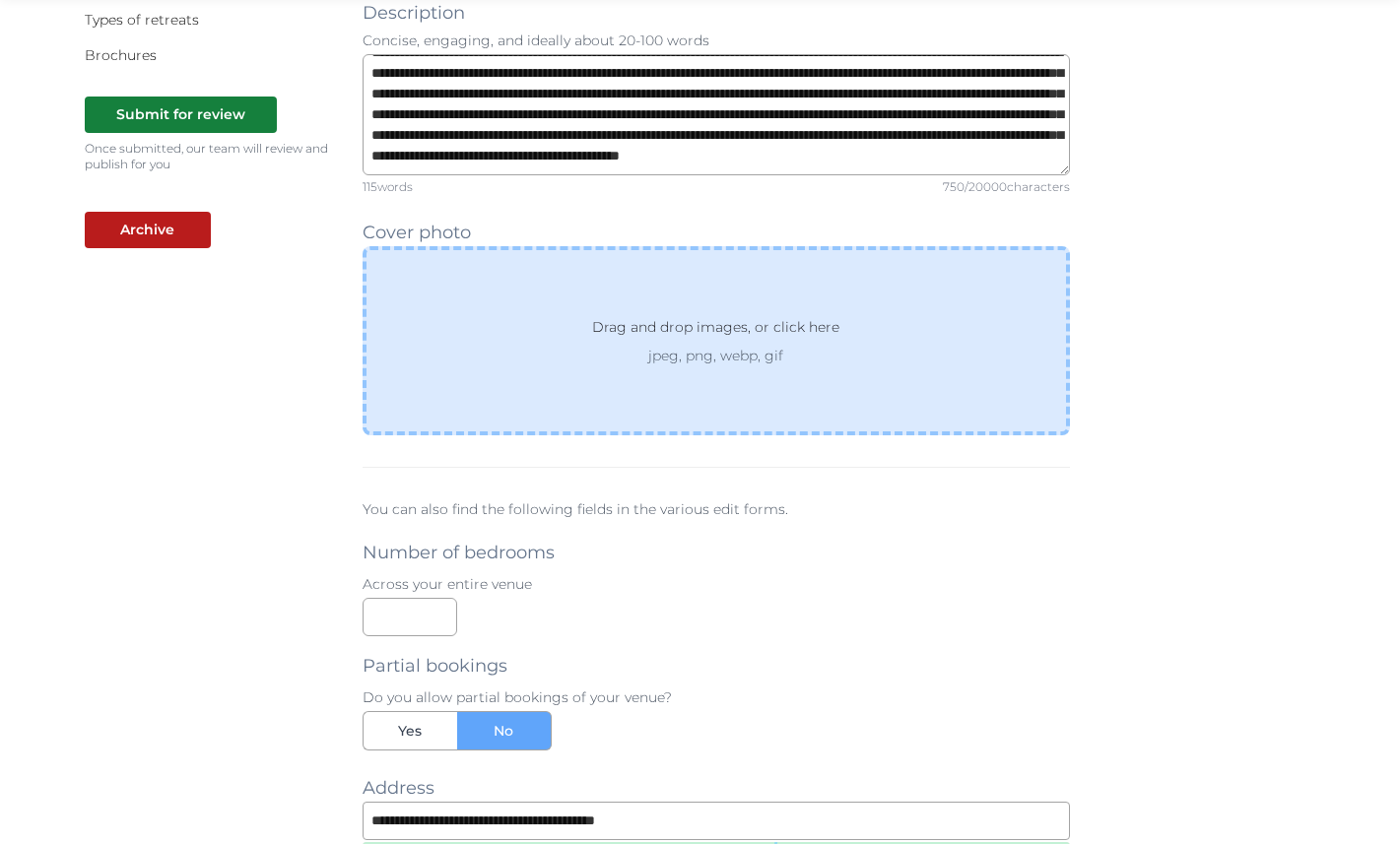click on "Drag and drop images, or click here jpeg, png, webp, gif" at bounding box center [716, 341] 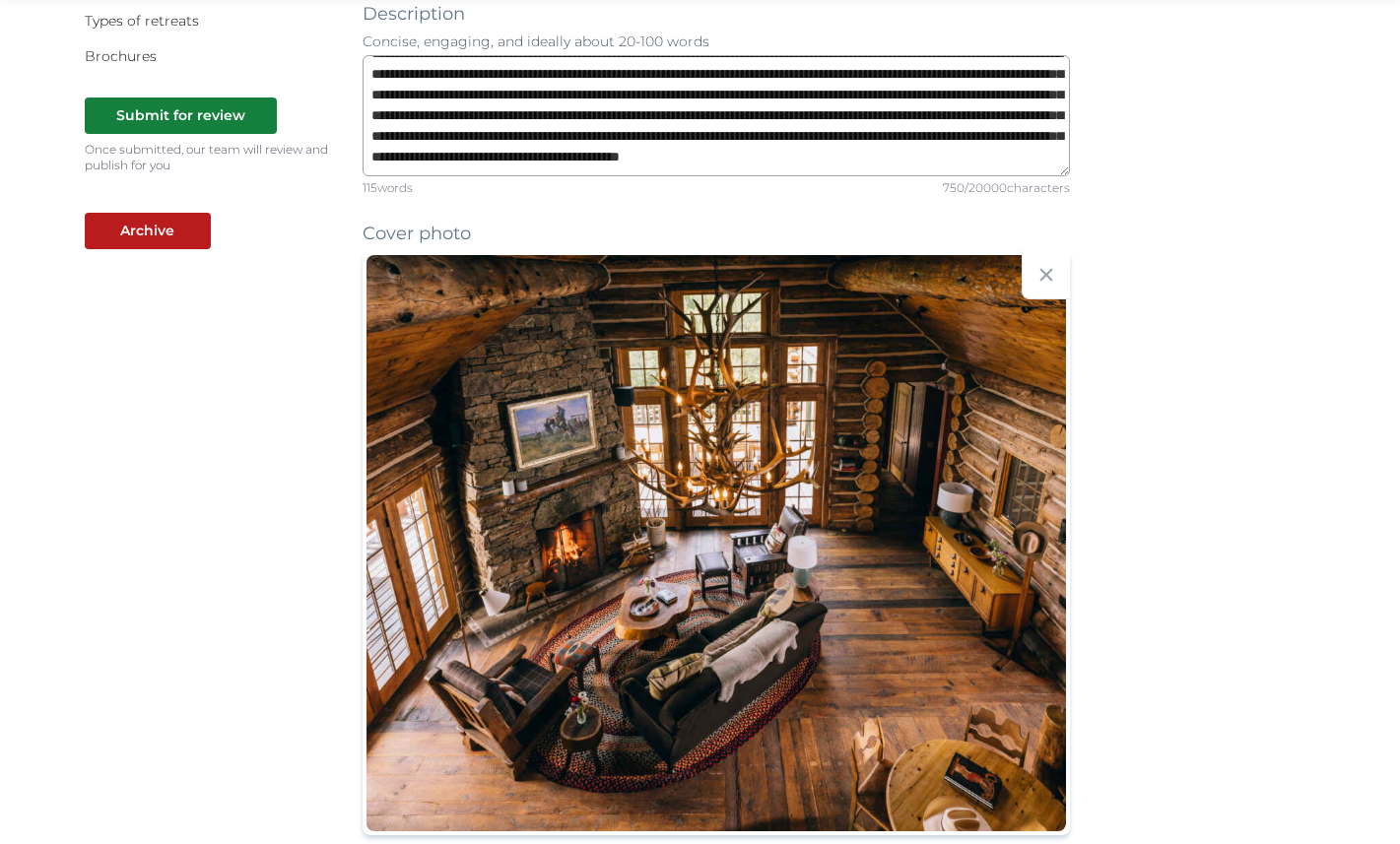 scroll, scrollTop: 506, scrollLeft: 0, axis: vertical 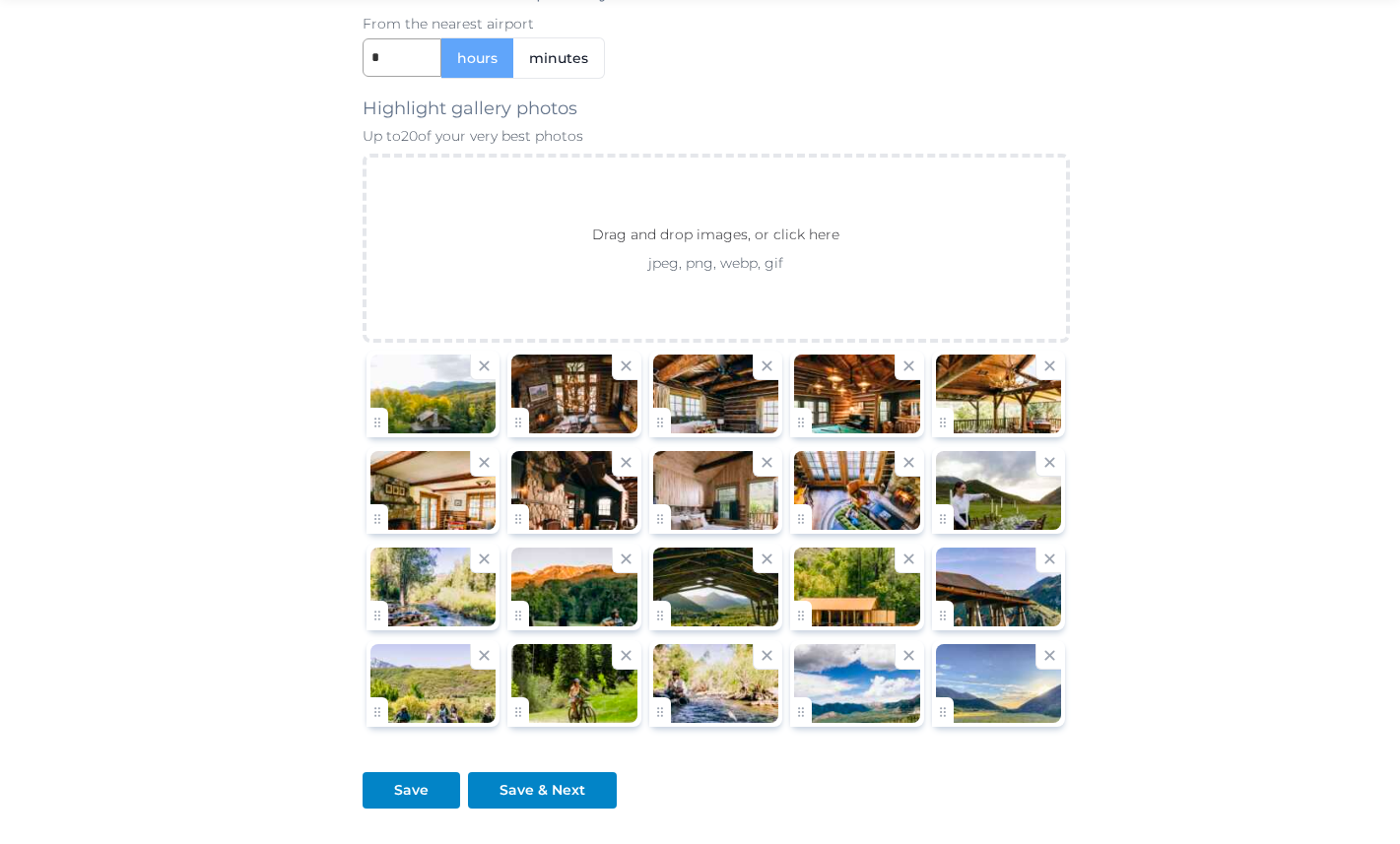 click at bounding box center [433, 683] 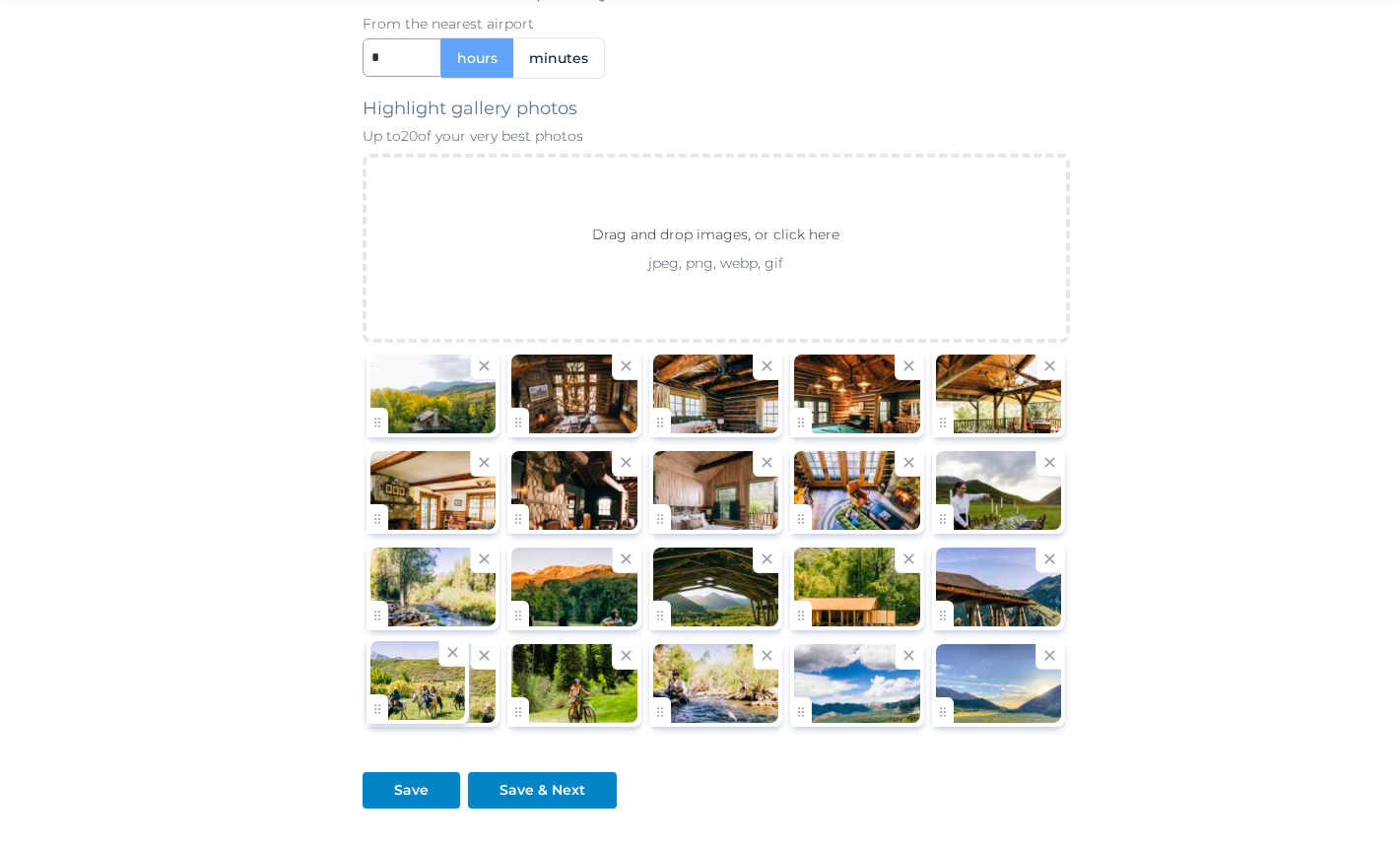 click on "**********" at bounding box center (700, -551) 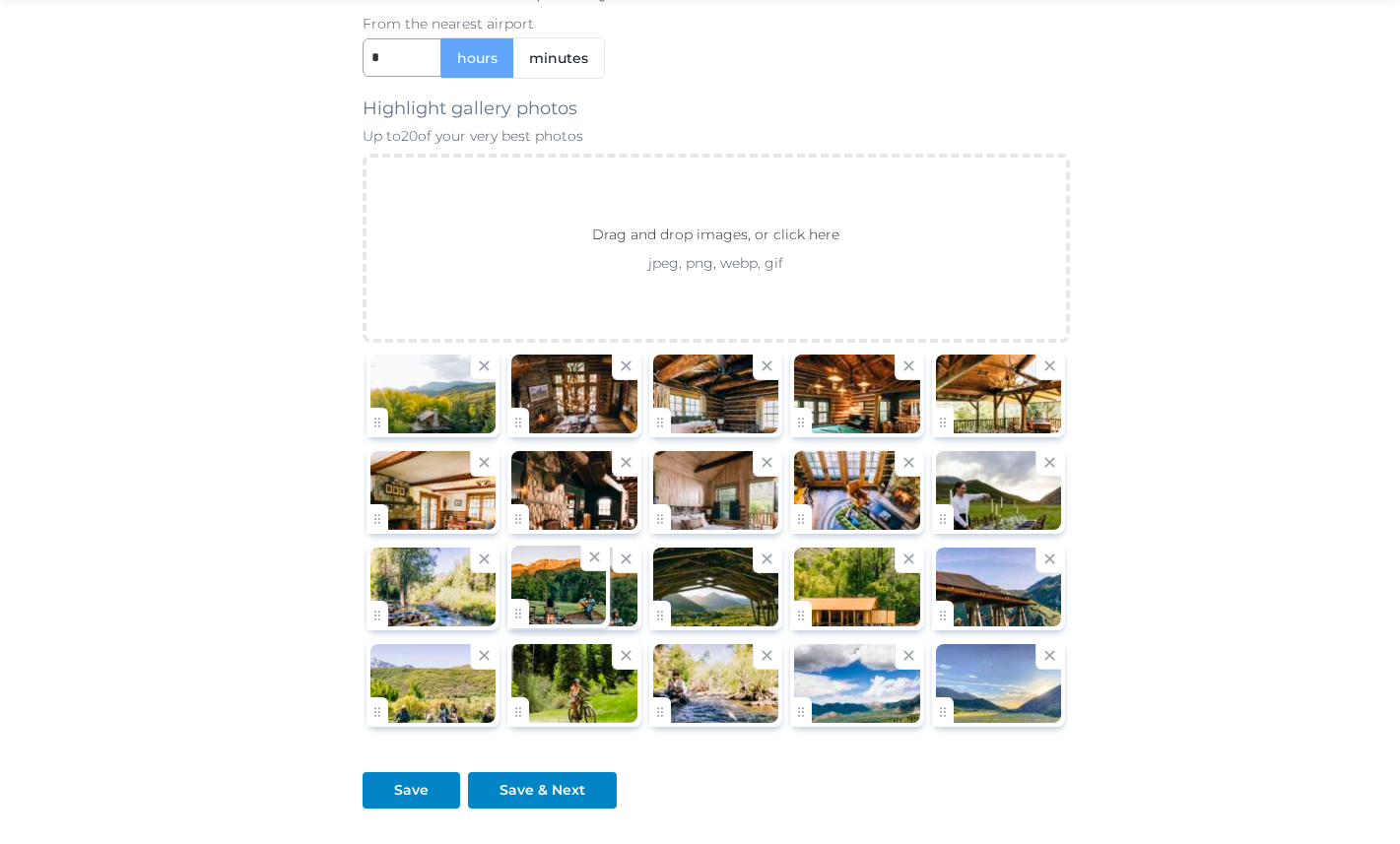 click on "**********" at bounding box center [700, -551] 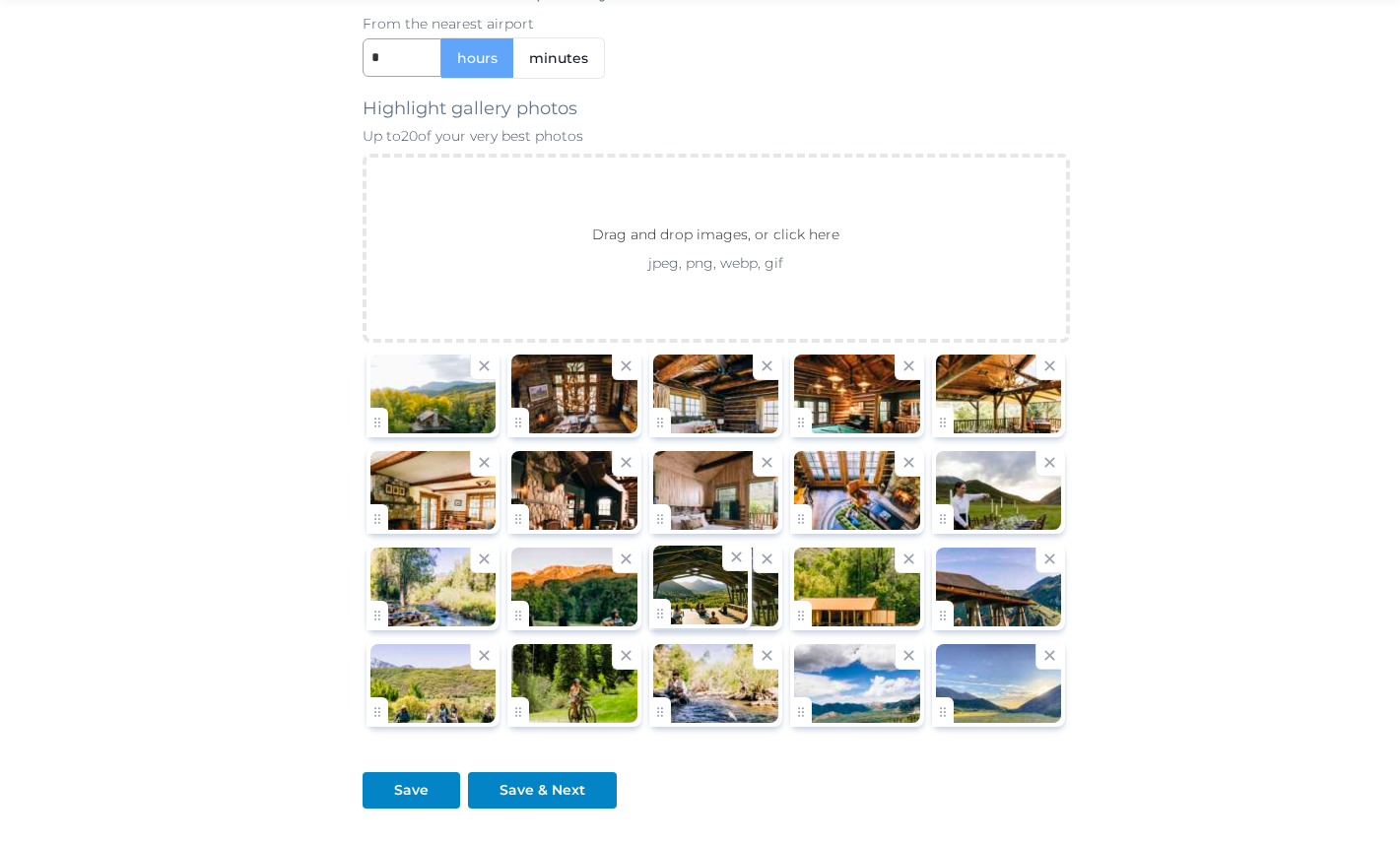 click on "**********" at bounding box center (700, -551) 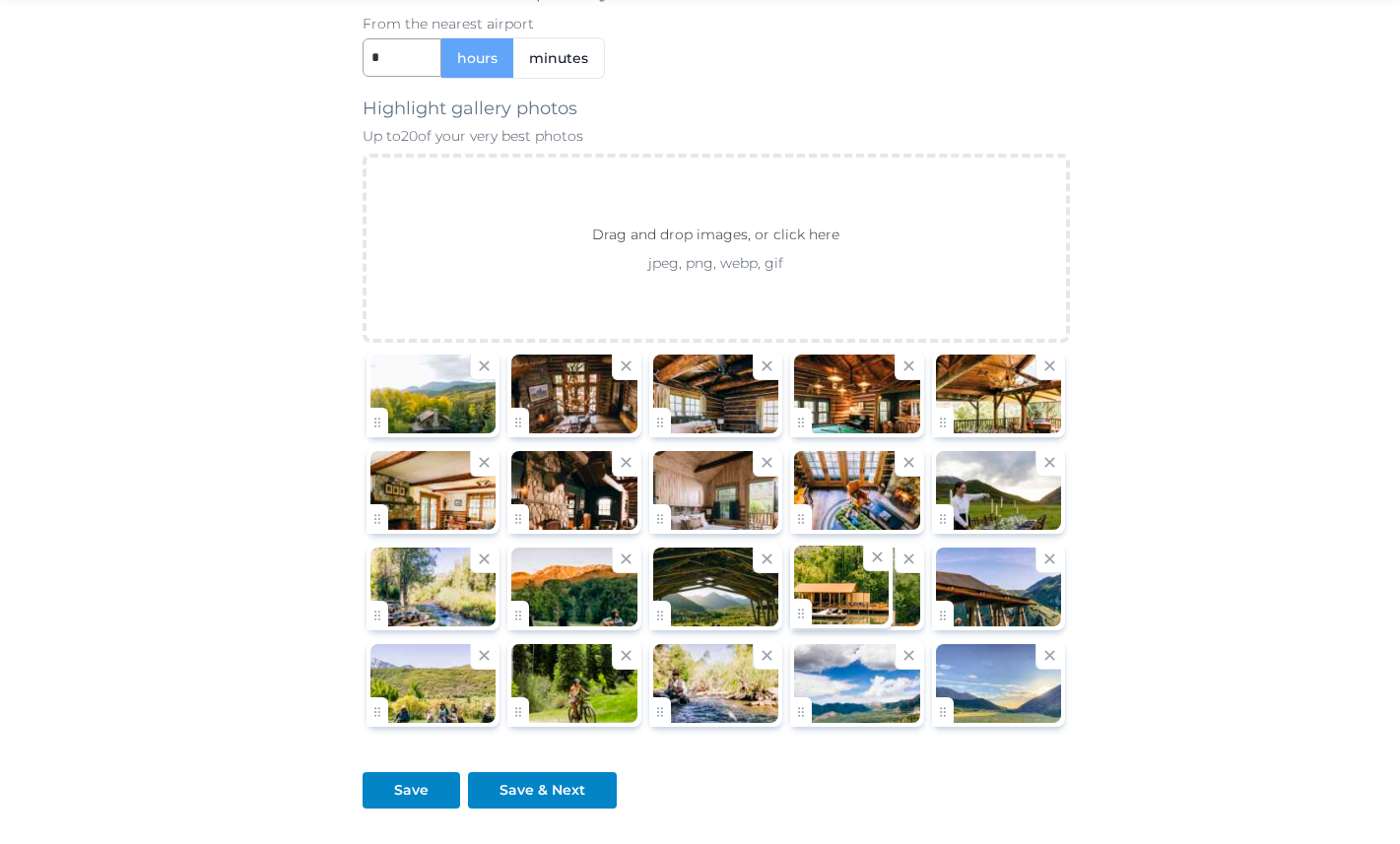 click on "**********" at bounding box center [700, -551] 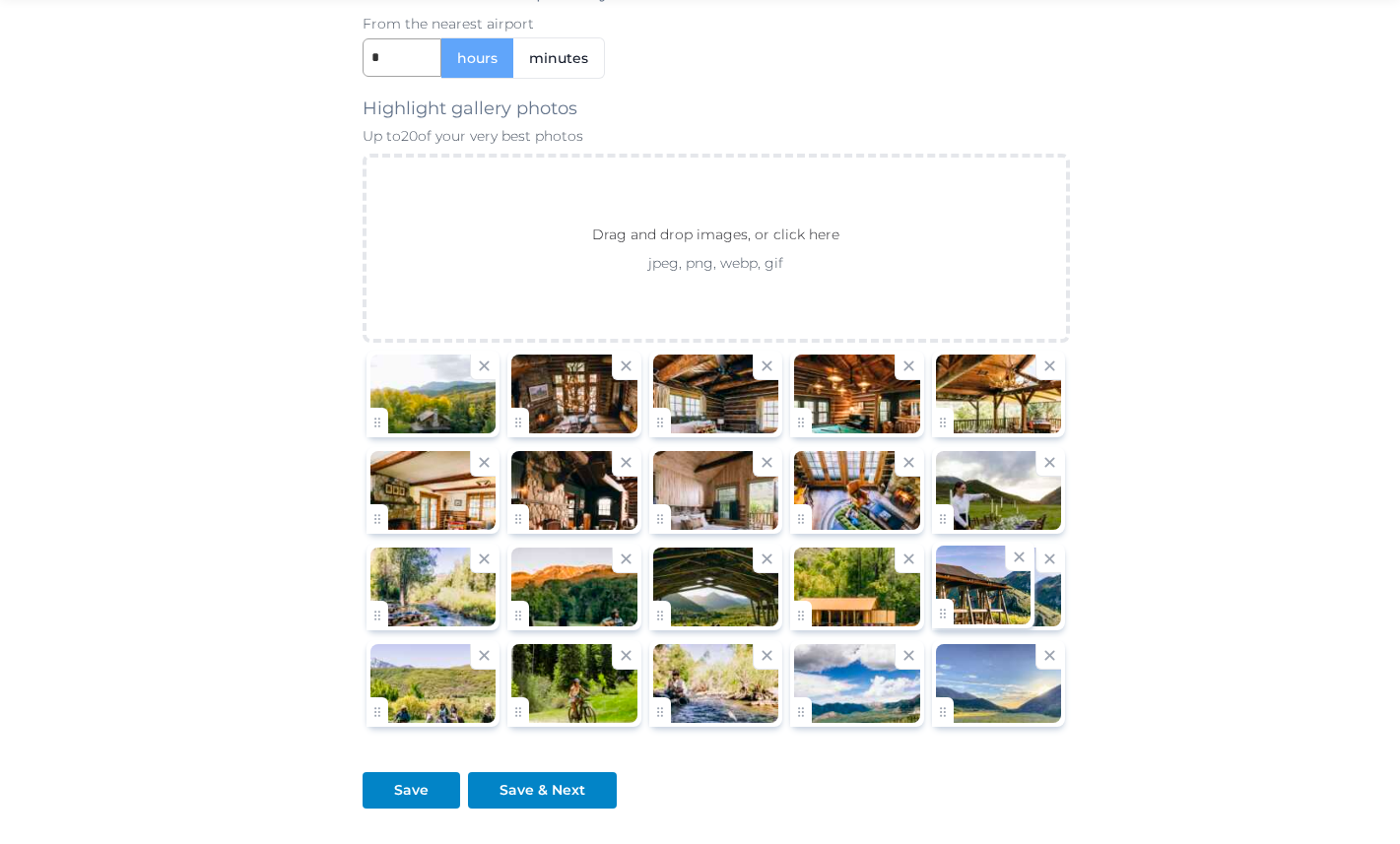 click on "**********" at bounding box center [700, -551] 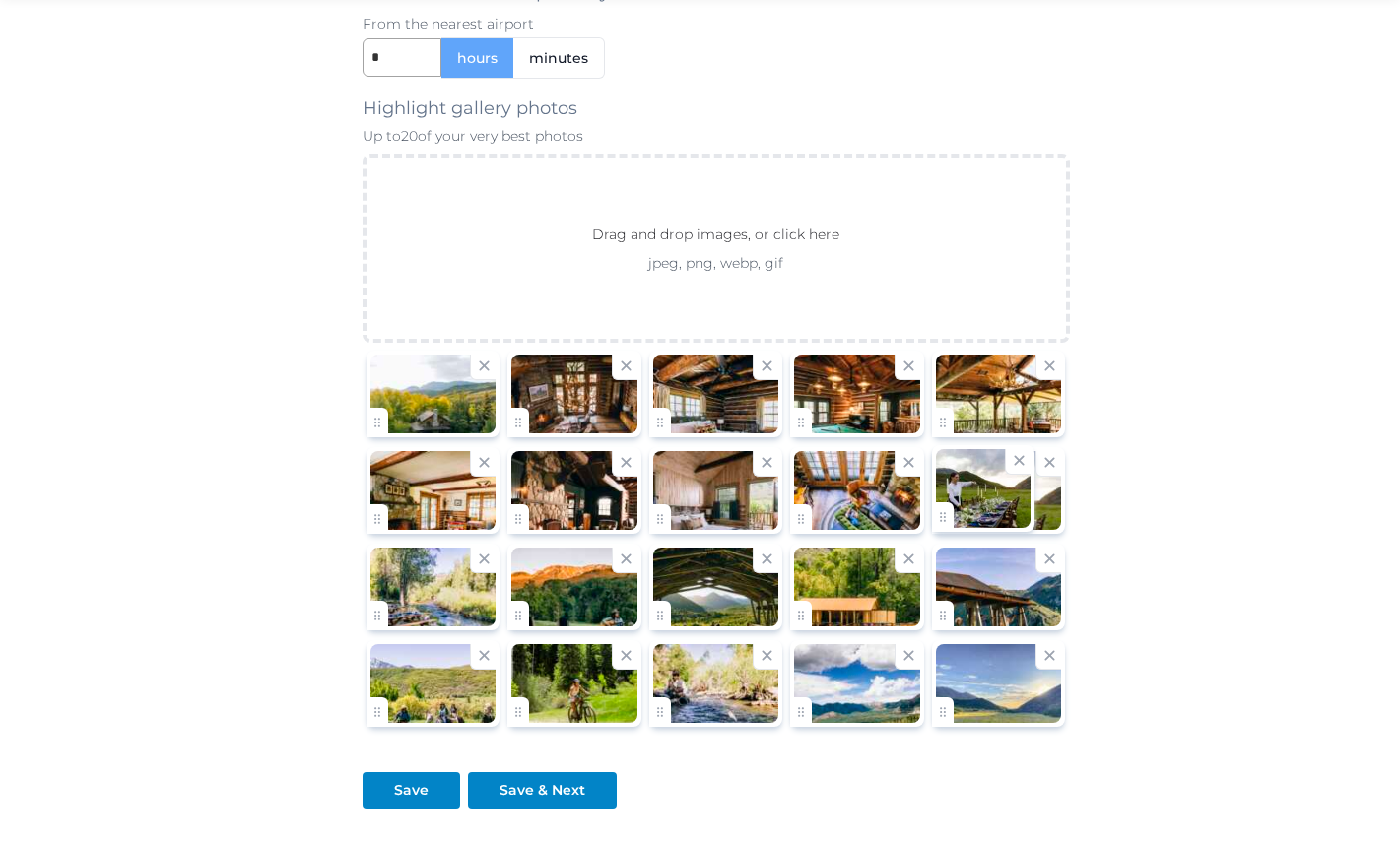 click on "**********" at bounding box center (700, -551) 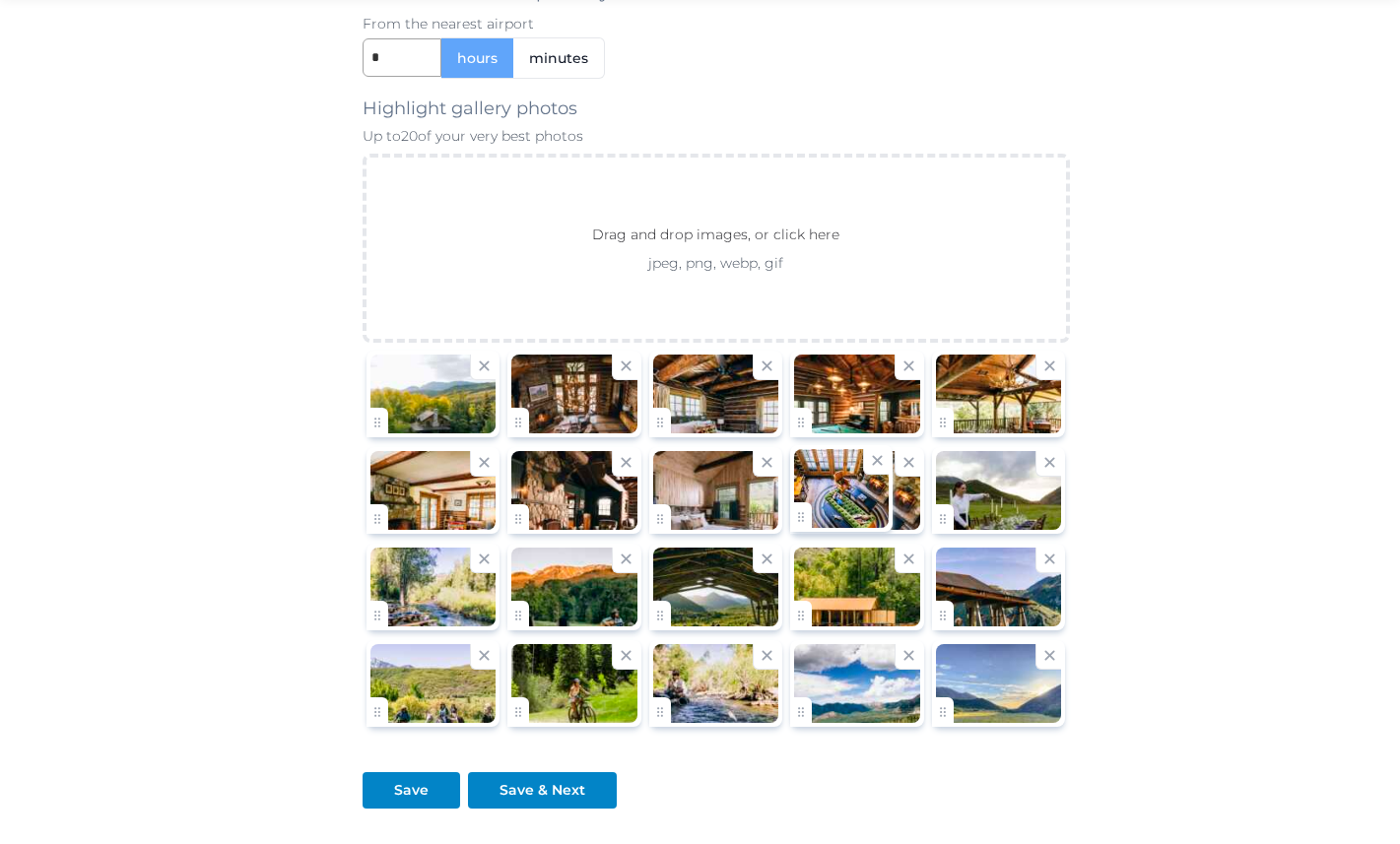 click on "**********" at bounding box center (700, -551) 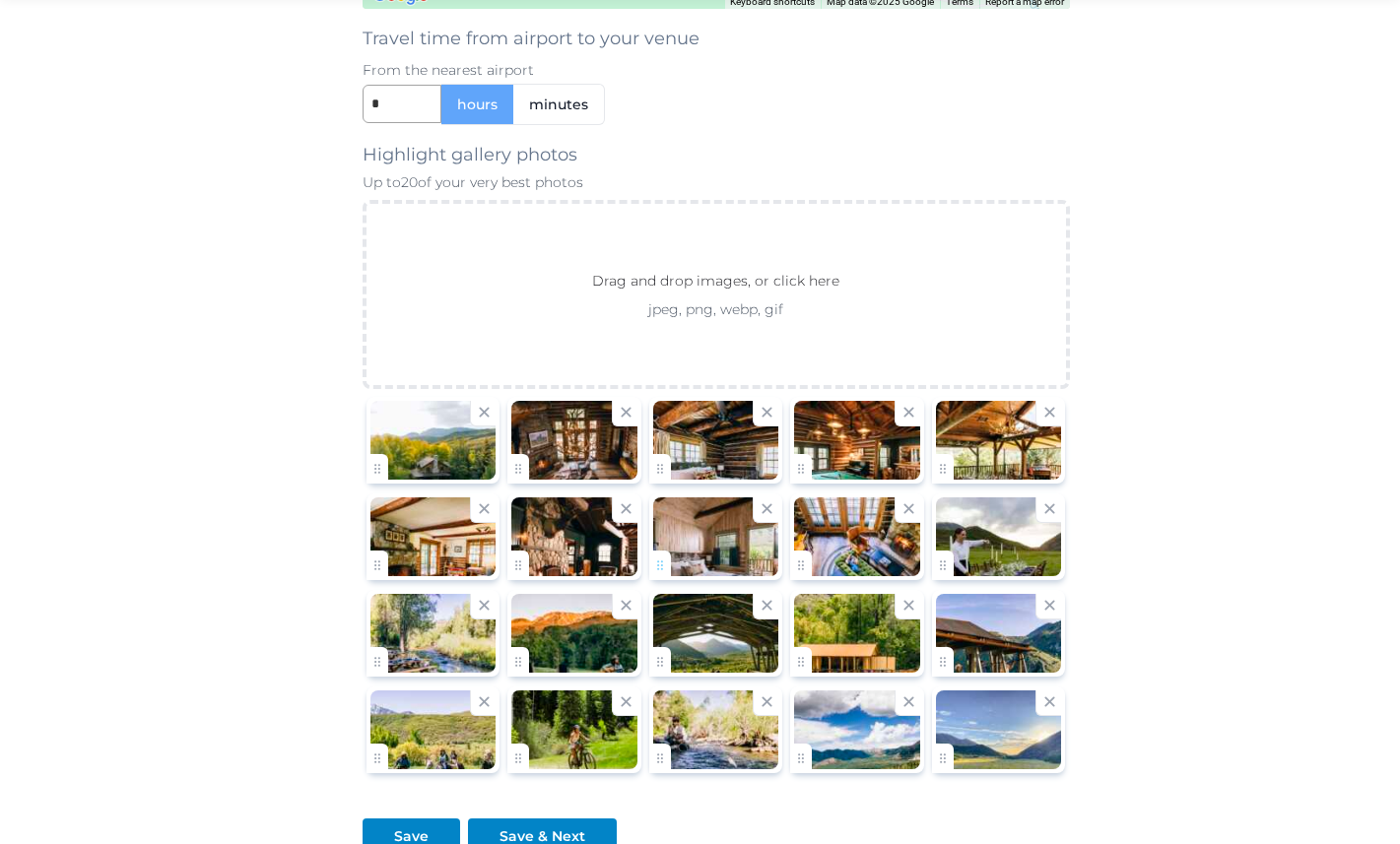 scroll, scrollTop: 2046, scrollLeft: 0, axis: vertical 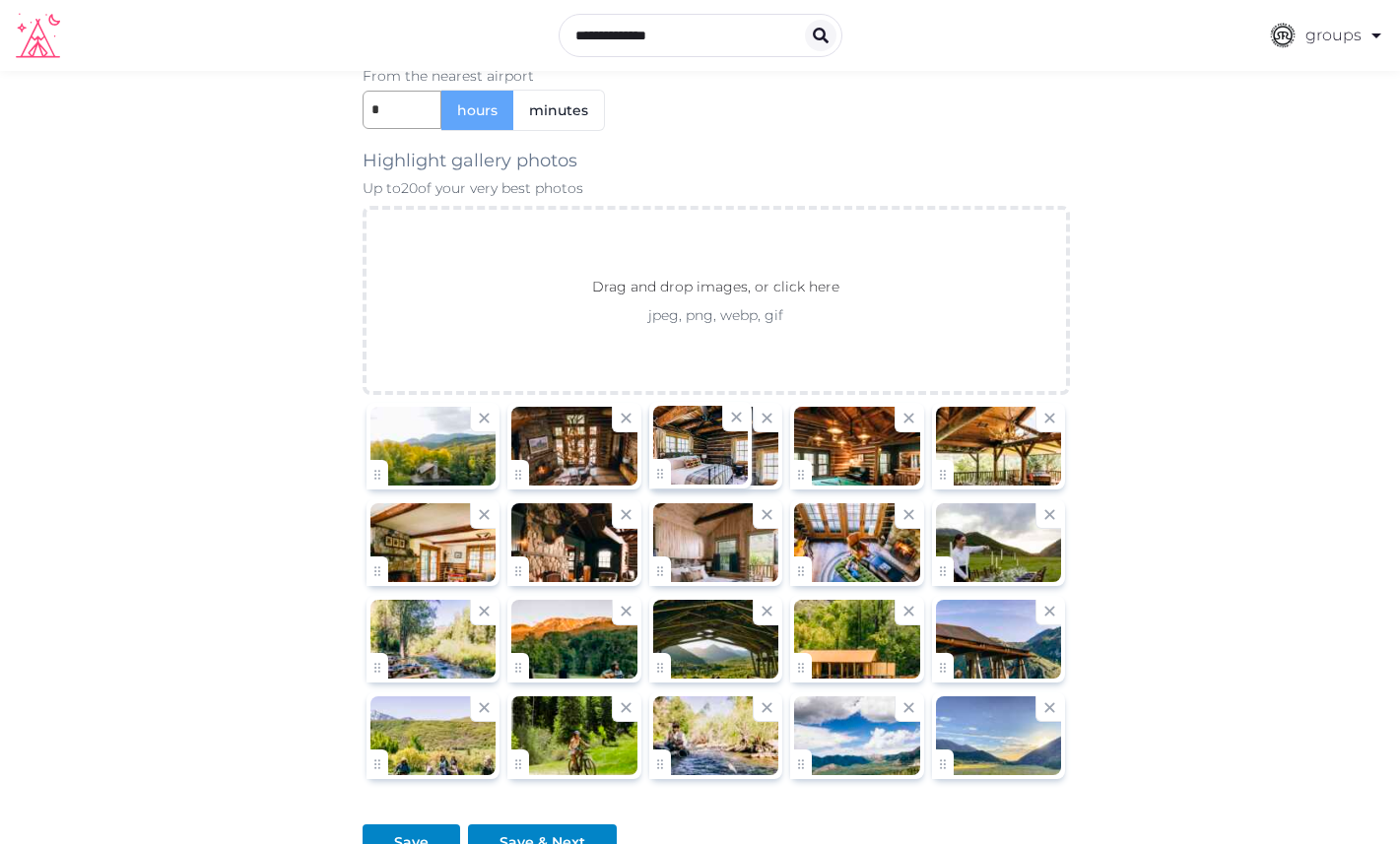 click on "**********" at bounding box center [700, -498] 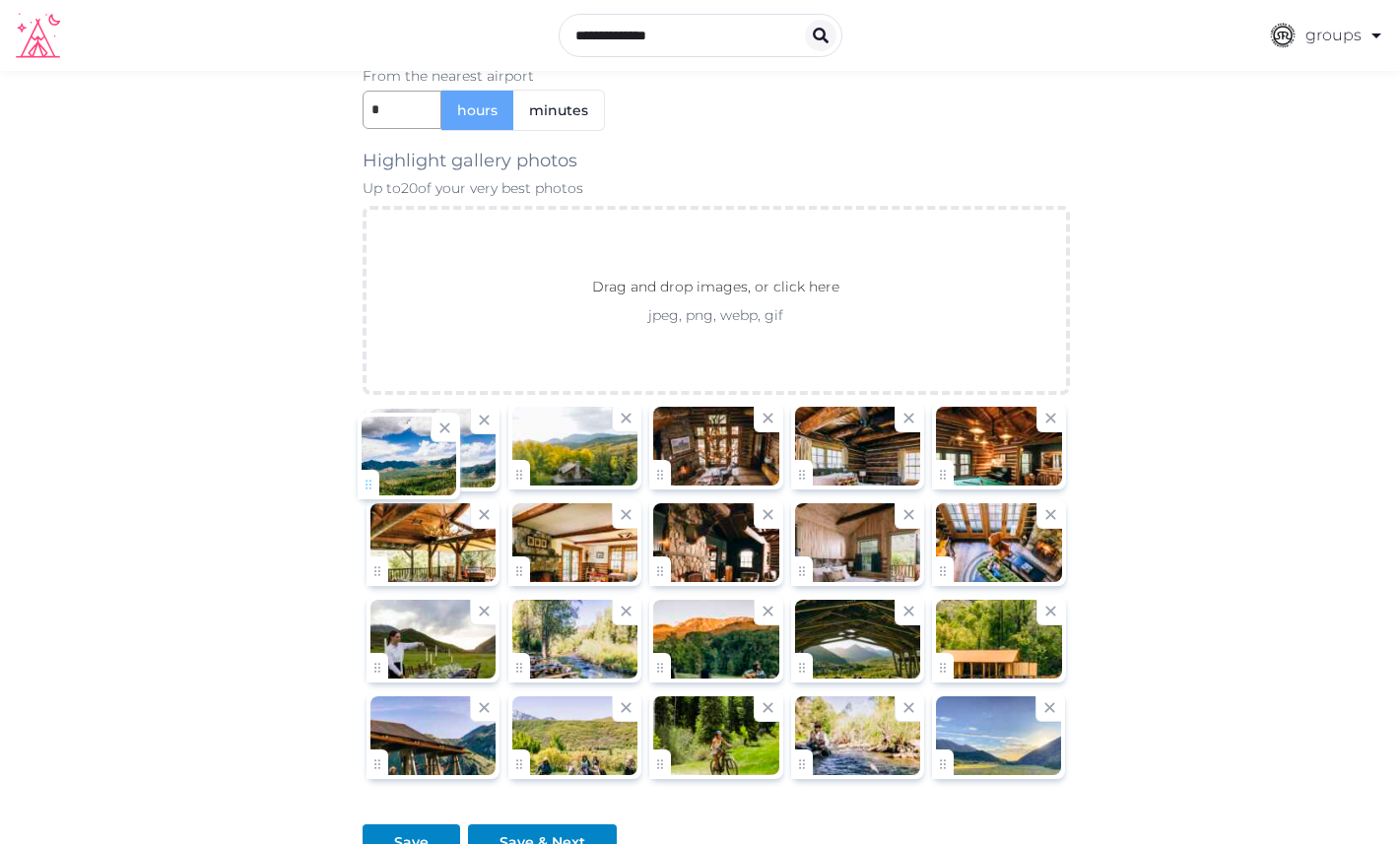 drag, startPoint x: 798, startPoint y: 762, endPoint x: 365, endPoint y: 487, distance: 512.9464 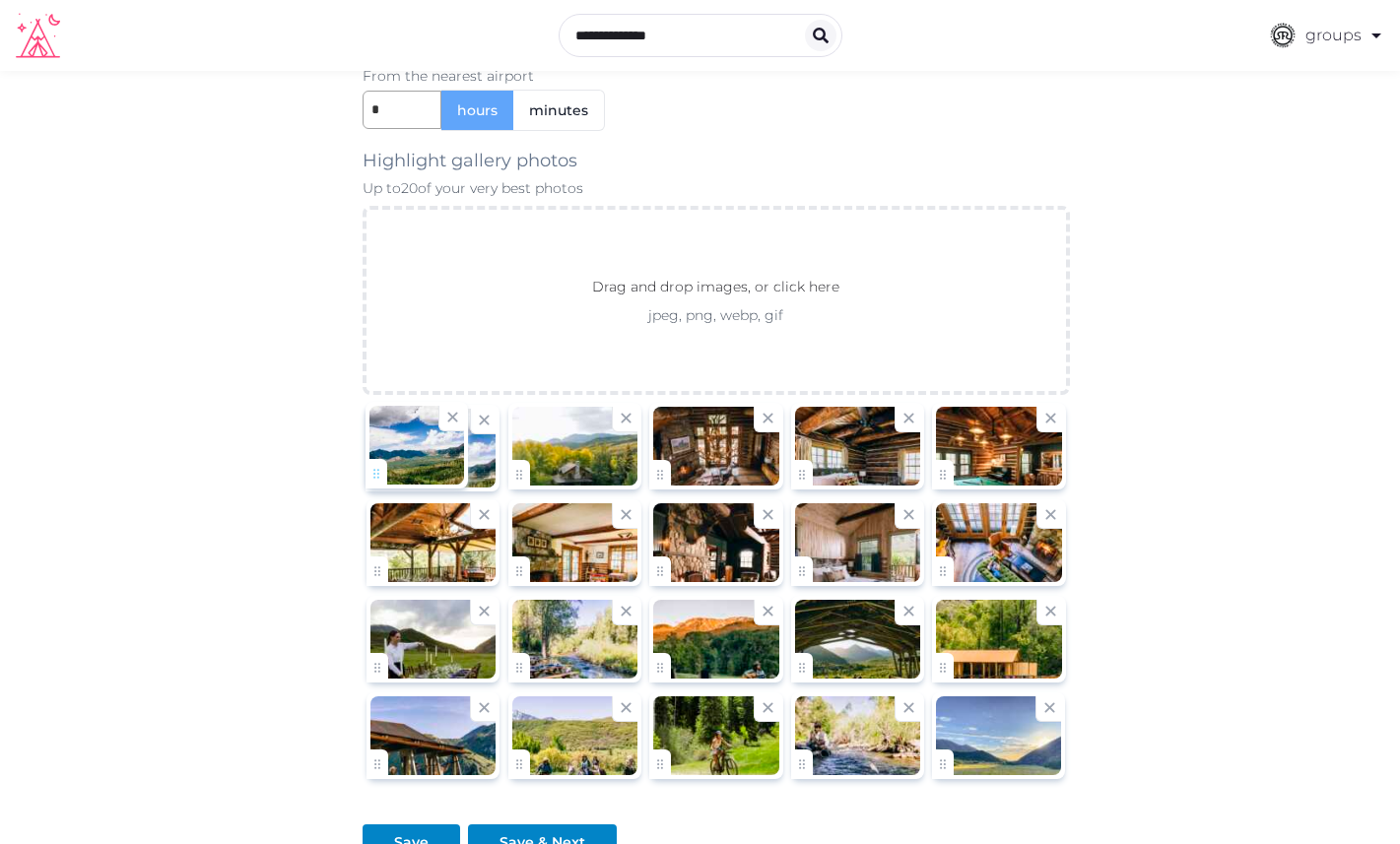 click on "**********" at bounding box center (700, -498) 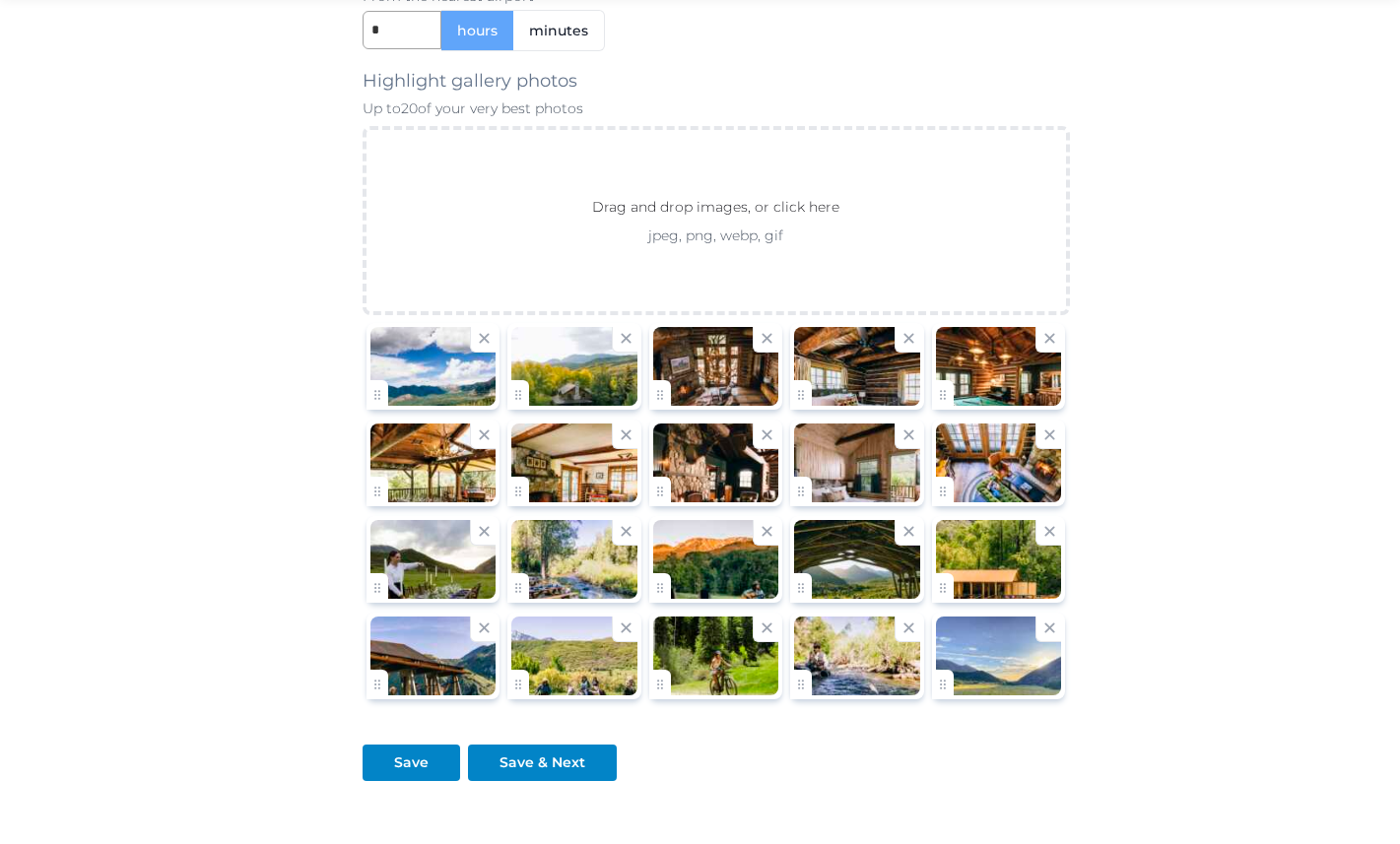 scroll, scrollTop: 2130, scrollLeft: 0, axis: vertical 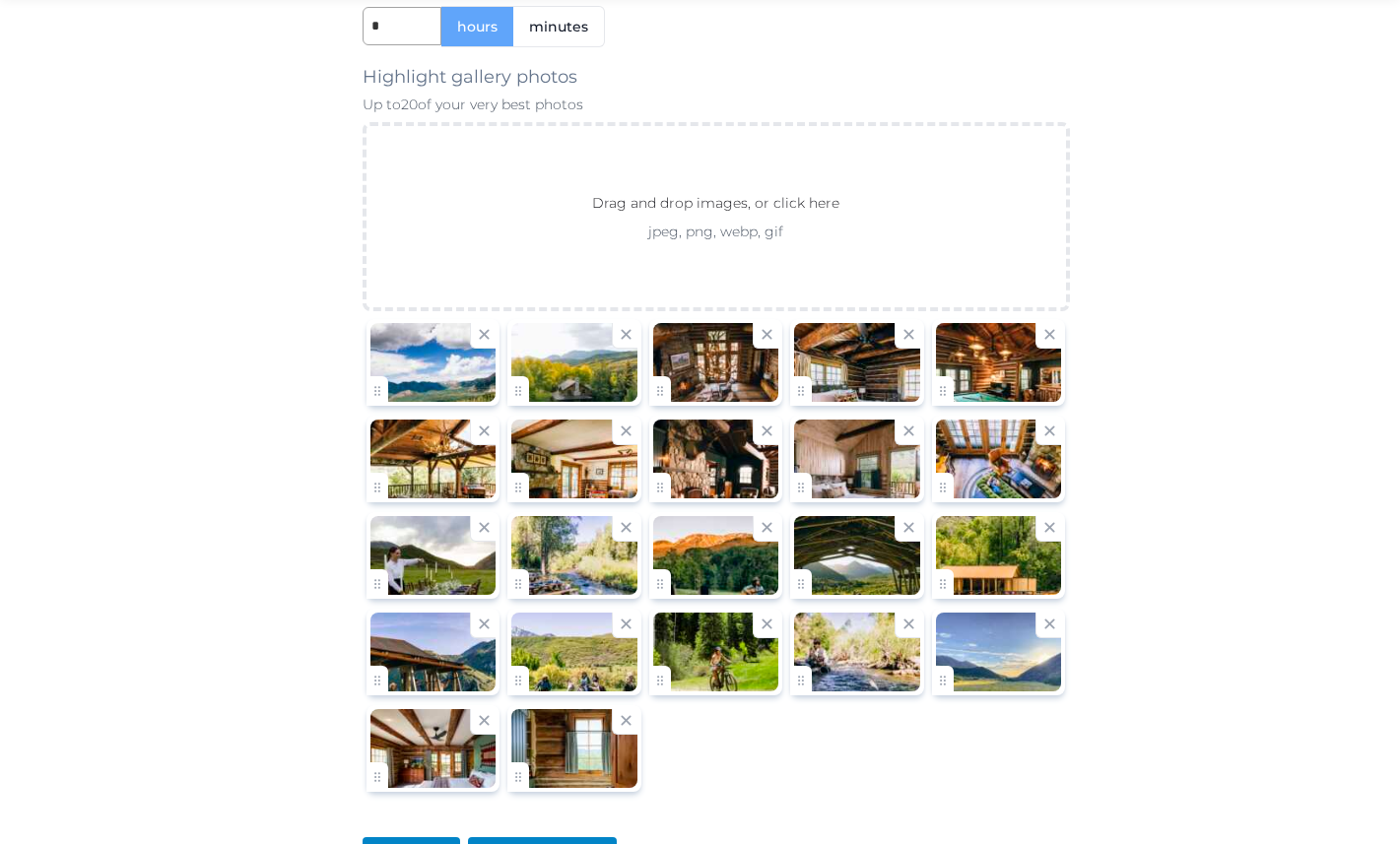 drag, startPoint x: 443, startPoint y: 757, endPoint x: 594, endPoint y: 487, distance: 309.3558 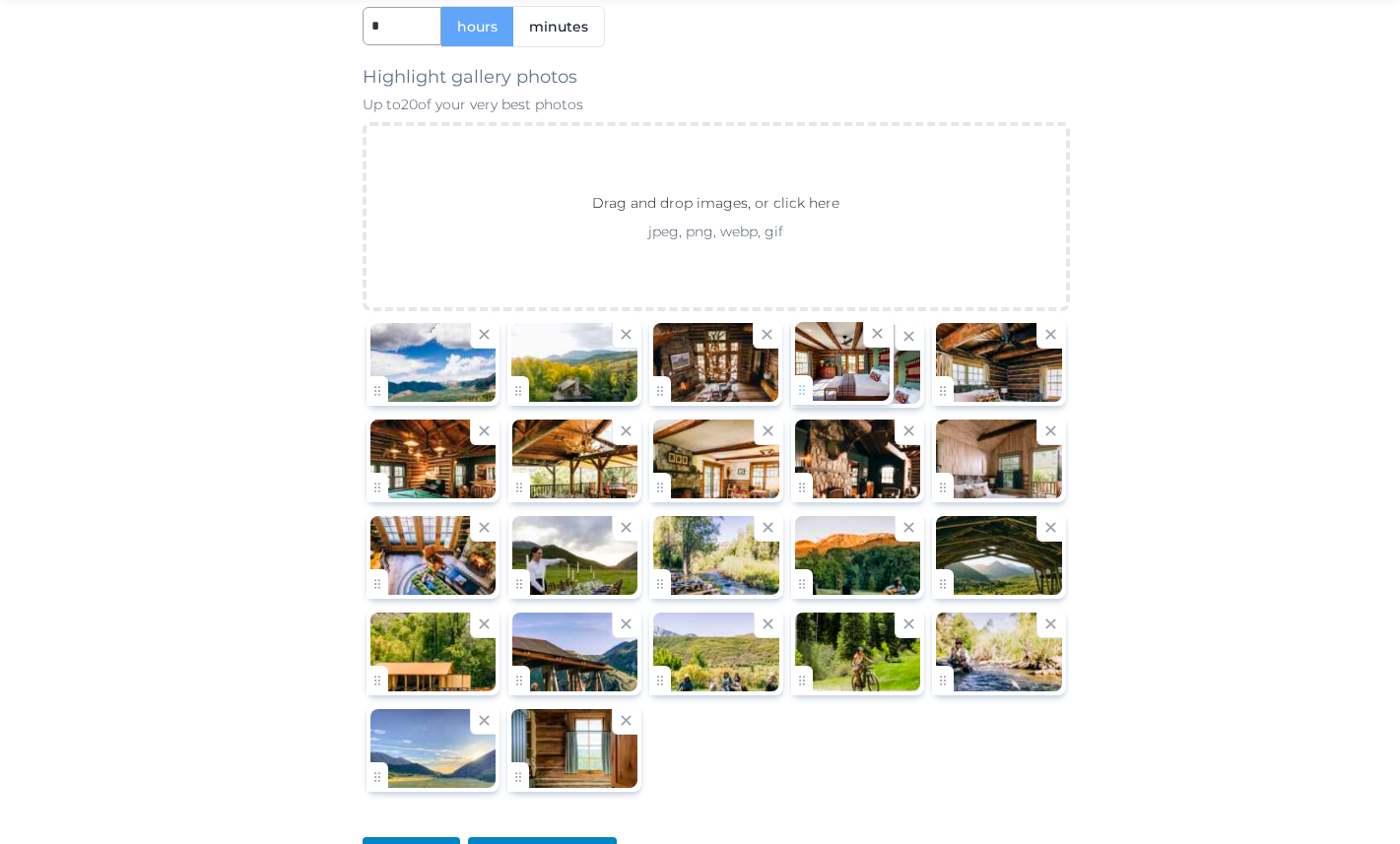 drag, startPoint x: 381, startPoint y: 776, endPoint x: 809, endPoint y: 412, distance: 561.8541 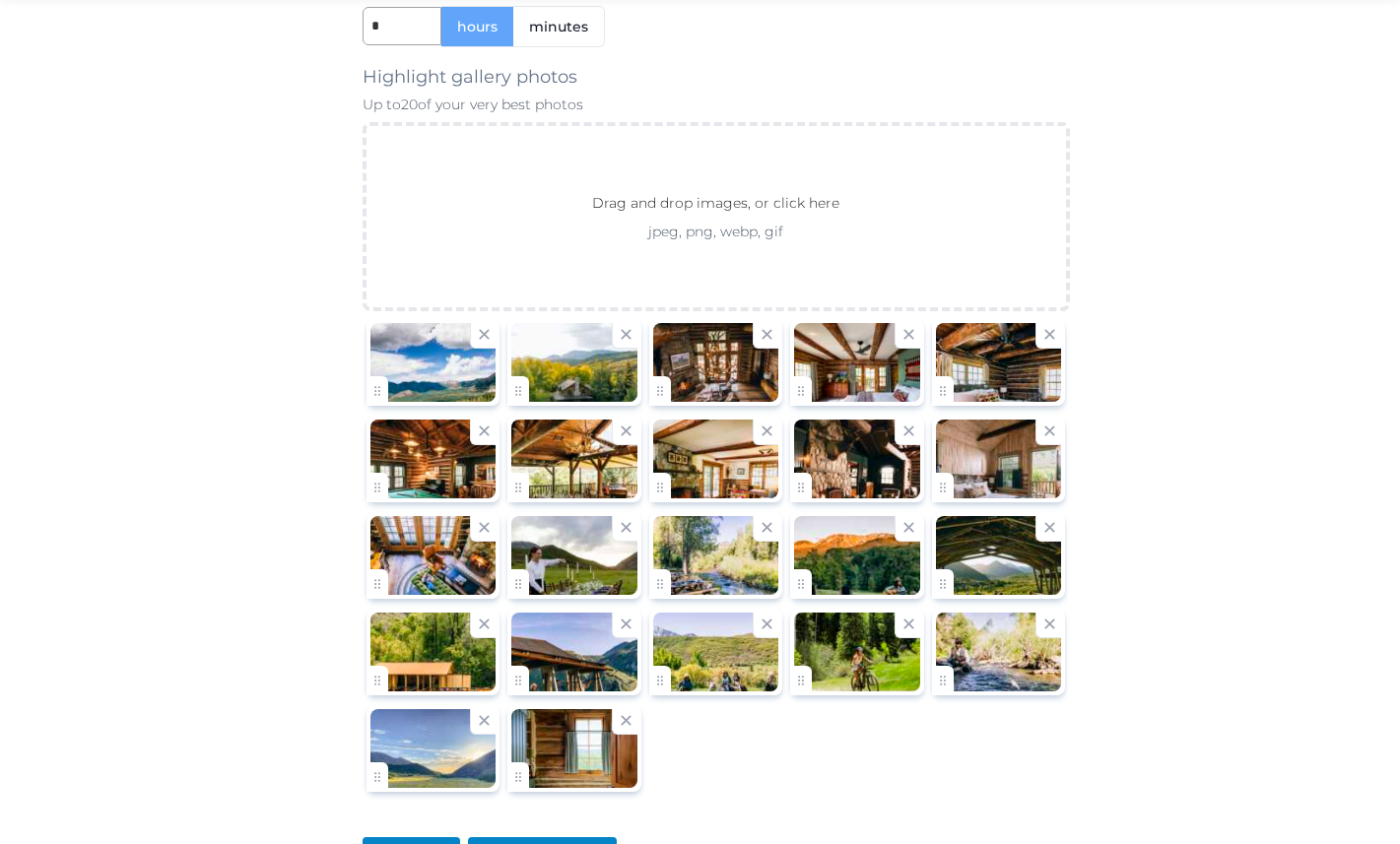 click at bounding box center (999, 362) 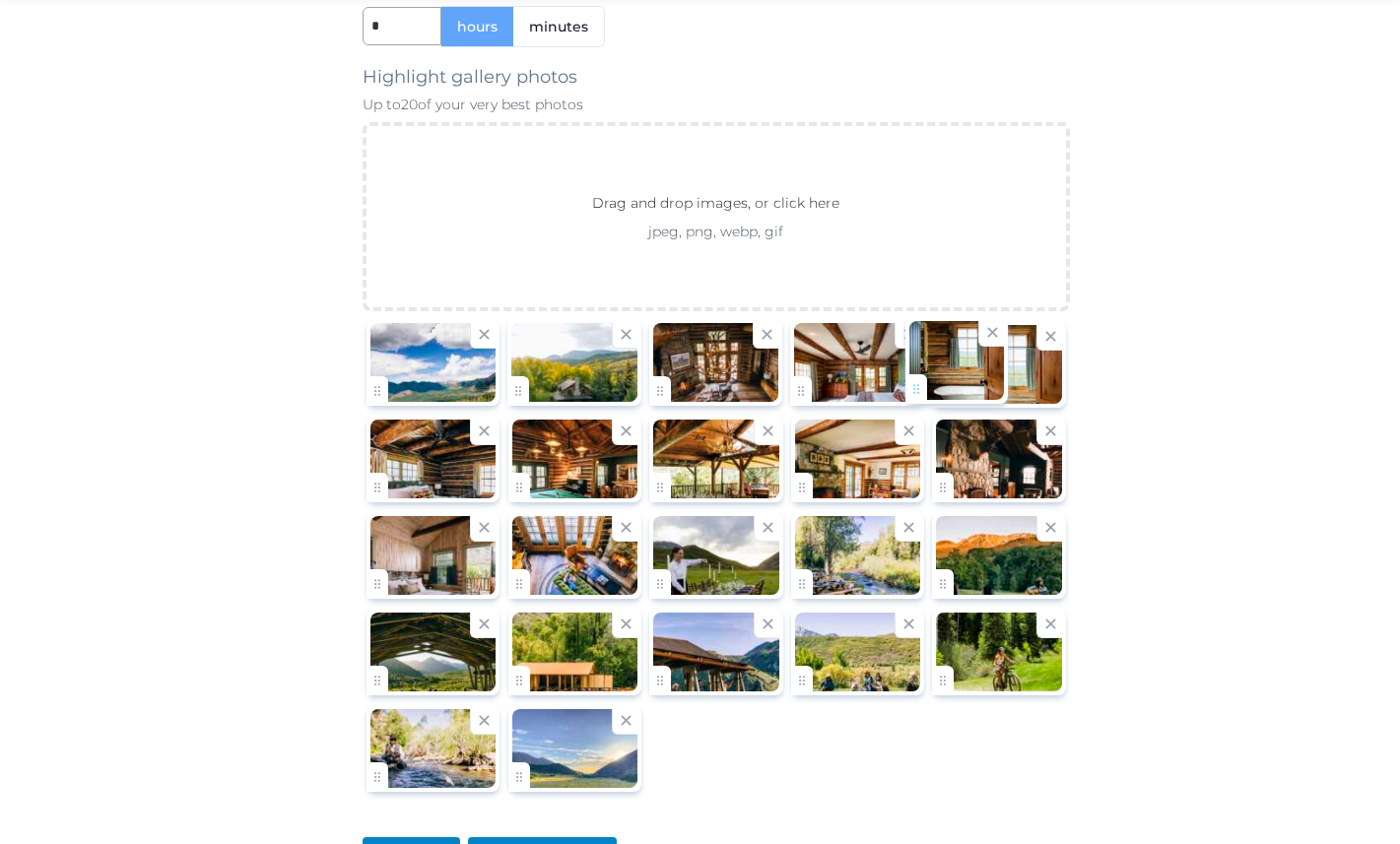 drag, startPoint x: 516, startPoint y: 773, endPoint x: 916, endPoint y: 386, distance: 556.569 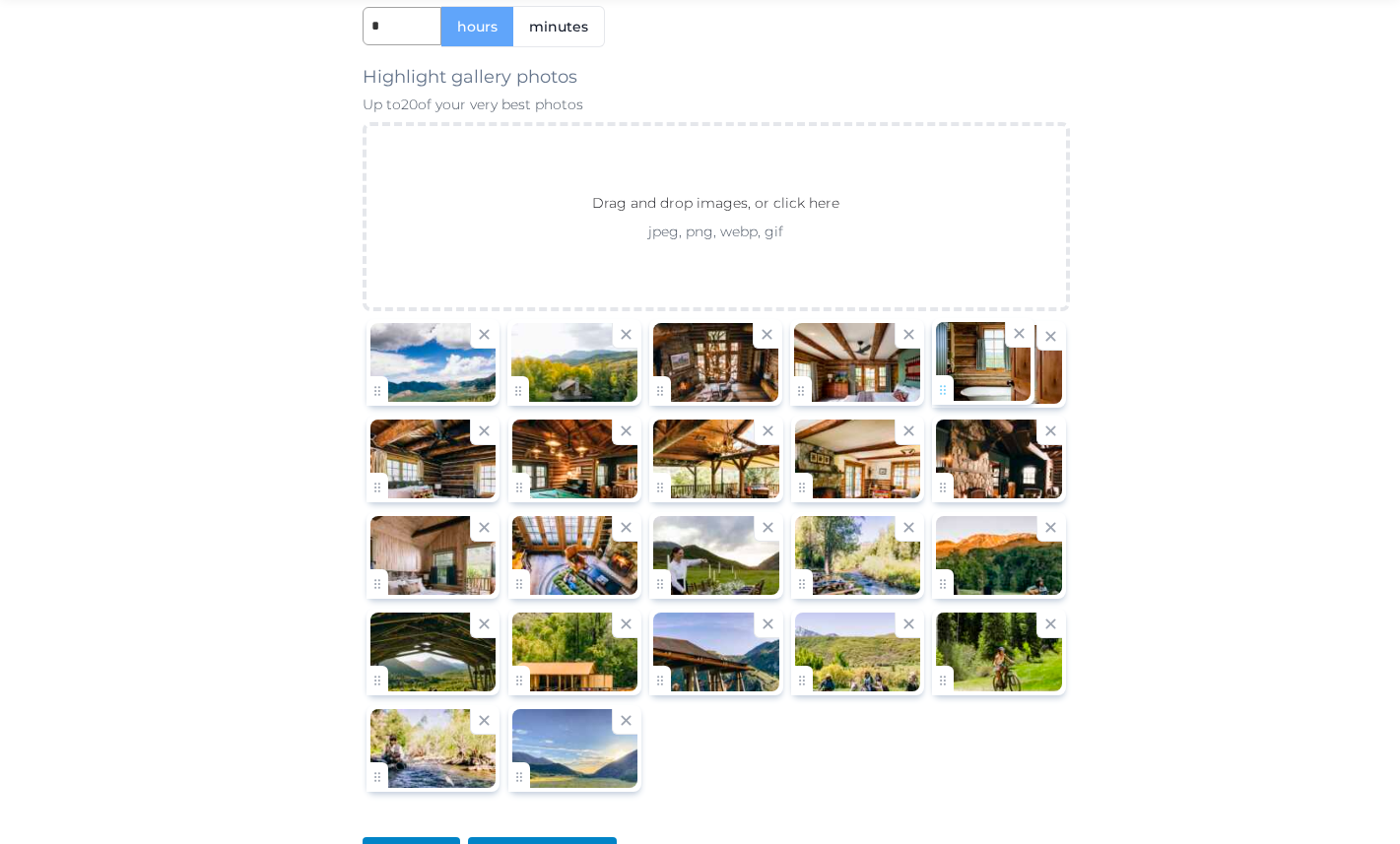 click on "**********" at bounding box center [700, -534] 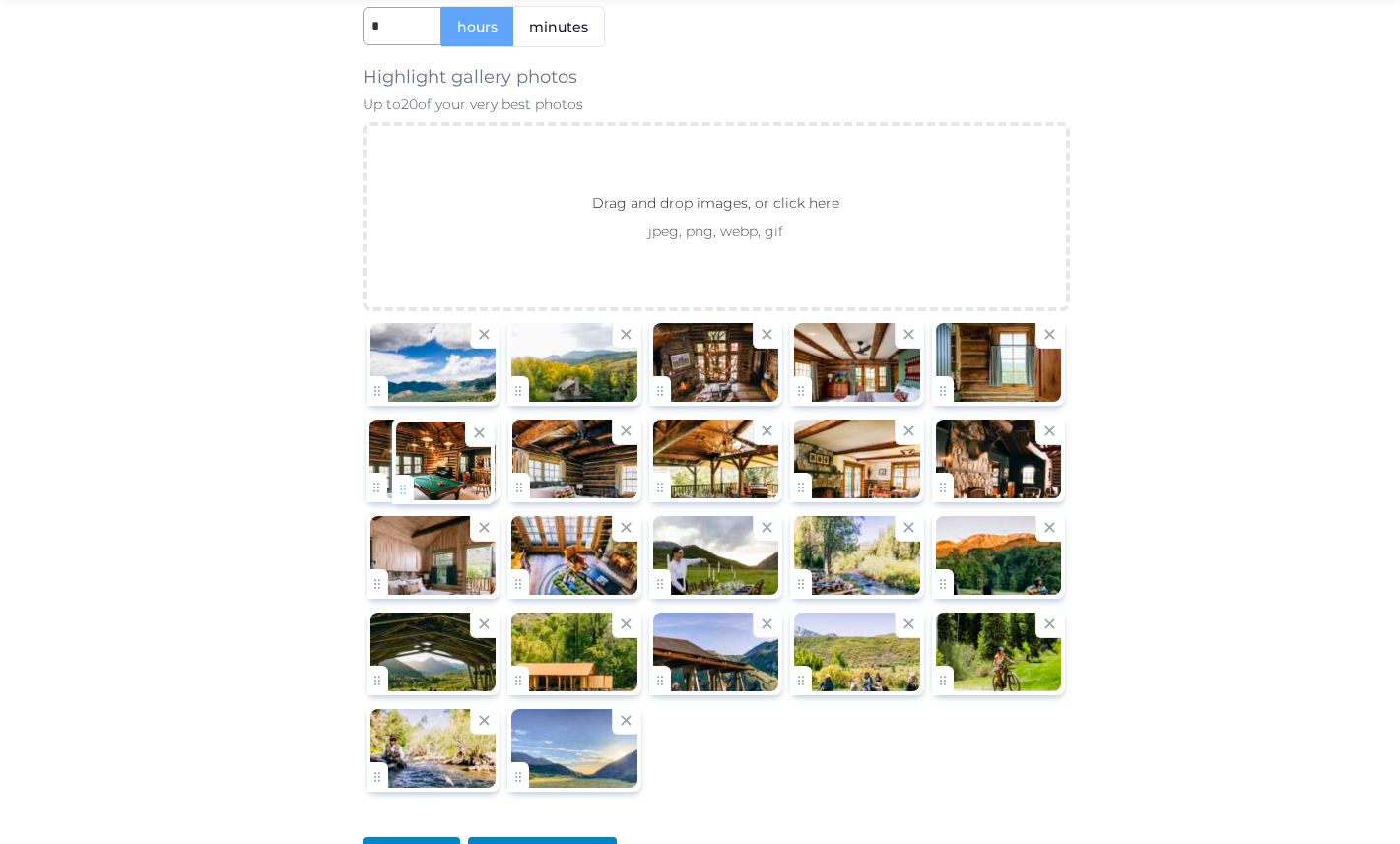 drag, startPoint x: 512, startPoint y: 490, endPoint x: 386, endPoint y: 495, distance: 126.09917 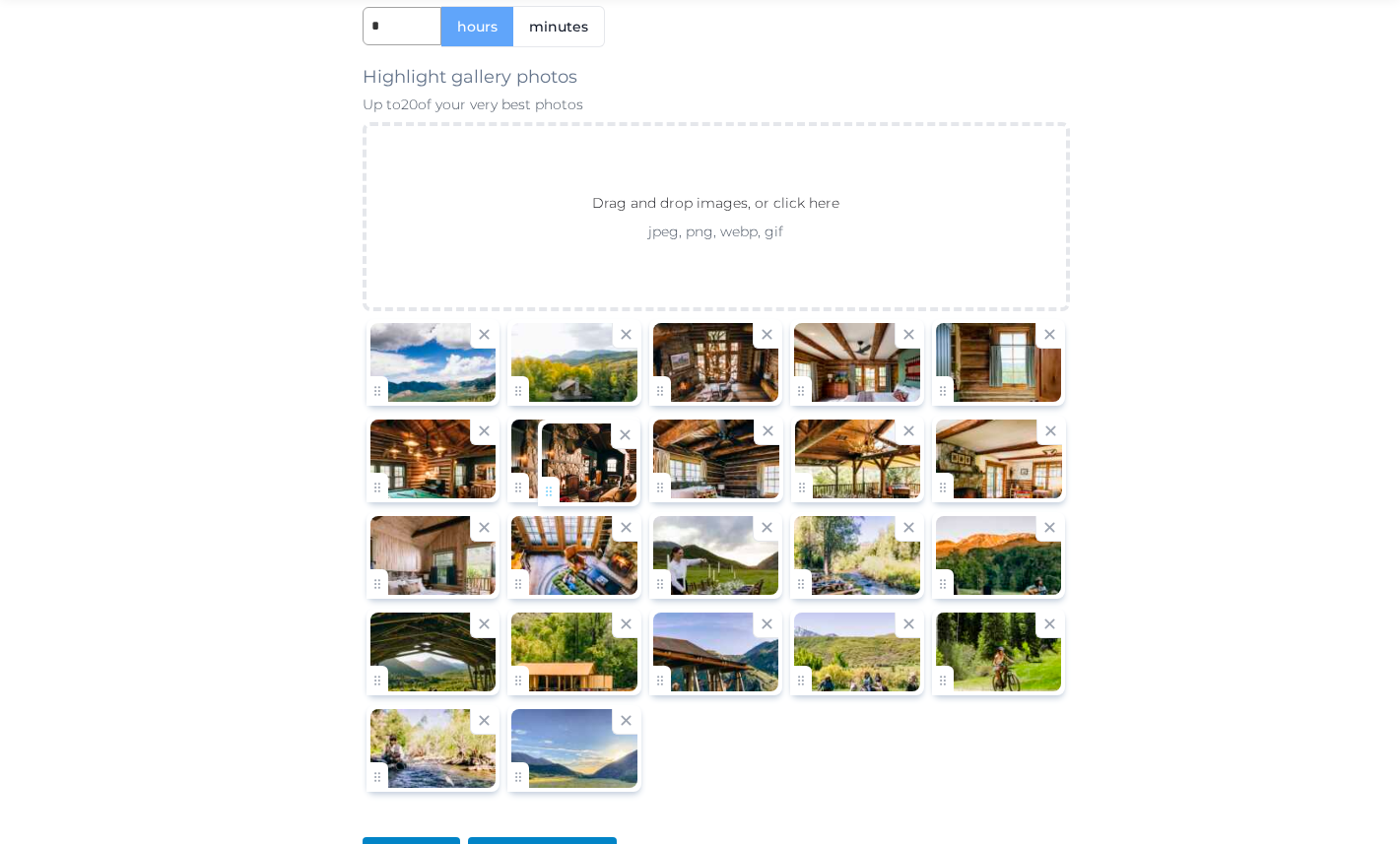 drag, startPoint x: 938, startPoint y: 487, endPoint x: 544, endPoint y: 492, distance: 394.03172 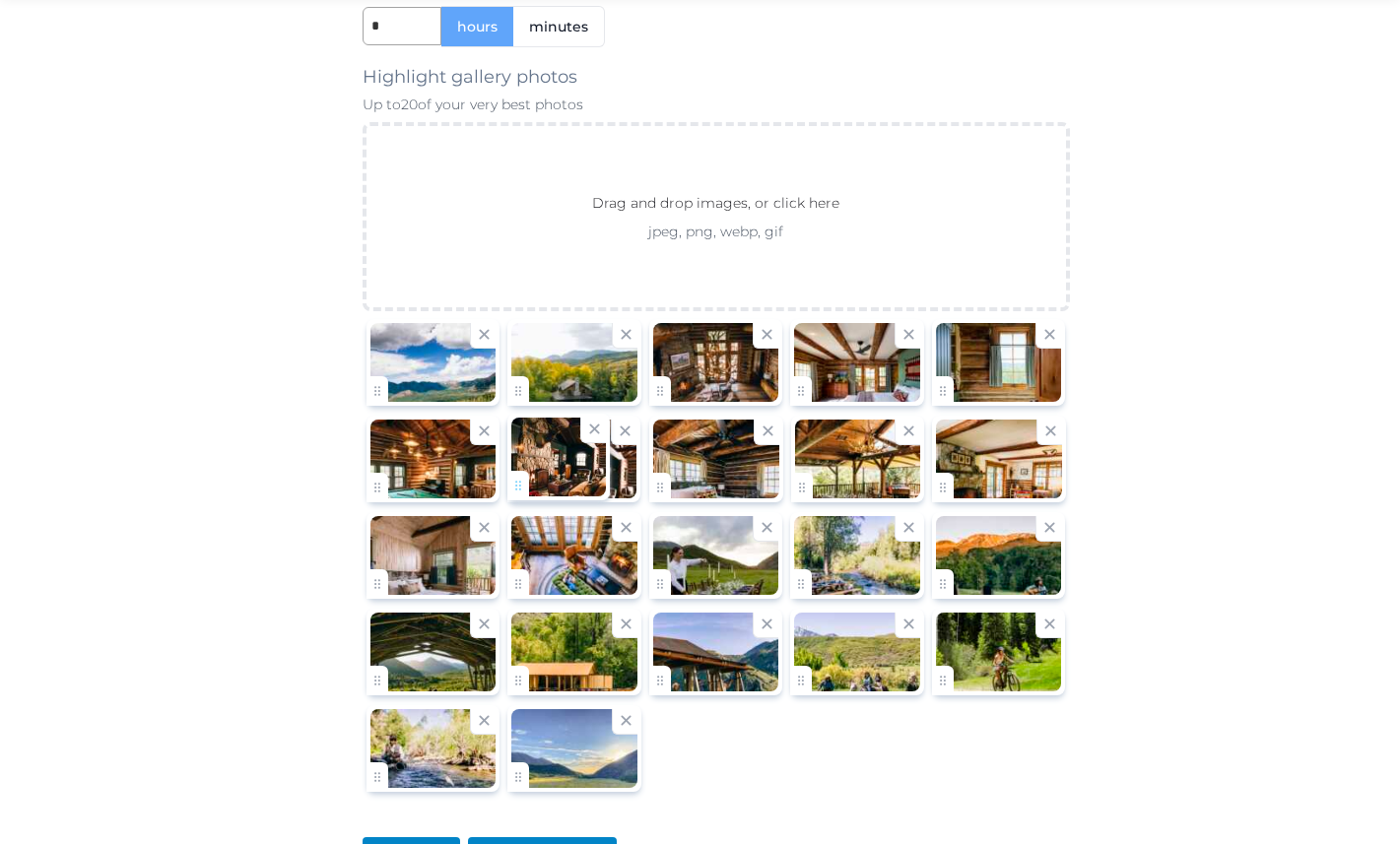click on "**********" at bounding box center (700, -534) 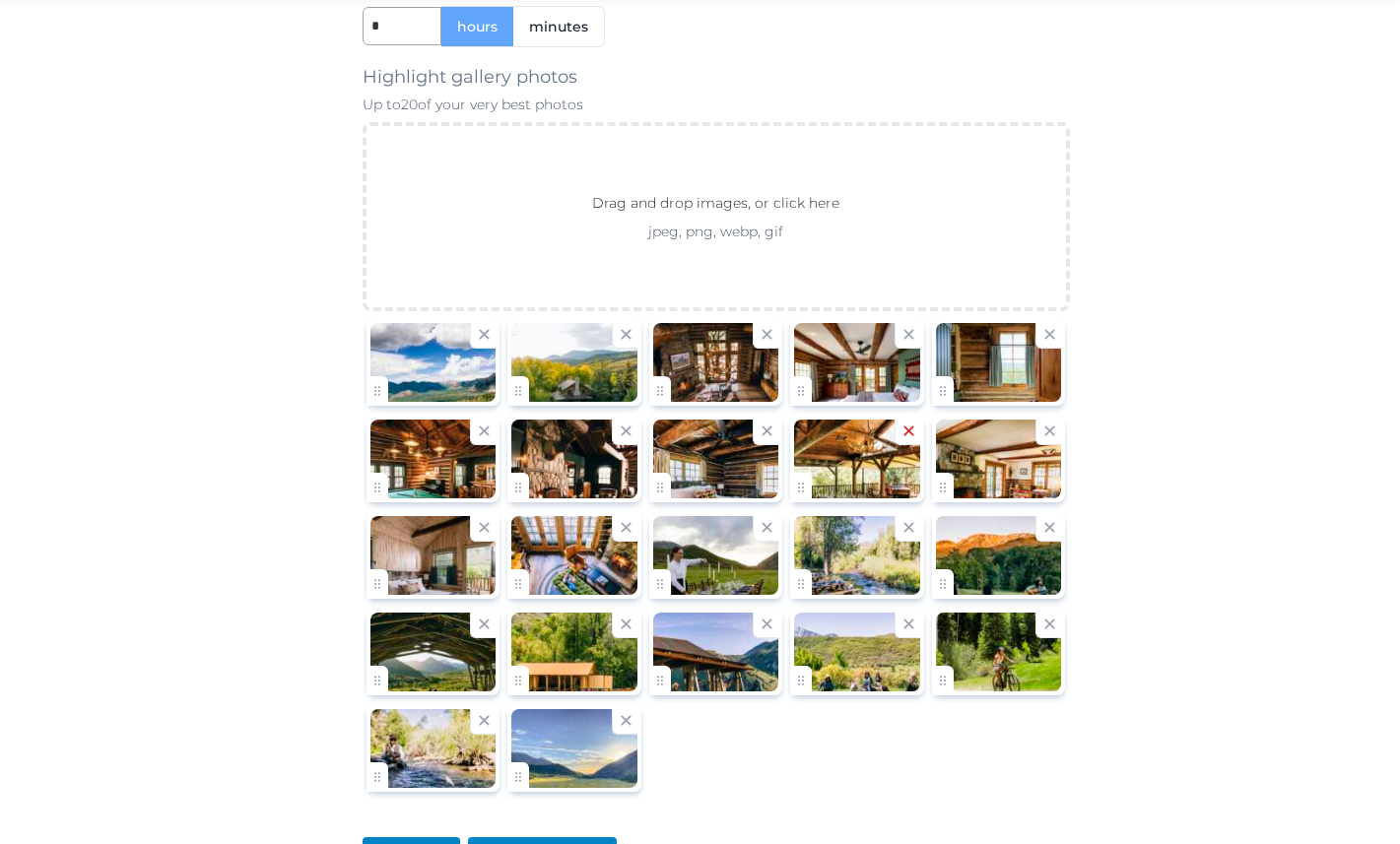 click 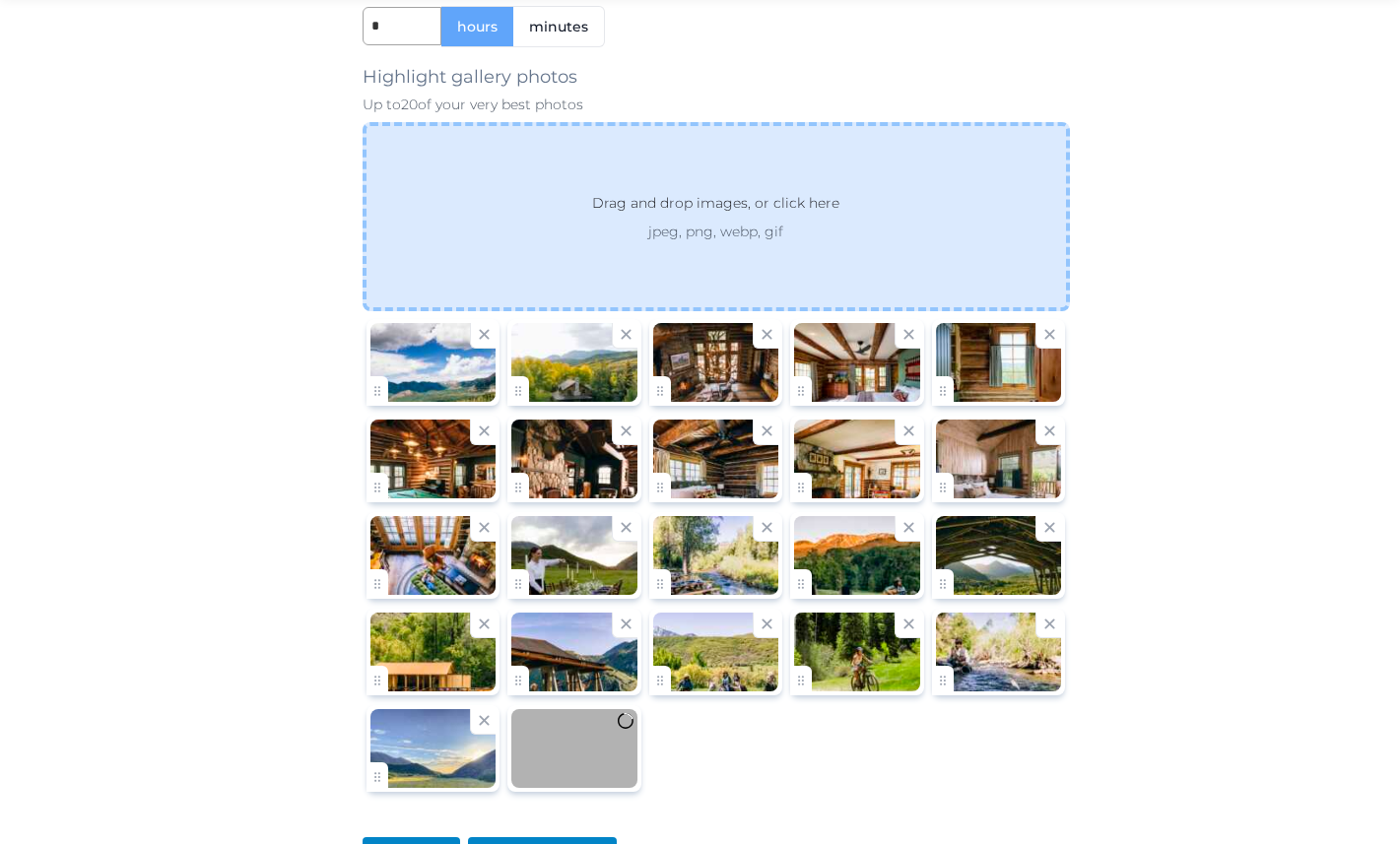 click on "Drag and drop images, or click here jpeg, png, webp, gif" at bounding box center (716, 217) 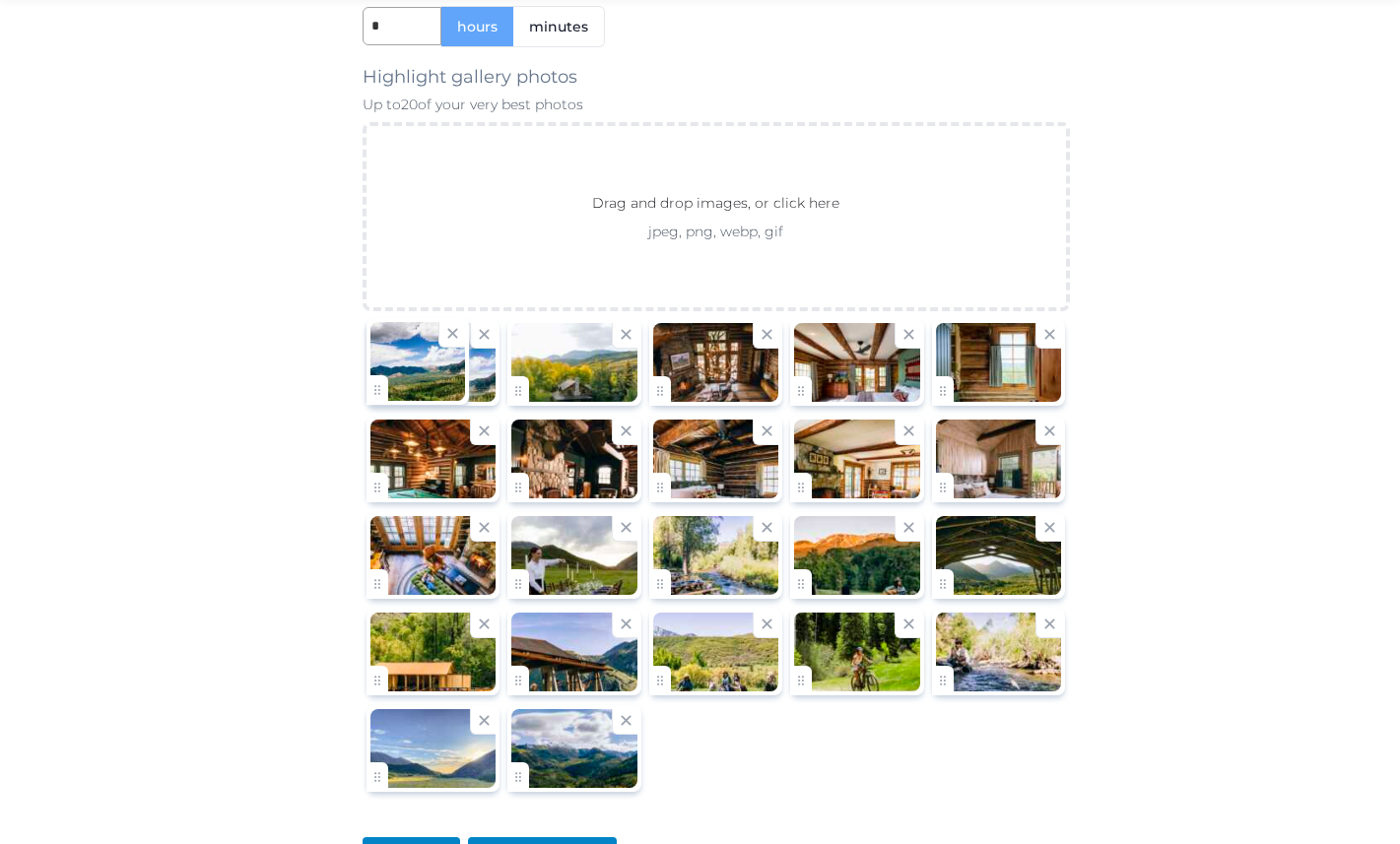 click on "**********" at bounding box center [700, -534] 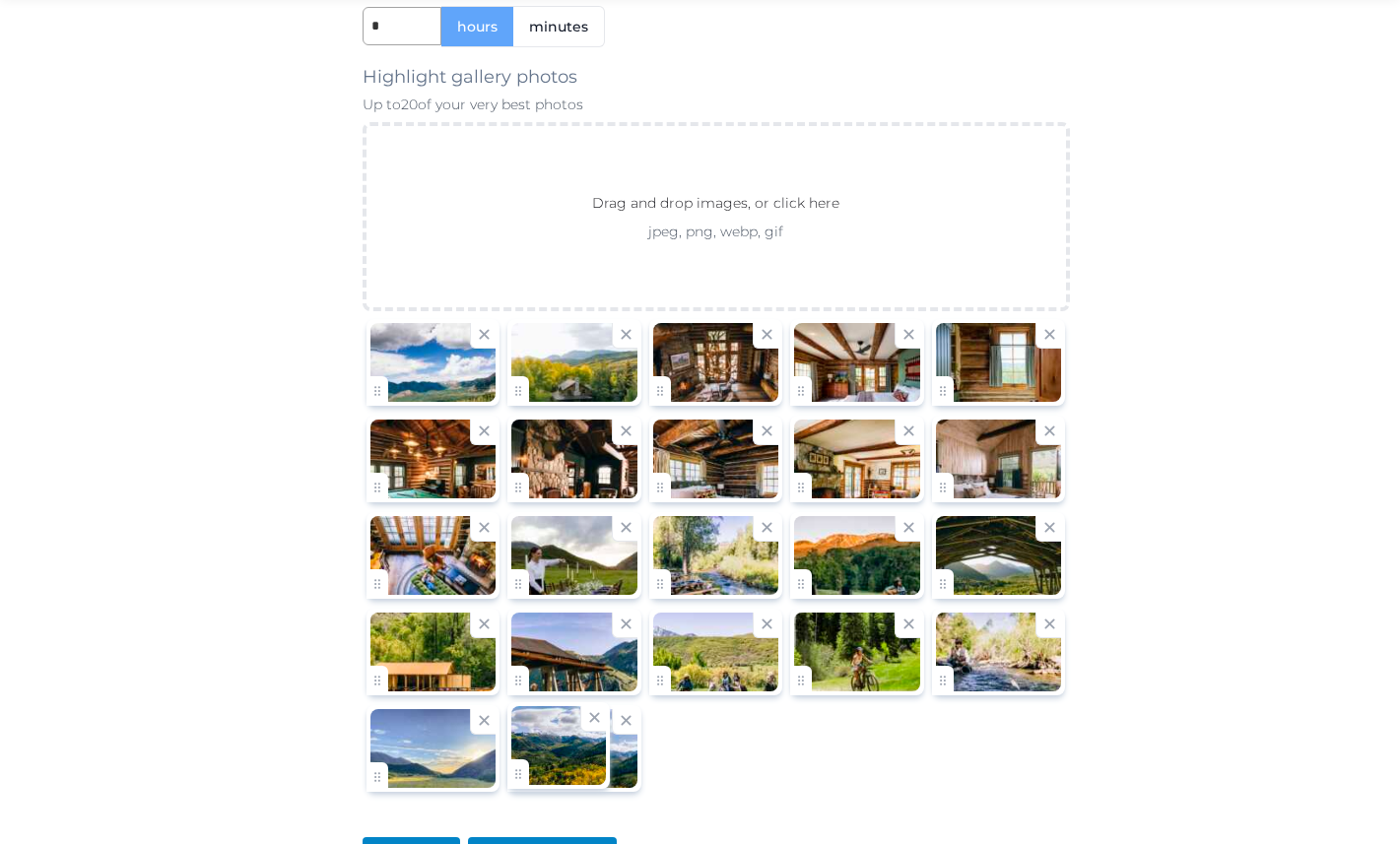 click on "**********" at bounding box center [700, -534] 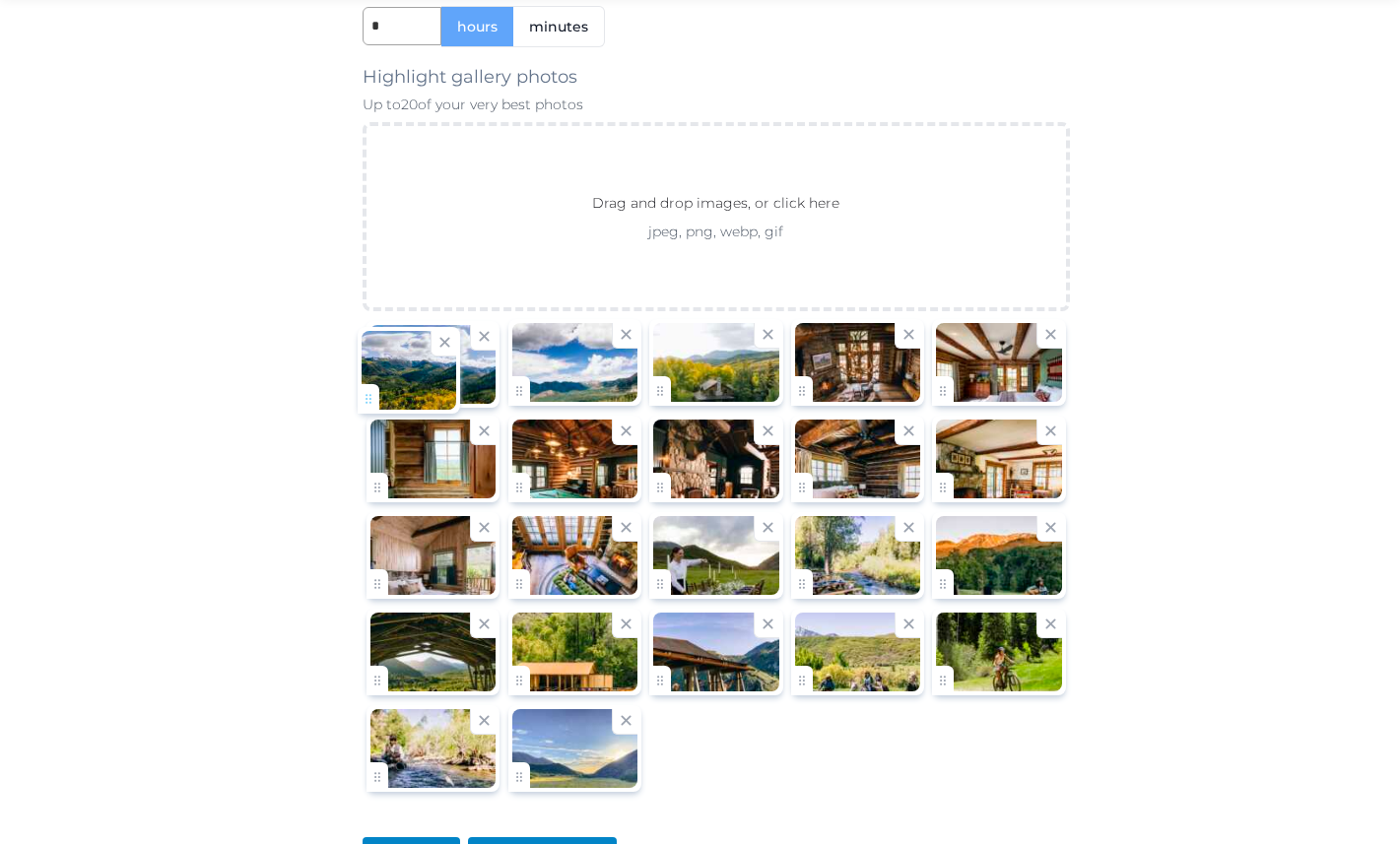 drag, startPoint x: 511, startPoint y: 773, endPoint x: 363, endPoint y: 398, distance: 403.14886 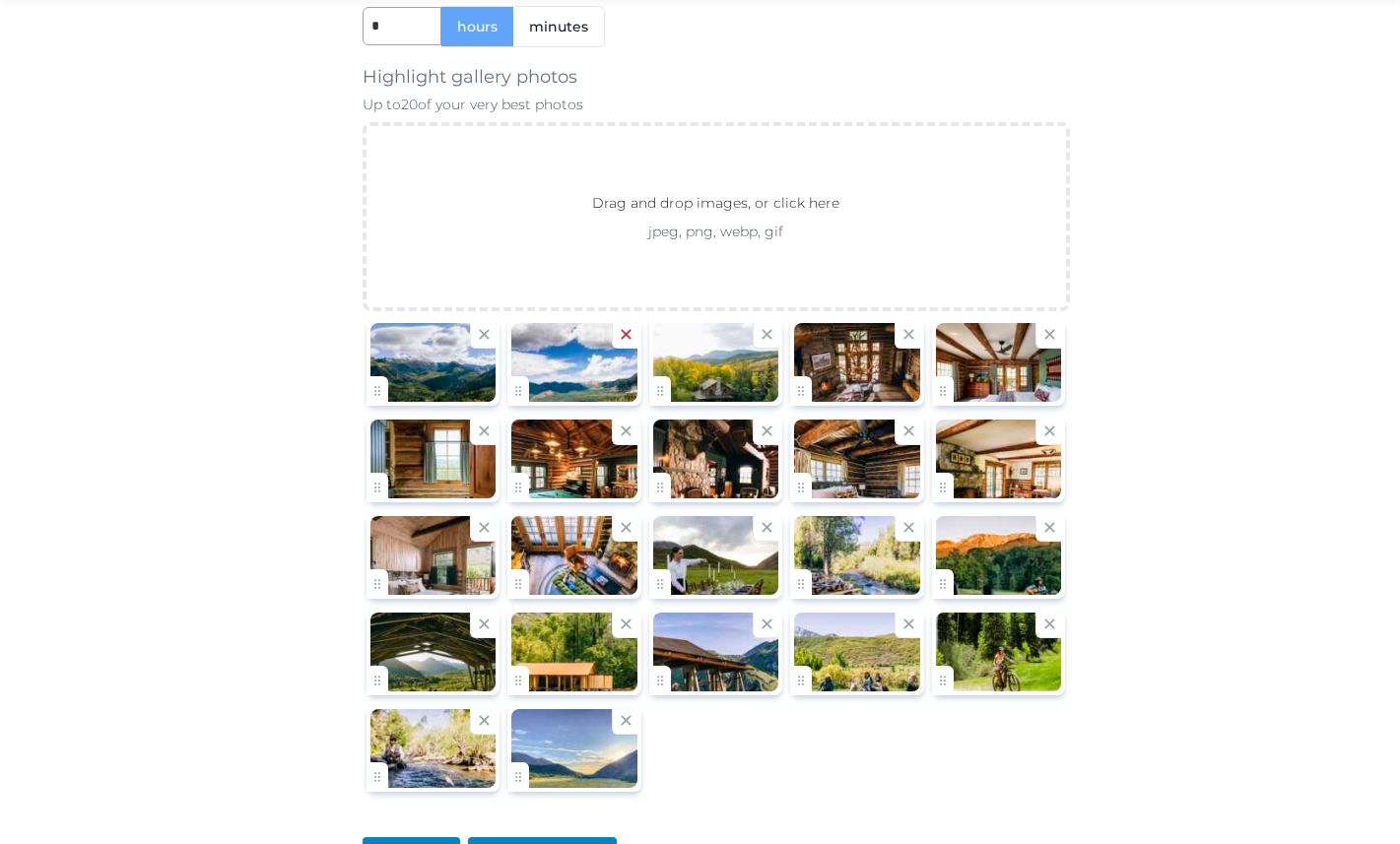 click 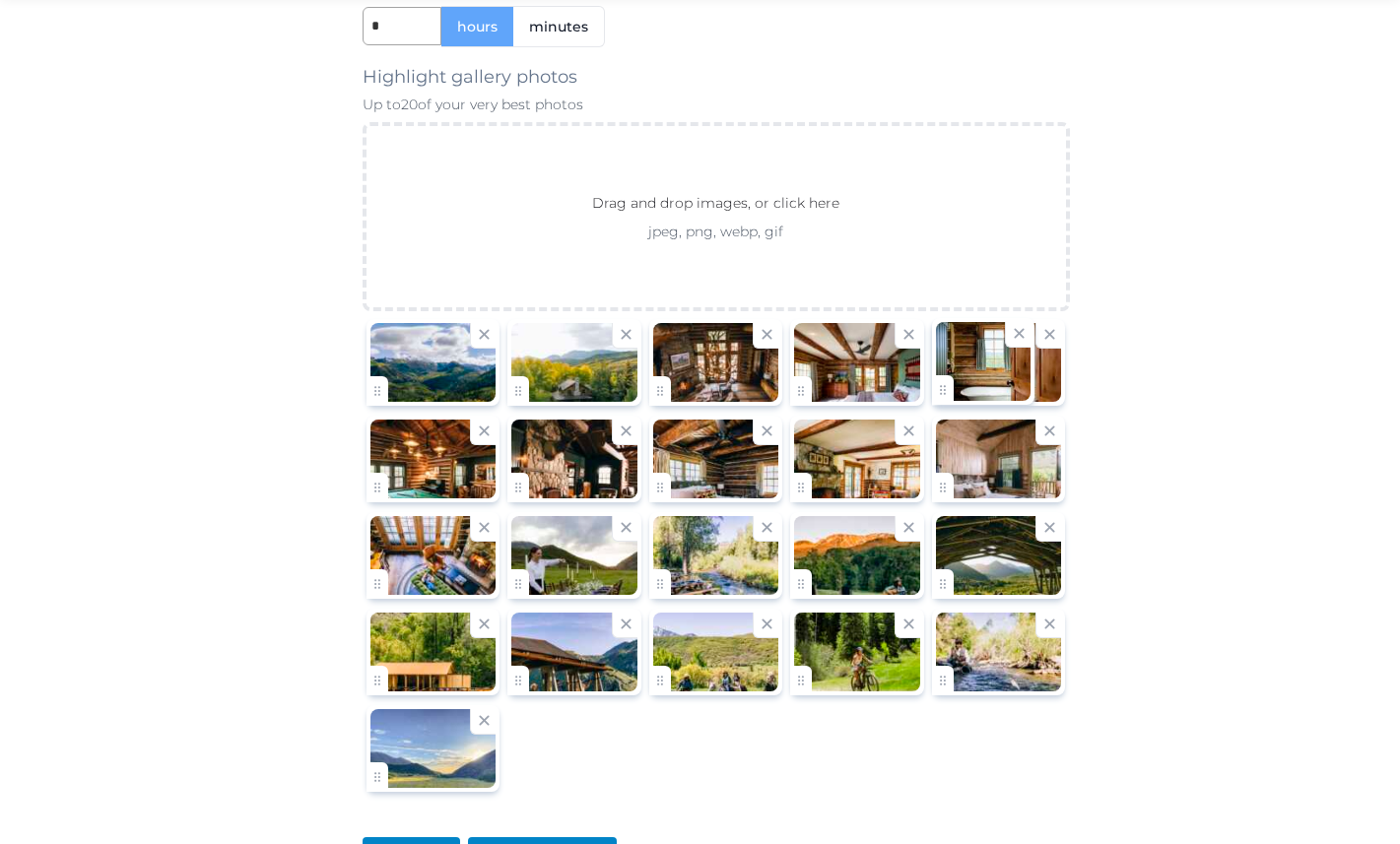 click on "**********" at bounding box center (700, -534) 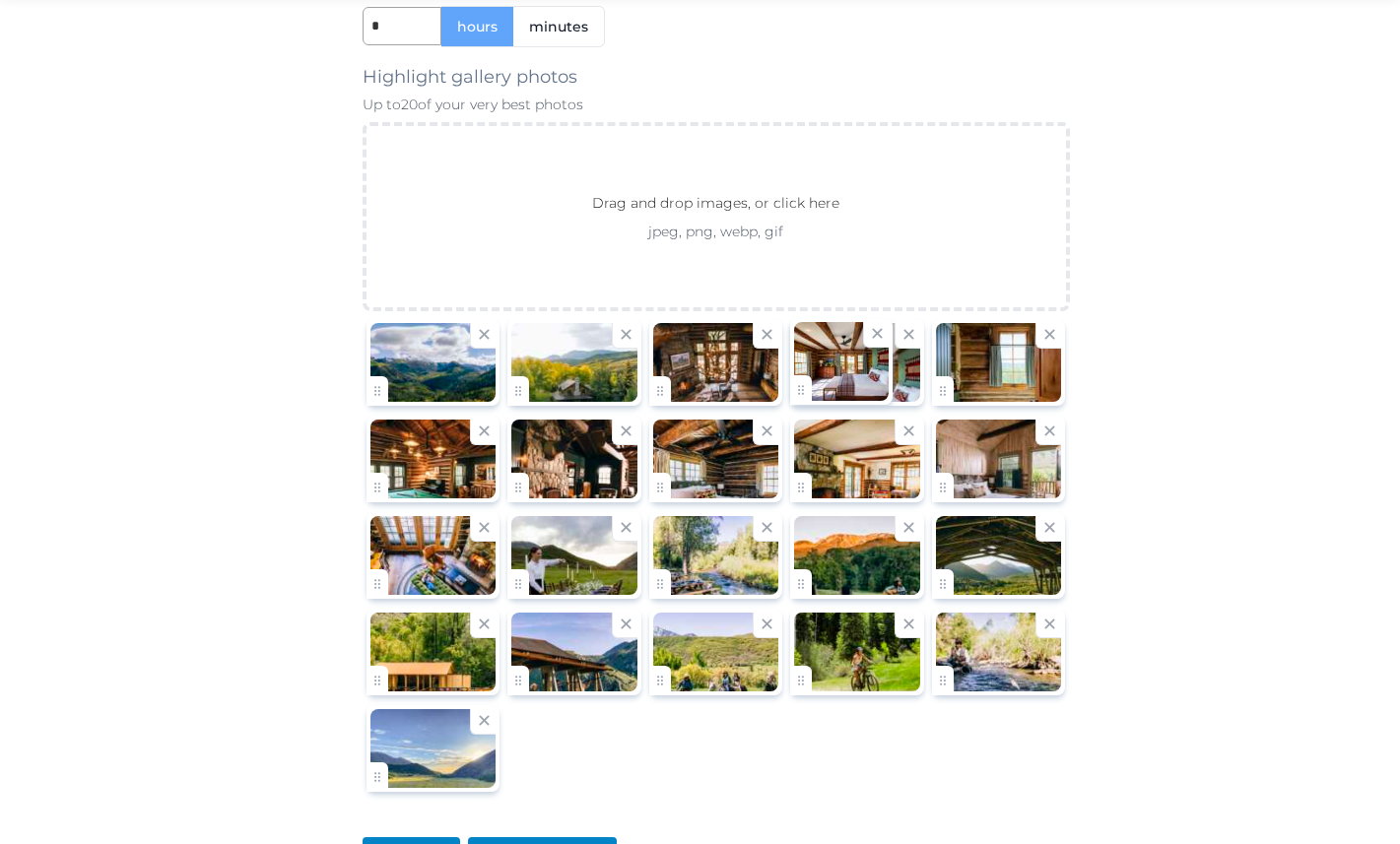 click on "**********" at bounding box center [700, -534] 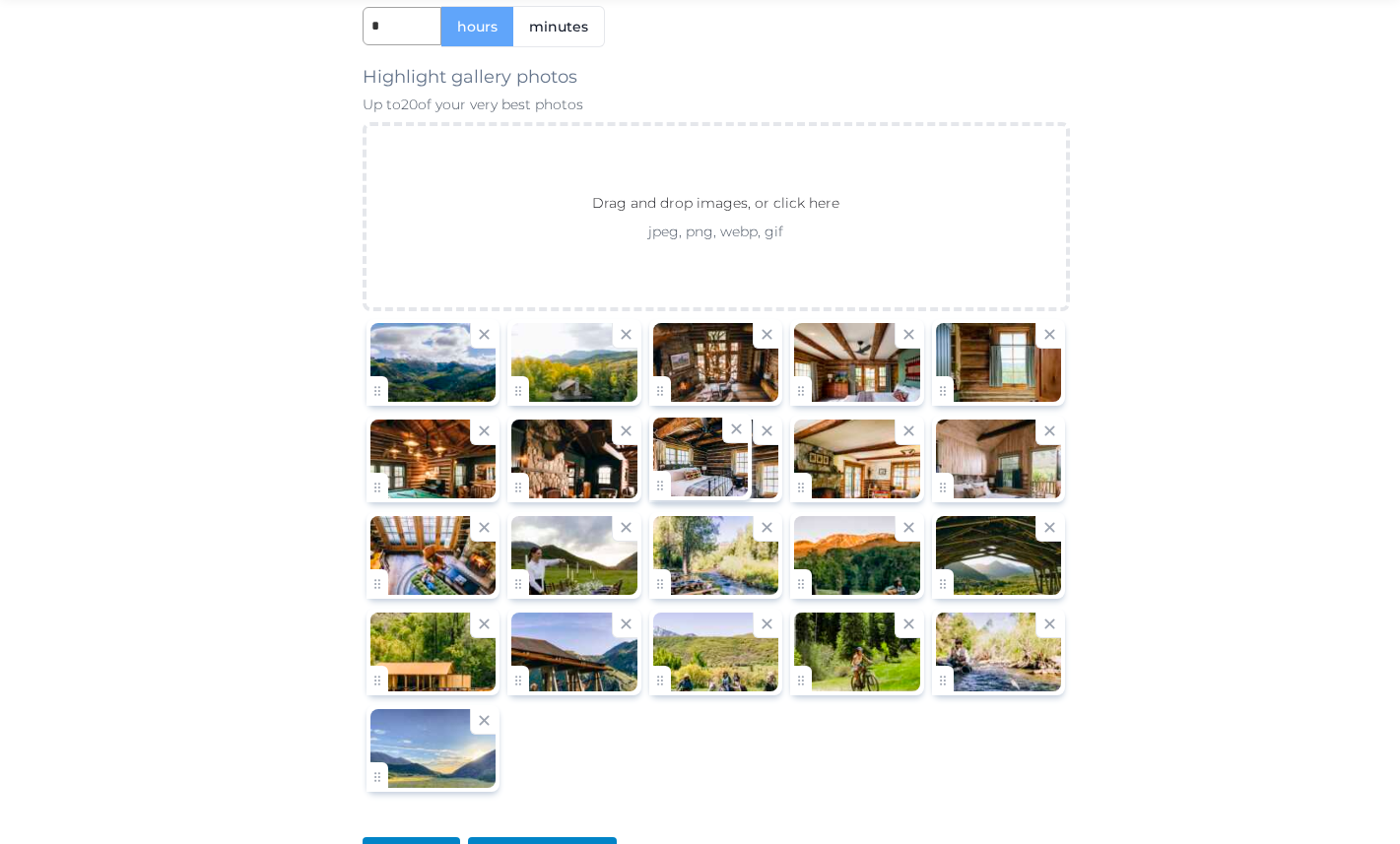click on "**********" at bounding box center [700, -534] 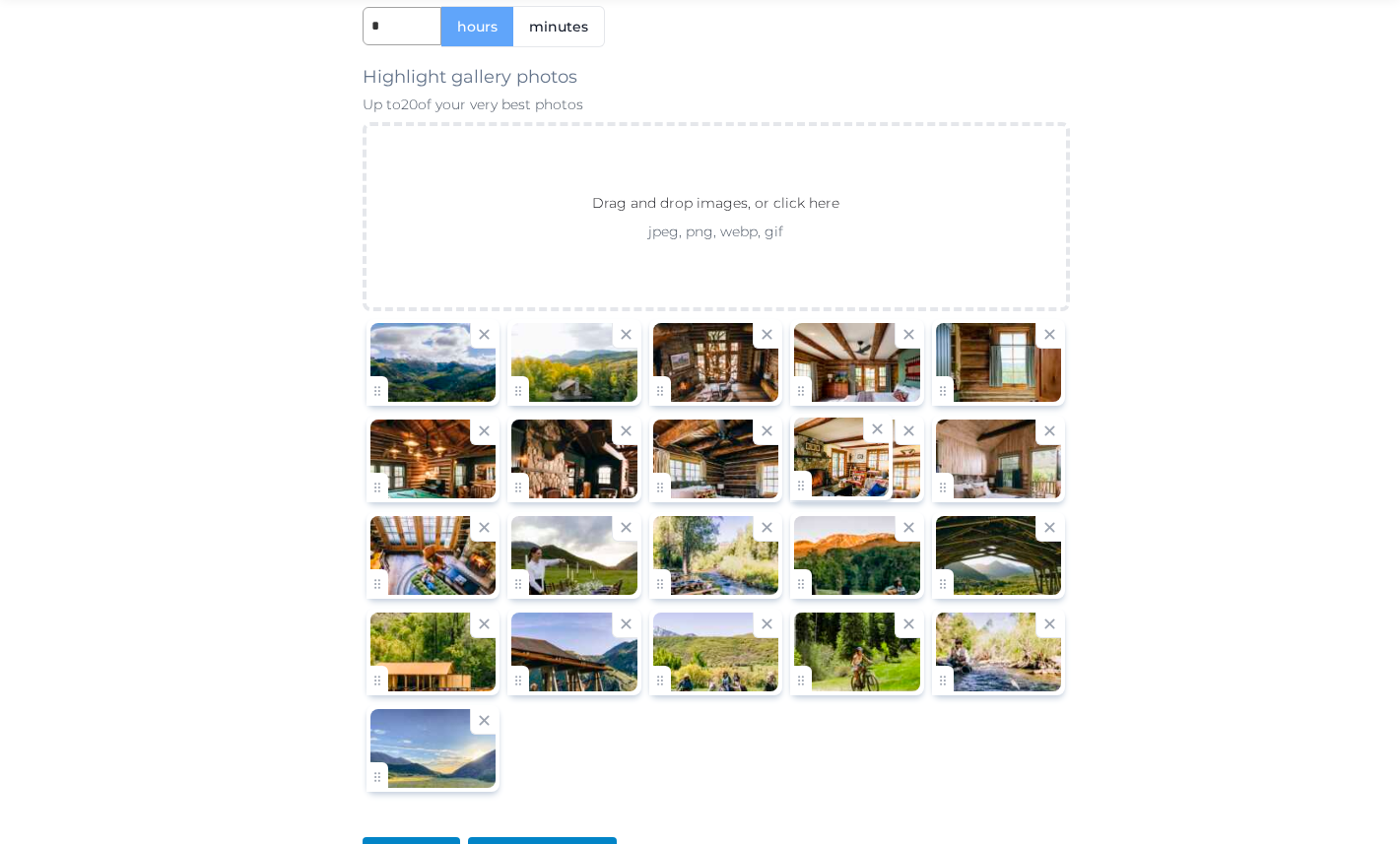 click on "**********" at bounding box center (700, -534) 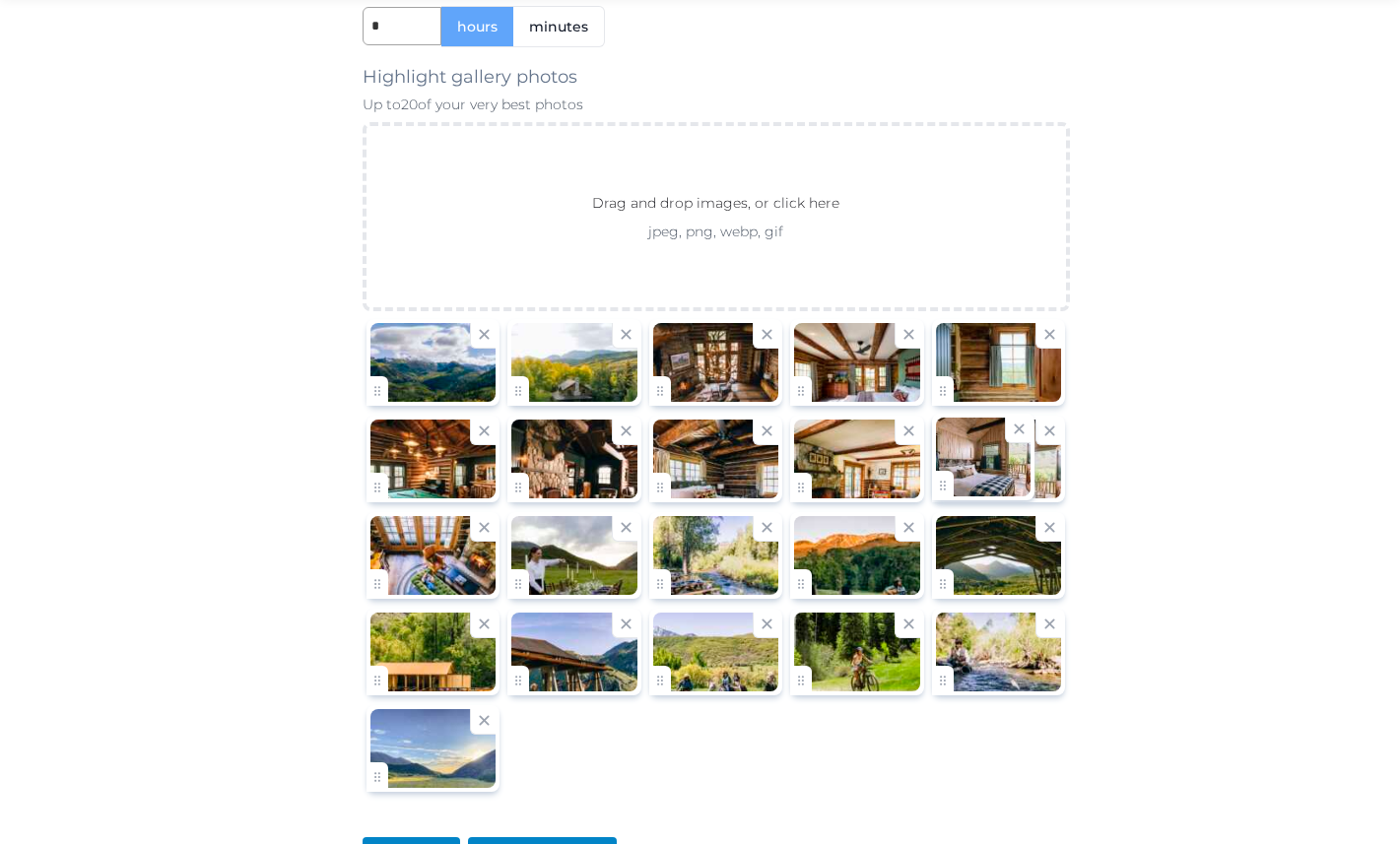 click on "**********" at bounding box center [700, -534] 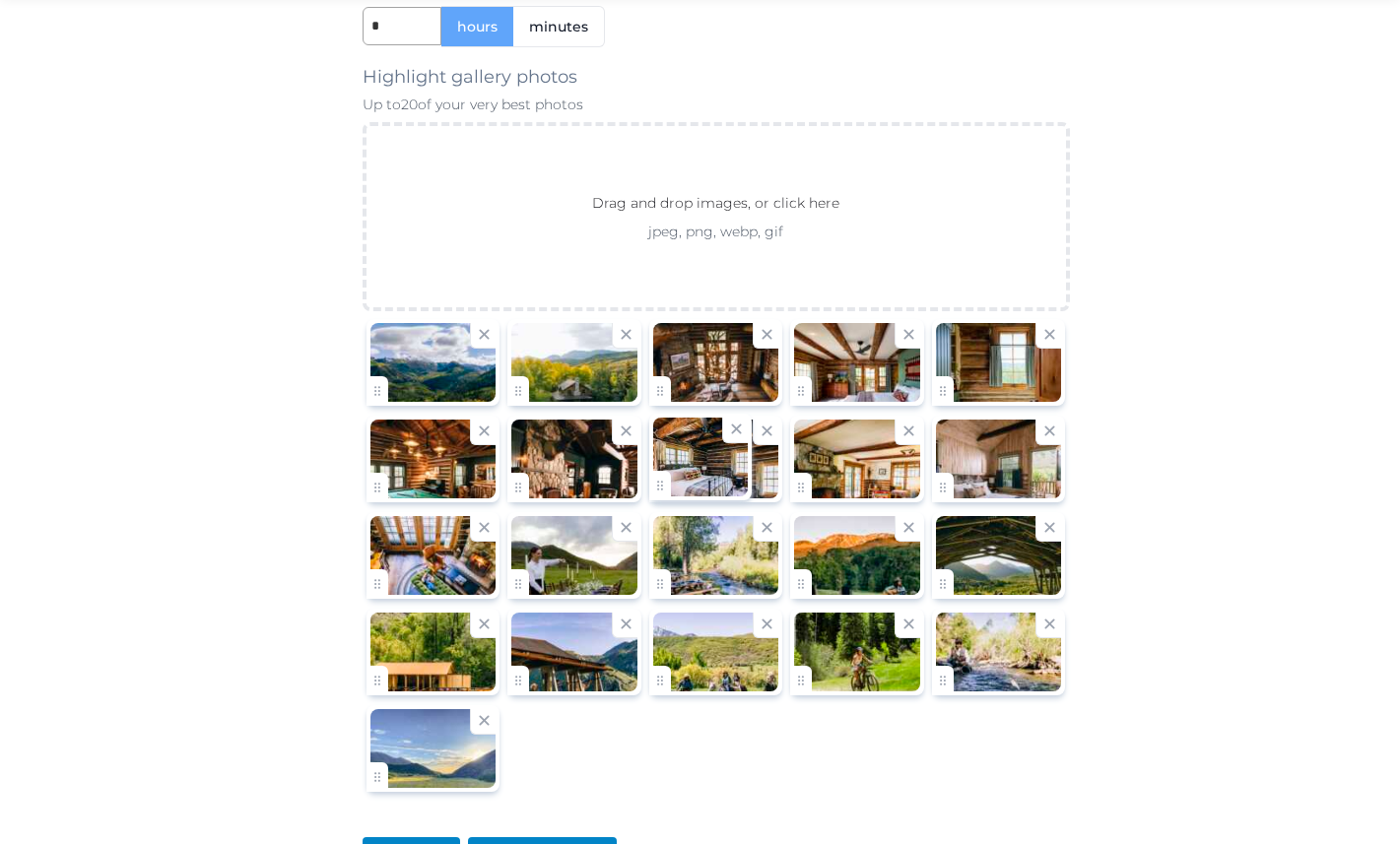 click on "**********" at bounding box center (700, -534) 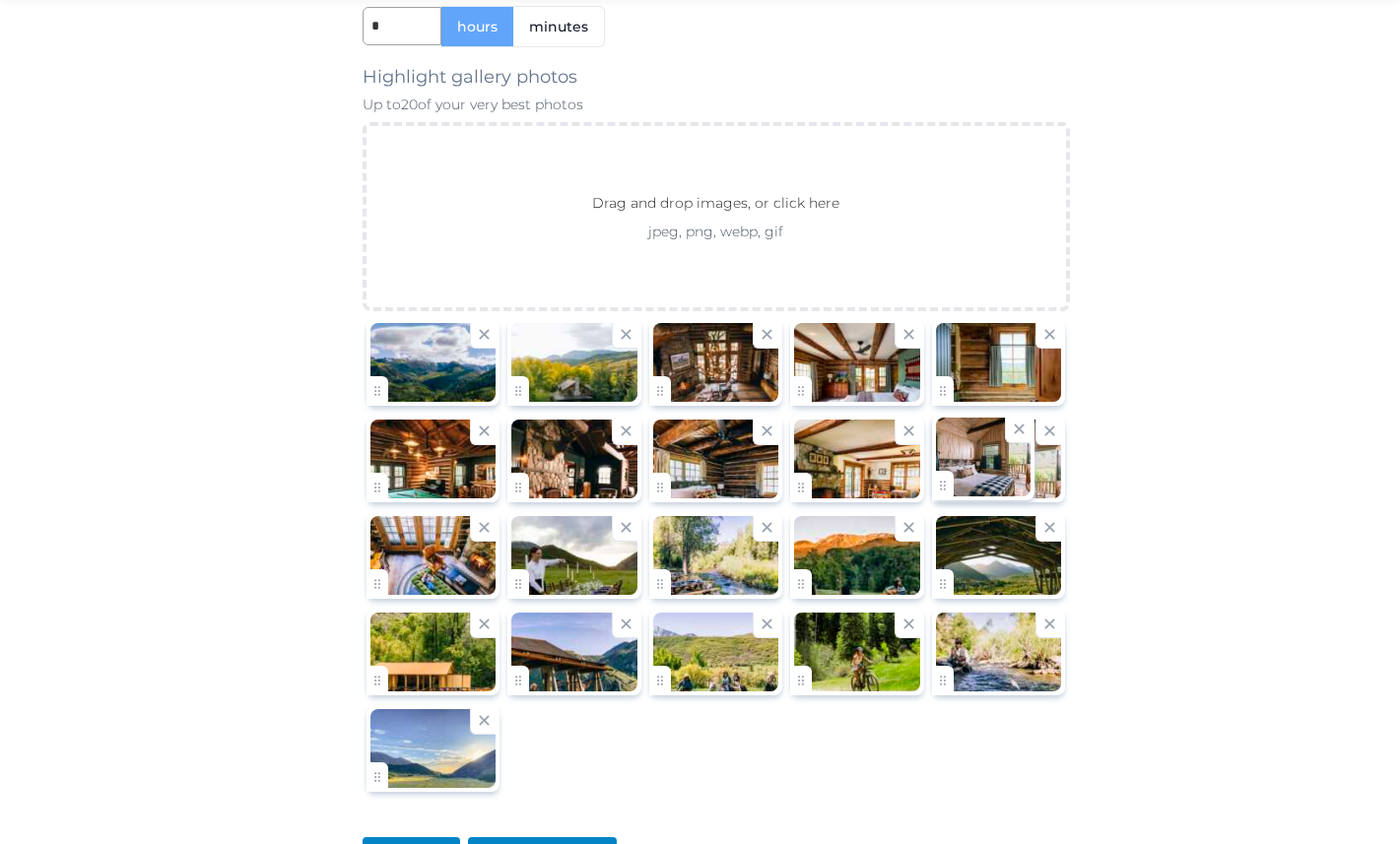 click on "**********" at bounding box center [700, -534] 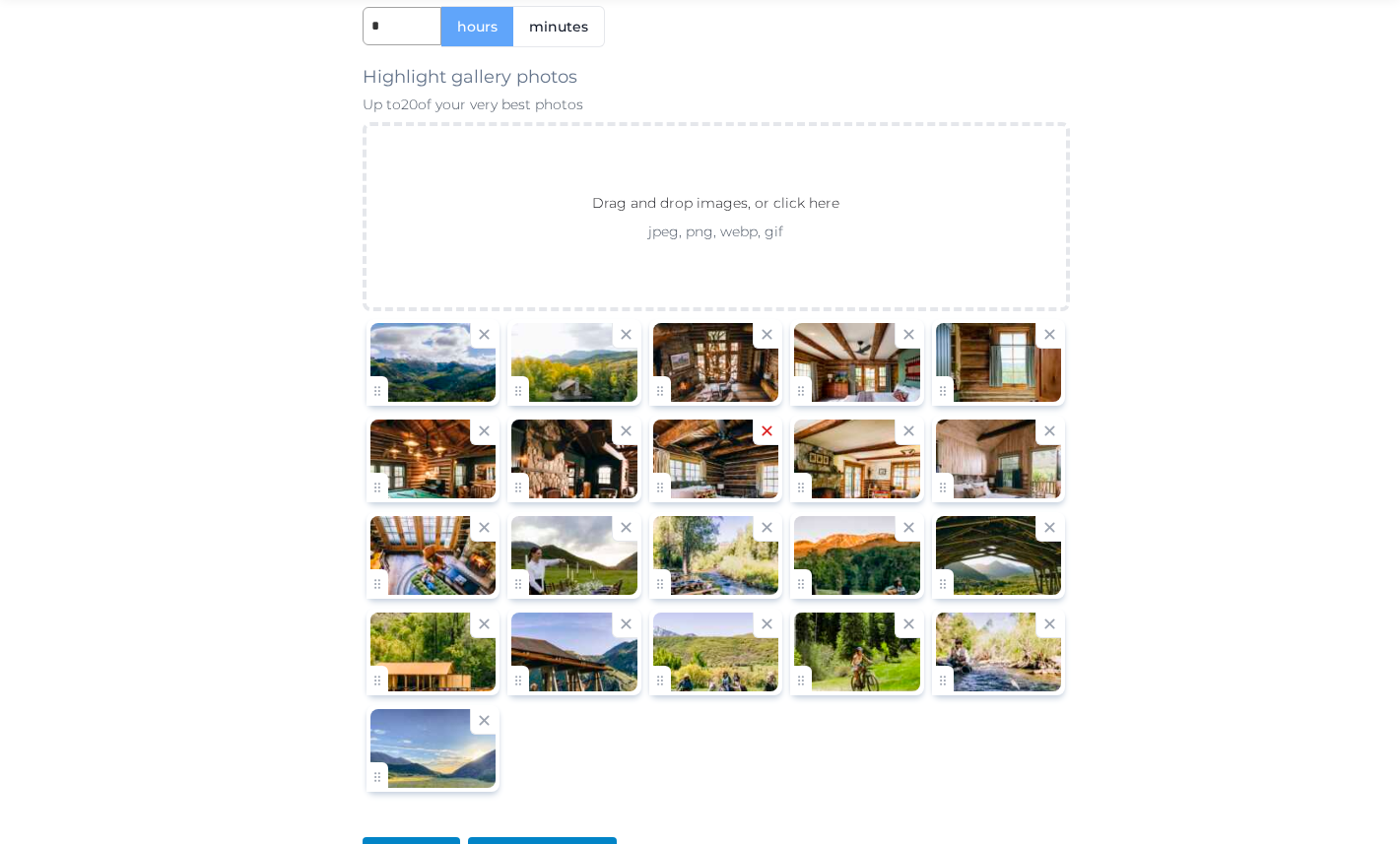 click 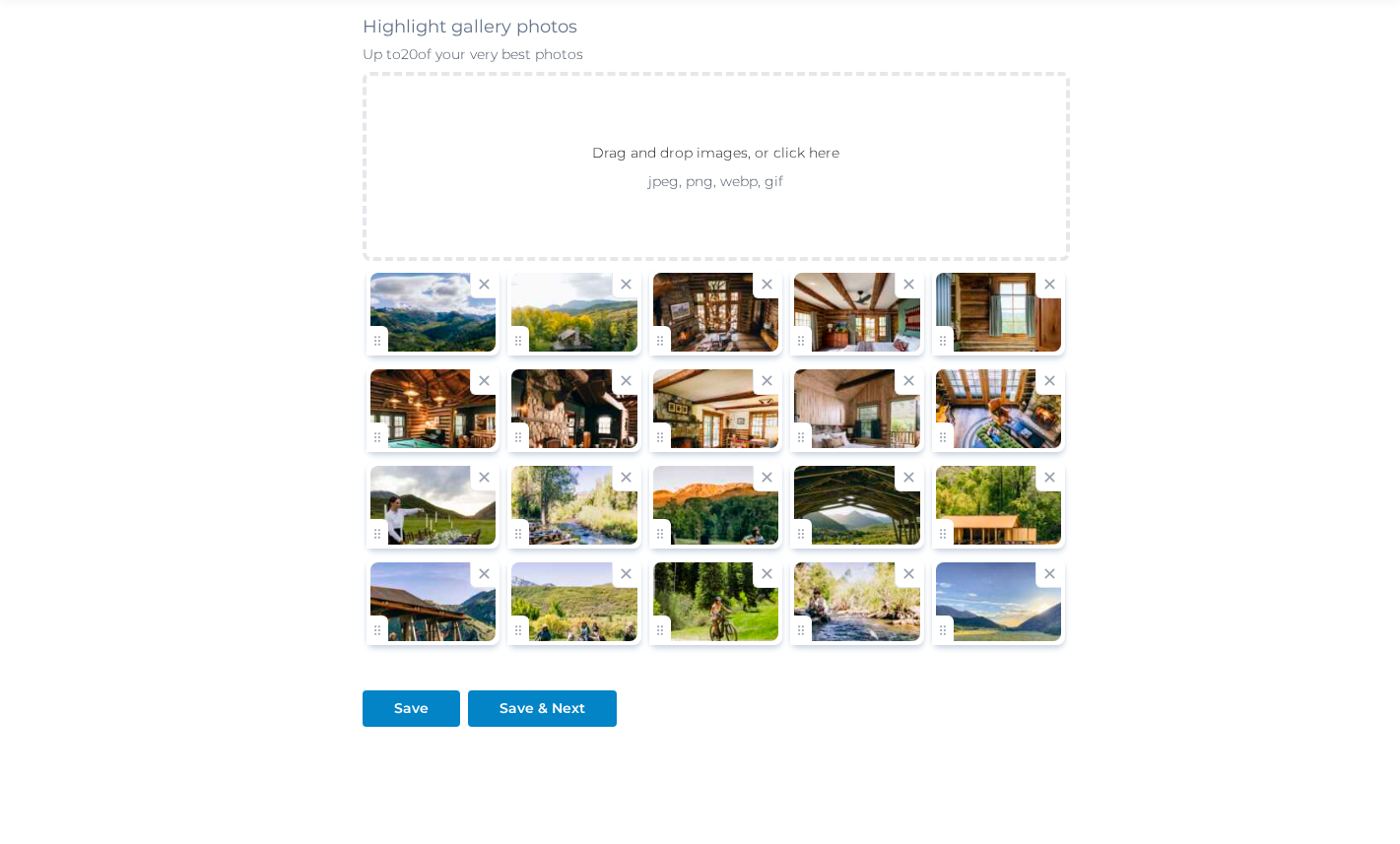 scroll, scrollTop: 2182, scrollLeft: 0, axis: vertical 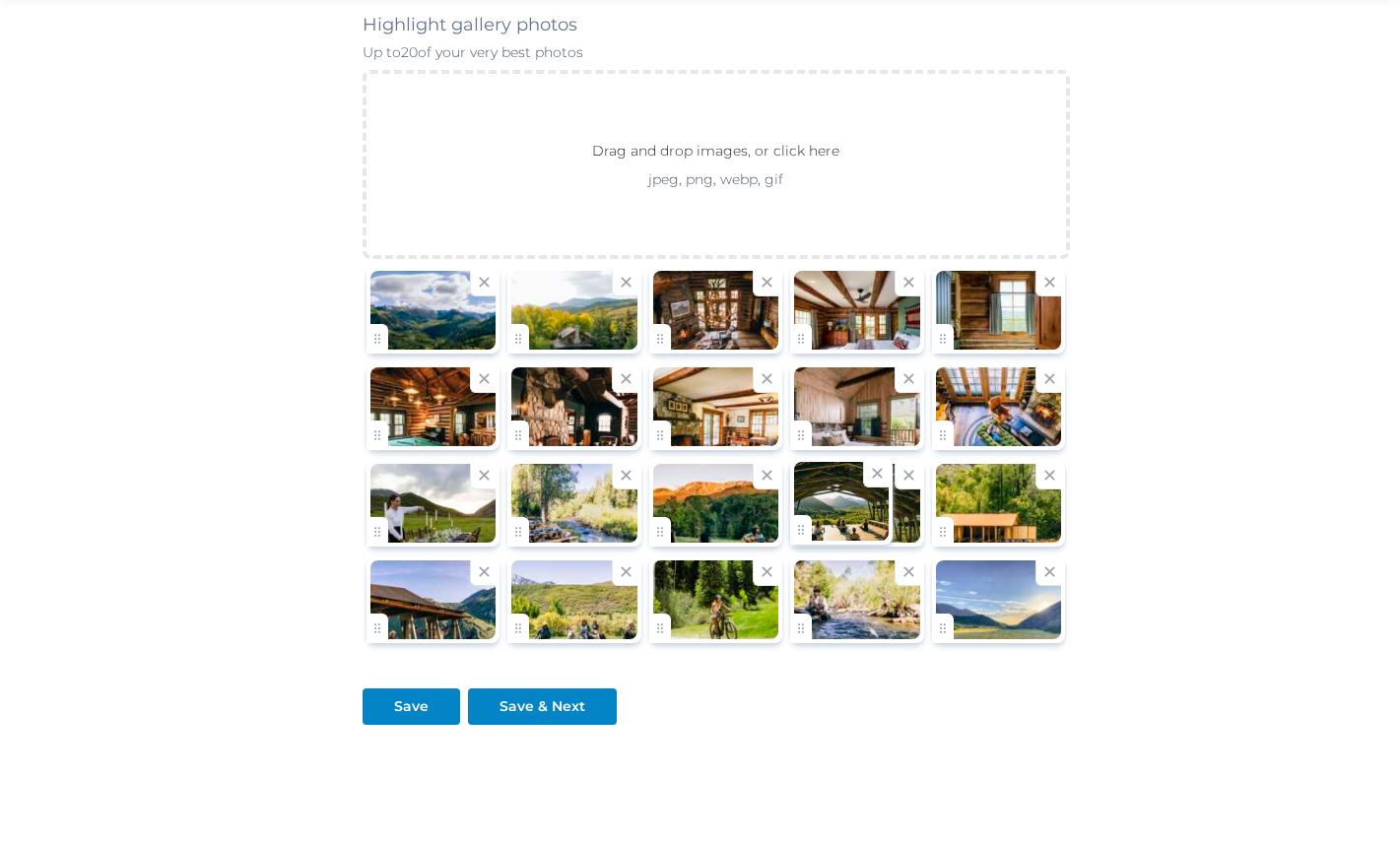 click on "**********" at bounding box center (700, -634) 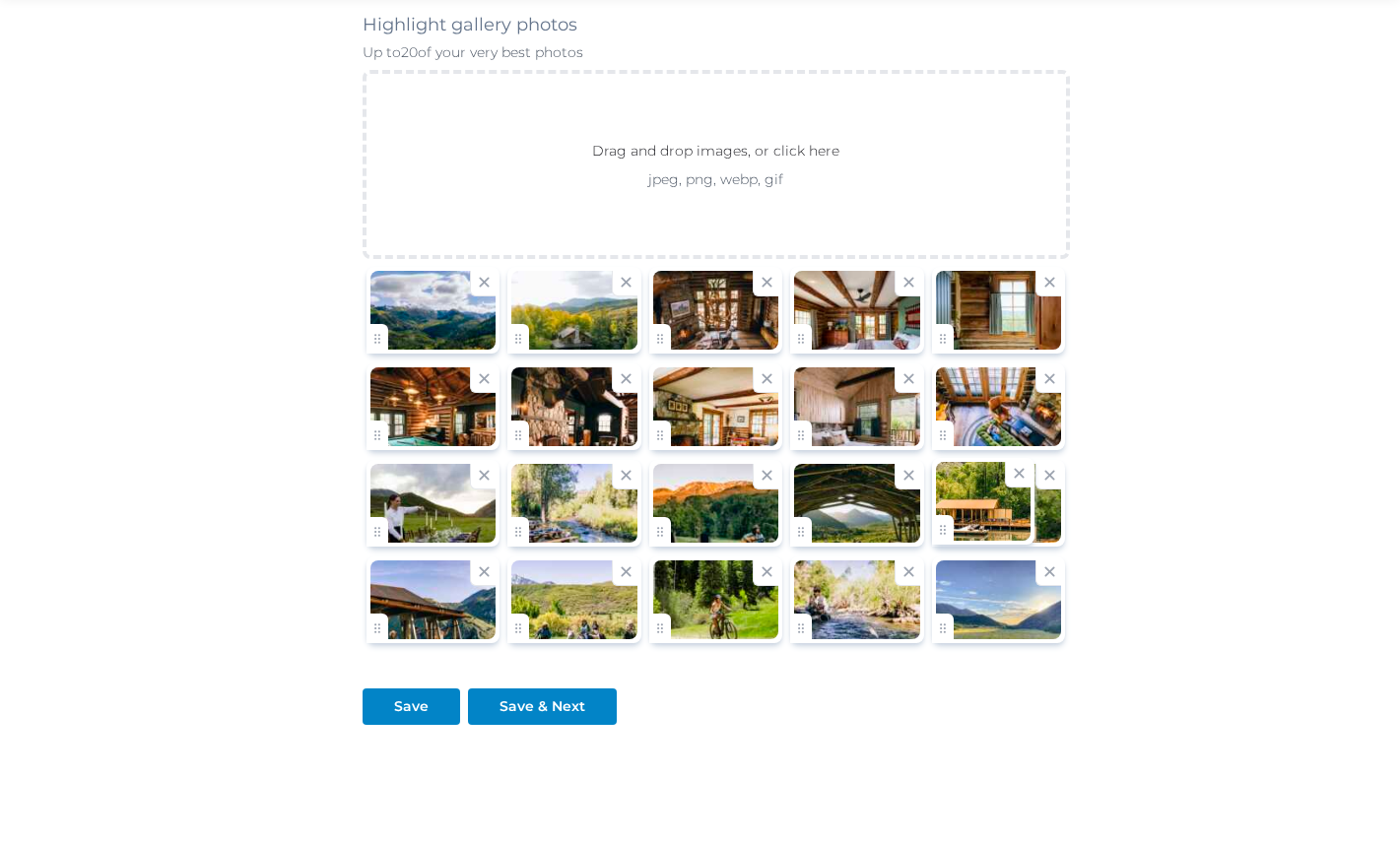 click on "**********" at bounding box center (700, -634) 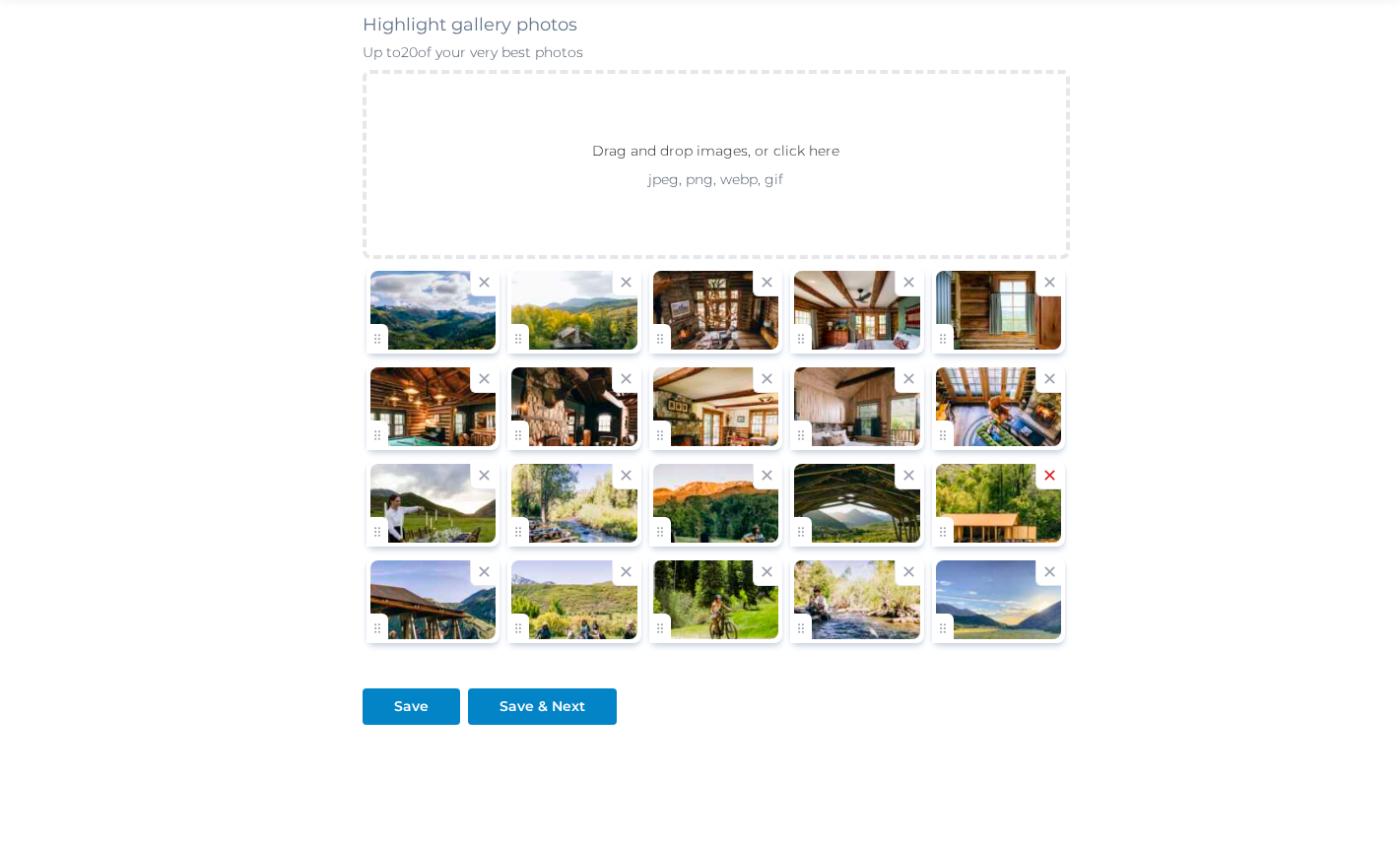 click 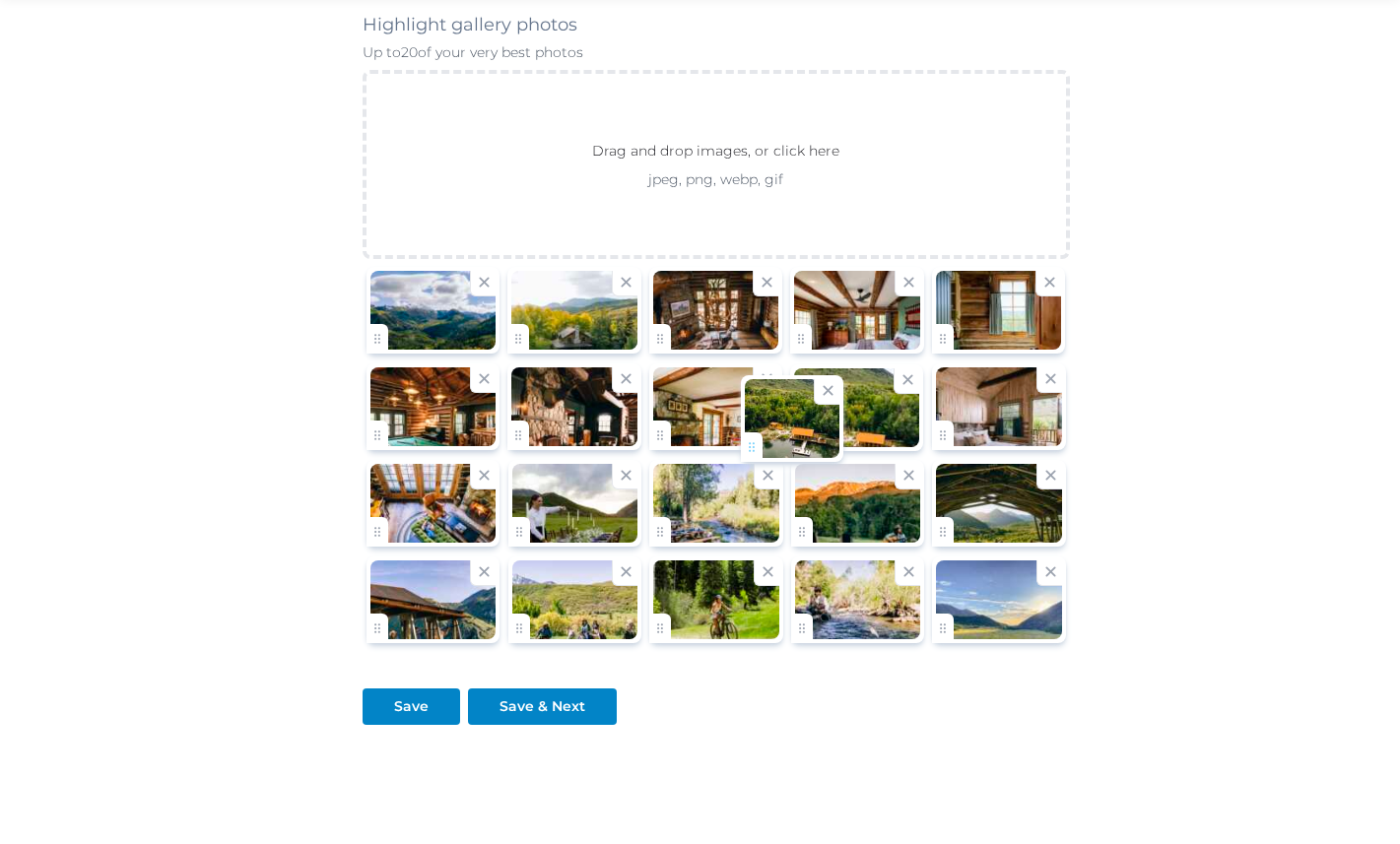 drag, startPoint x: 951, startPoint y: 622, endPoint x: 760, endPoint y: 443, distance: 261.7671 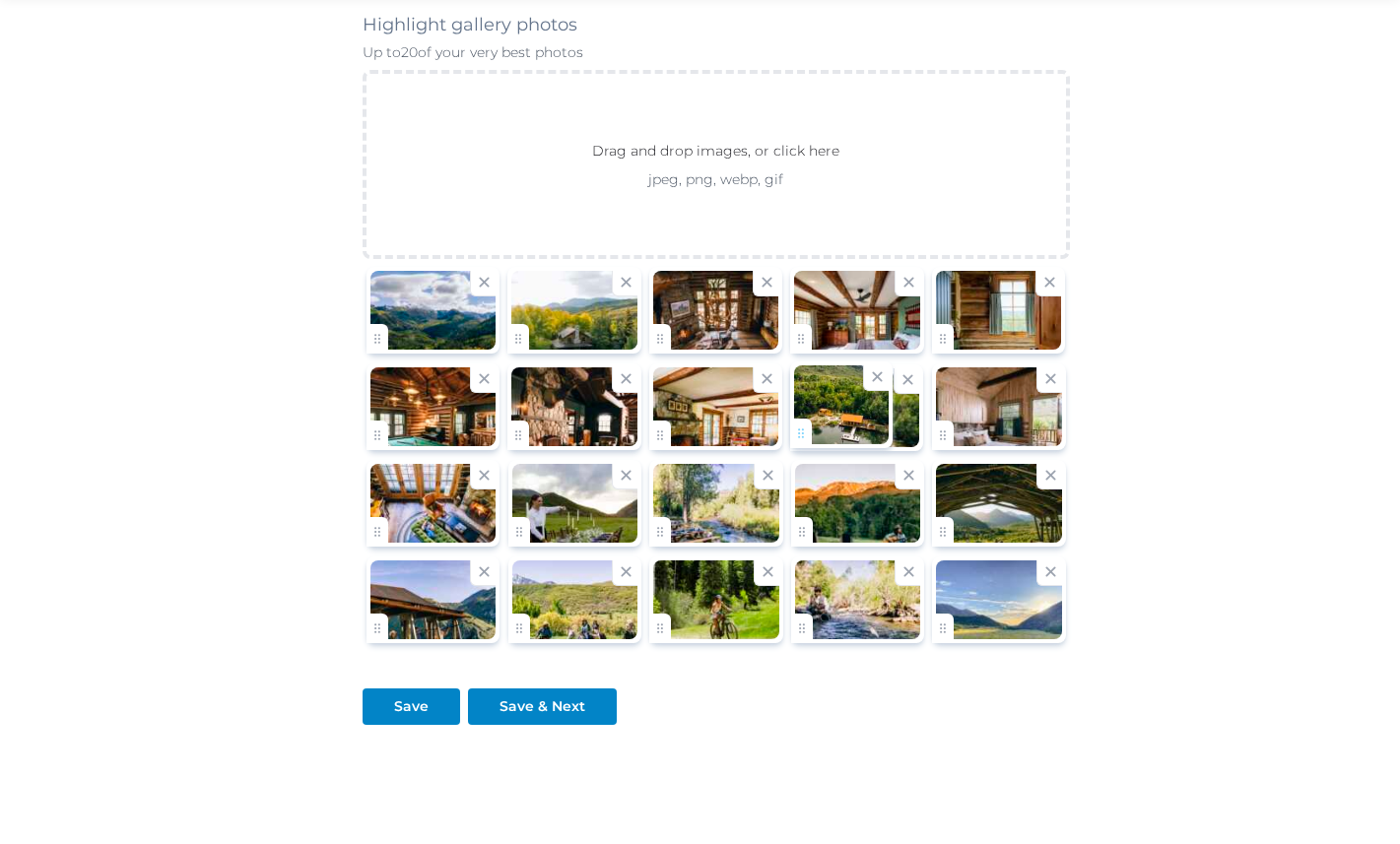 click on "**********" at bounding box center (700, -634) 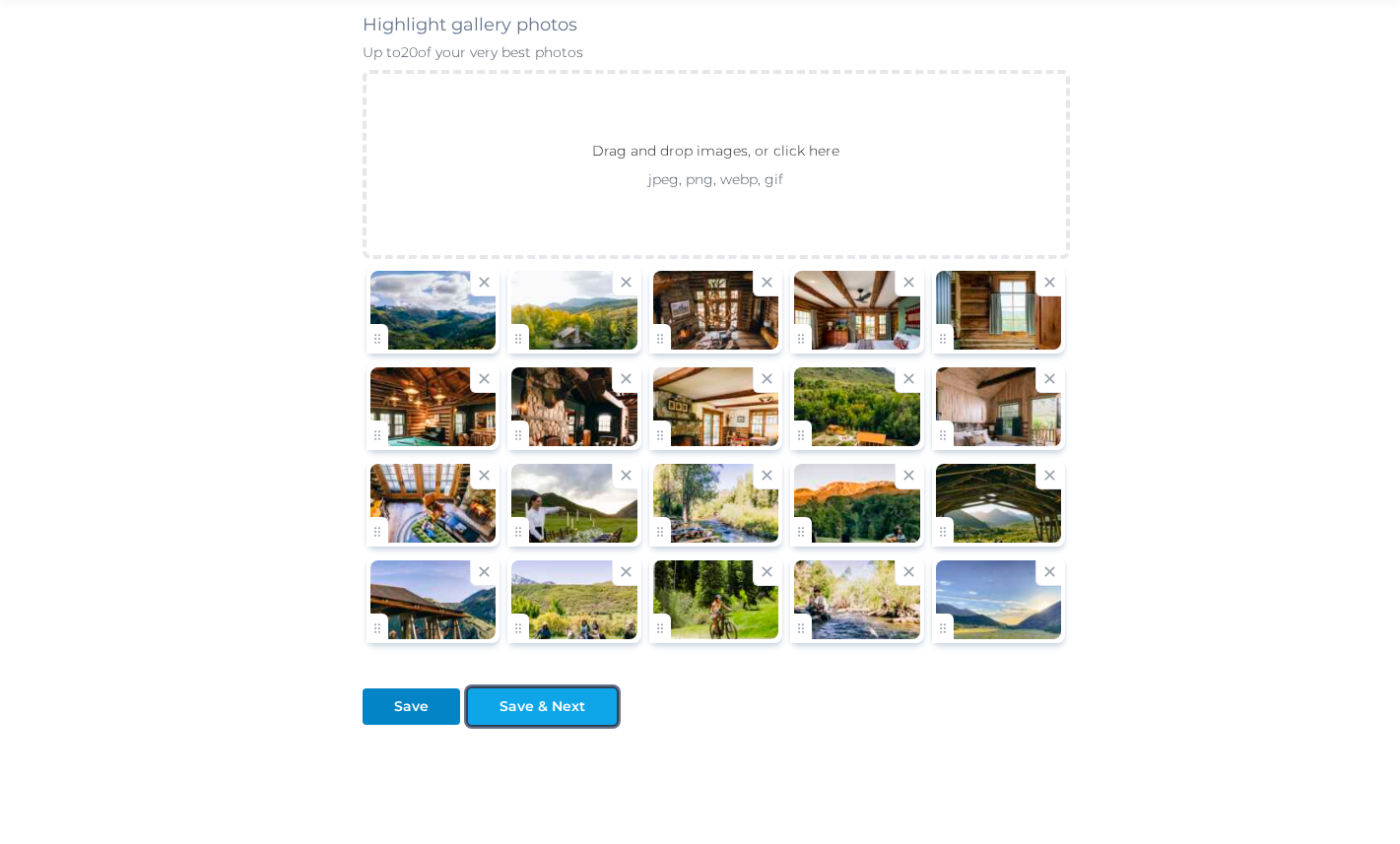click on "Save & Next" at bounding box center (542, 706) 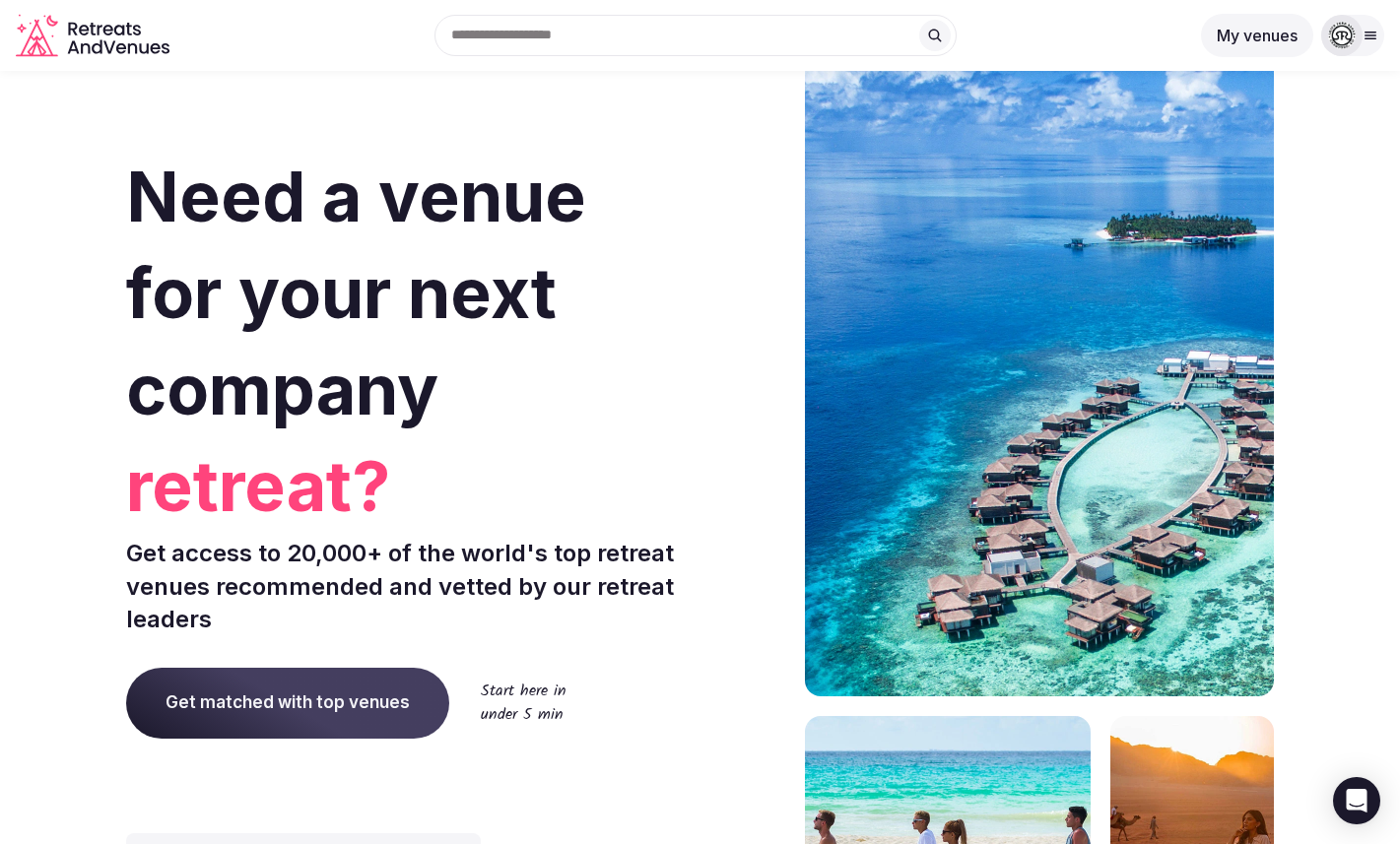 scroll, scrollTop: 0, scrollLeft: 0, axis: both 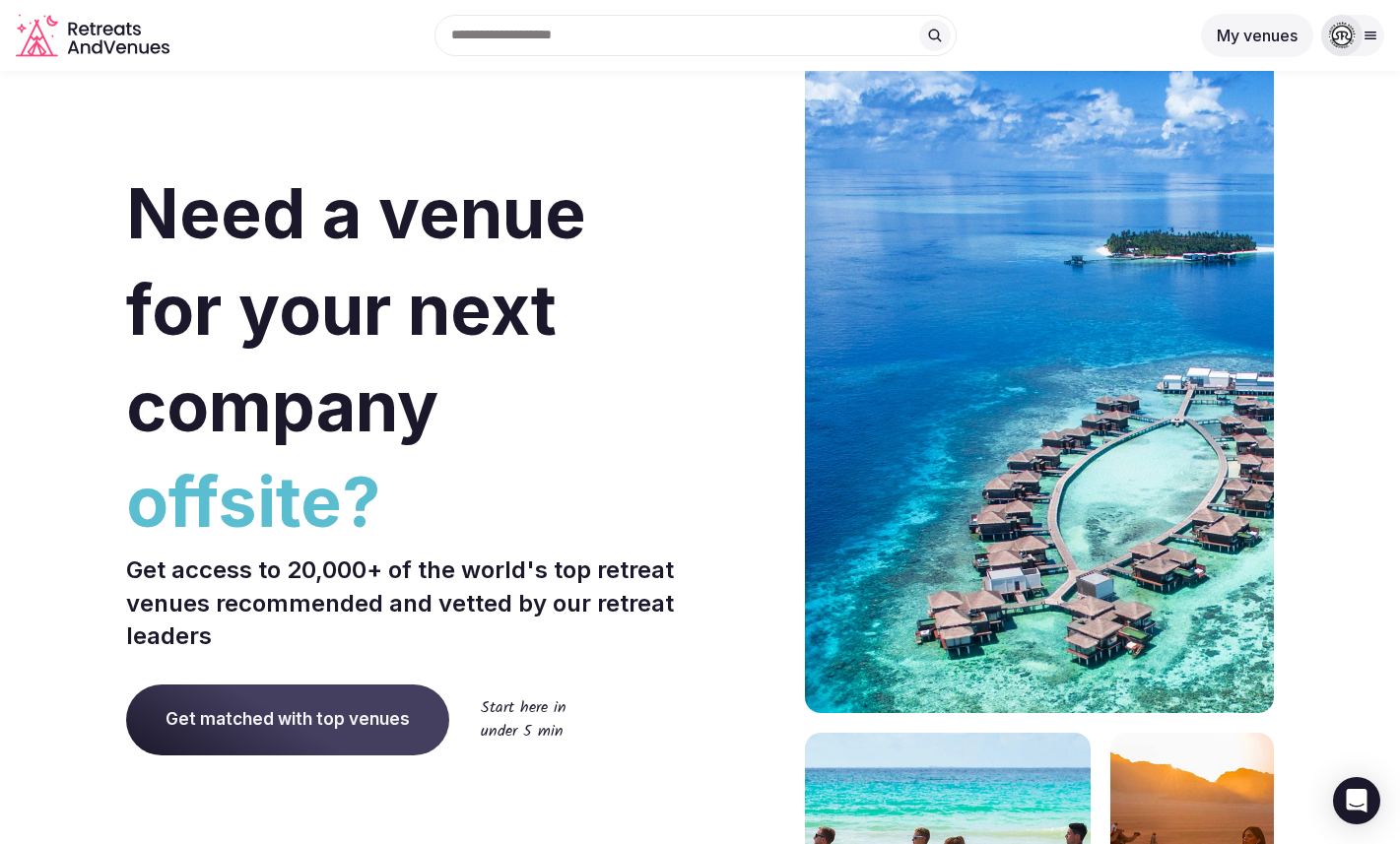 click at bounding box center (696, 35) 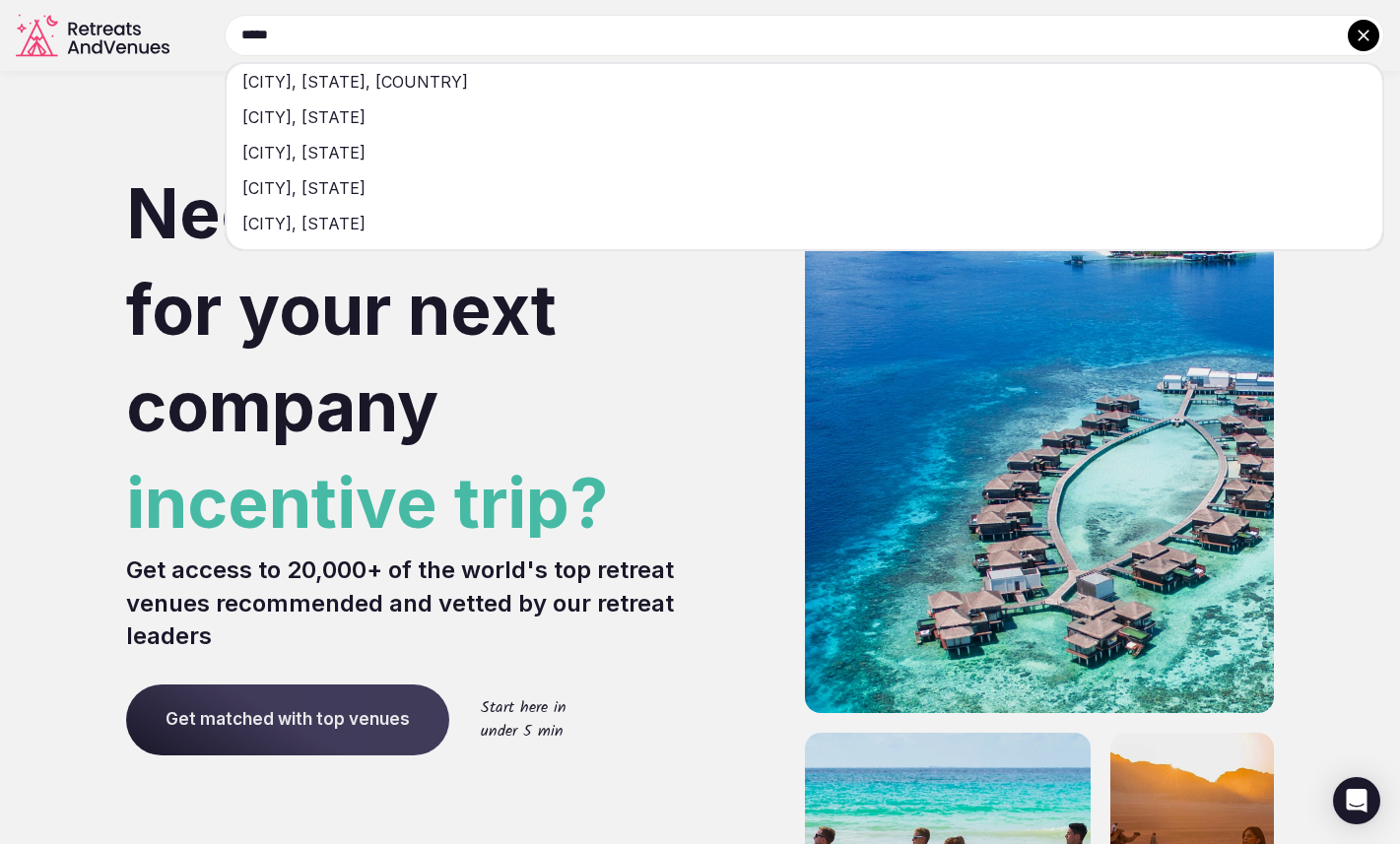 click on "*****" at bounding box center (804, 35) 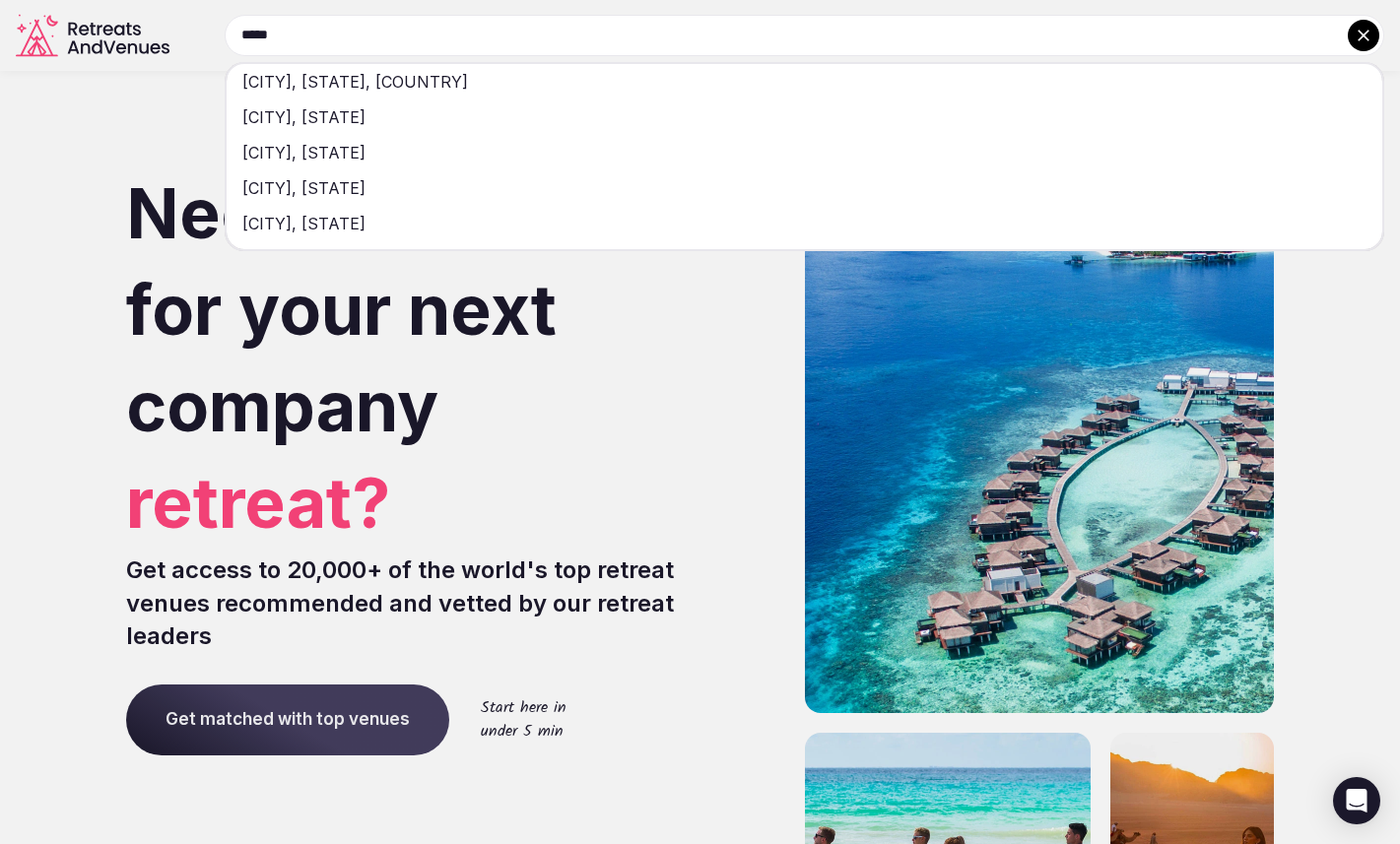 click on "*****" at bounding box center (804, 35) 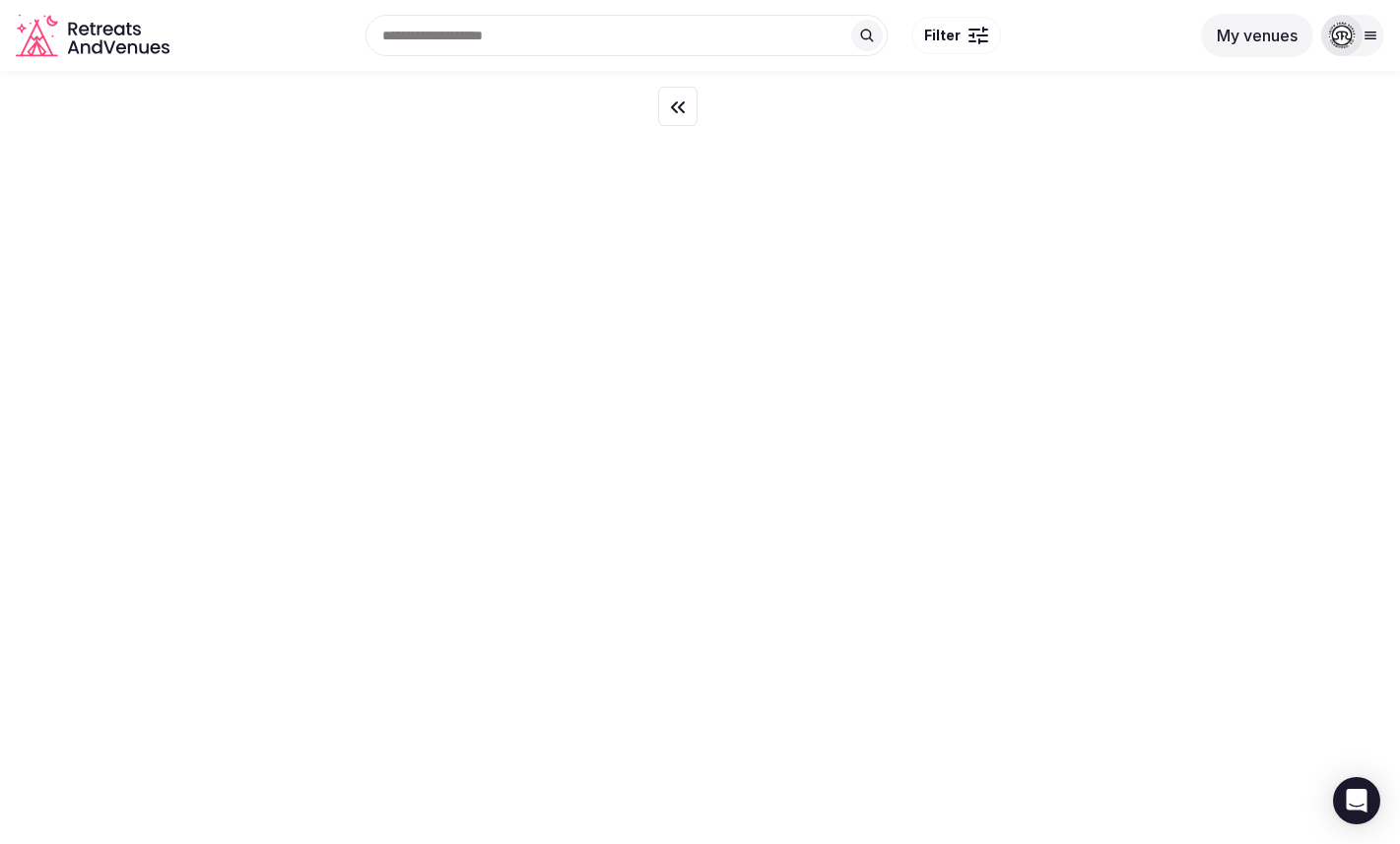 click at bounding box center (627, 35) 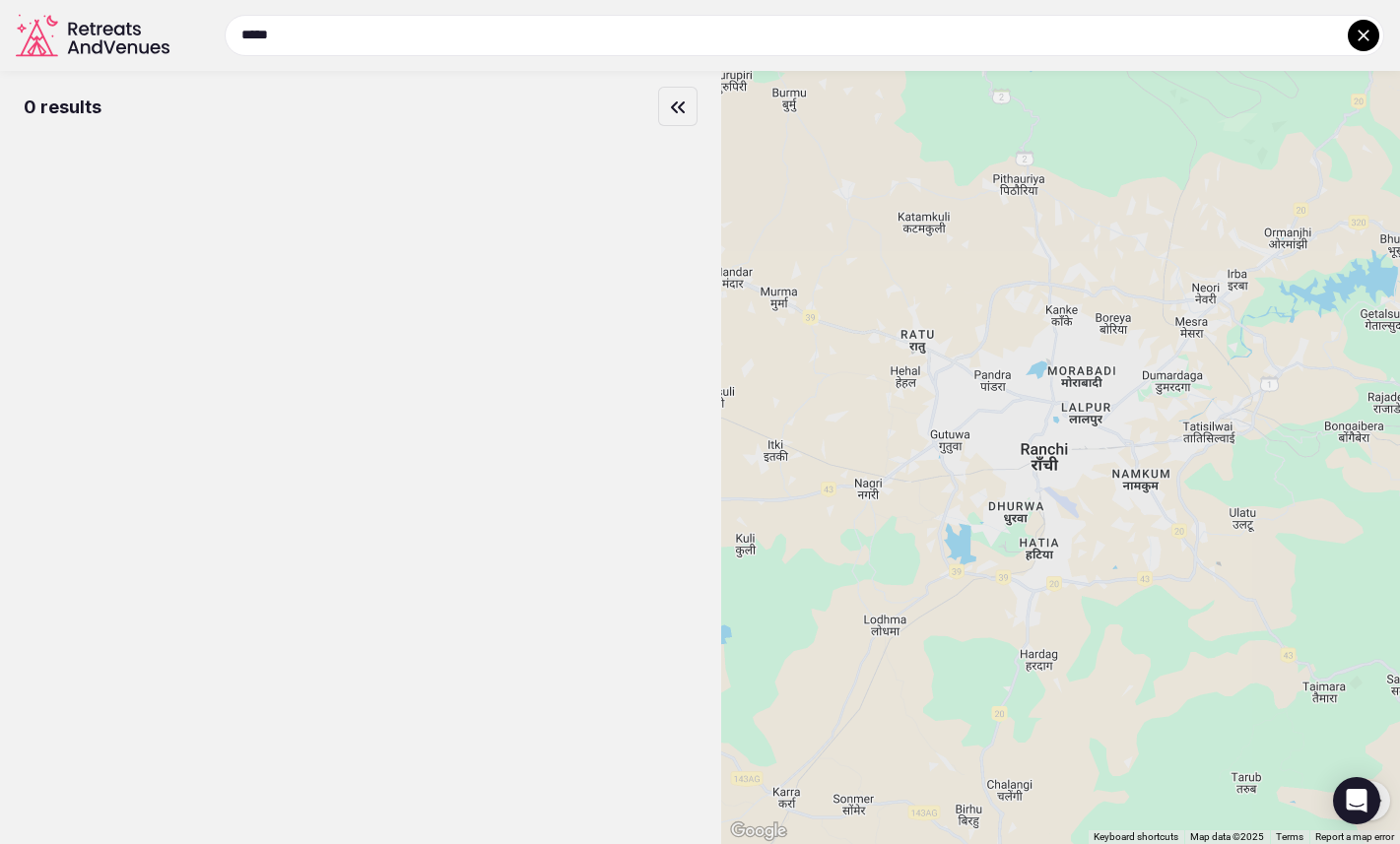 type on "*****" 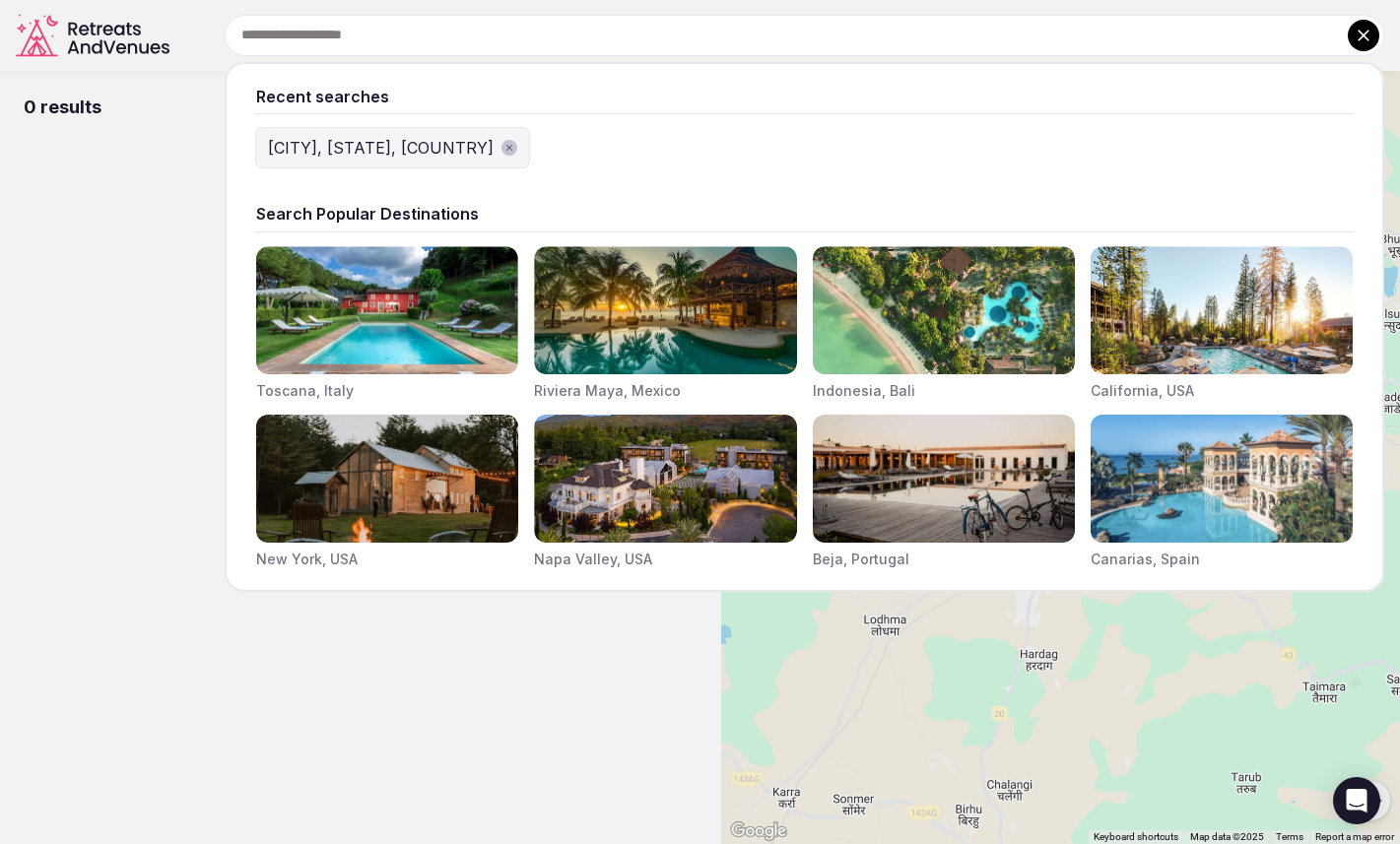 click at bounding box center [804, 35] 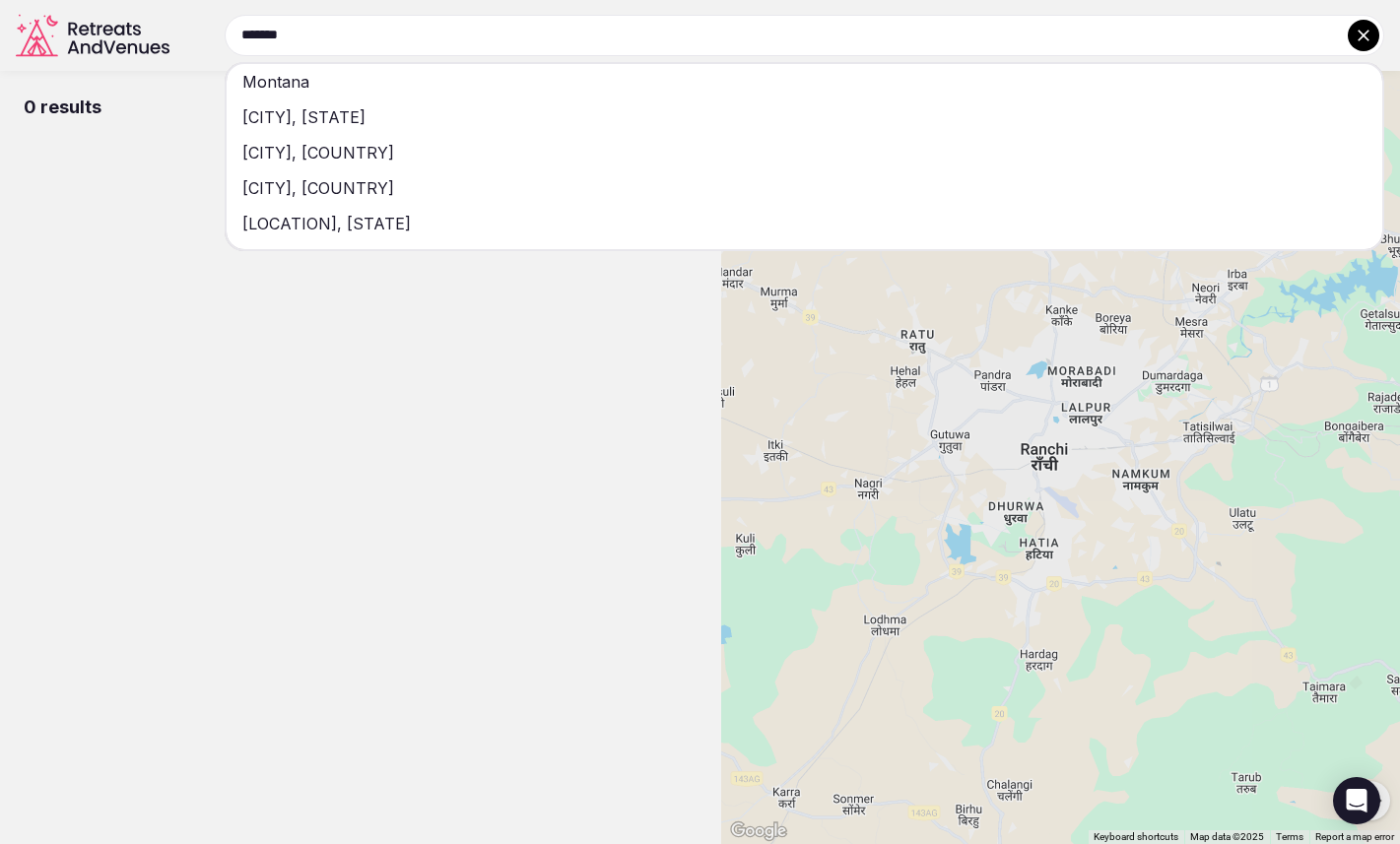 type on "*******" 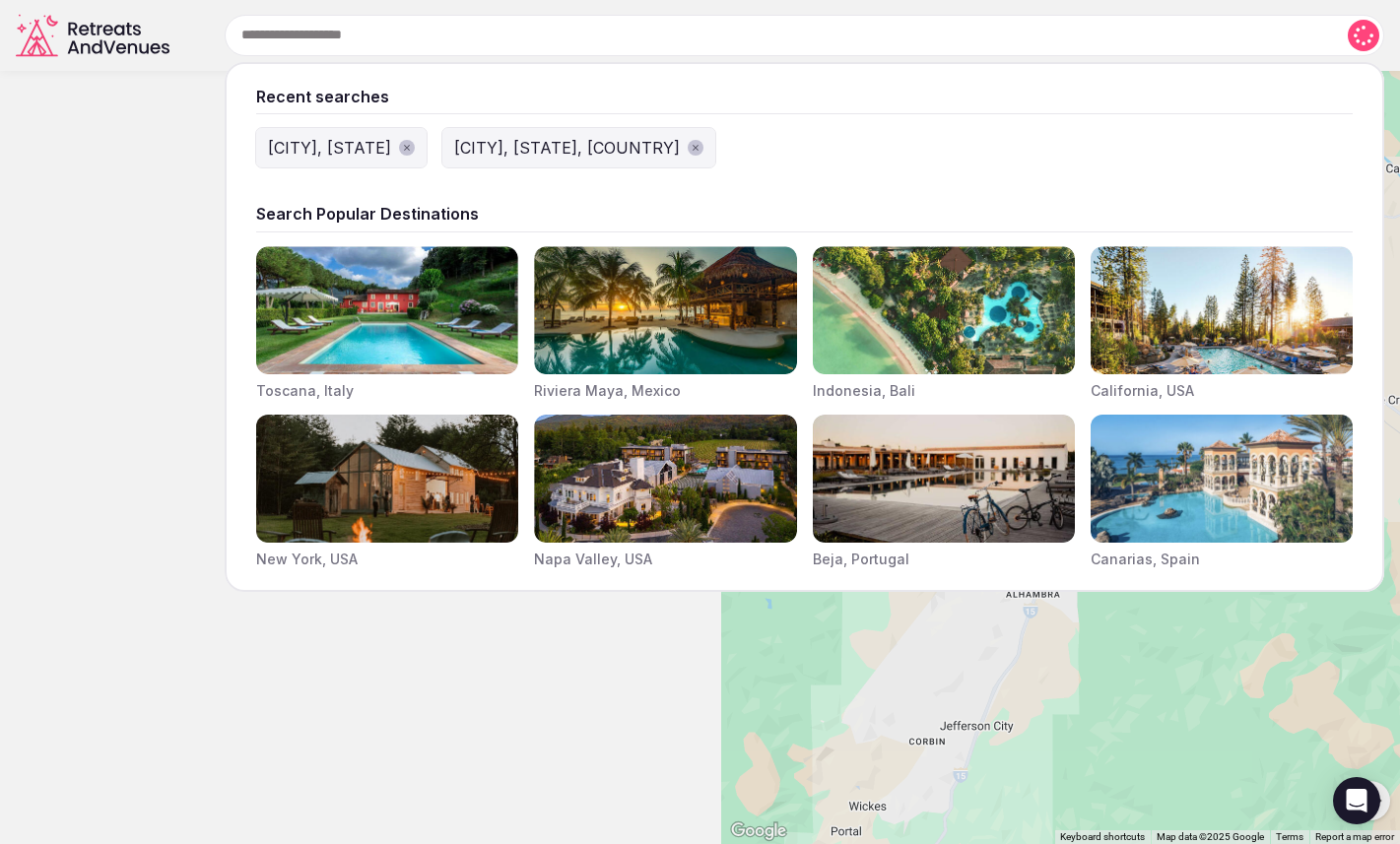 click on "Recent searches Montana City, MT Ranchi, Jharkhand, India Search Popular Destinations Toscana, Italy Riviera Maya, Mexico Indonesia, Bali California, USA New York, USA Napa Valley, USA Beja, Portugal Canarias, Spain" at bounding box center (780, 35) 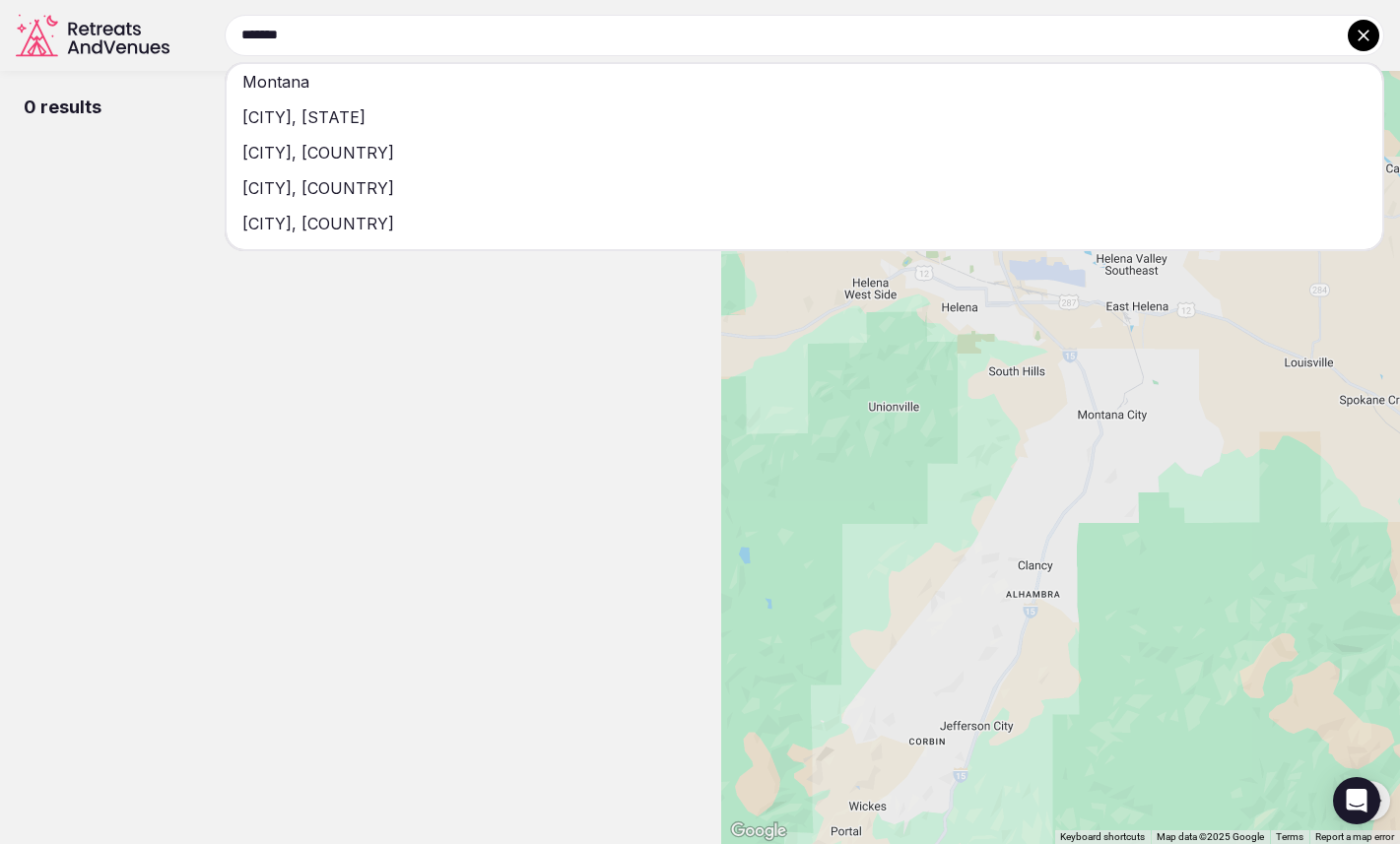 type on "*******" 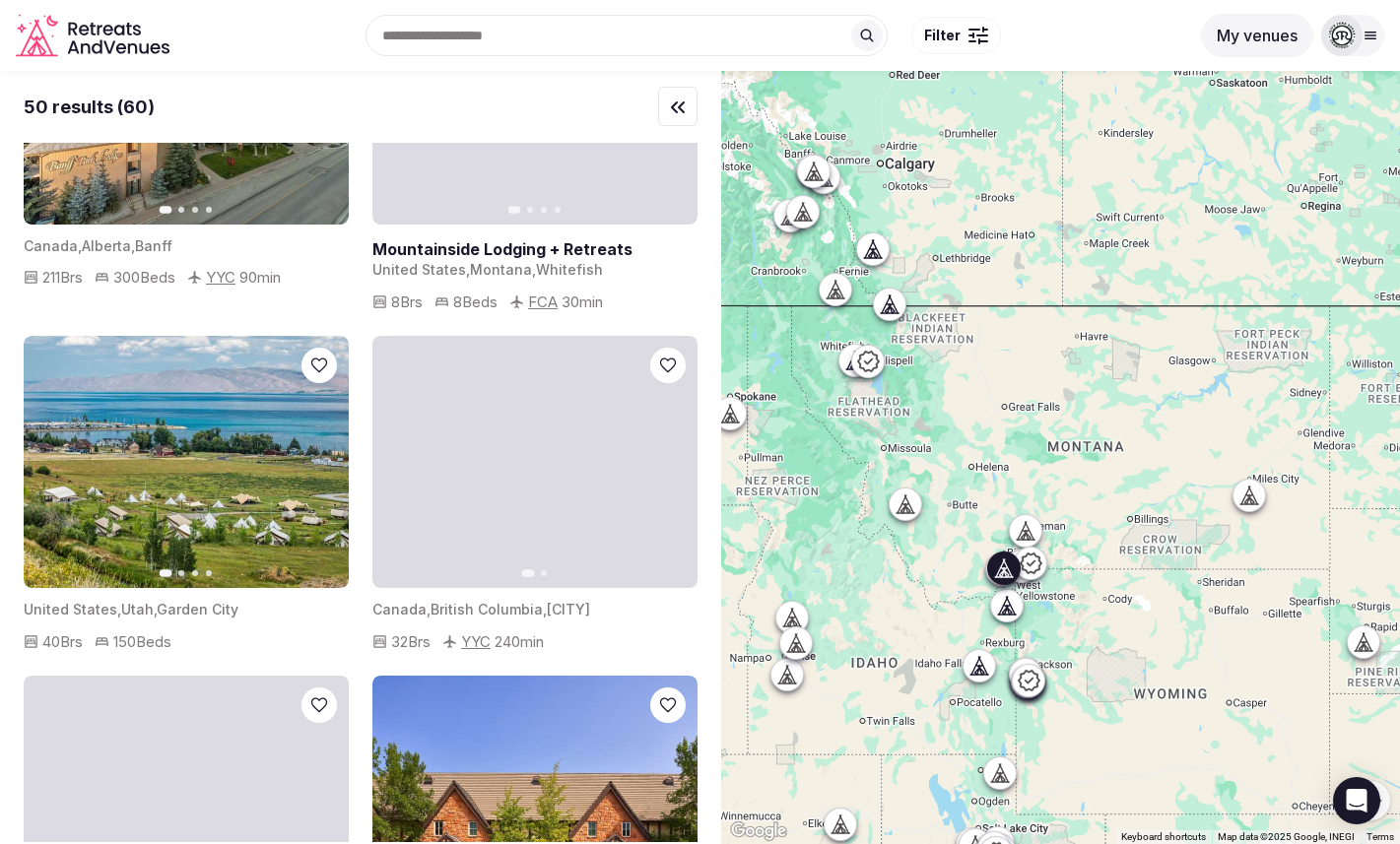 scroll, scrollTop: 3678, scrollLeft: 0, axis: vertical 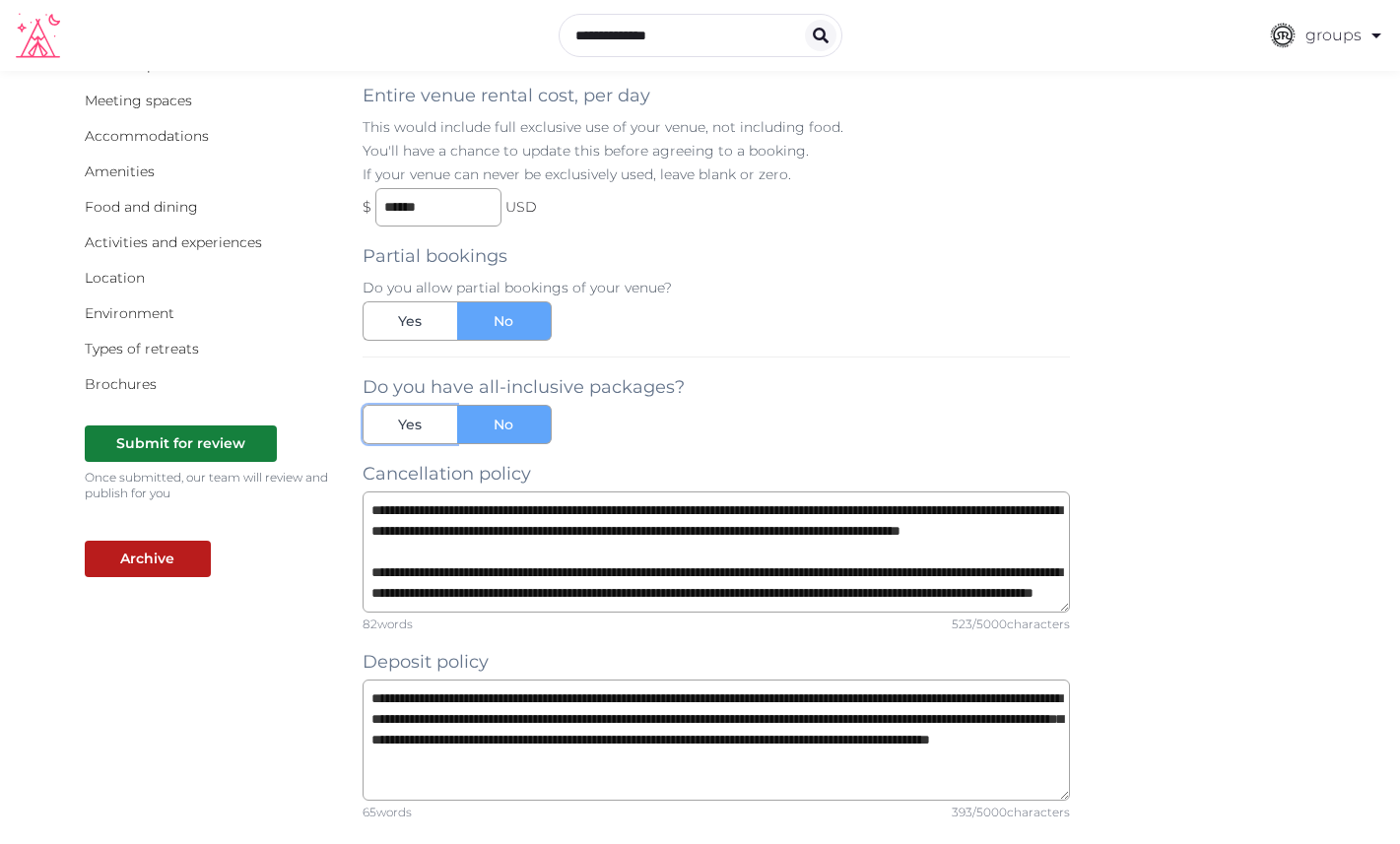 click on "Yes" at bounding box center [410, 424] 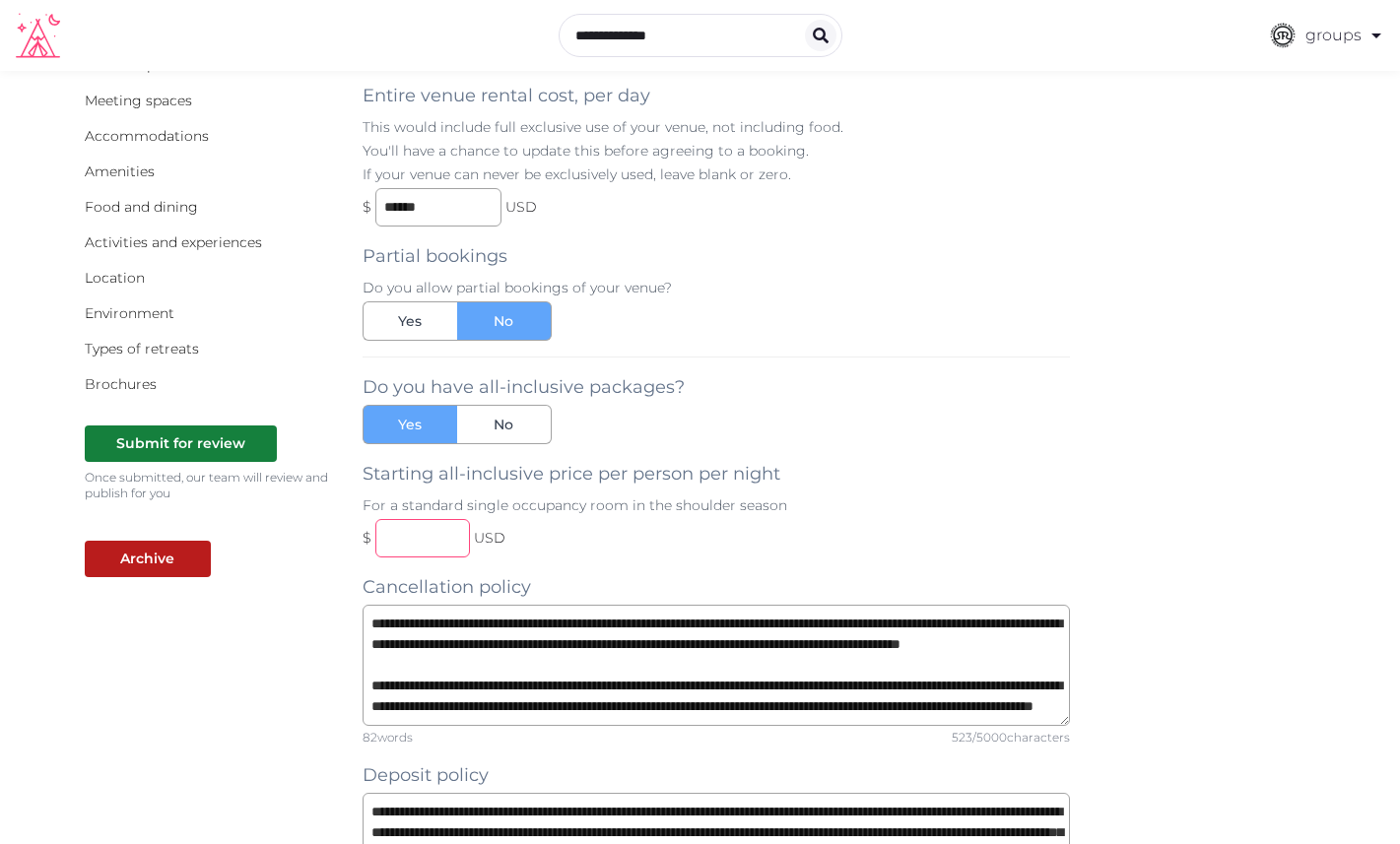 click at bounding box center (423, 538) 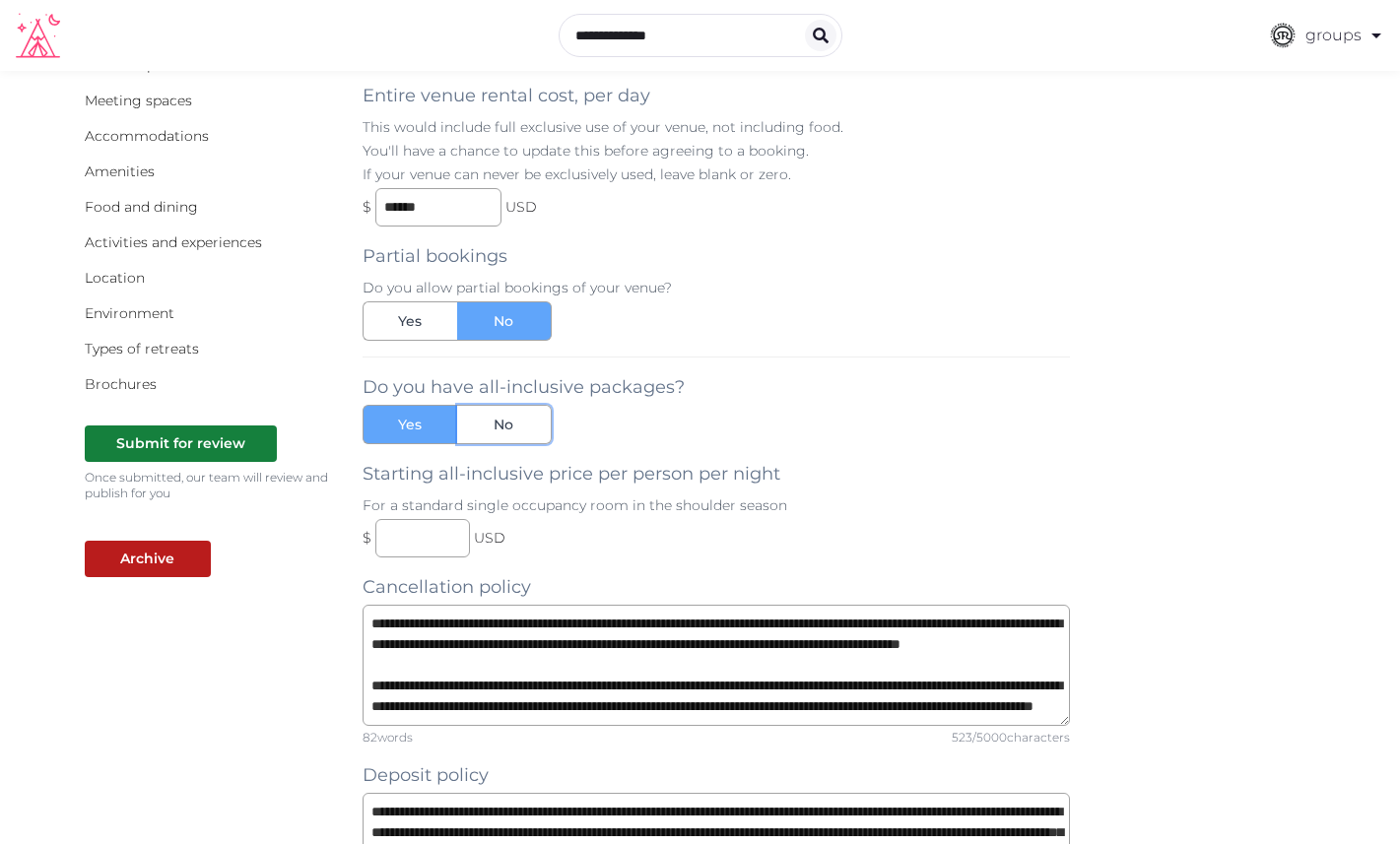 click on "No" at bounding box center [503, 424] 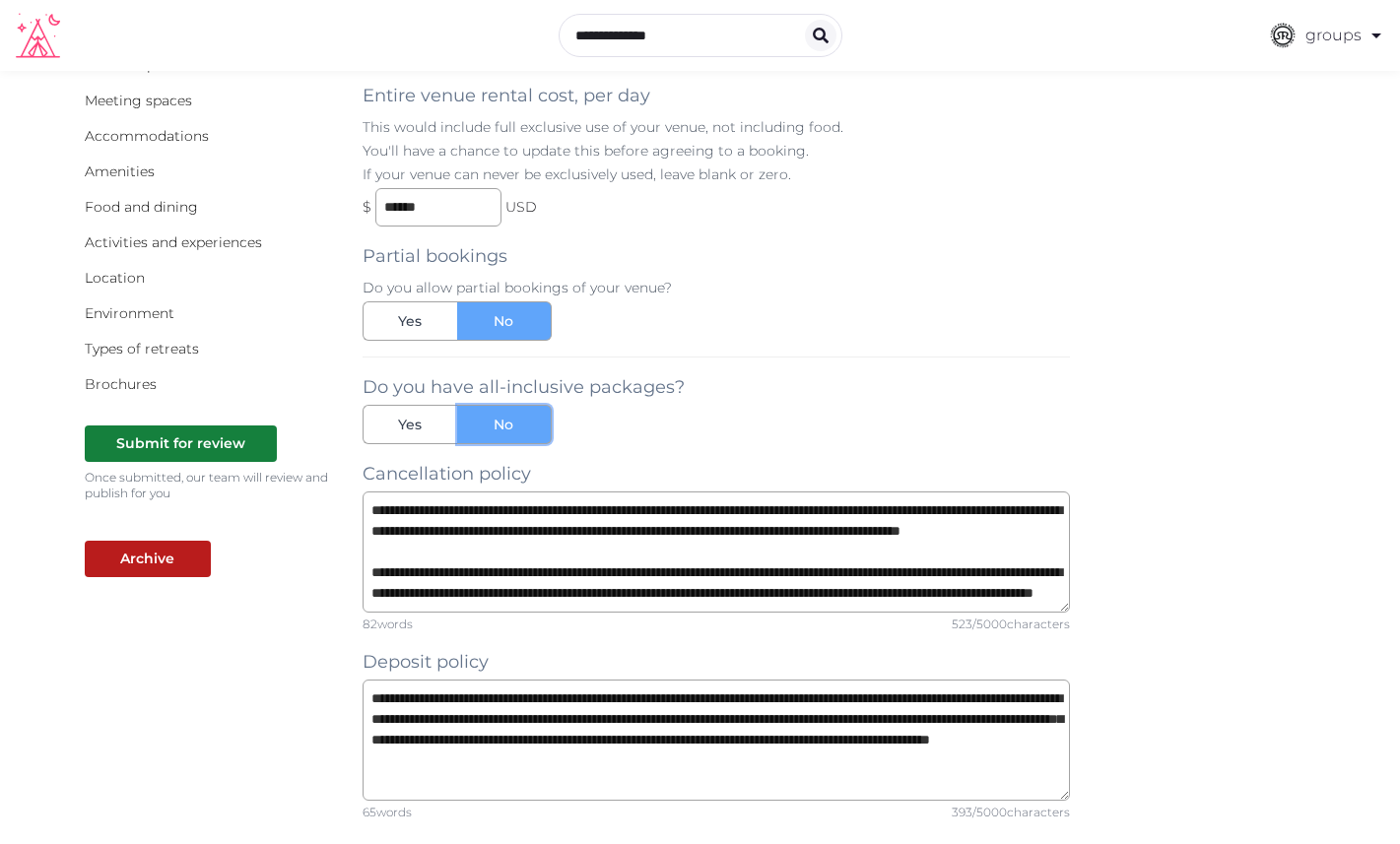 scroll, scrollTop: 41, scrollLeft: 0, axis: vertical 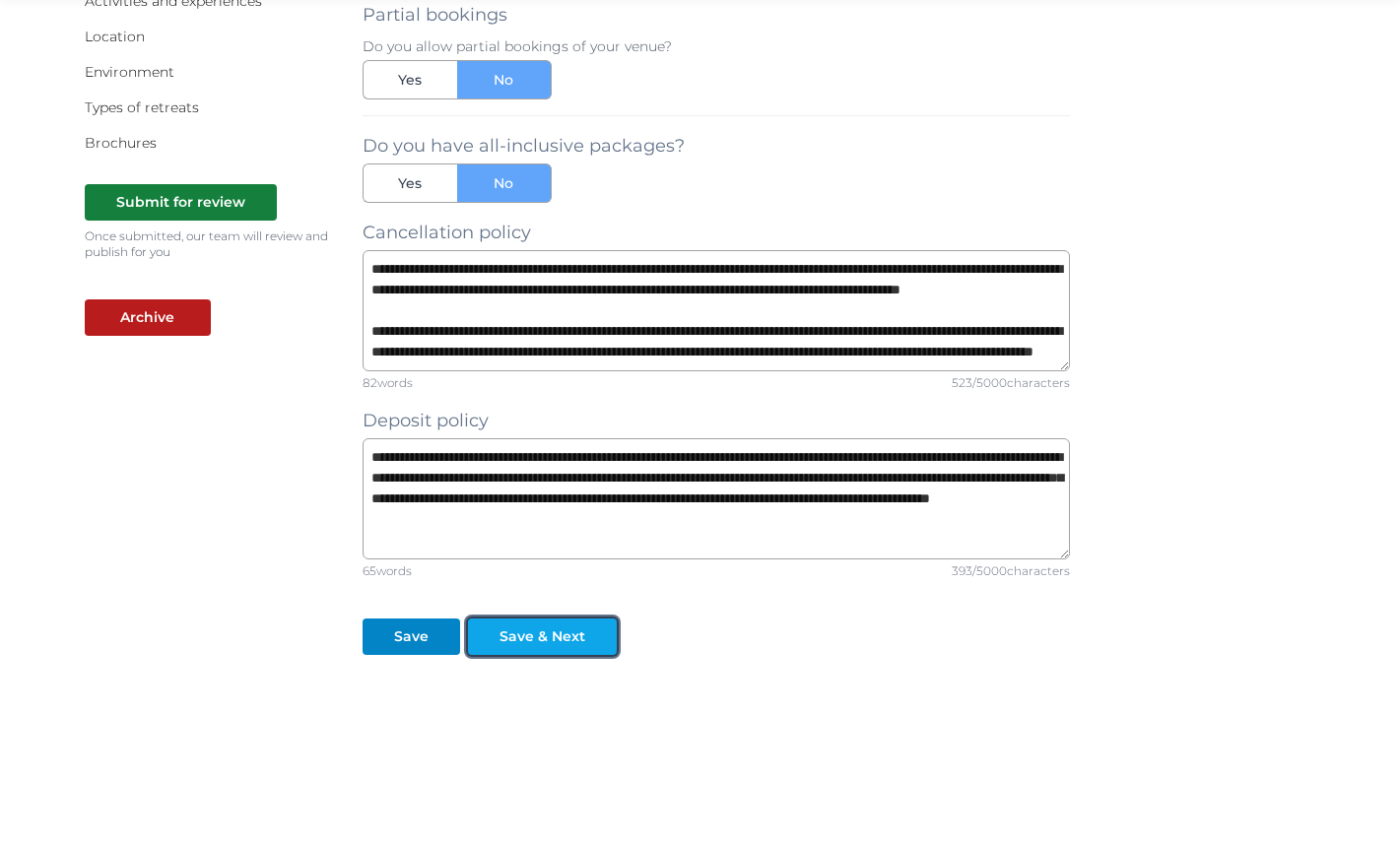 click on "Save & Next" at bounding box center (542, 636) 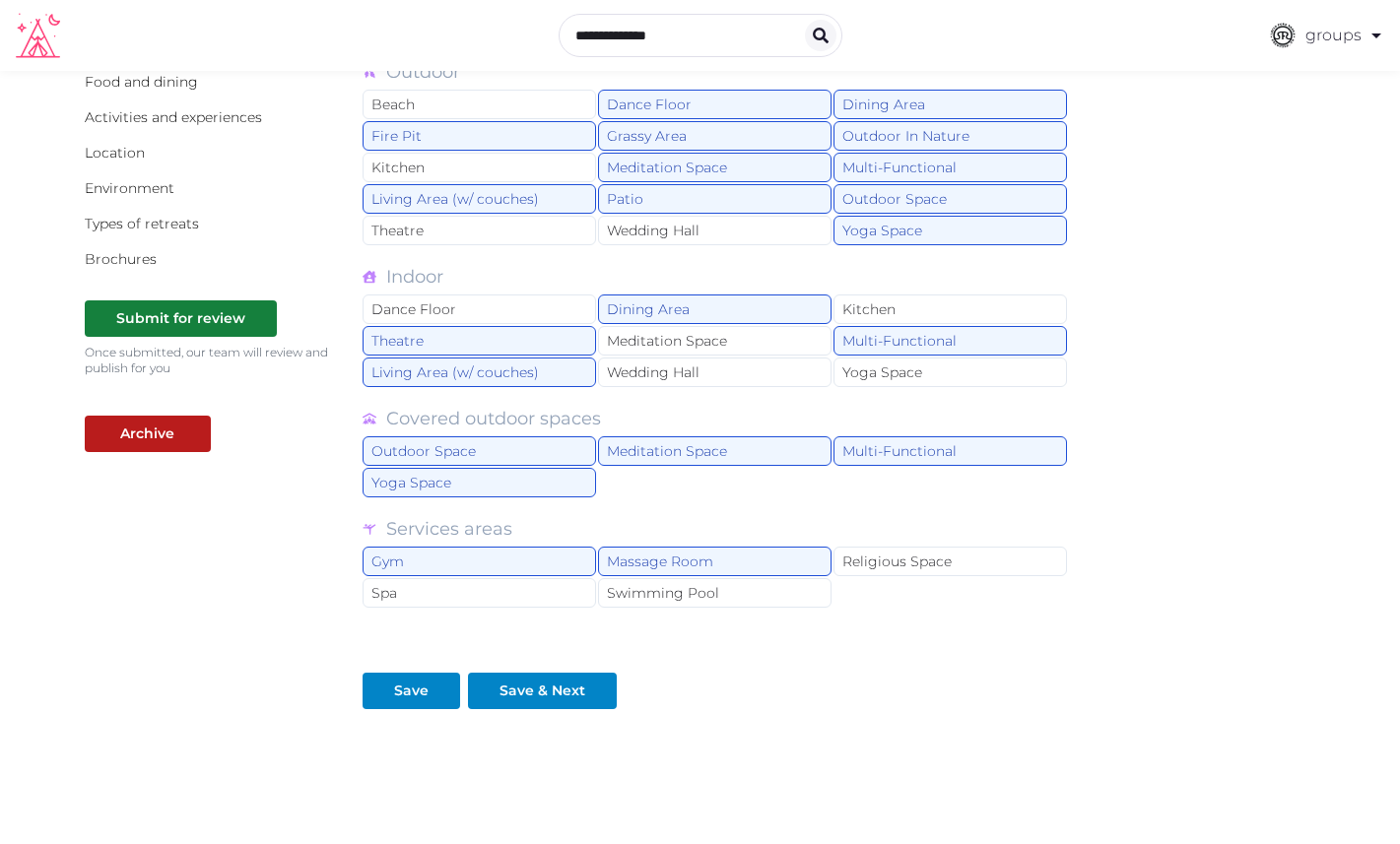 scroll, scrollTop: 318, scrollLeft: 0, axis: vertical 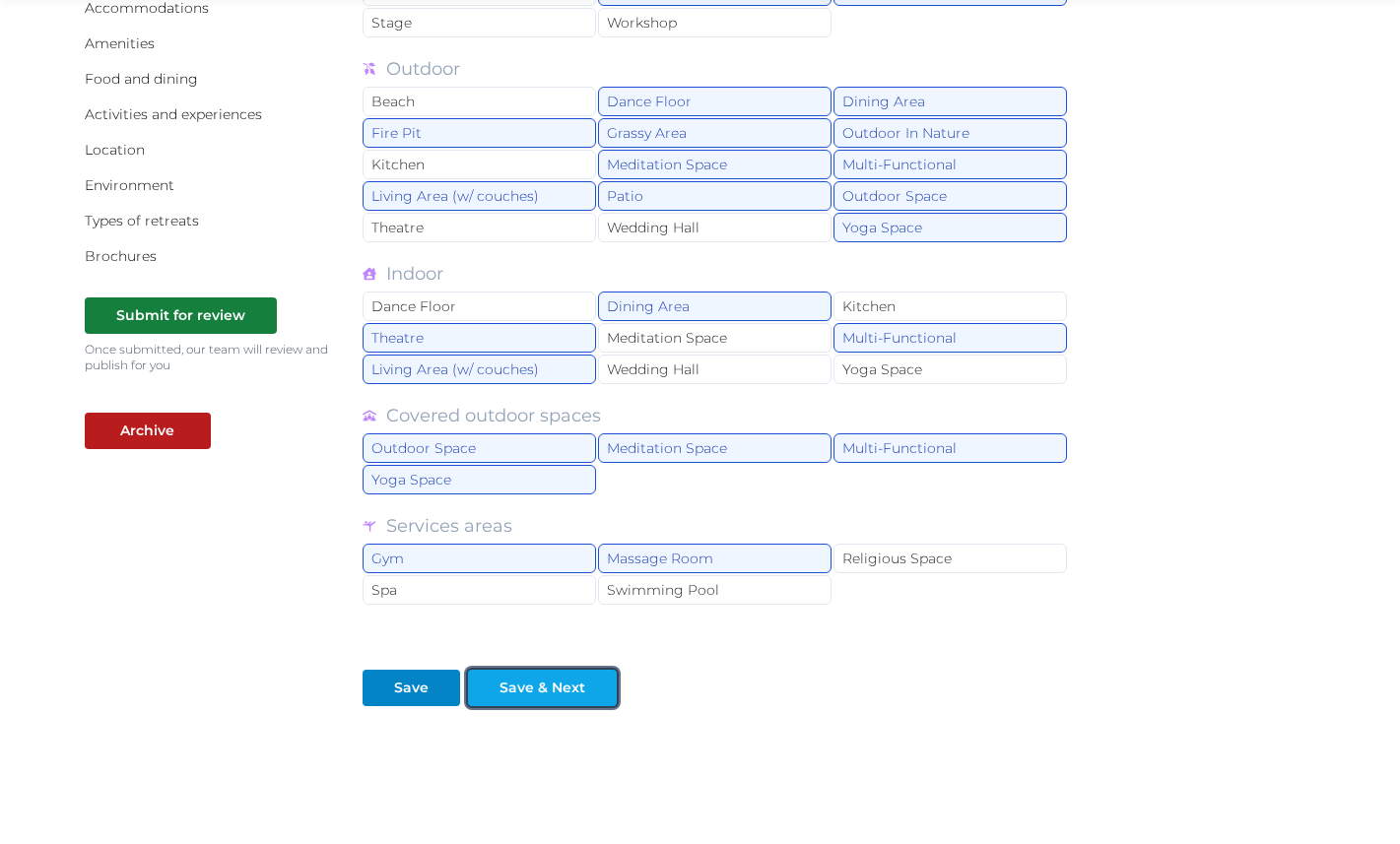 click at bounding box center [601, 687] 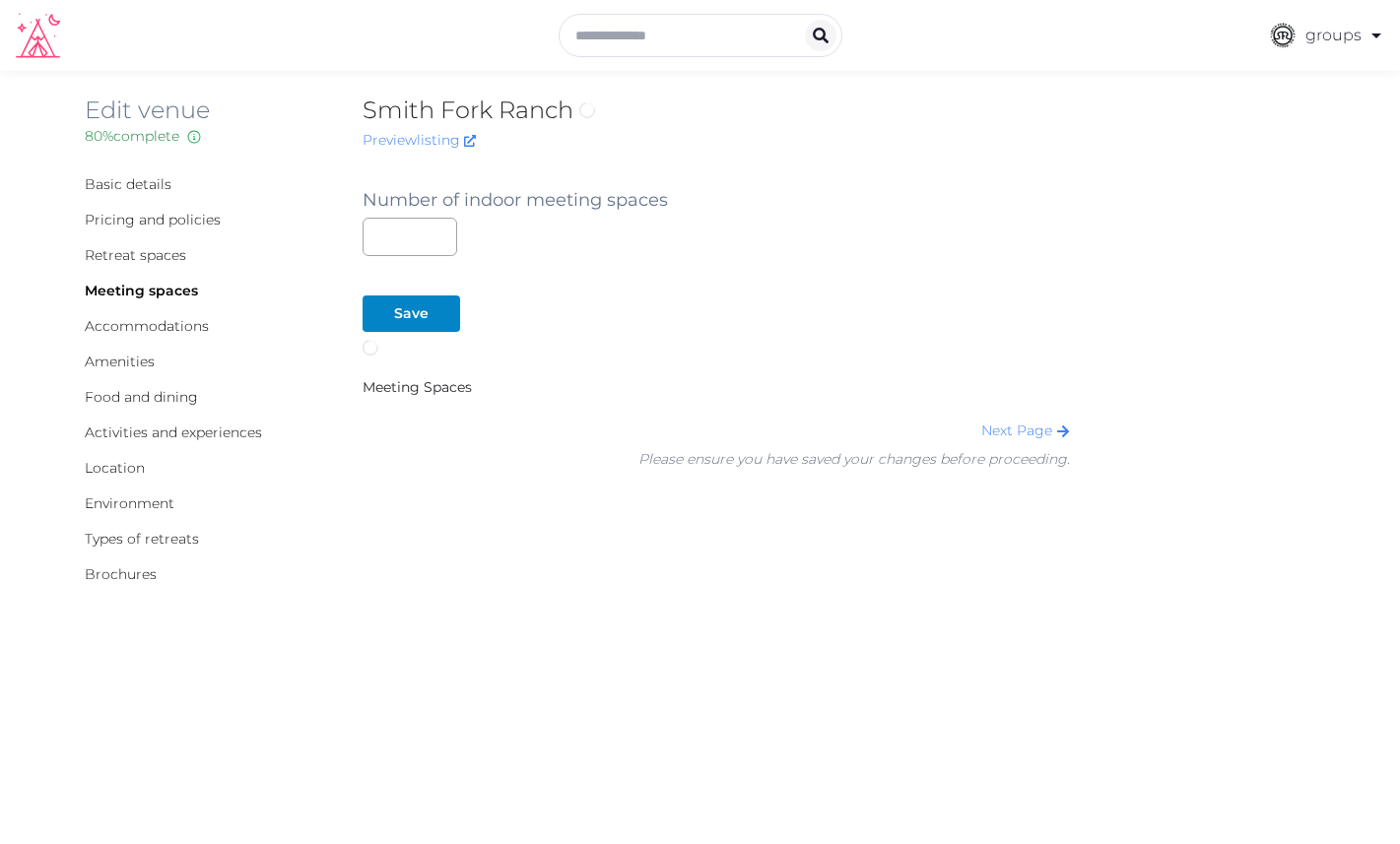 scroll, scrollTop: 0, scrollLeft: 0, axis: both 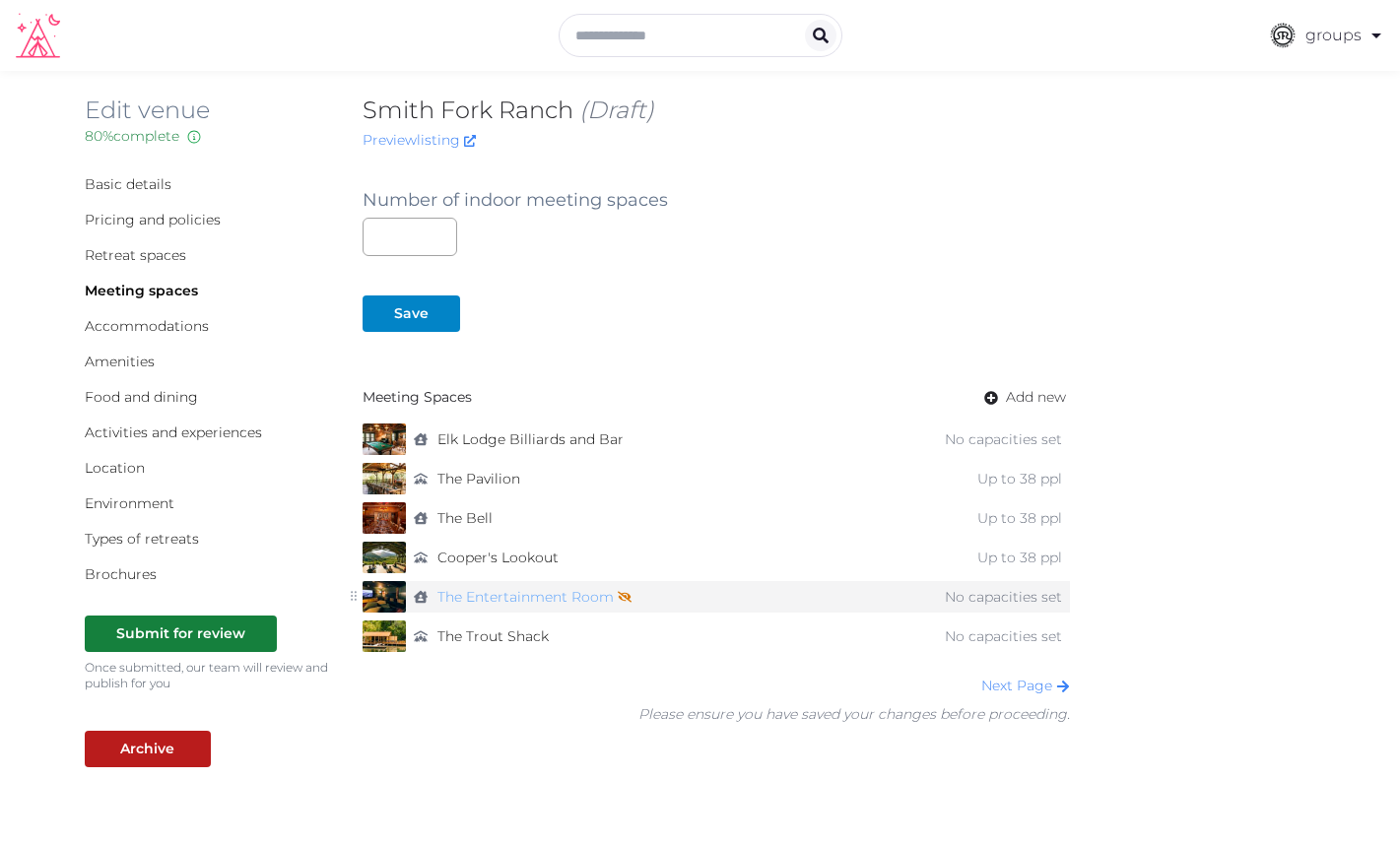 click on "The Entertainment Room   Not shown on profile until a name, description, and photo are added." at bounding box center [534, 597] 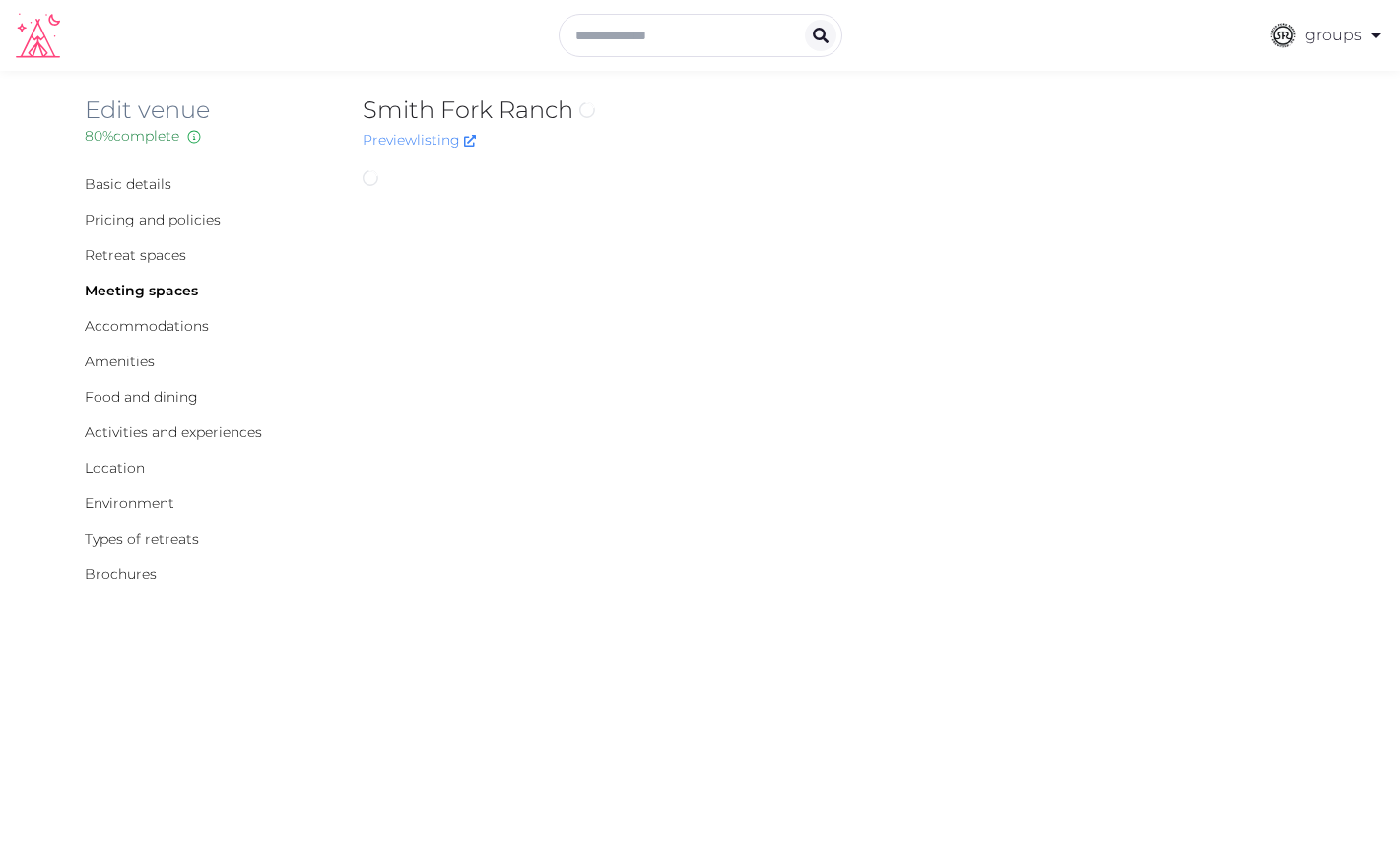 scroll, scrollTop: 0, scrollLeft: 0, axis: both 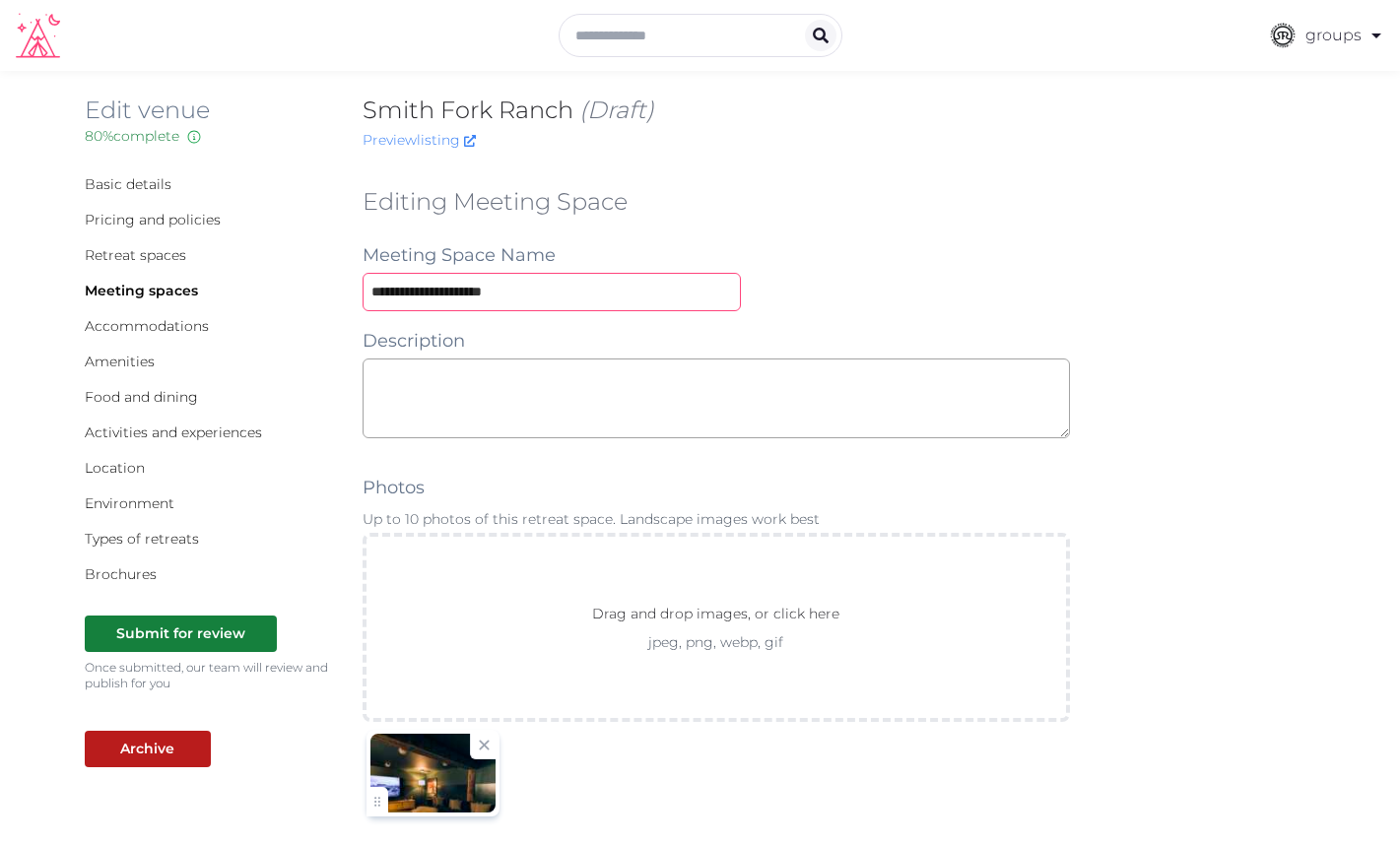 click on "**********" at bounding box center (552, 292) 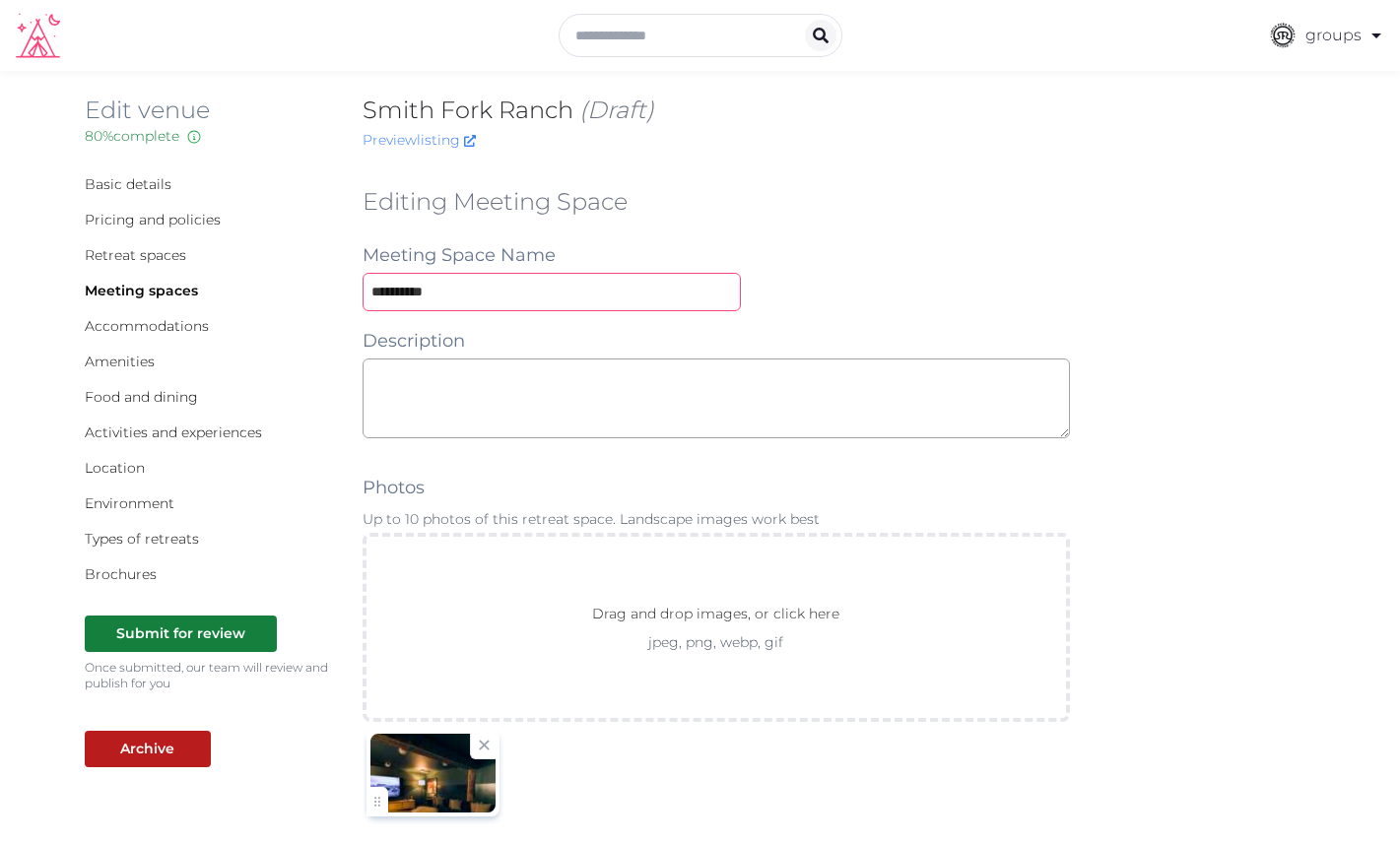 type on "**********" 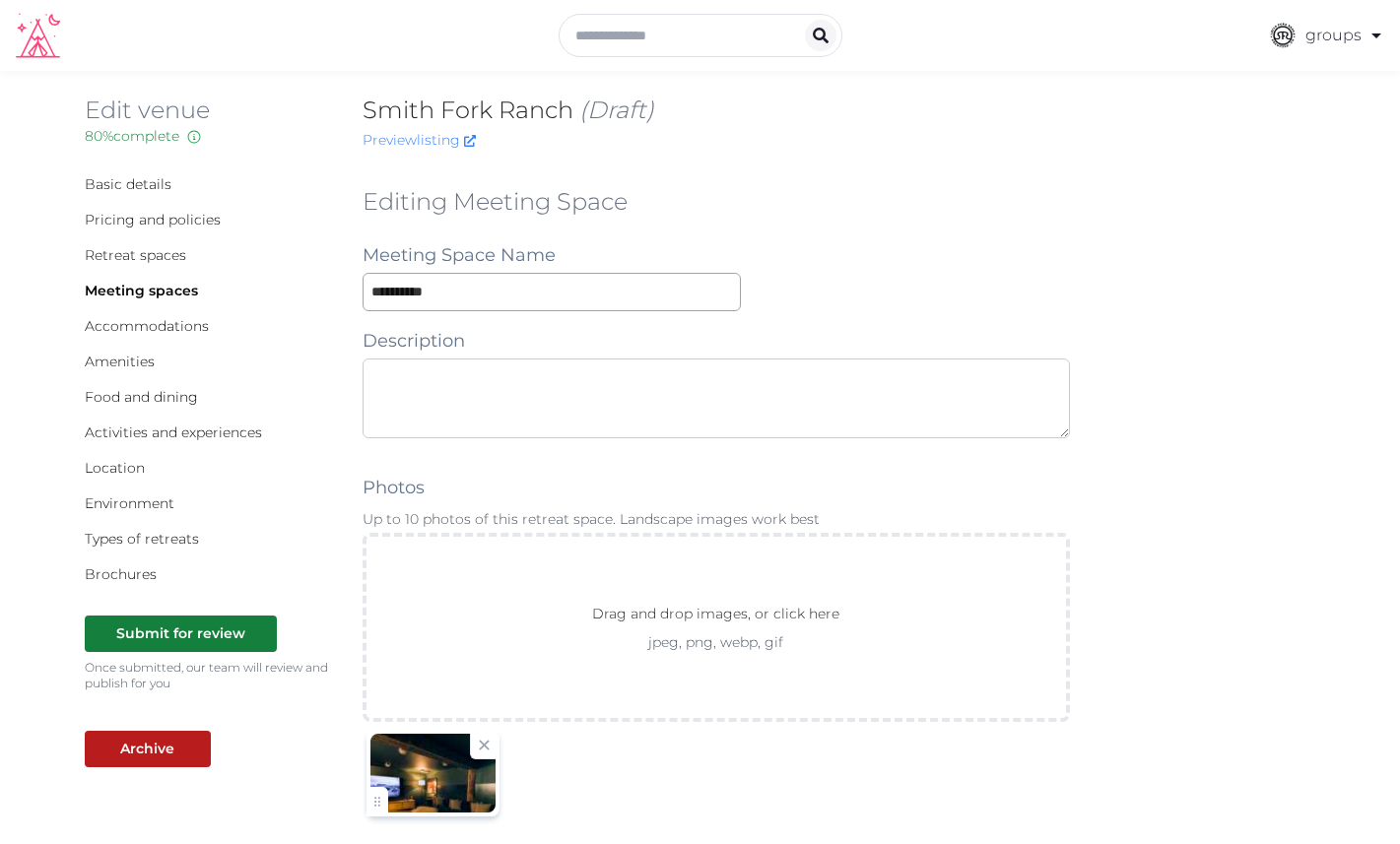 click at bounding box center (716, 398) 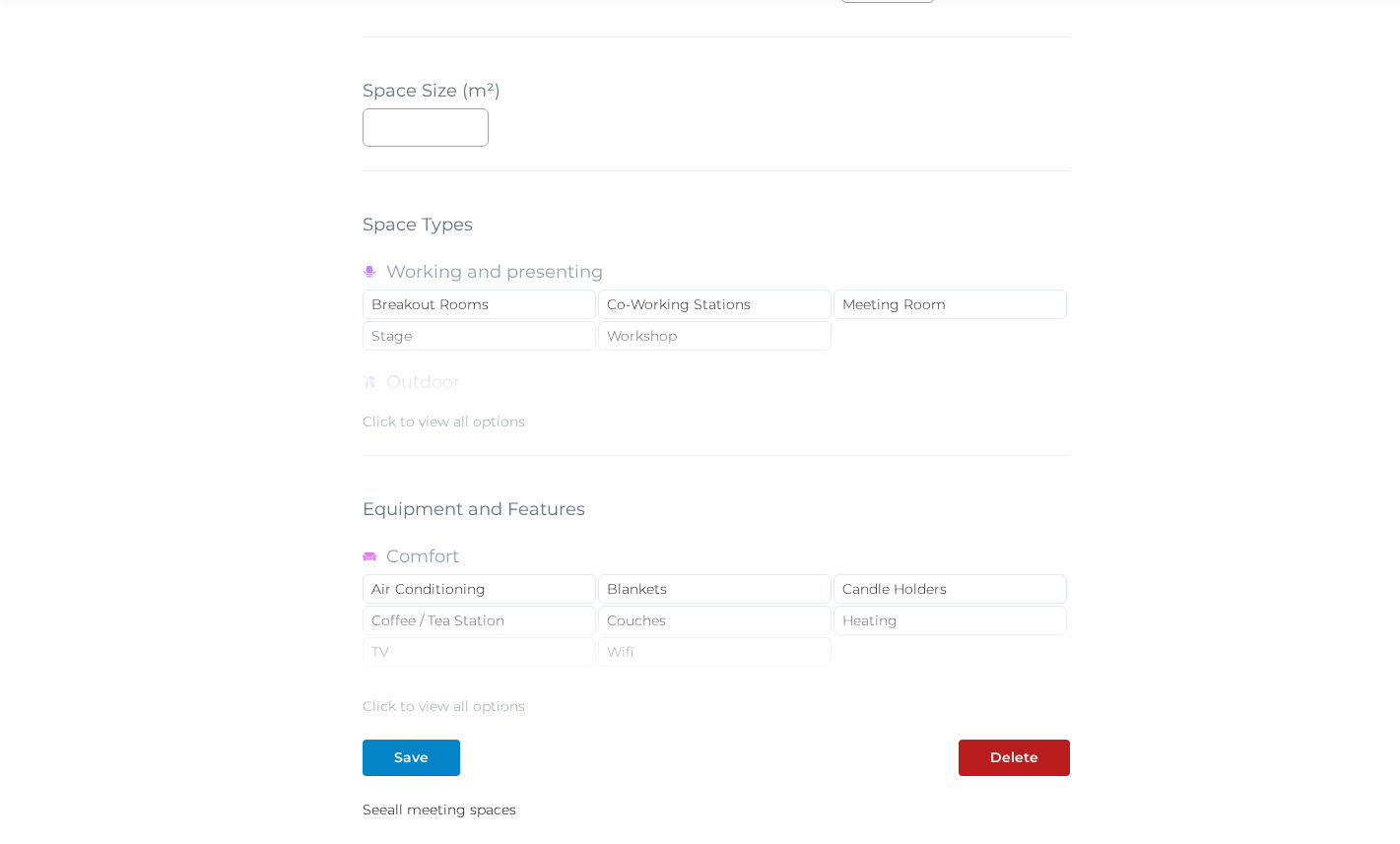 scroll, scrollTop: 1515, scrollLeft: 0, axis: vertical 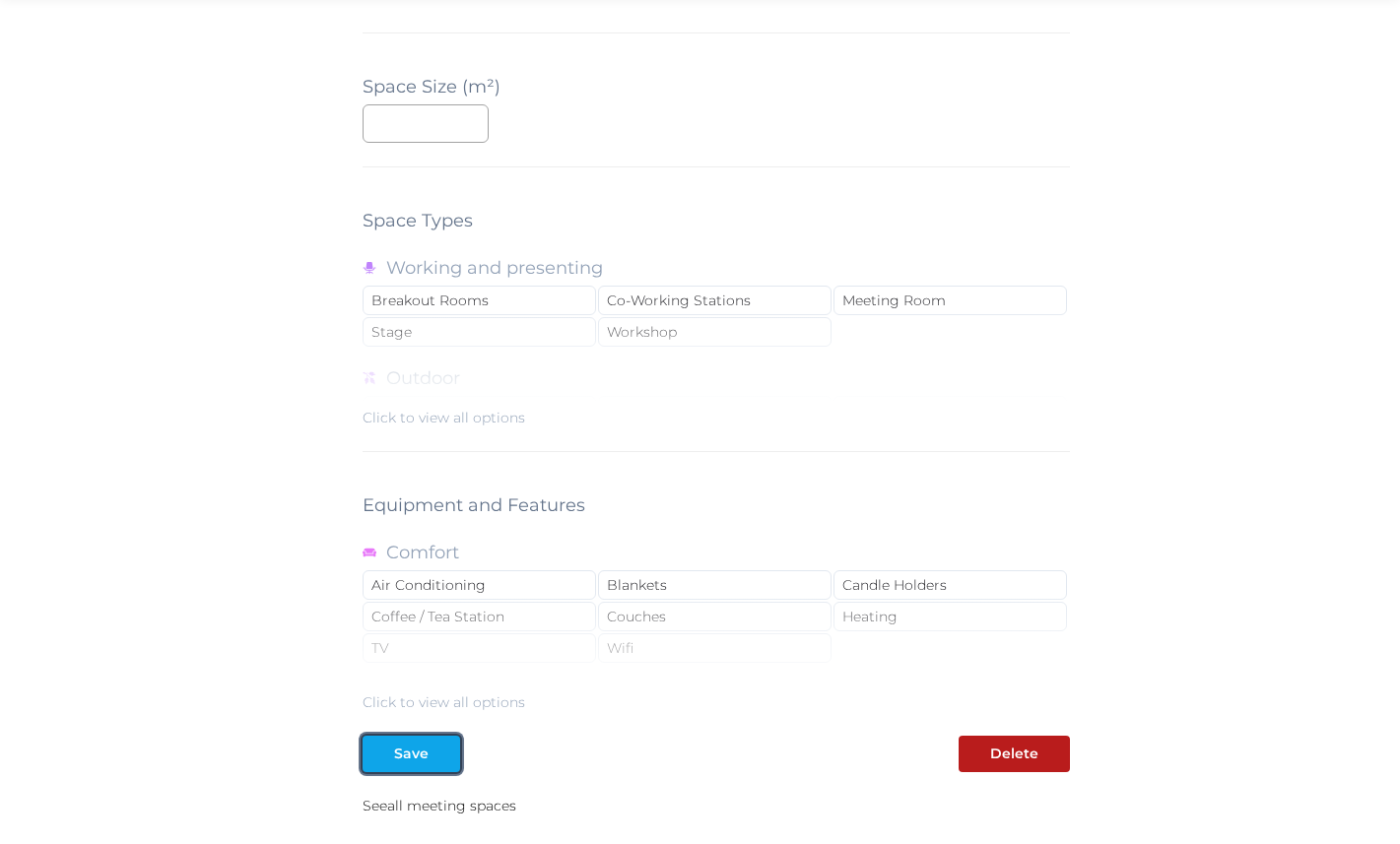 click at bounding box center (444, 753) 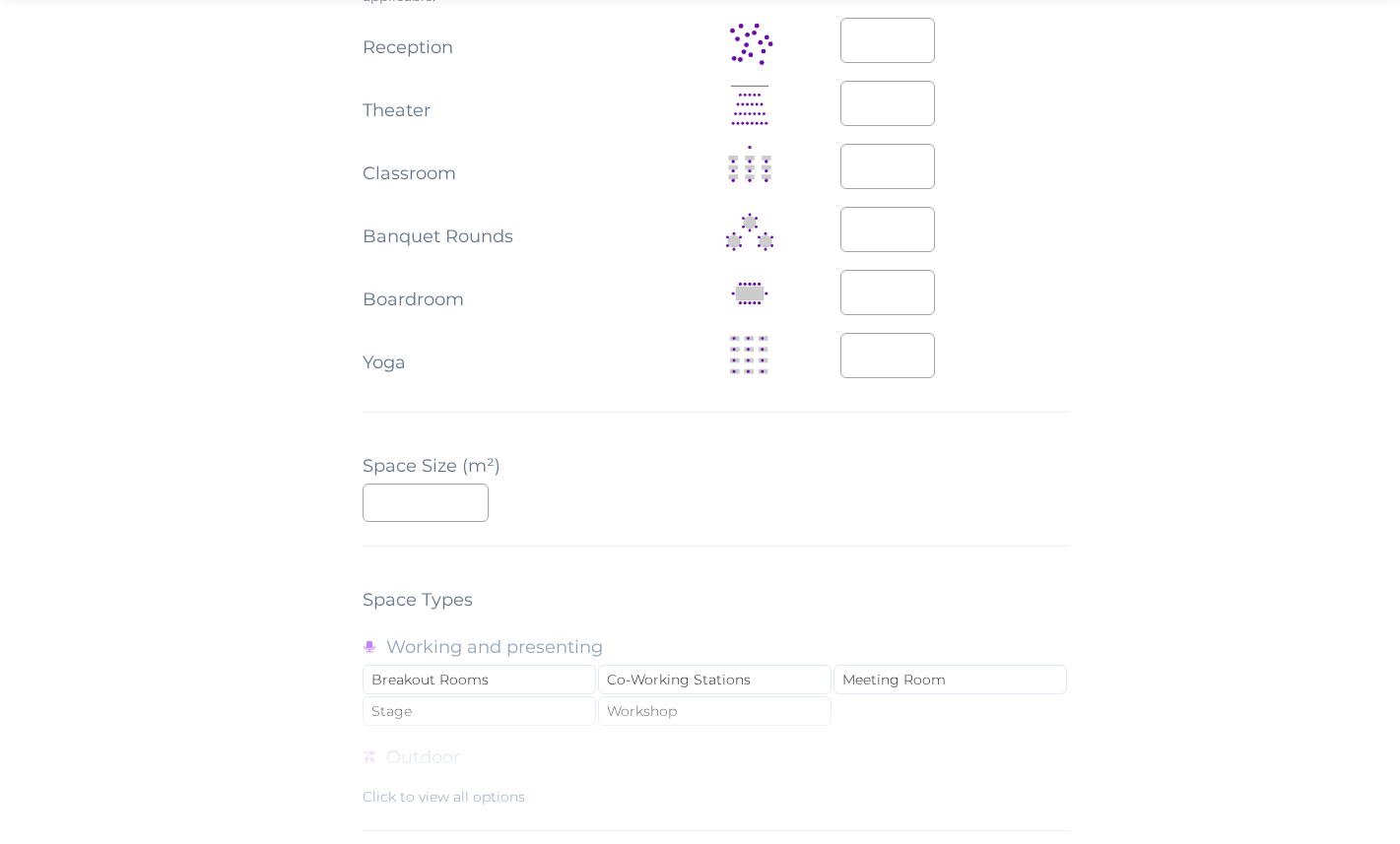 scroll, scrollTop: 1675, scrollLeft: 0, axis: vertical 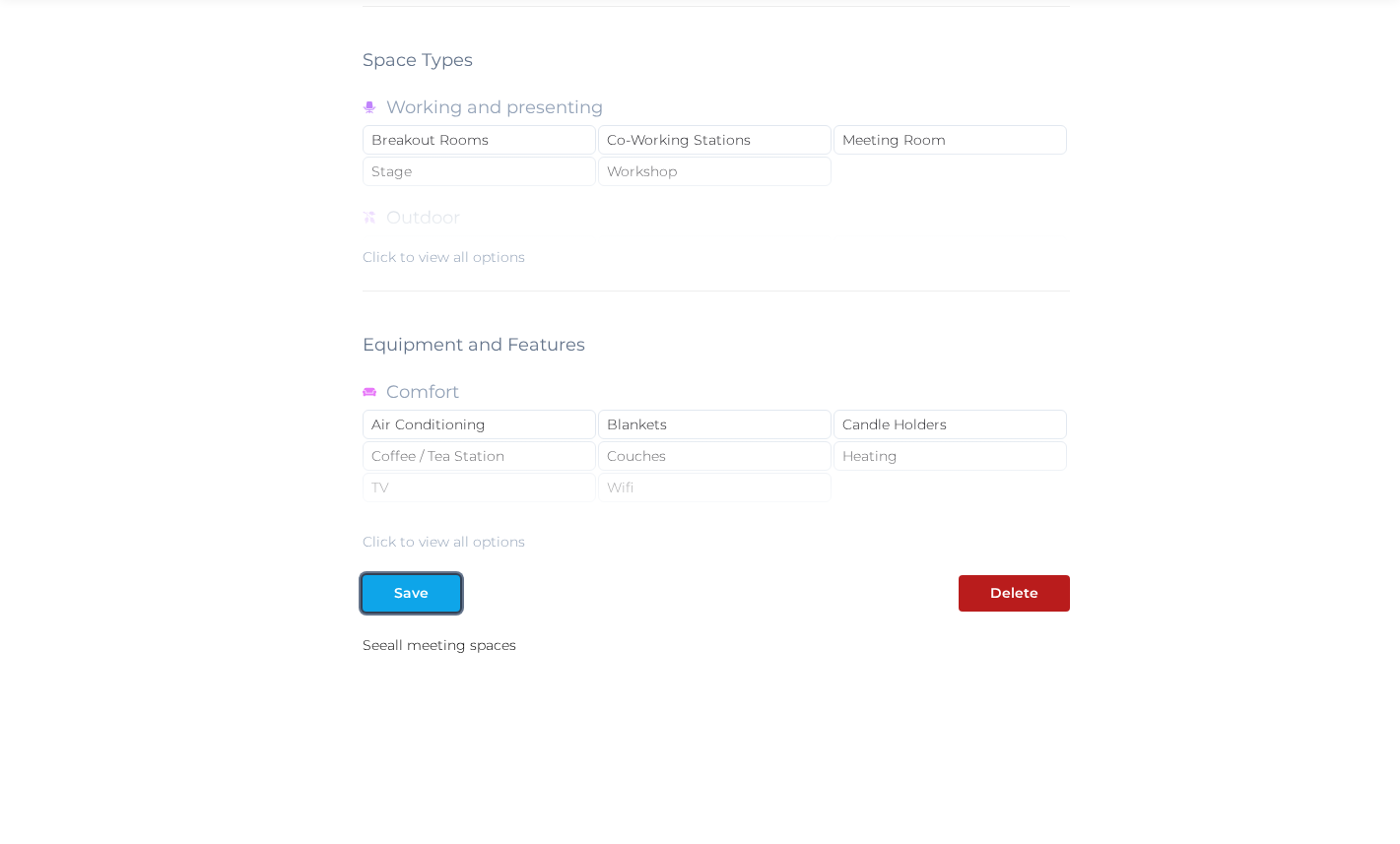 click on "Save" at bounding box center (411, 593) 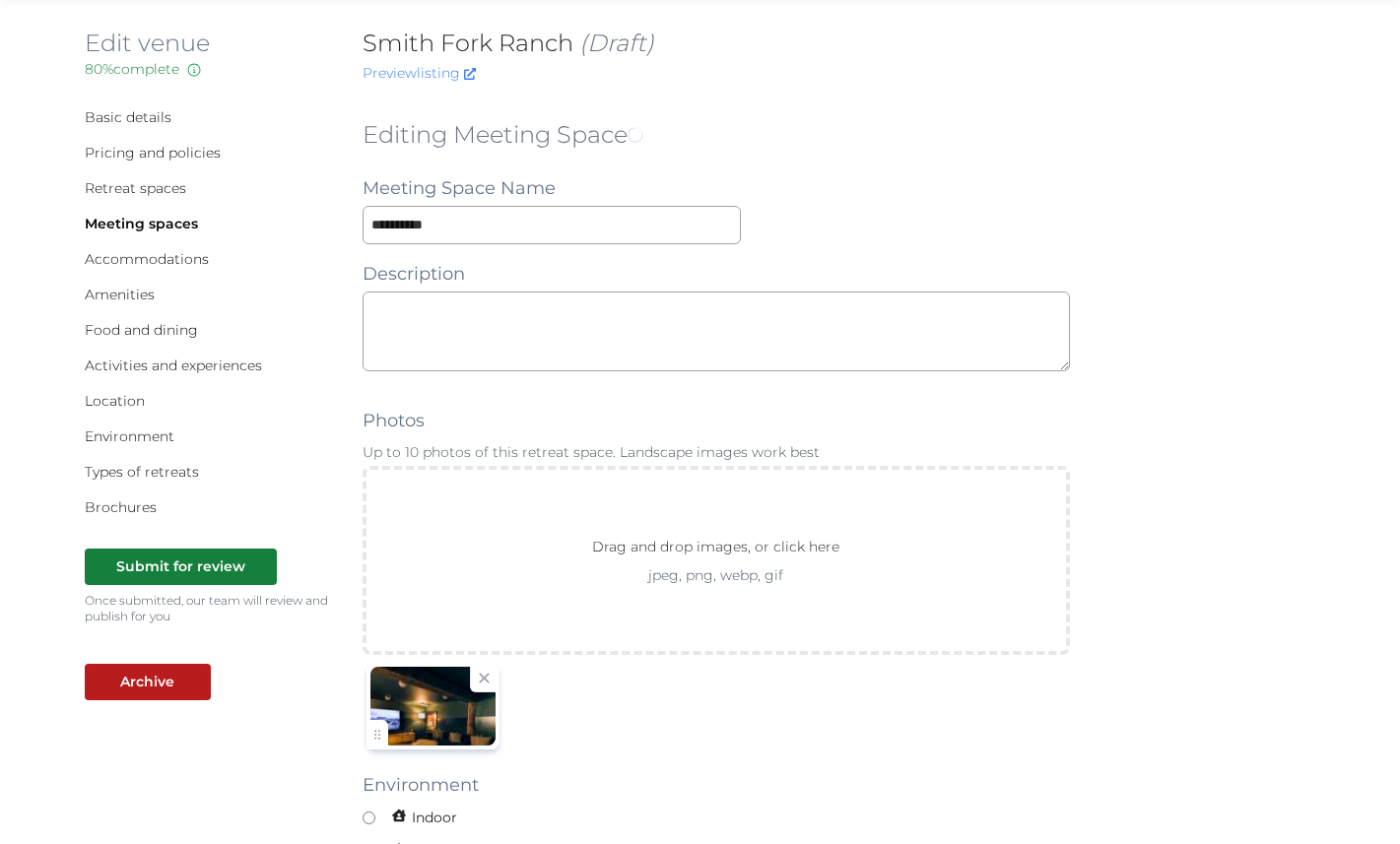 scroll, scrollTop: 0, scrollLeft: 0, axis: both 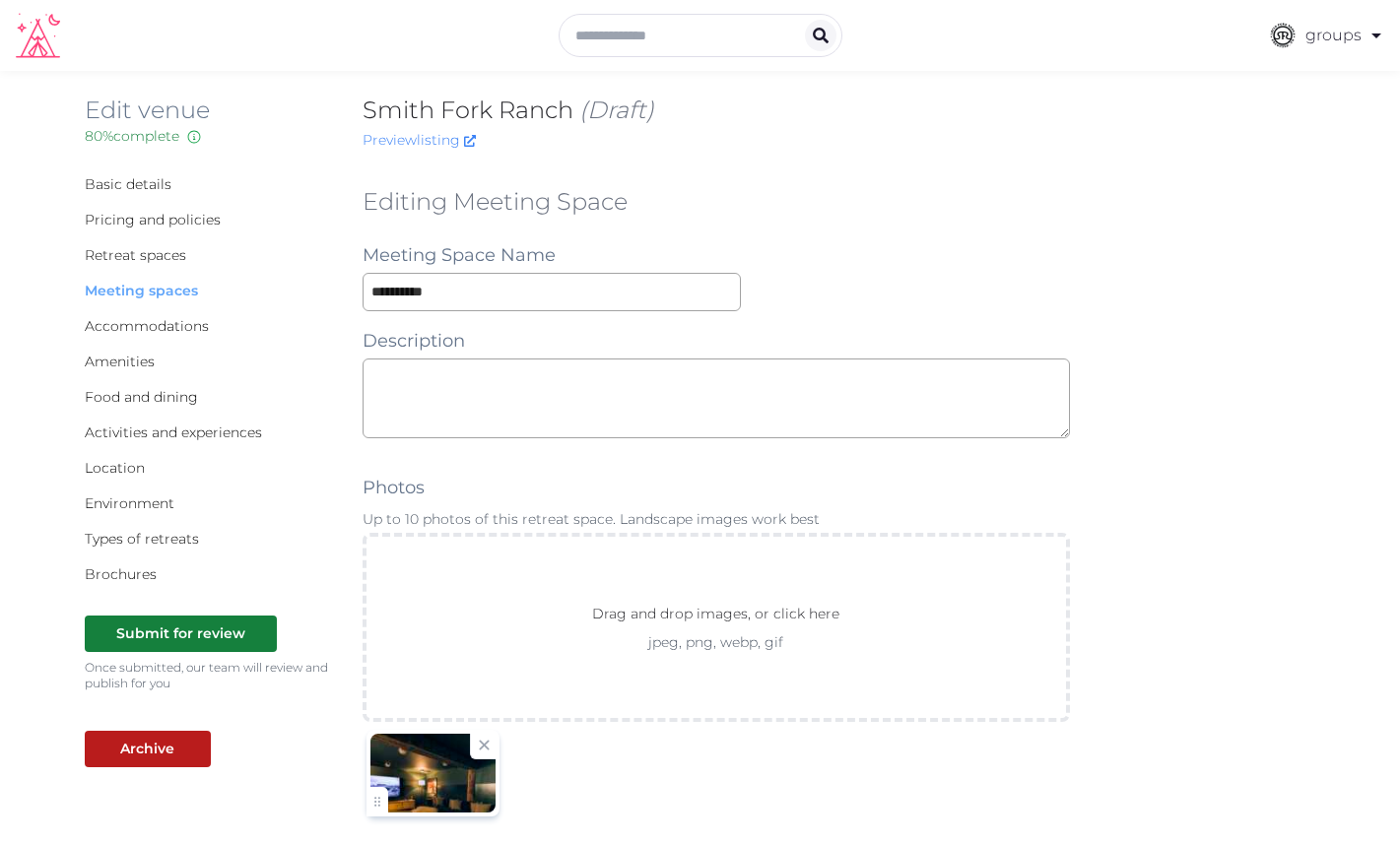 click on "Meeting spaces" at bounding box center (141, 291) 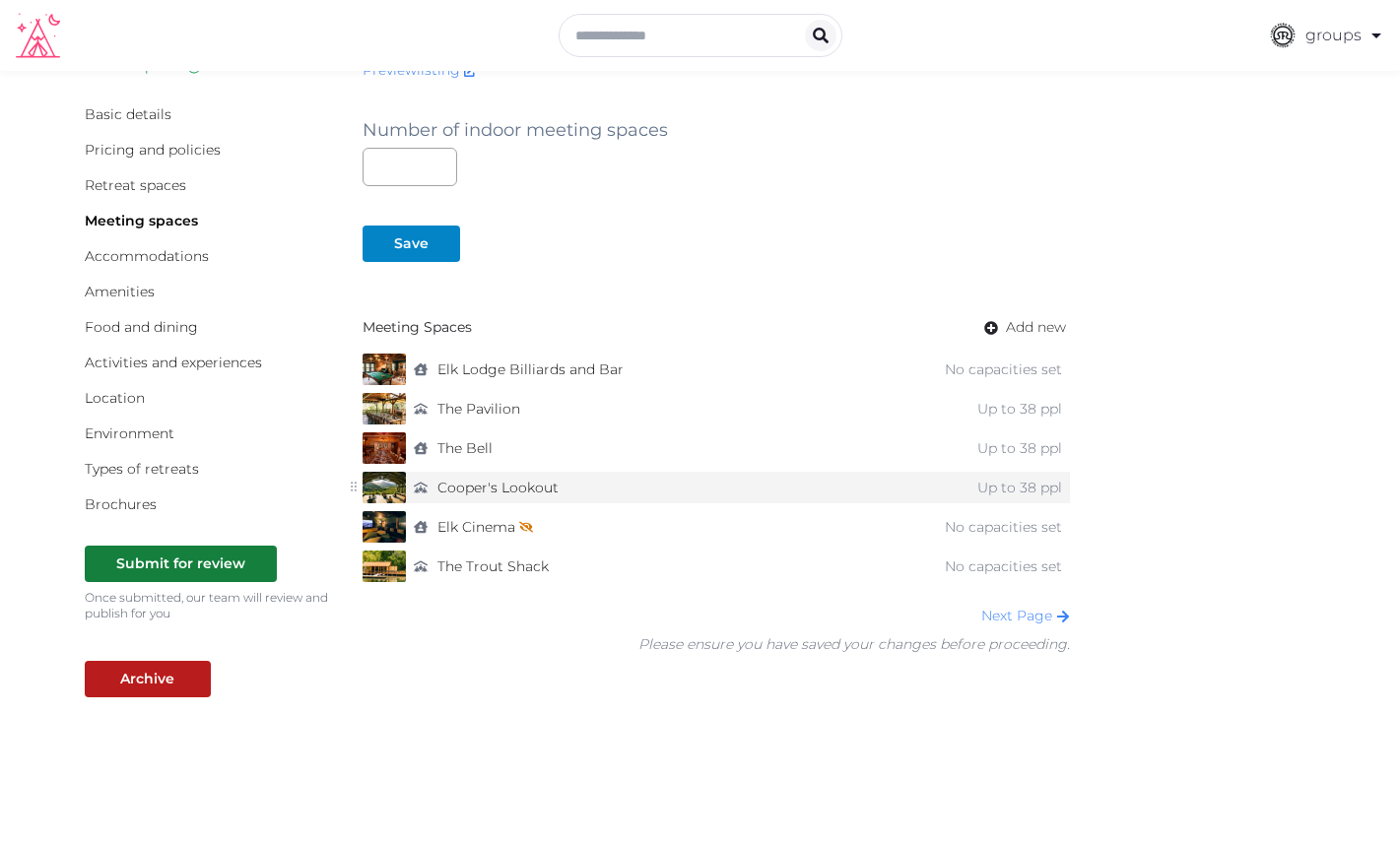 scroll, scrollTop: 0, scrollLeft: 0, axis: both 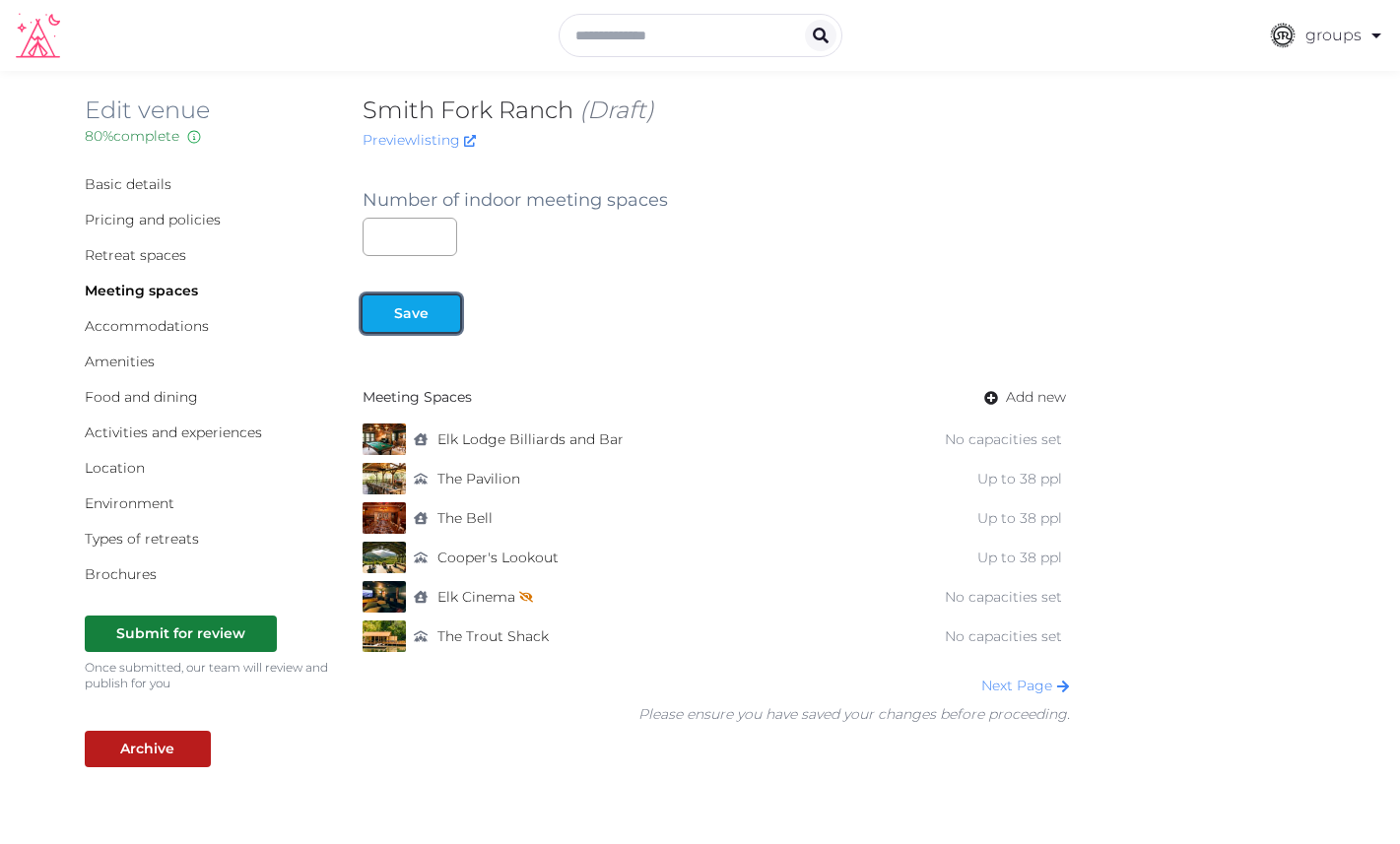 click at bounding box center [444, 313] 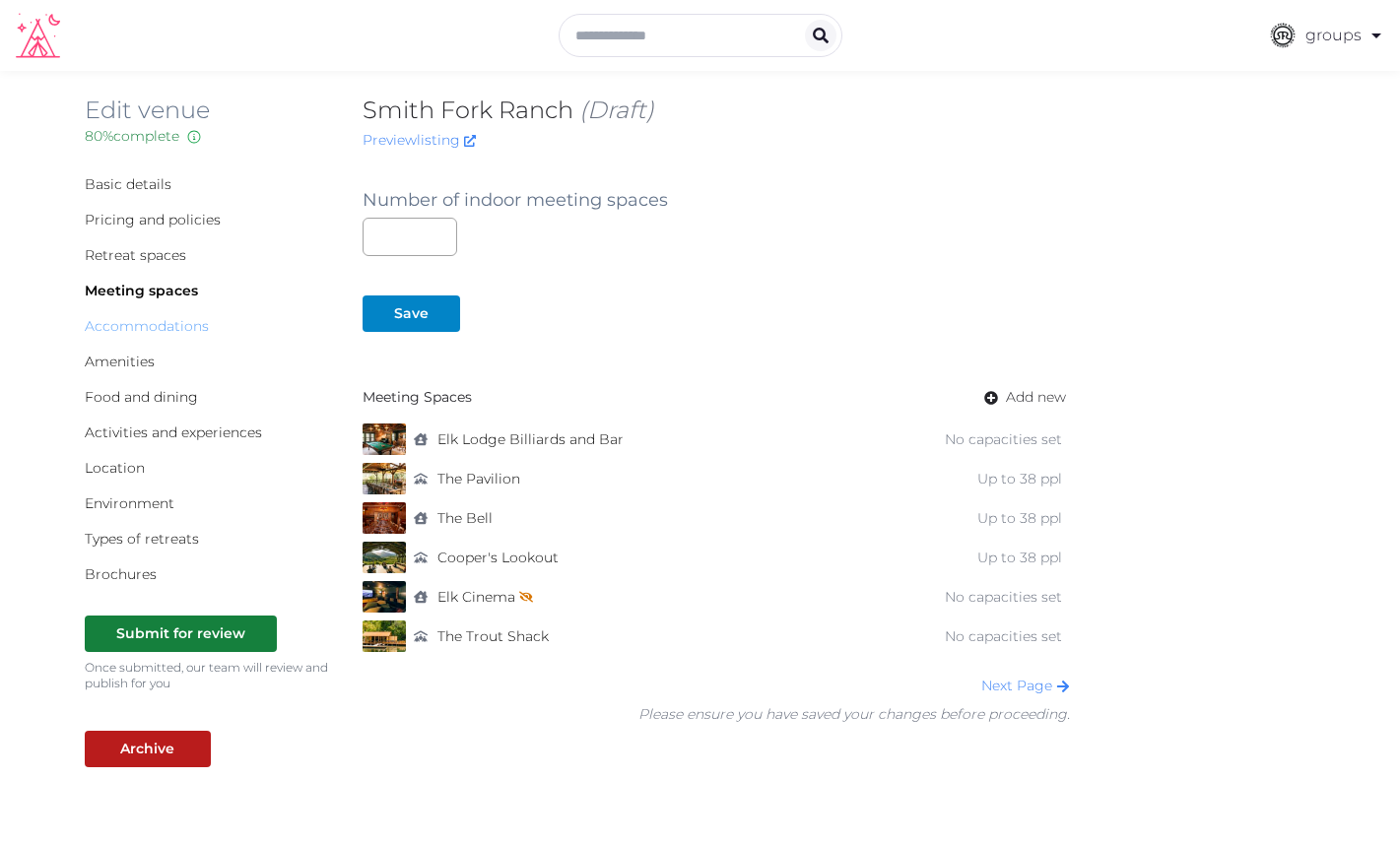 click on "Accommodations" at bounding box center (147, 326) 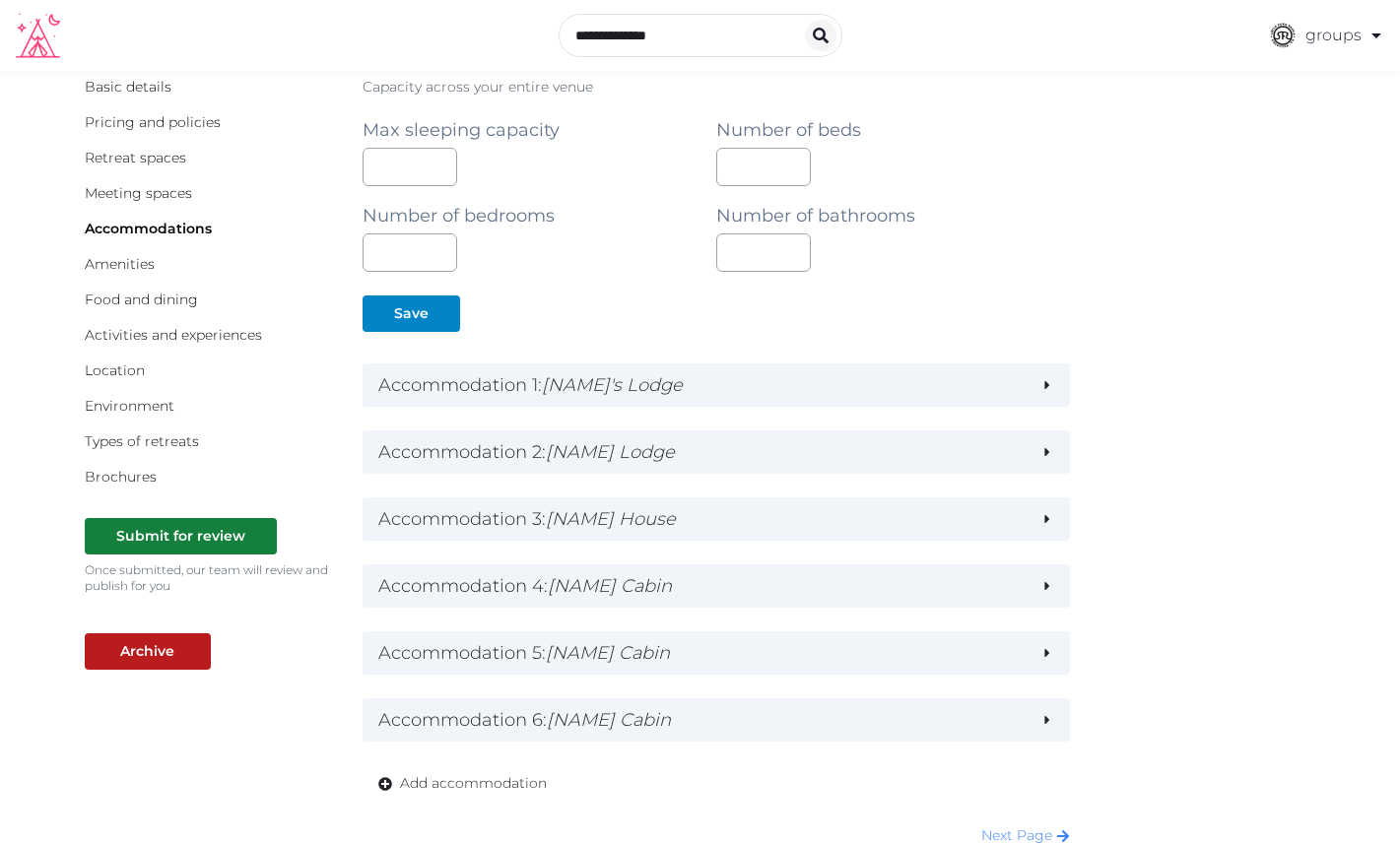 scroll, scrollTop: 93, scrollLeft: 0, axis: vertical 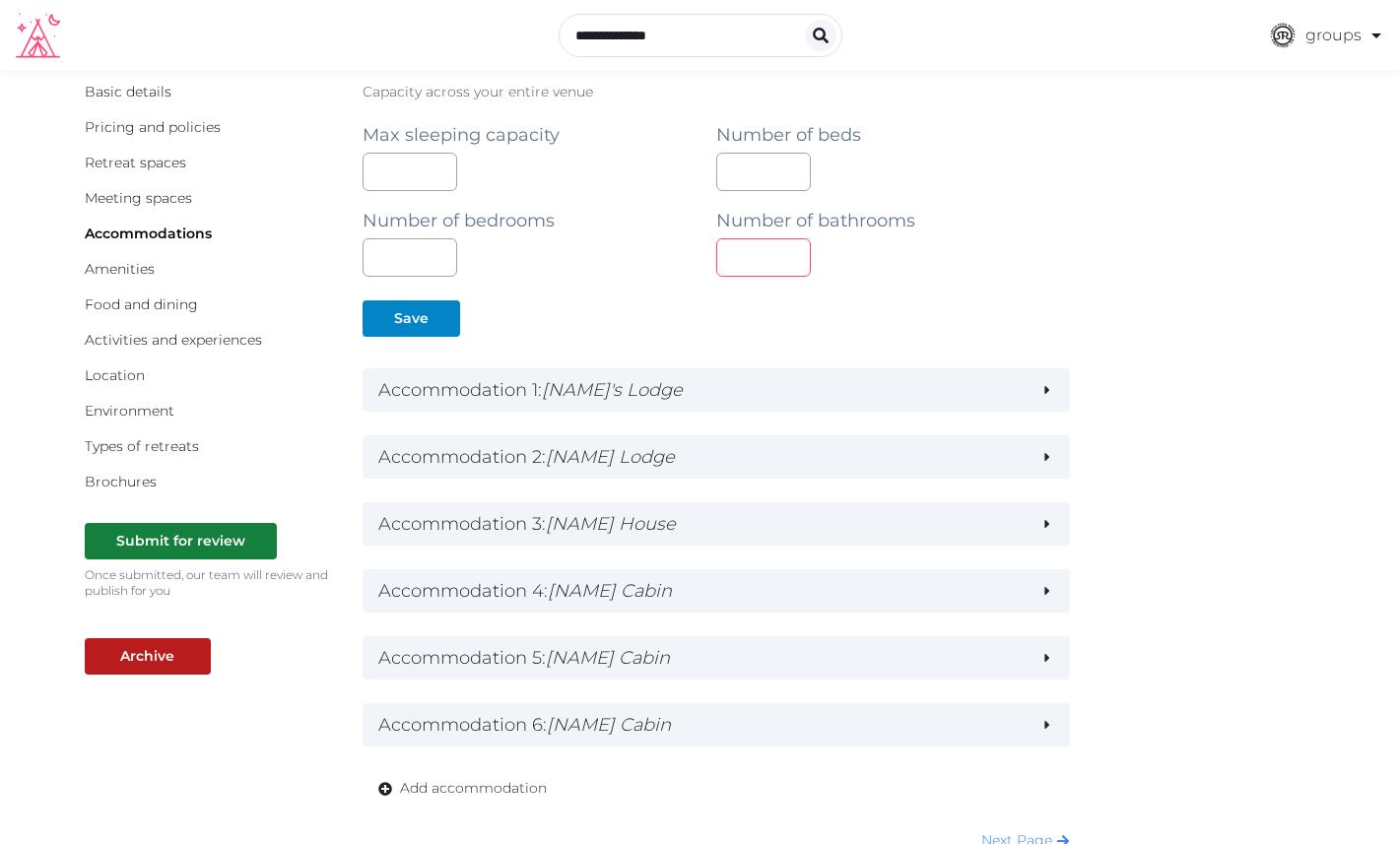 type on "**" 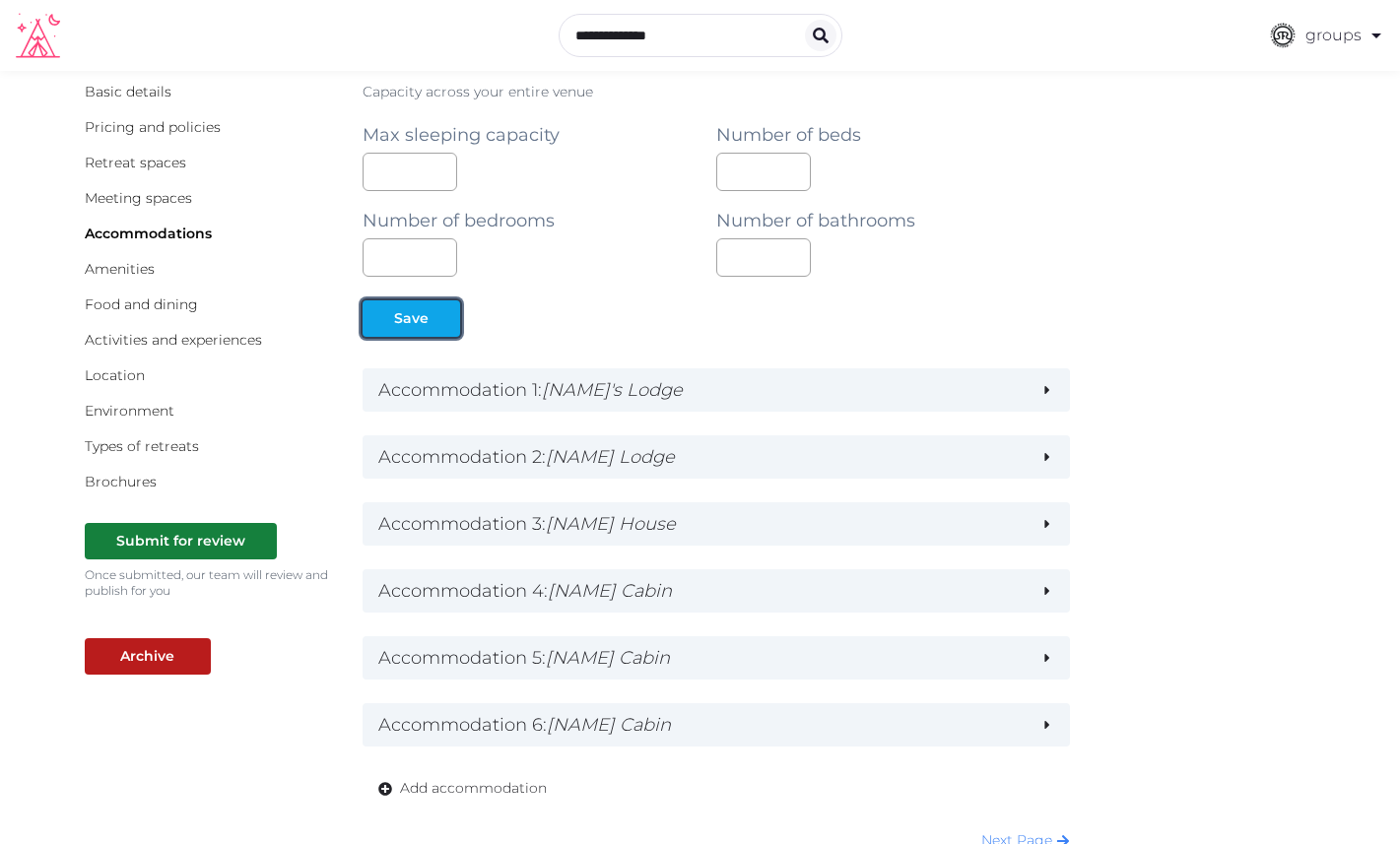 click at bounding box center (444, 318) 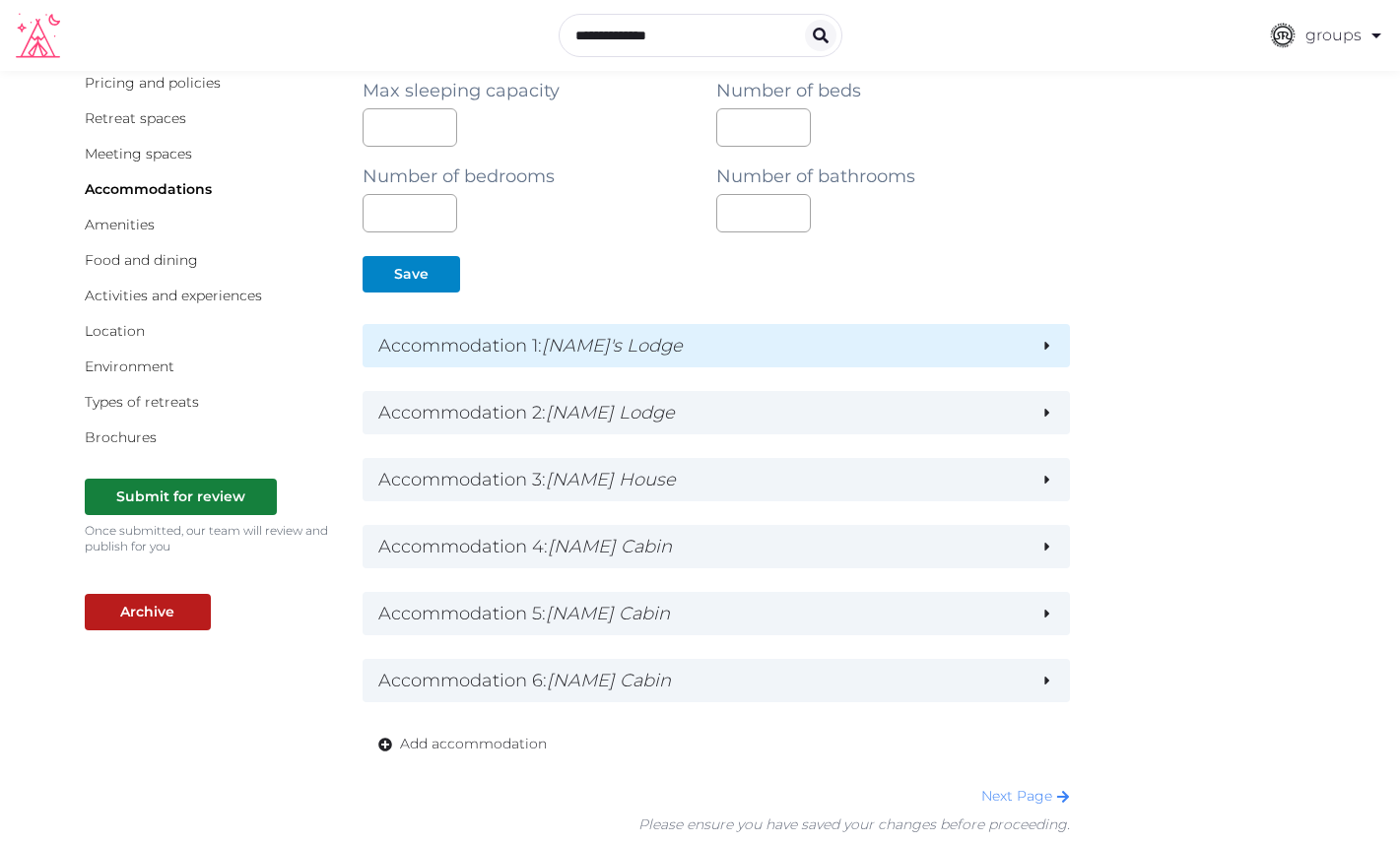 scroll, scrollTop: 145, scrollLeft: 0, axis: vertical 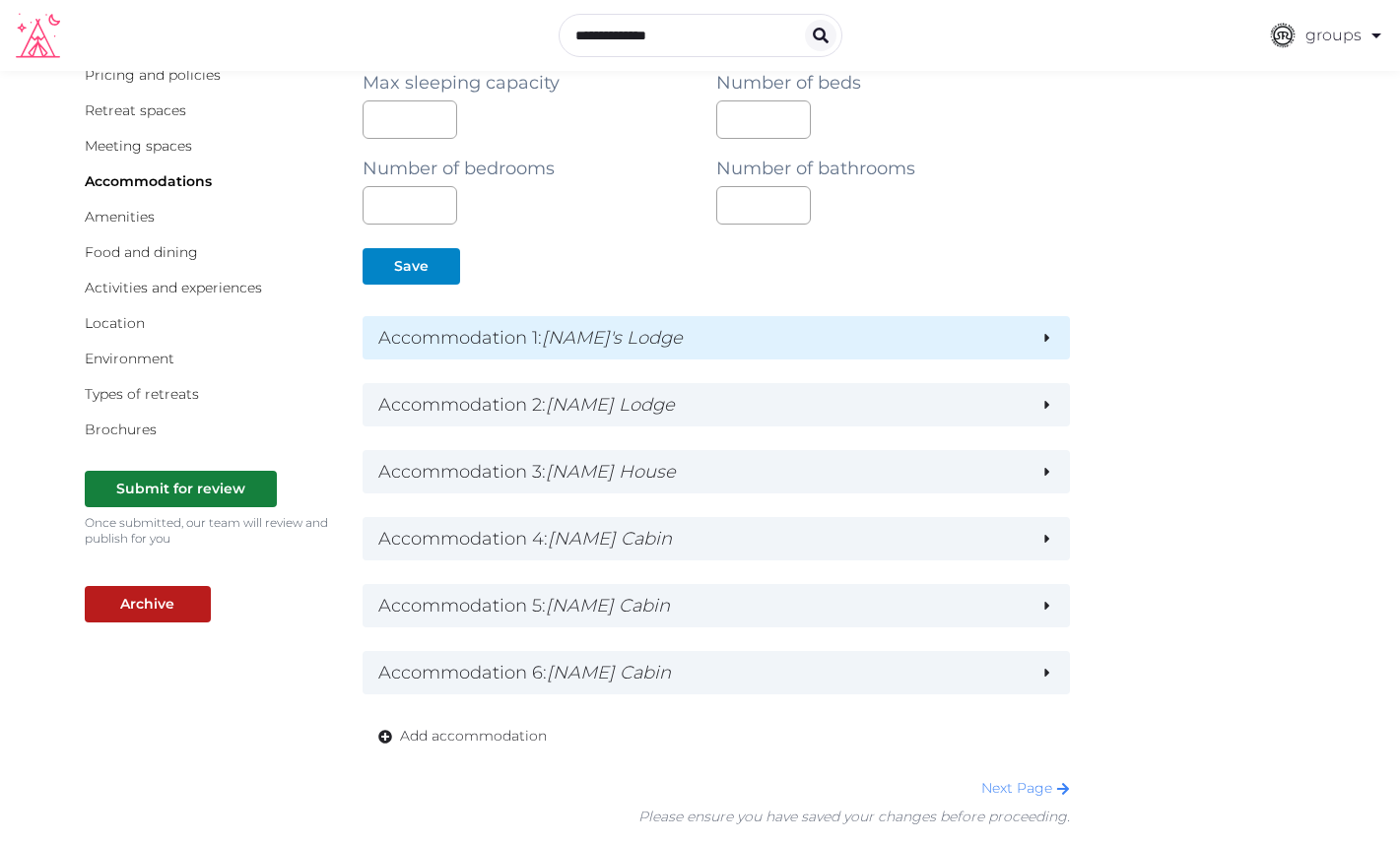 click on "Accommodation 1 :  [NAME]'s Lodge" at bounding box center [701, 338] 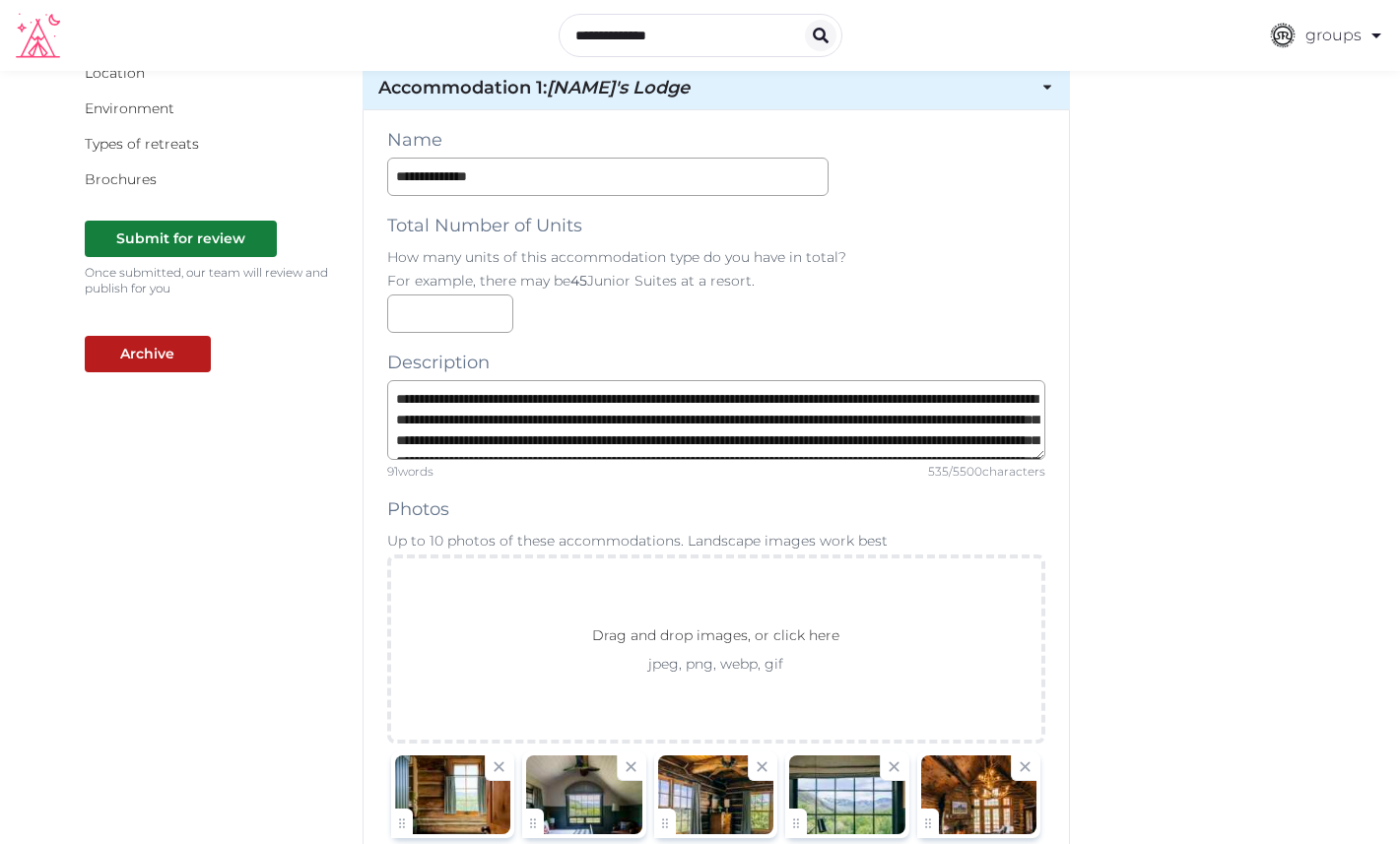 scroll, scrollTop: 399, scrollLeft: 0, axis: vertical 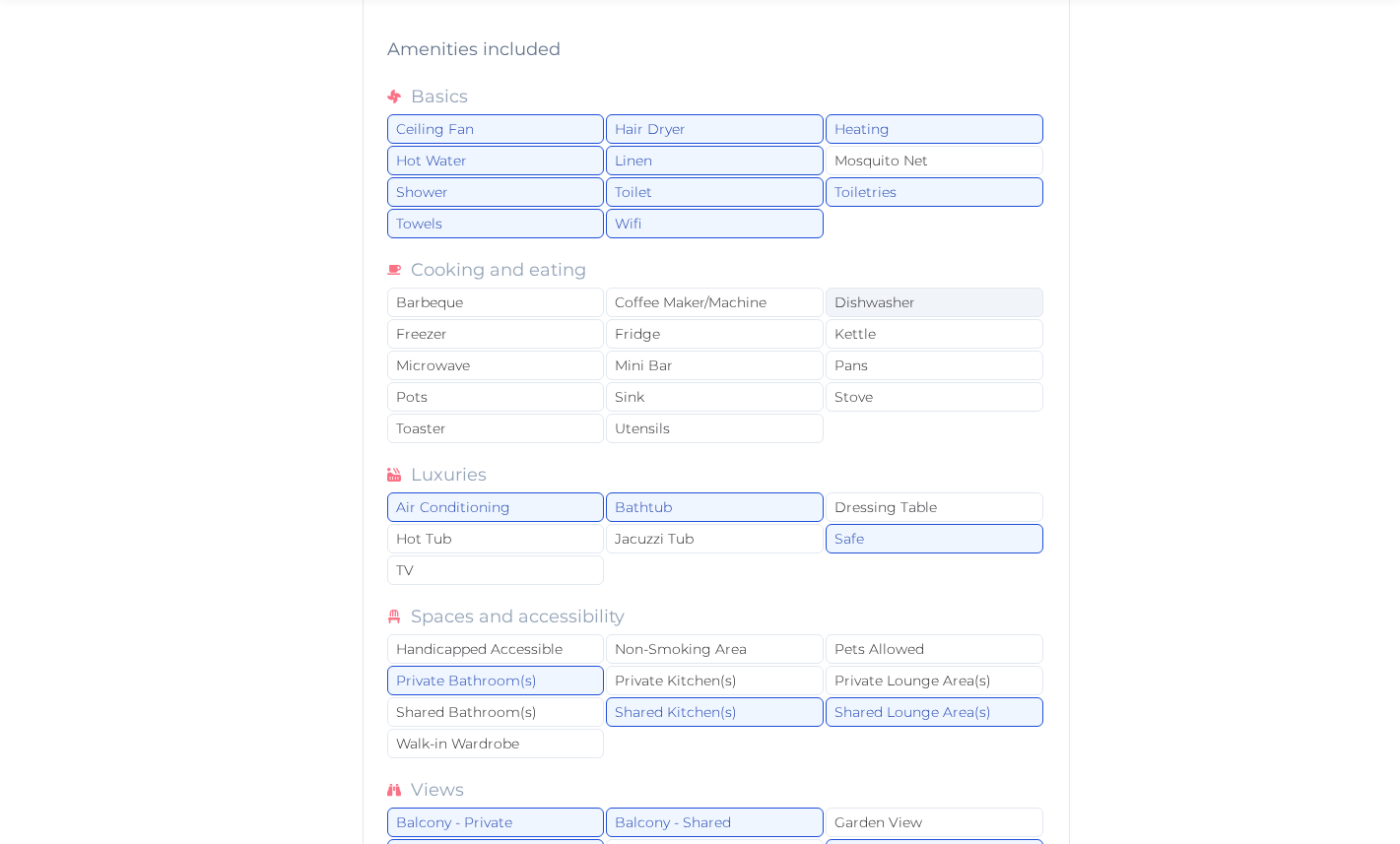 click on "Dishwasher" at bounding box center (934, 302) 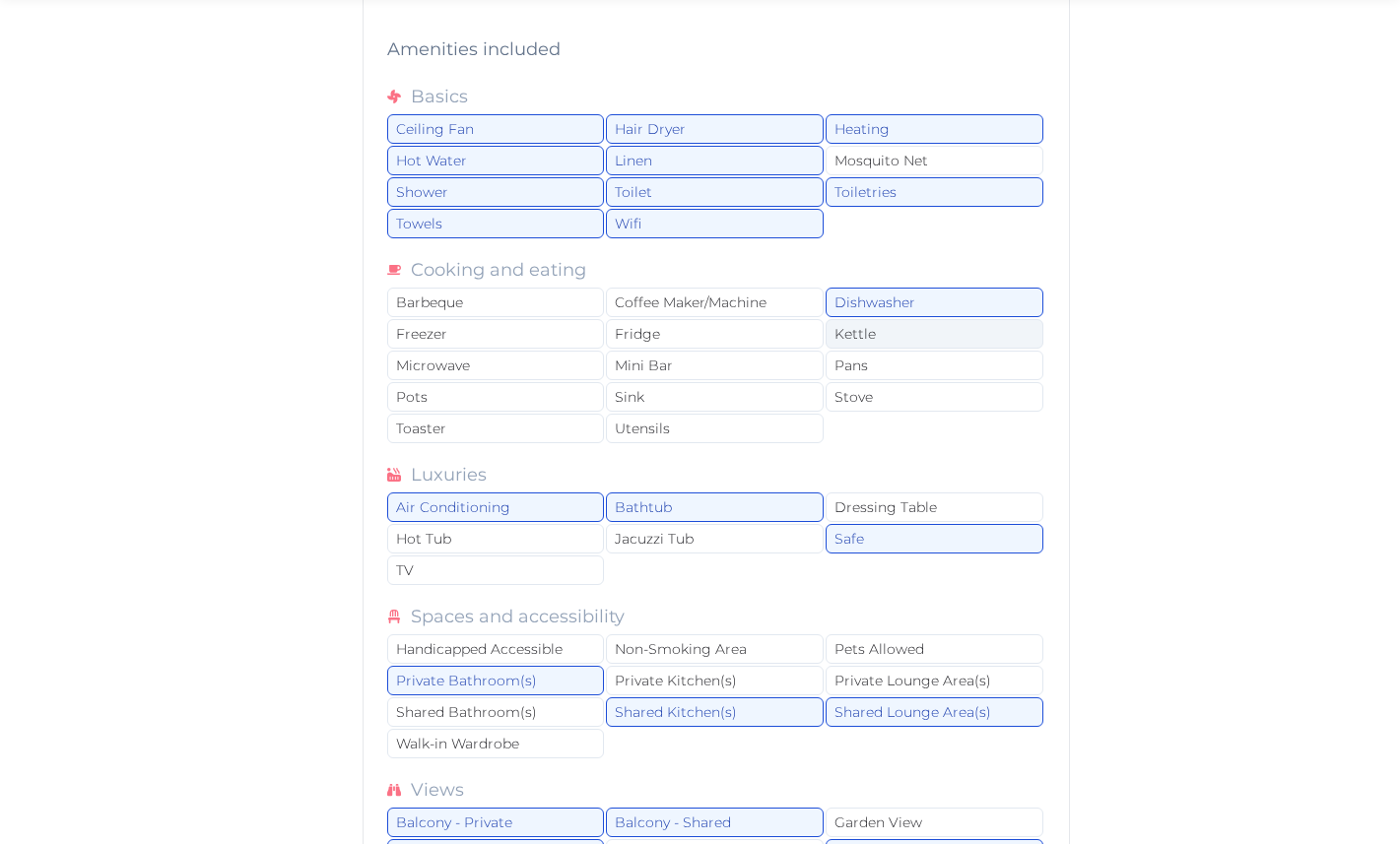 click on "Kettle" at bounding box center (934, 334) 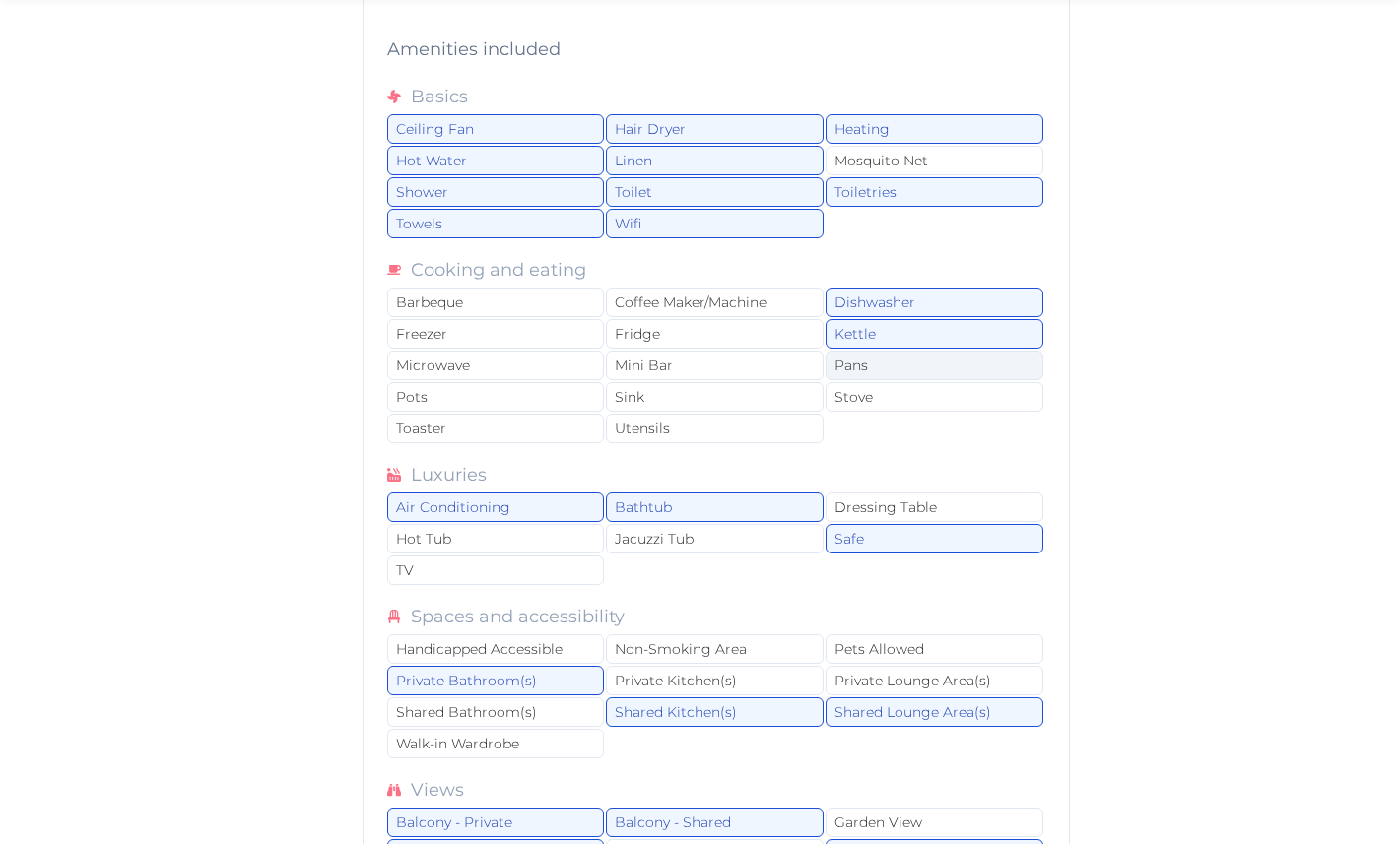 click on "Pans" at bounding box center (934, 365) 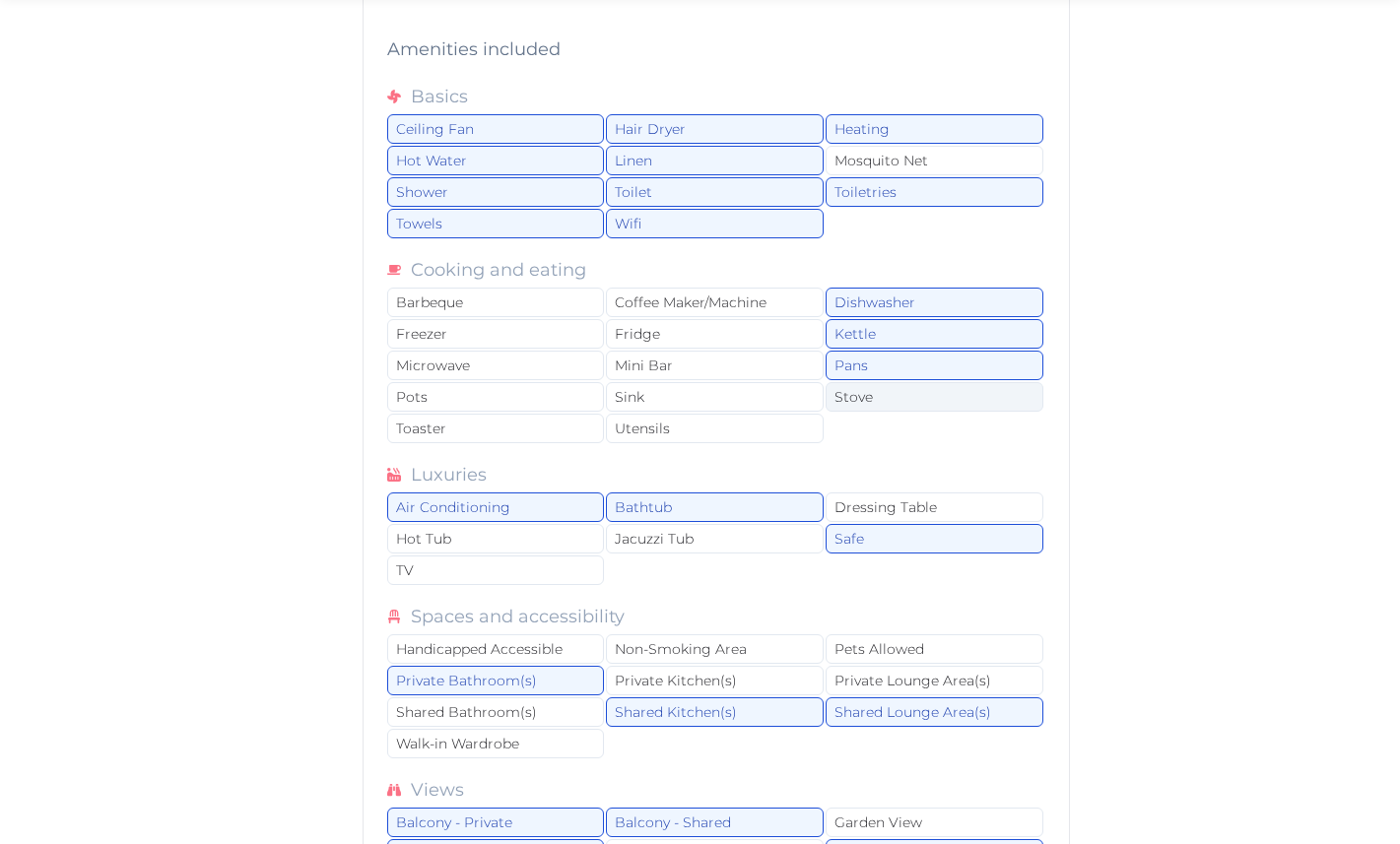 click on "Stove" at bounding box center (934, 397) 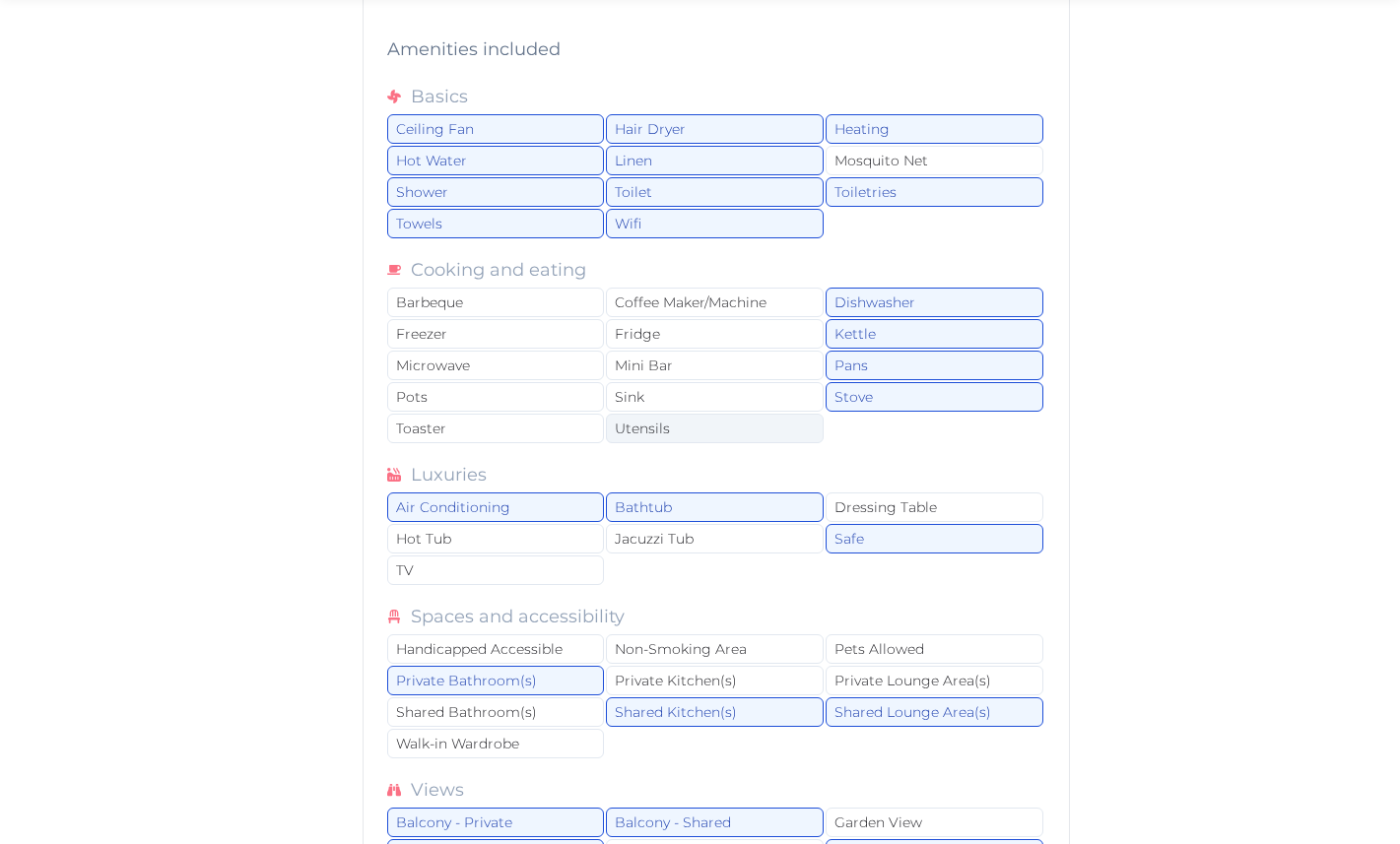 click on "Utensils" at bounding box center (714, 428) 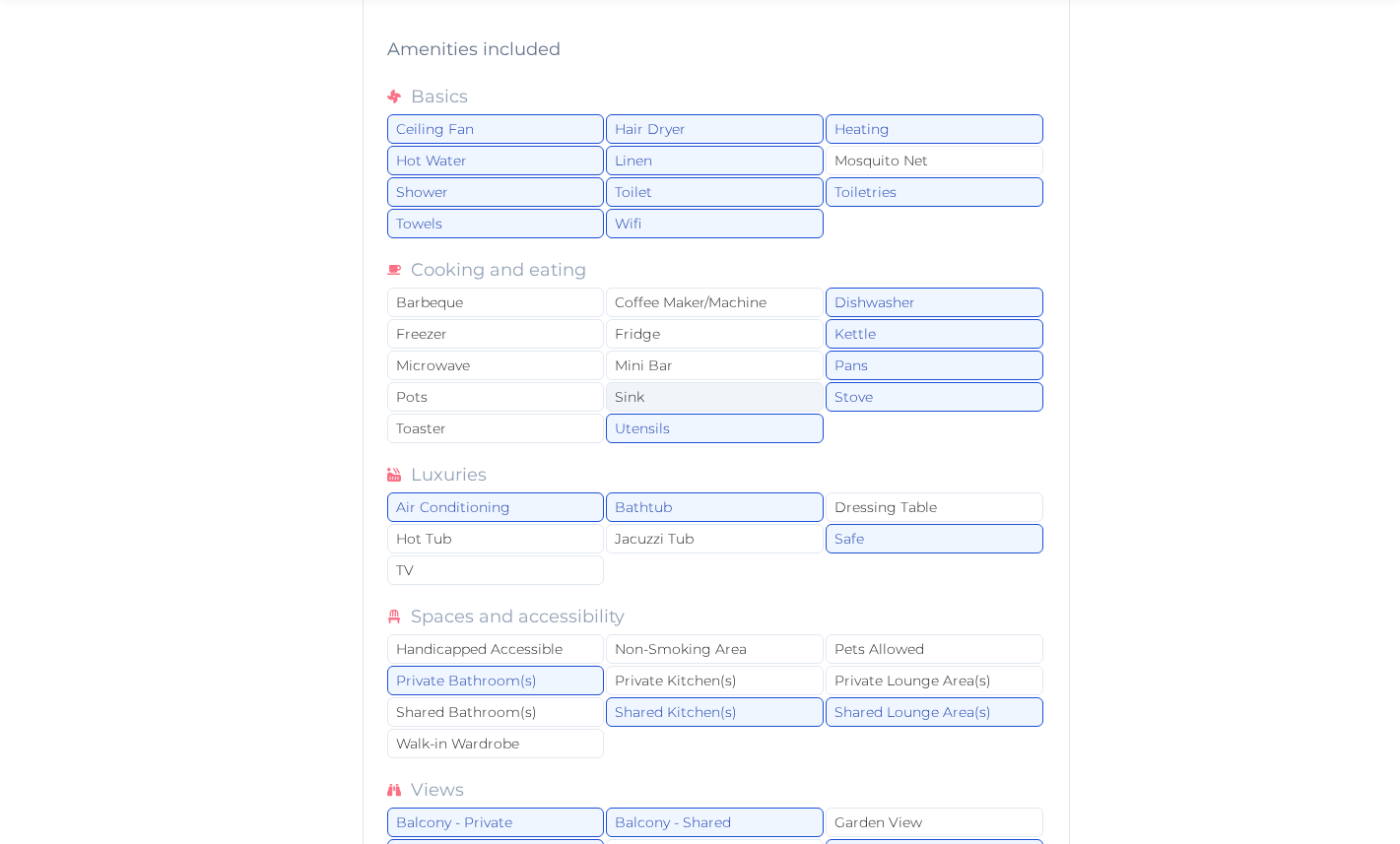 click on "Sink" at bounding box center [714, 397] 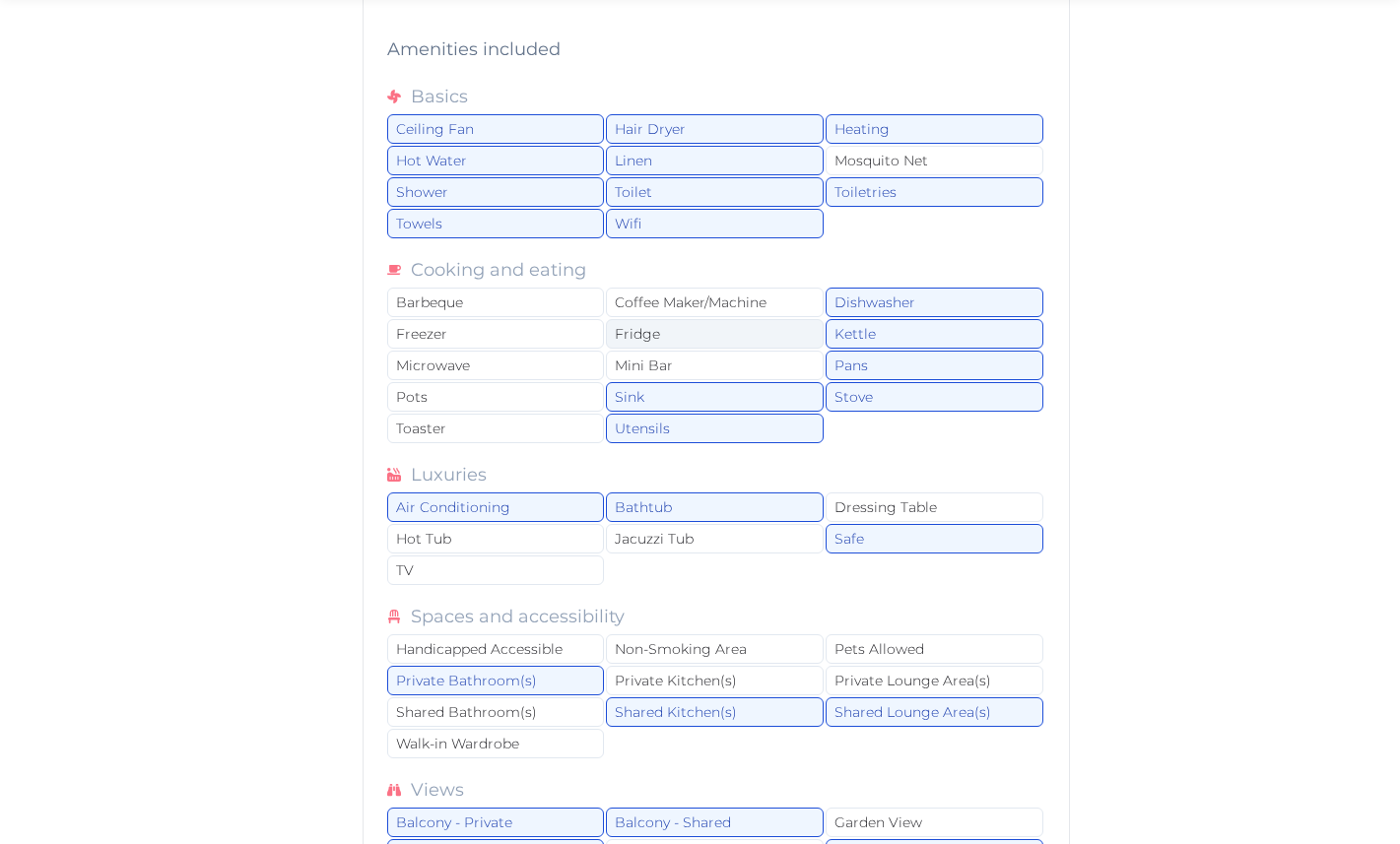 click on "Fridge" at bounding box center [714, 334] 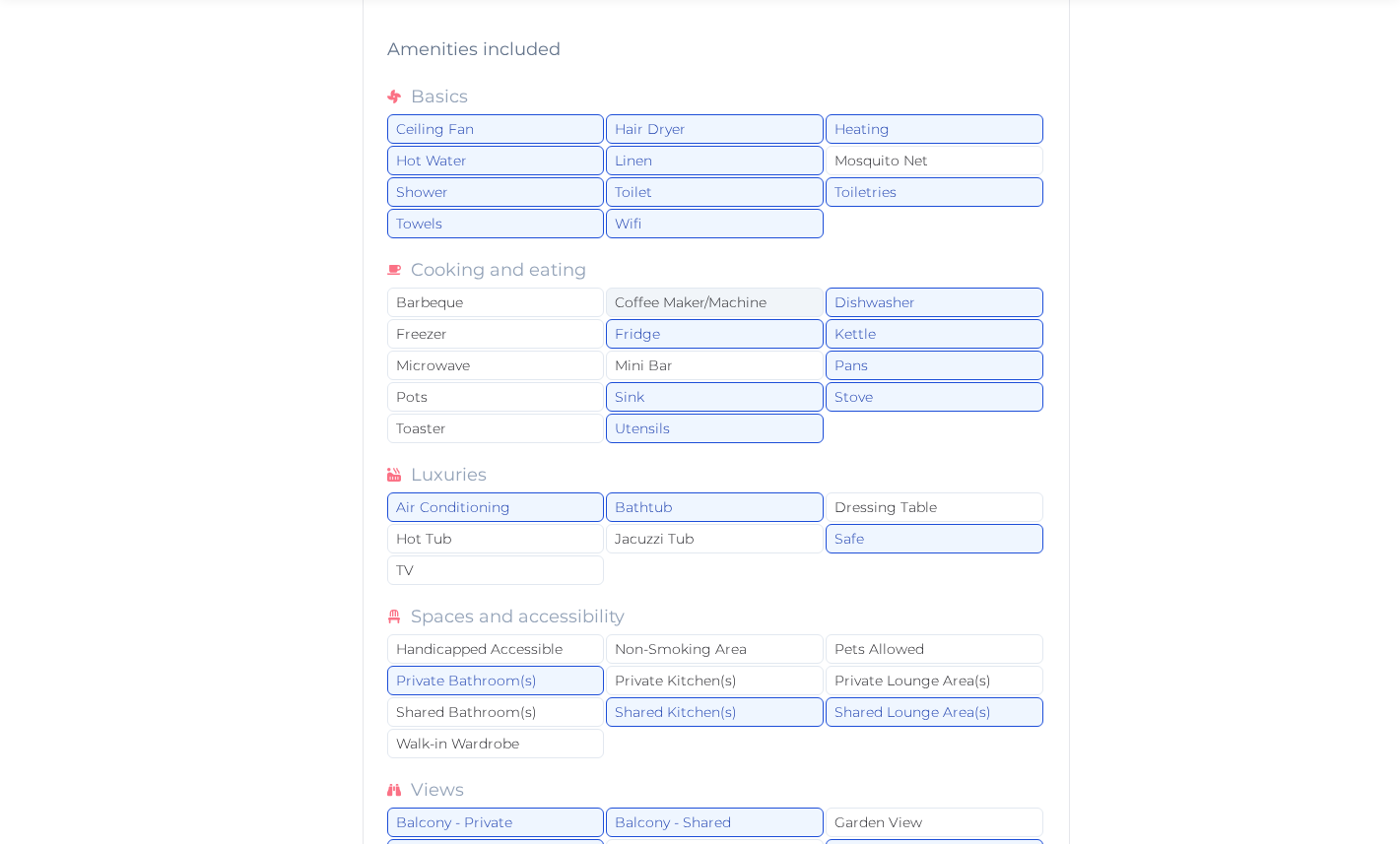 click on "Coffee Maker/Machine" at bounding box center (714, 302) 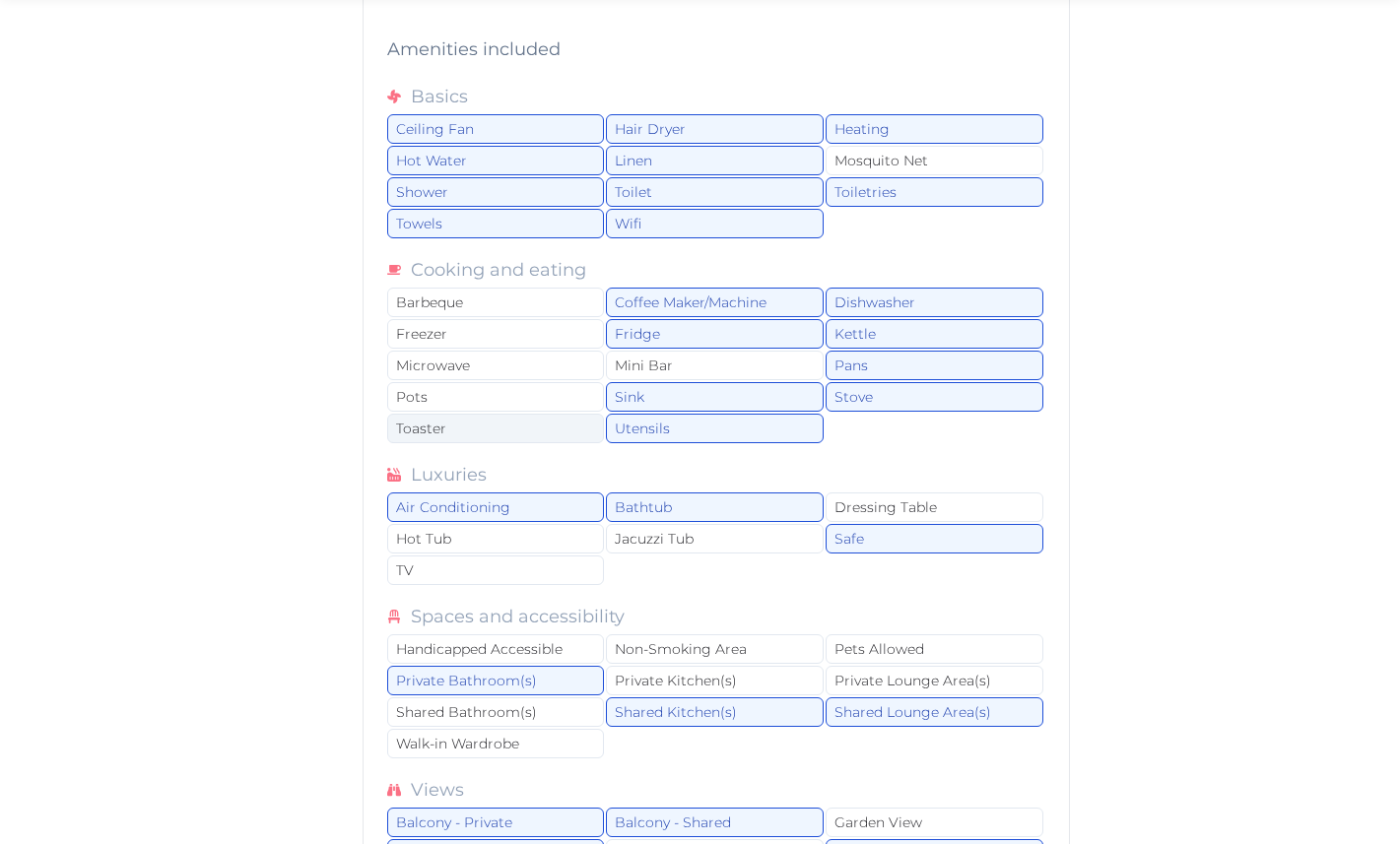 click on "Toaster" at bounding box center [496, 428] 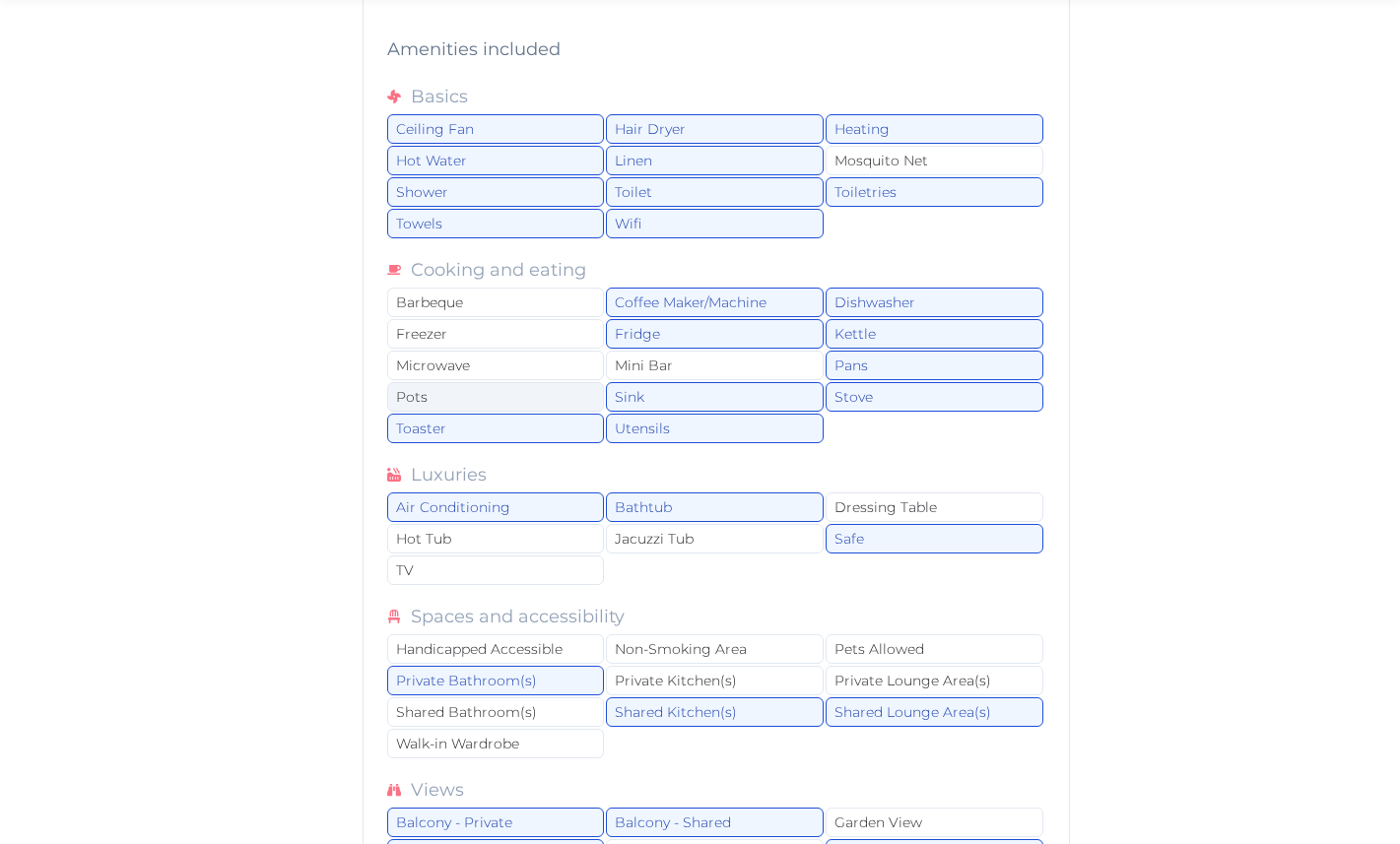 click on "Pots" at bounding box center (496, 397) 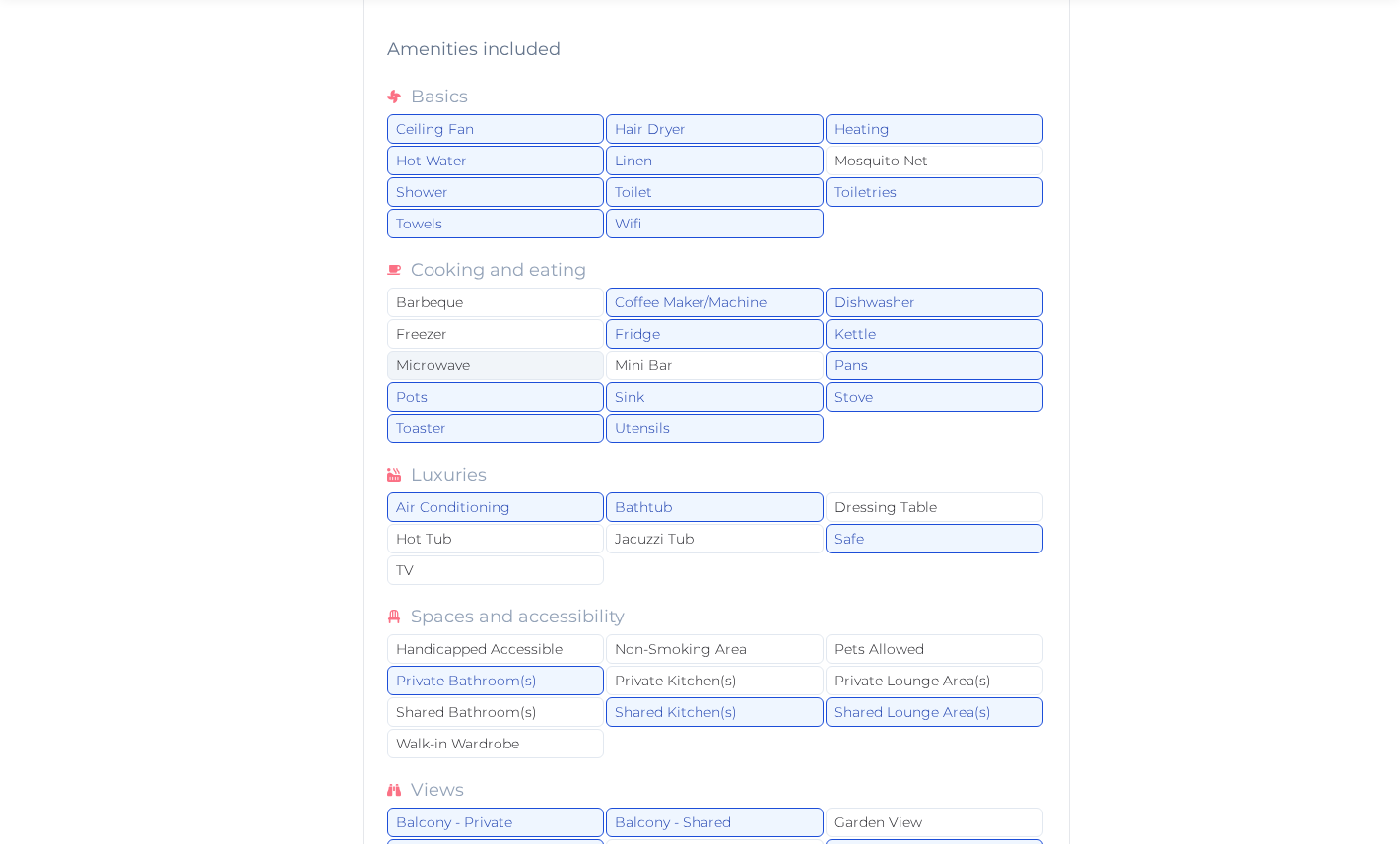 click on "Microwave" at bounding box center (496, 365) 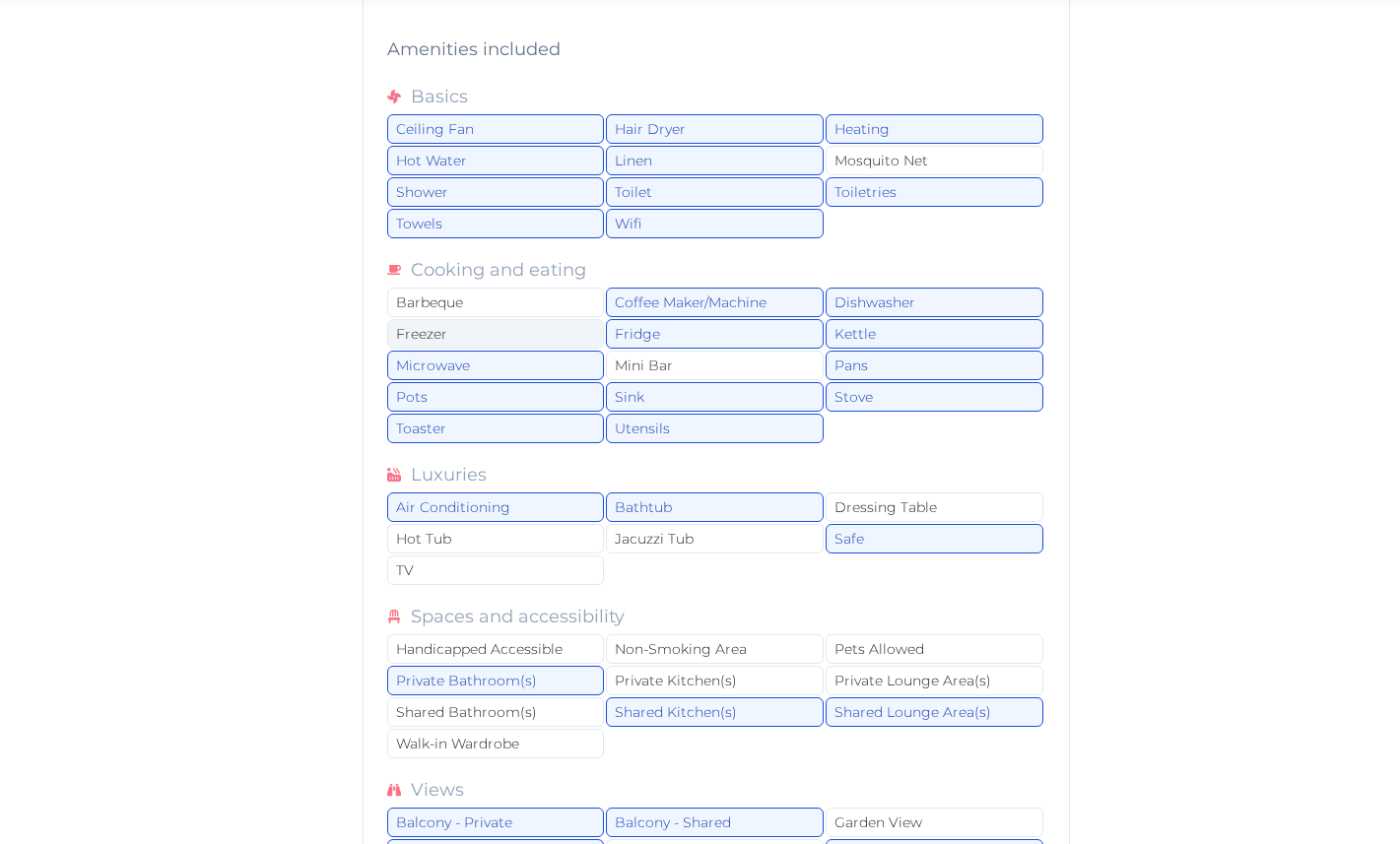 click on "Freezer" at bounding box center (496, 334) 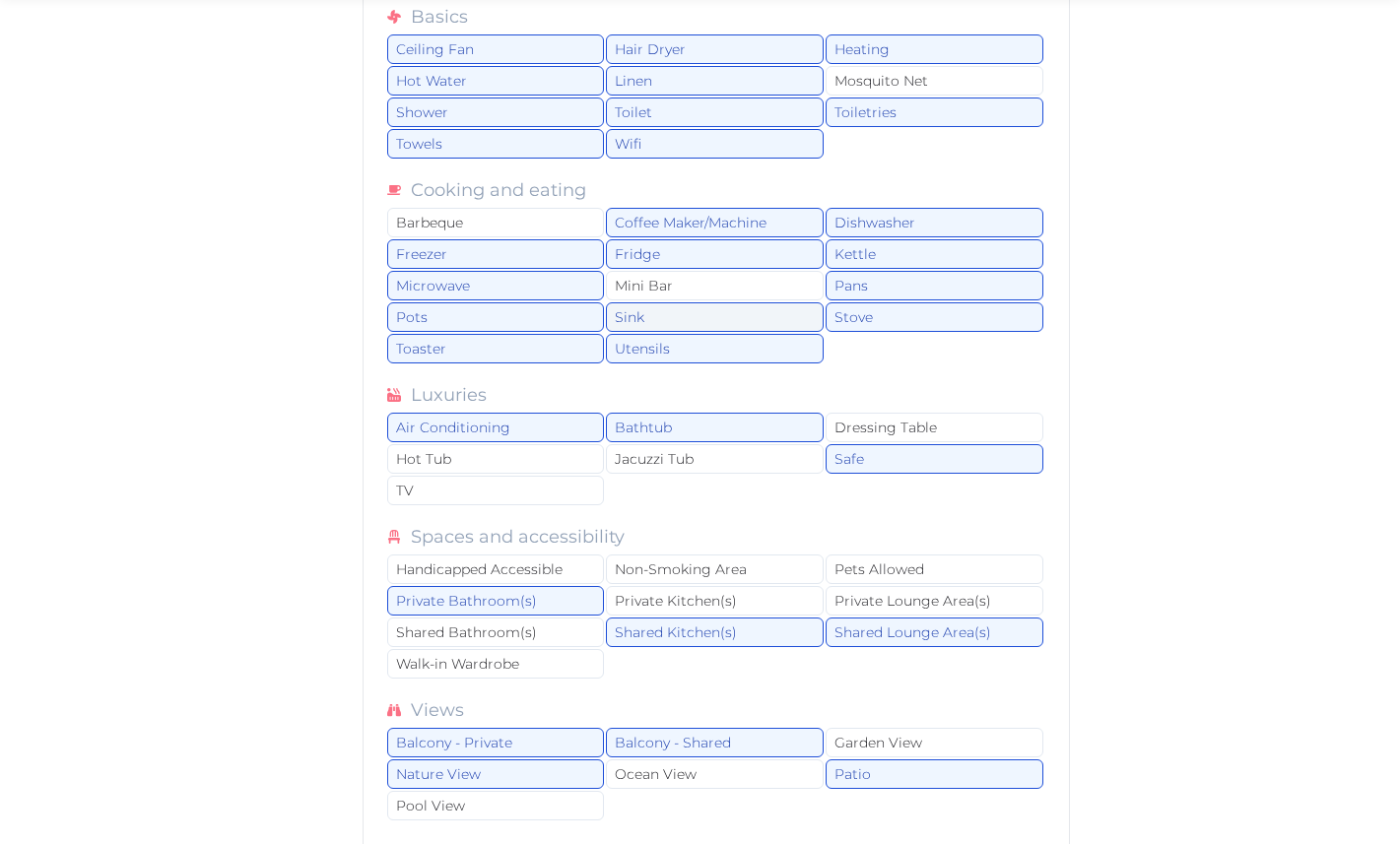 scroll, scrollTop: 2347, scrollLeft: 0, axis: vertical 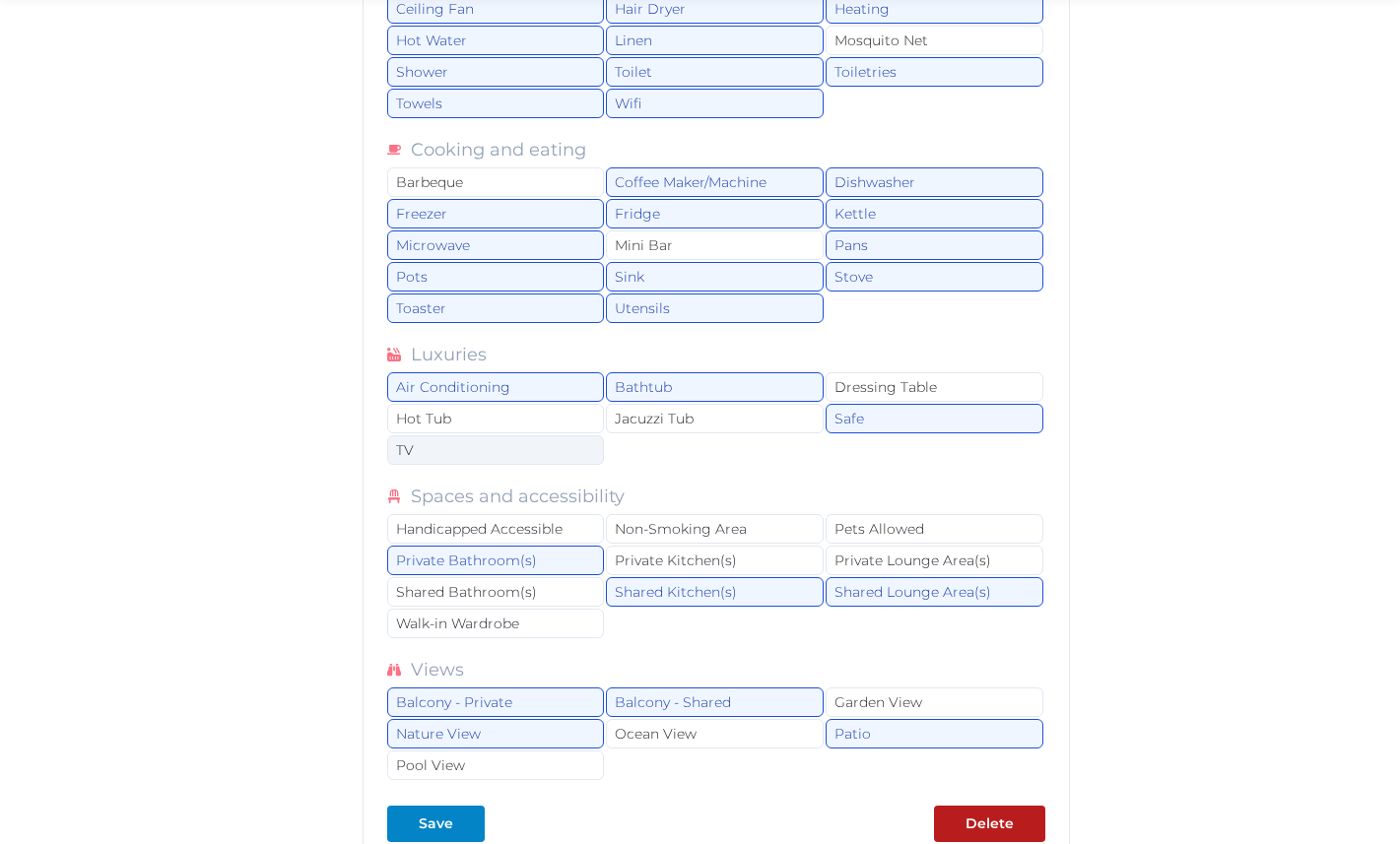 click on "TV" at bounding box center (496, 450) 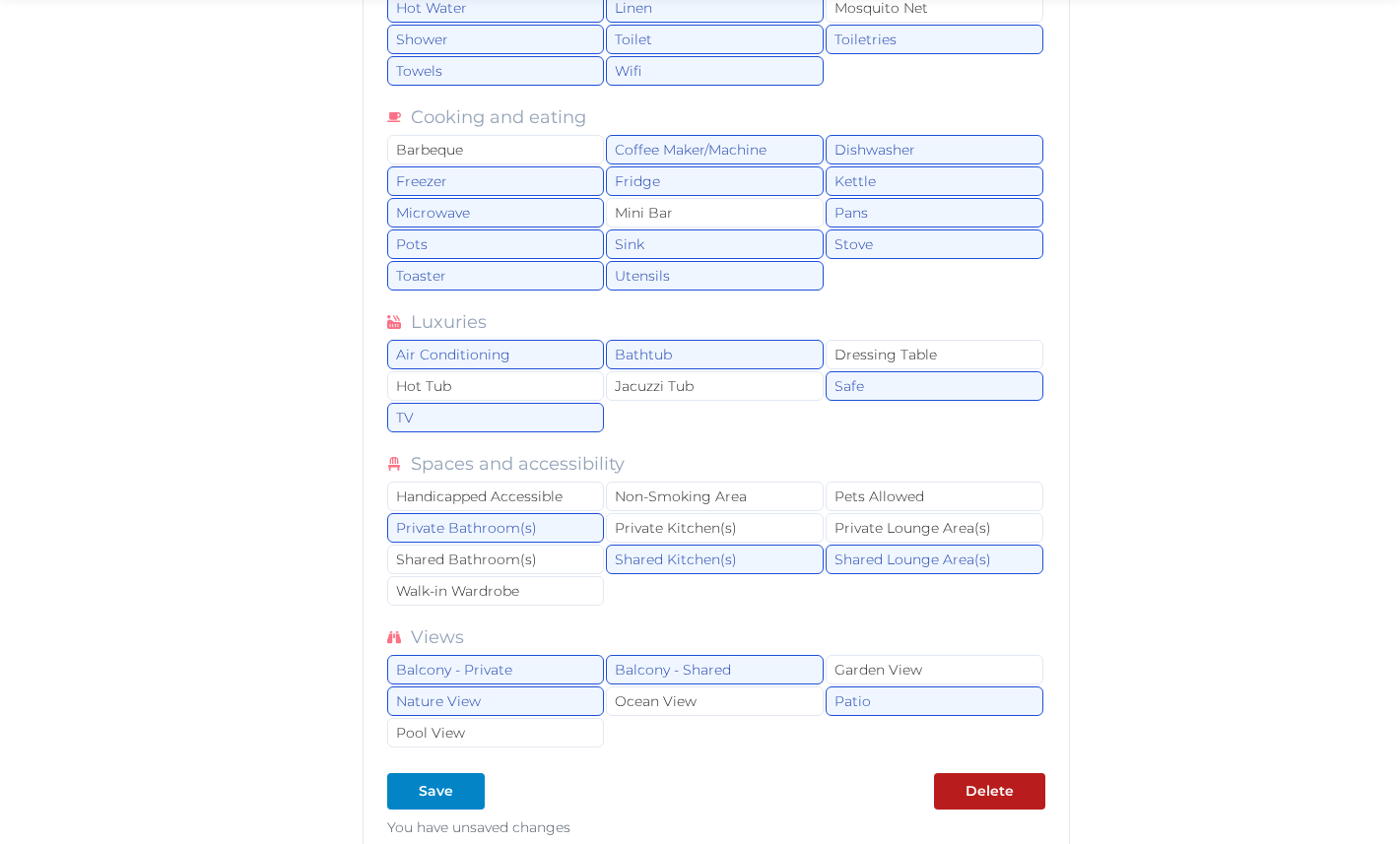 scroll, scrollTop: 2381, scrollLeft: 0, axis: vertical 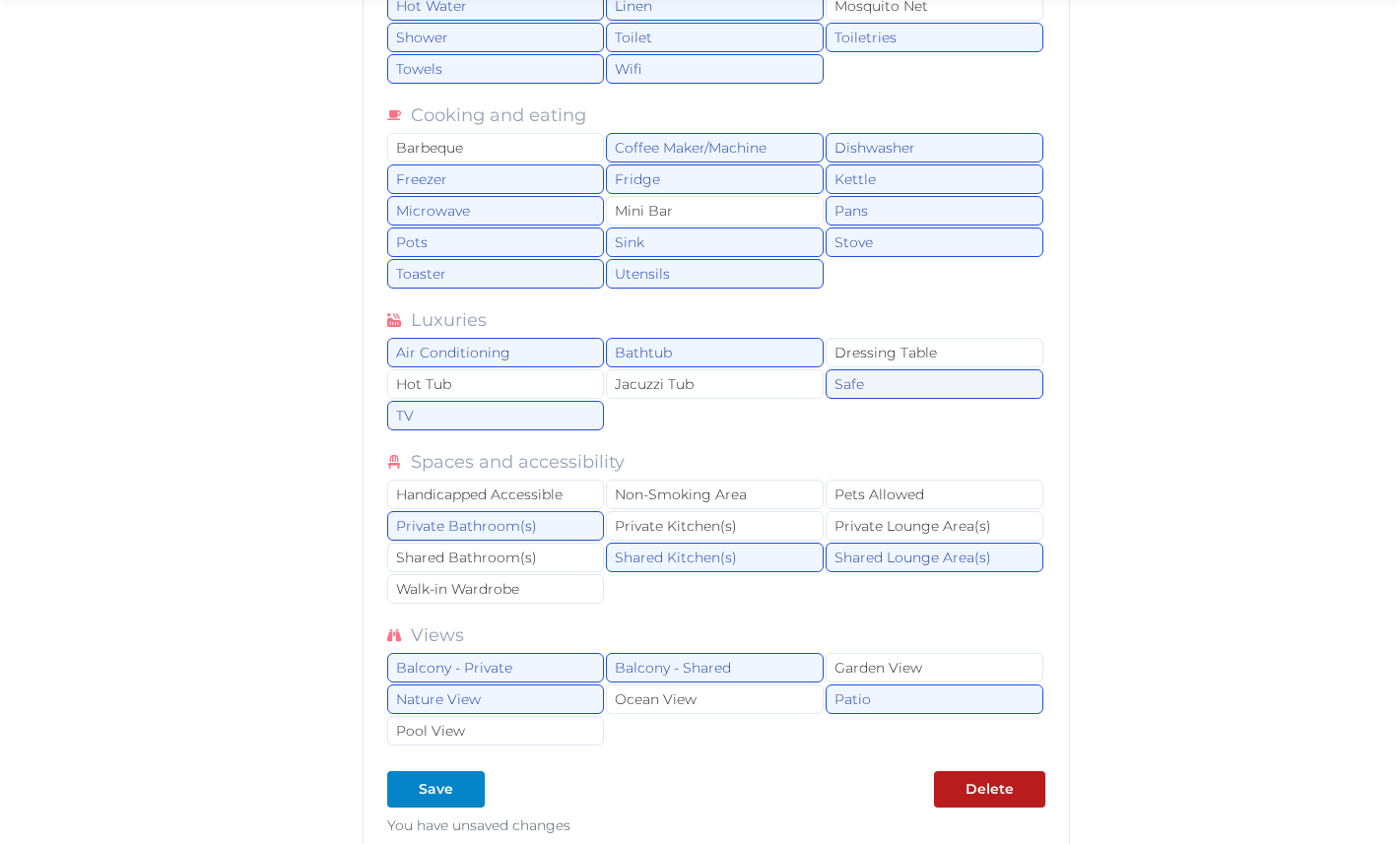 click on "Safe" at bounding box center [934, 384] 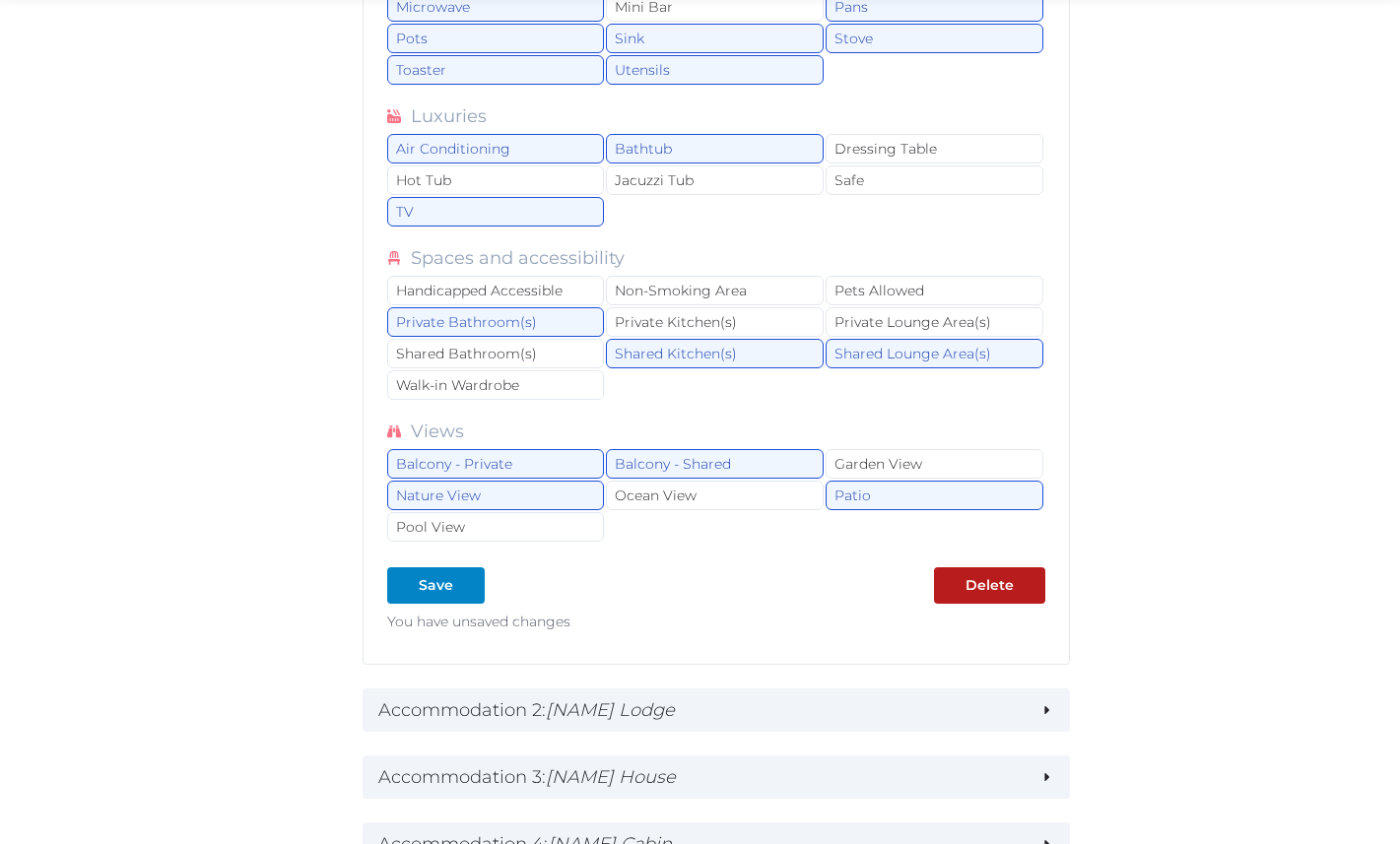 scroll, scrollTop: 2587, scrollLeft: 0, axis: vertical 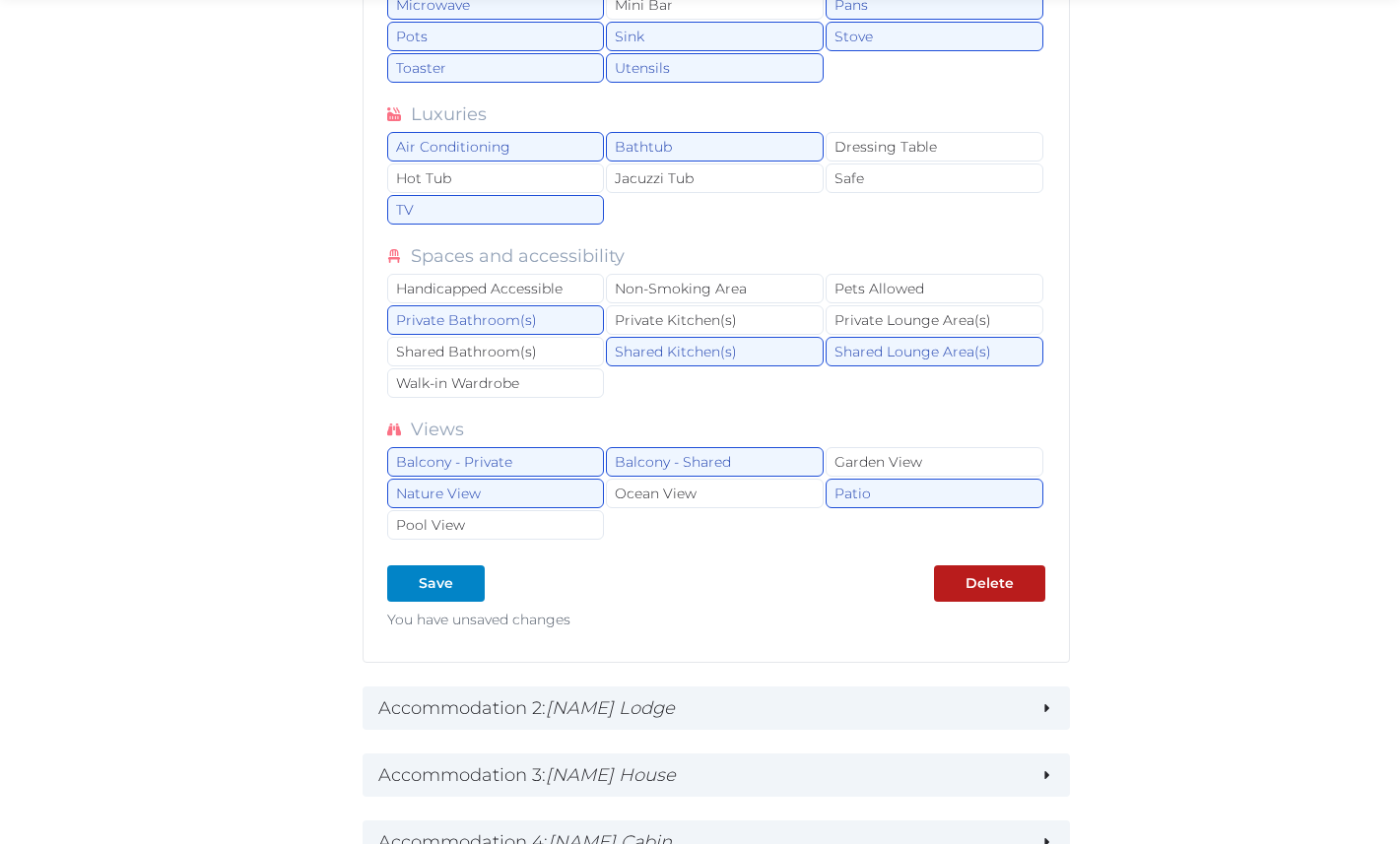 click on "Basics Ceiling Fan Hair Dryer Heating Hot Water Linen Mosquito Net Shower Toilet Toiletries Towels Wifi Cooking and eating Barbeque Coffee Maker/Machine Dishwasher Freezer Fridge Kettle Microwave Mini Bar Pans Pots Sink Stove Toaster Utensils Luxuries Air Conditioning Bathtub Dressing Table Hot Tub Jacuzzi Tub Safe TV Spaces and accessibility Handicapped Accessible Non-Smoking Area Pets Allowed Private Bathroom(s) Private Kitchen(s) Private Lounge Area(s) Shared Bathroom(s) Shared Kitchen(s) Shared Lounge Area(s) Walk-in Wardrobe Views Balcony - Private Balcony - Shared Garden View Nature View Ocean View Patio Pool View" at bounding box center [716, 124] 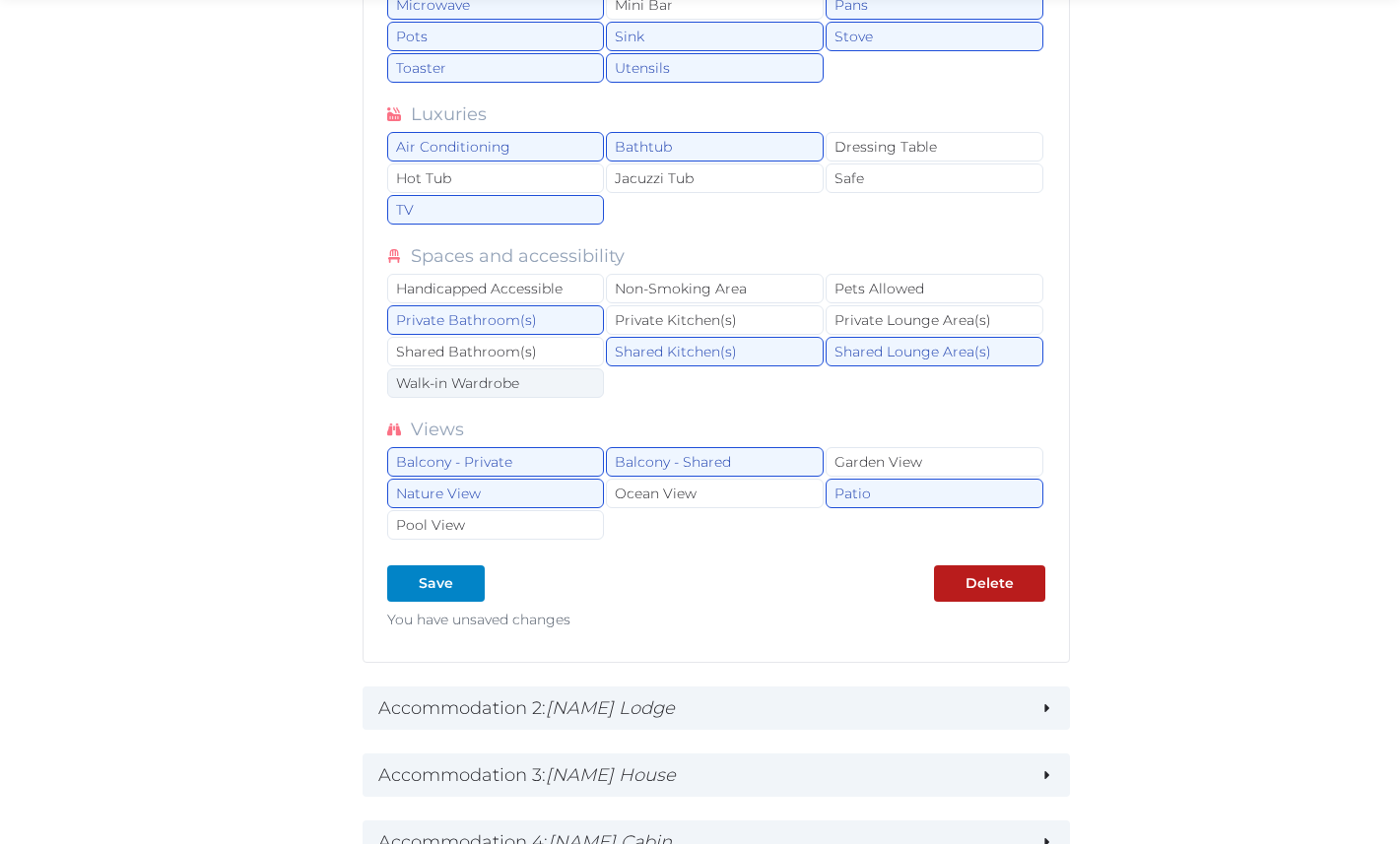 click on "Walk-in Wardrobe" at bounding box center [496, 383] 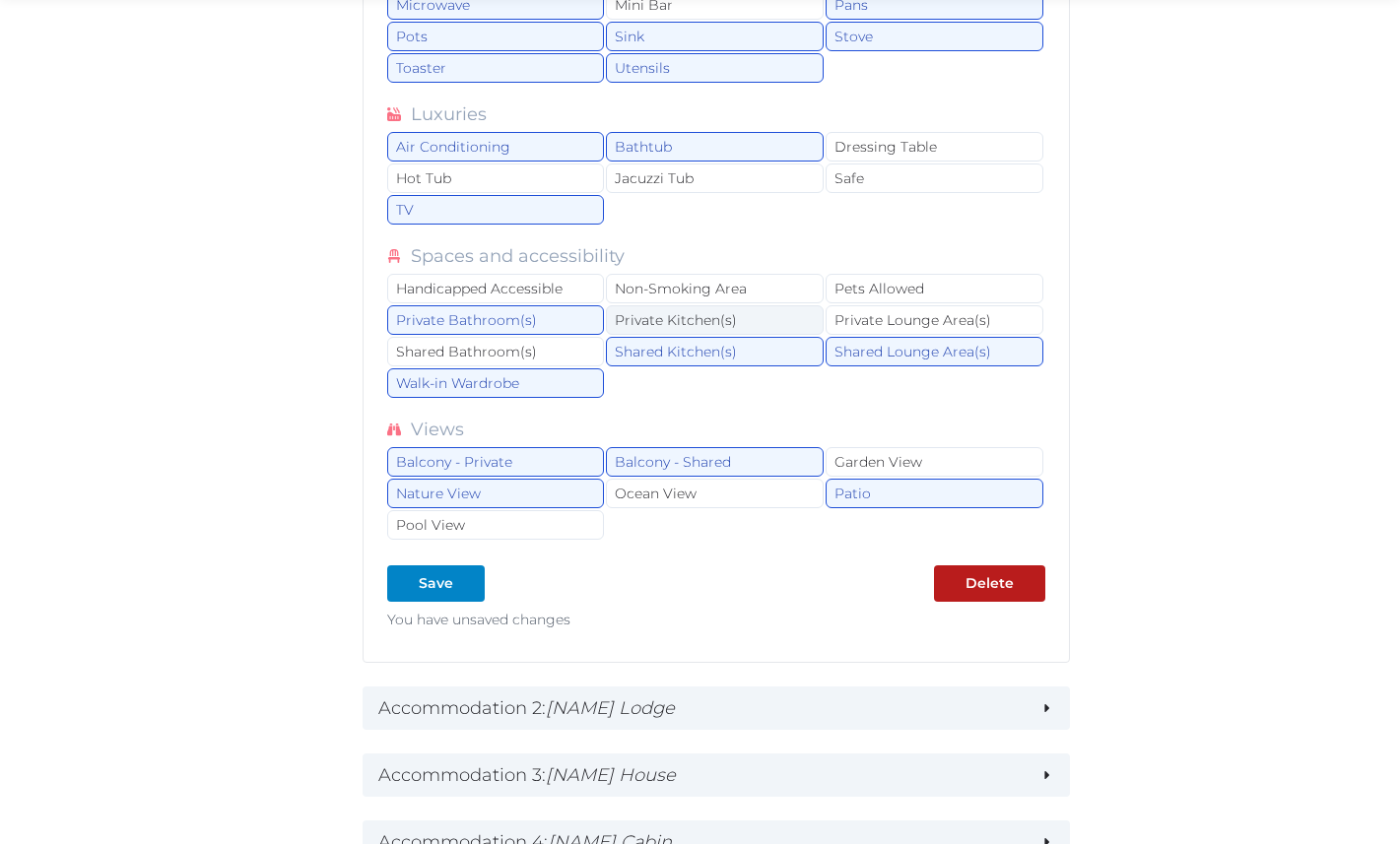 click on "Private Kitchen(s)" at bounding box center (714, 320) 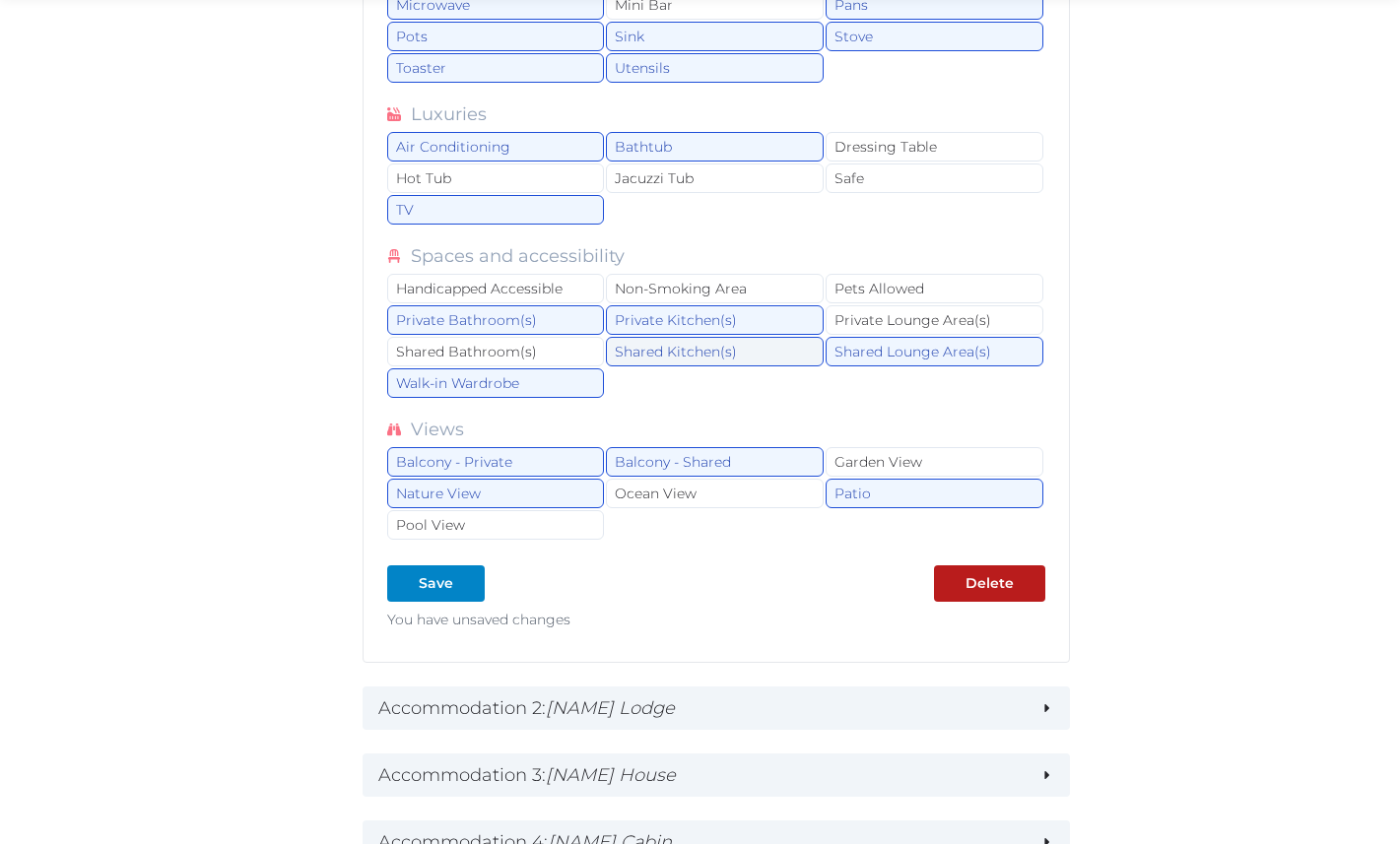 click on "Shared Kitchen(s)" at bounding box center (714, 352) 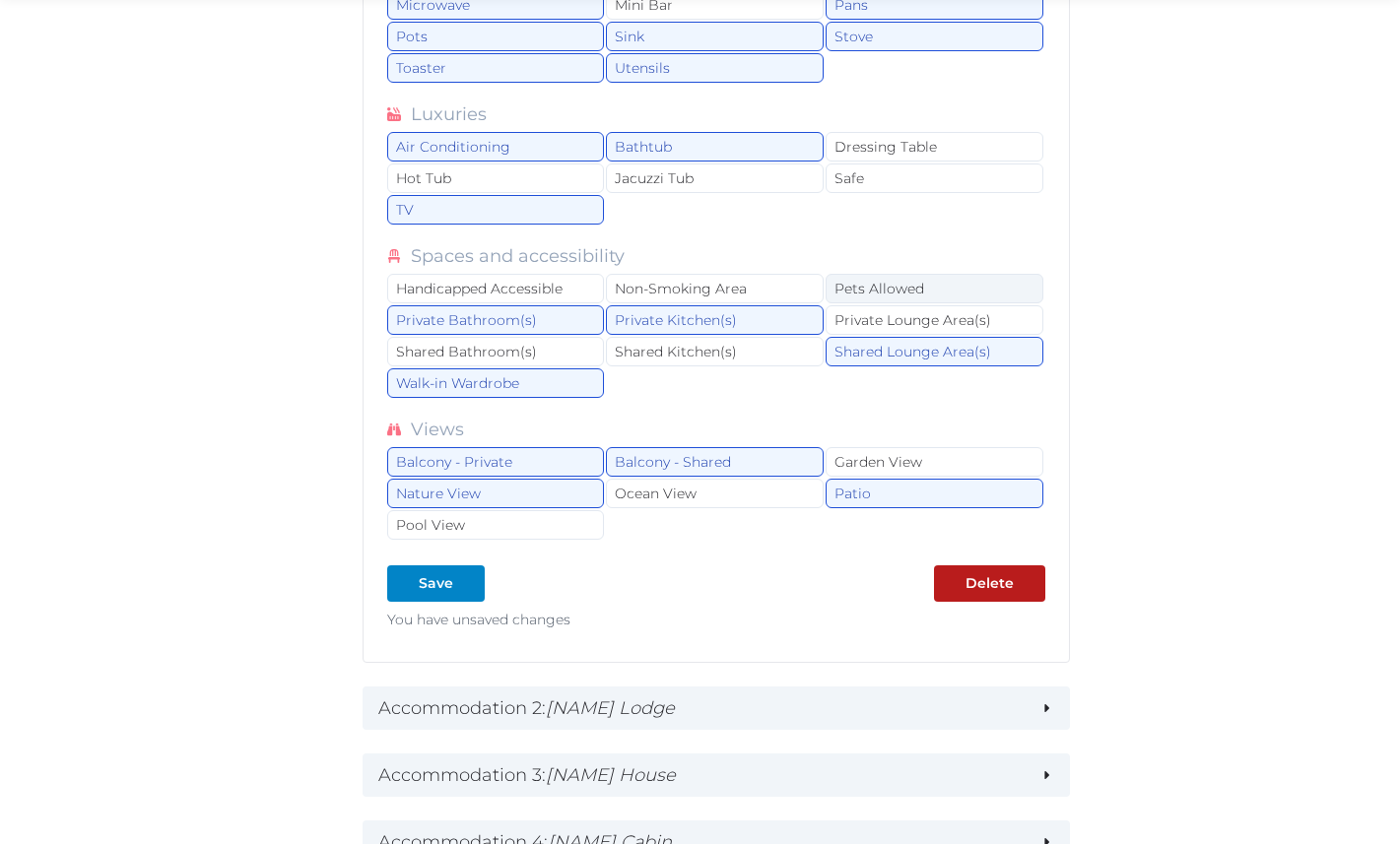 click on "Pets Allowed" at bounding box center [934, 289] 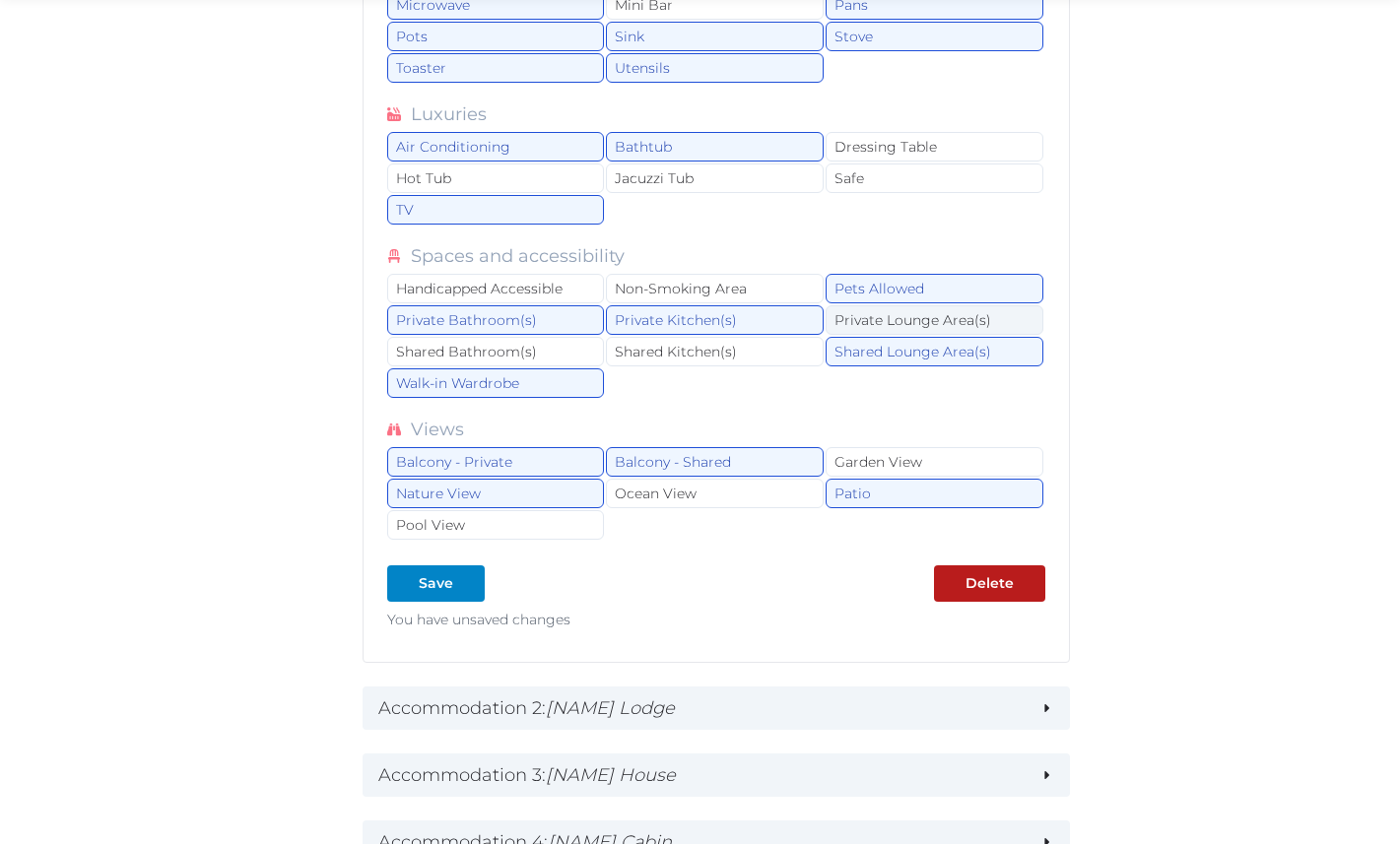click on "Private Lounge Area(s)" at bounding box center (934, 320) 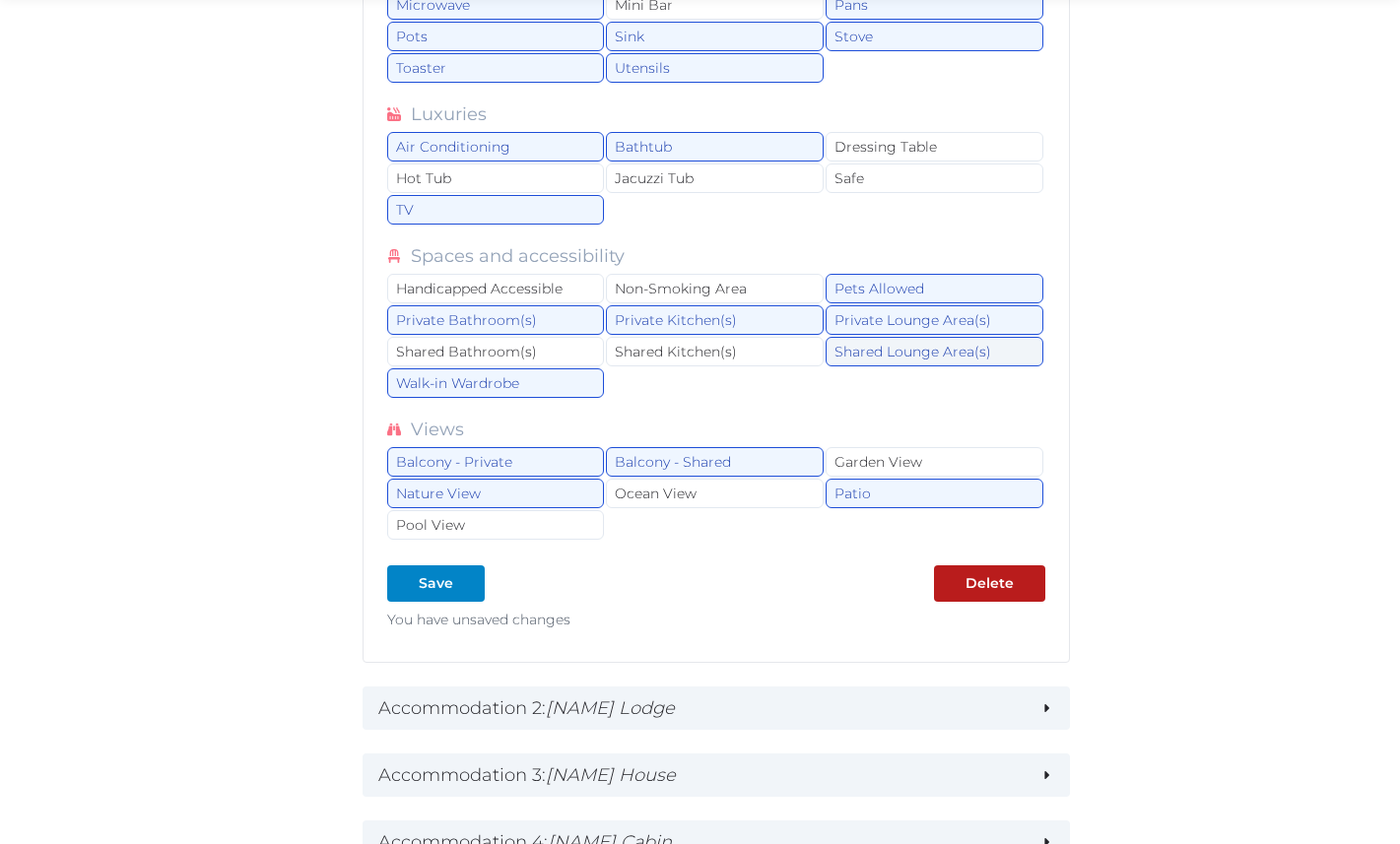 click on "Shared Lounge Area(s)" at bounding box center [934, 352] 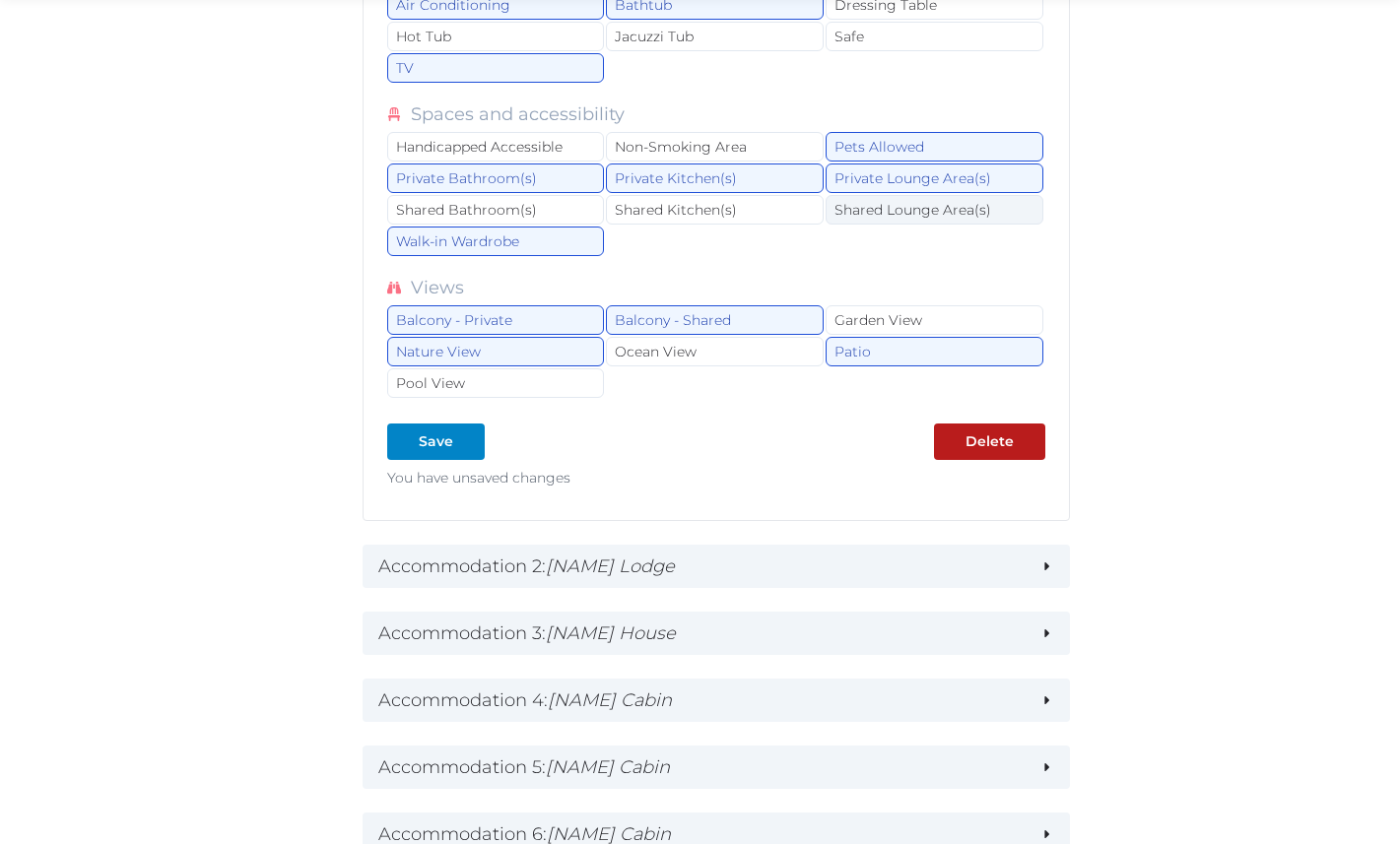 scroll, scrollTop: 2730, scrollLeft: 0, axis: vertical 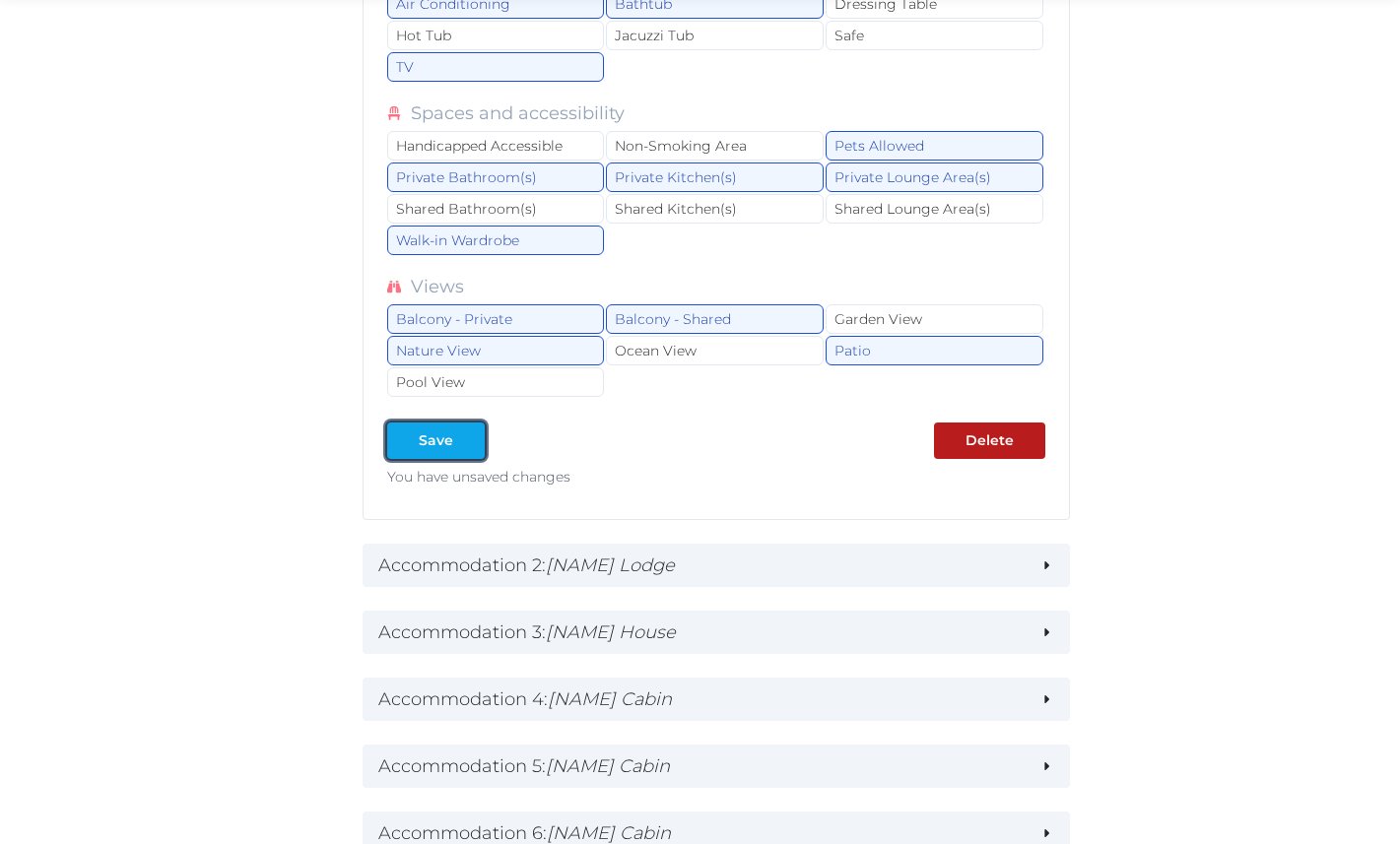 click at bounding box center [469, 440] 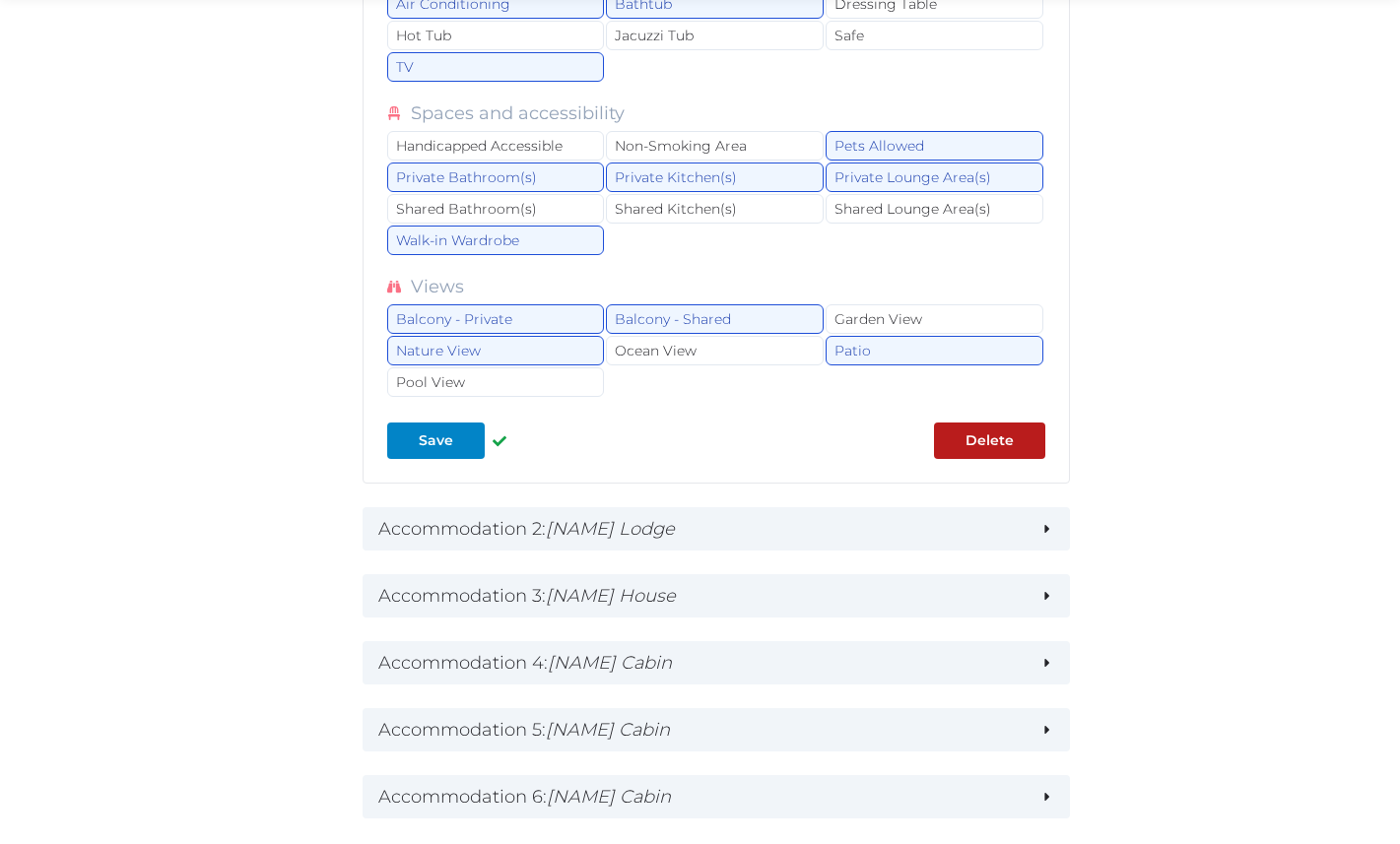 click on "**********" at bounding box center (716, -803) 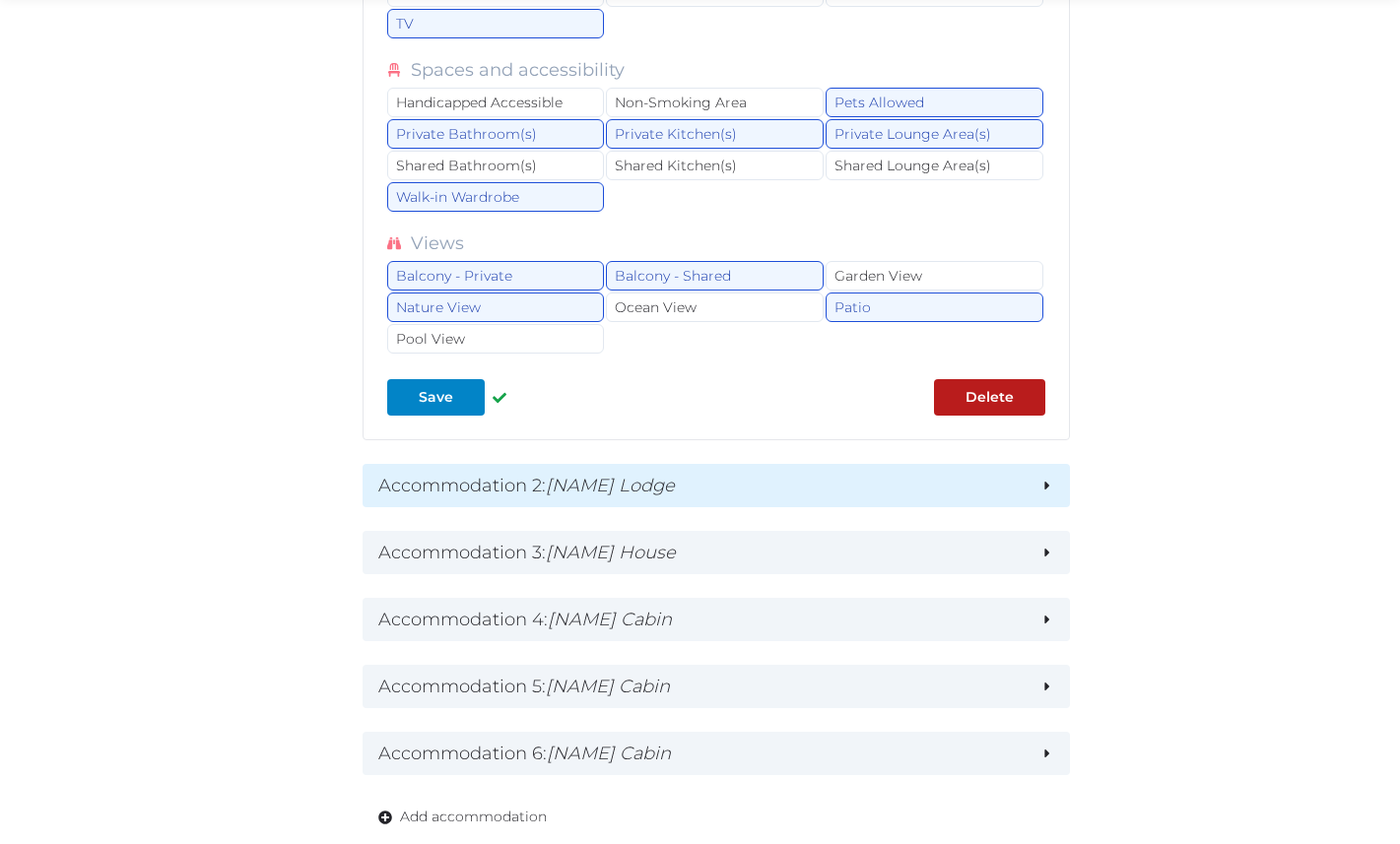 click on "Accommodation 2 :  Ferrier Lodge" at bounding box center (701, 486) 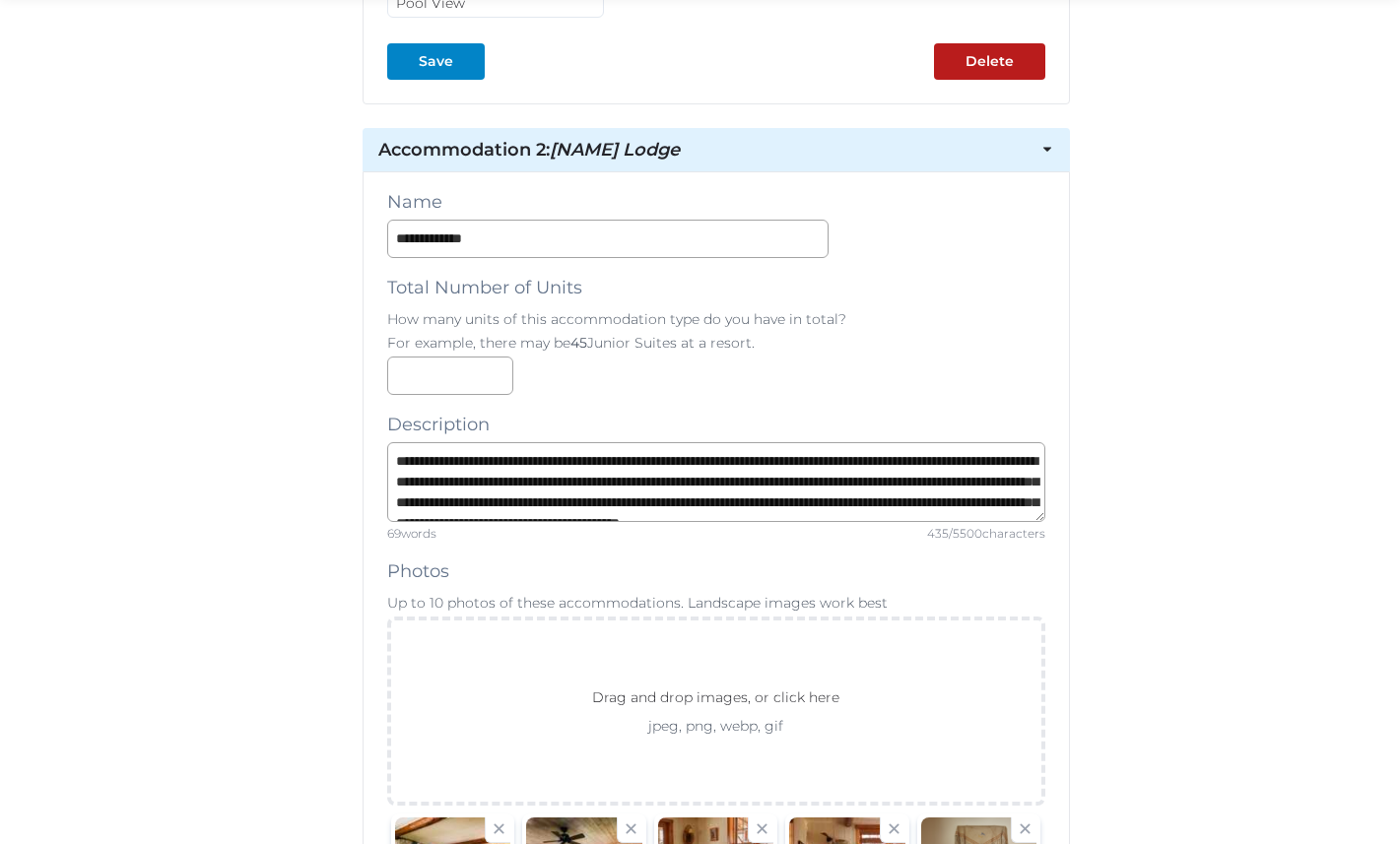 scroll, scrollTop: 3138, scrollLeft: 0, axis: vertical 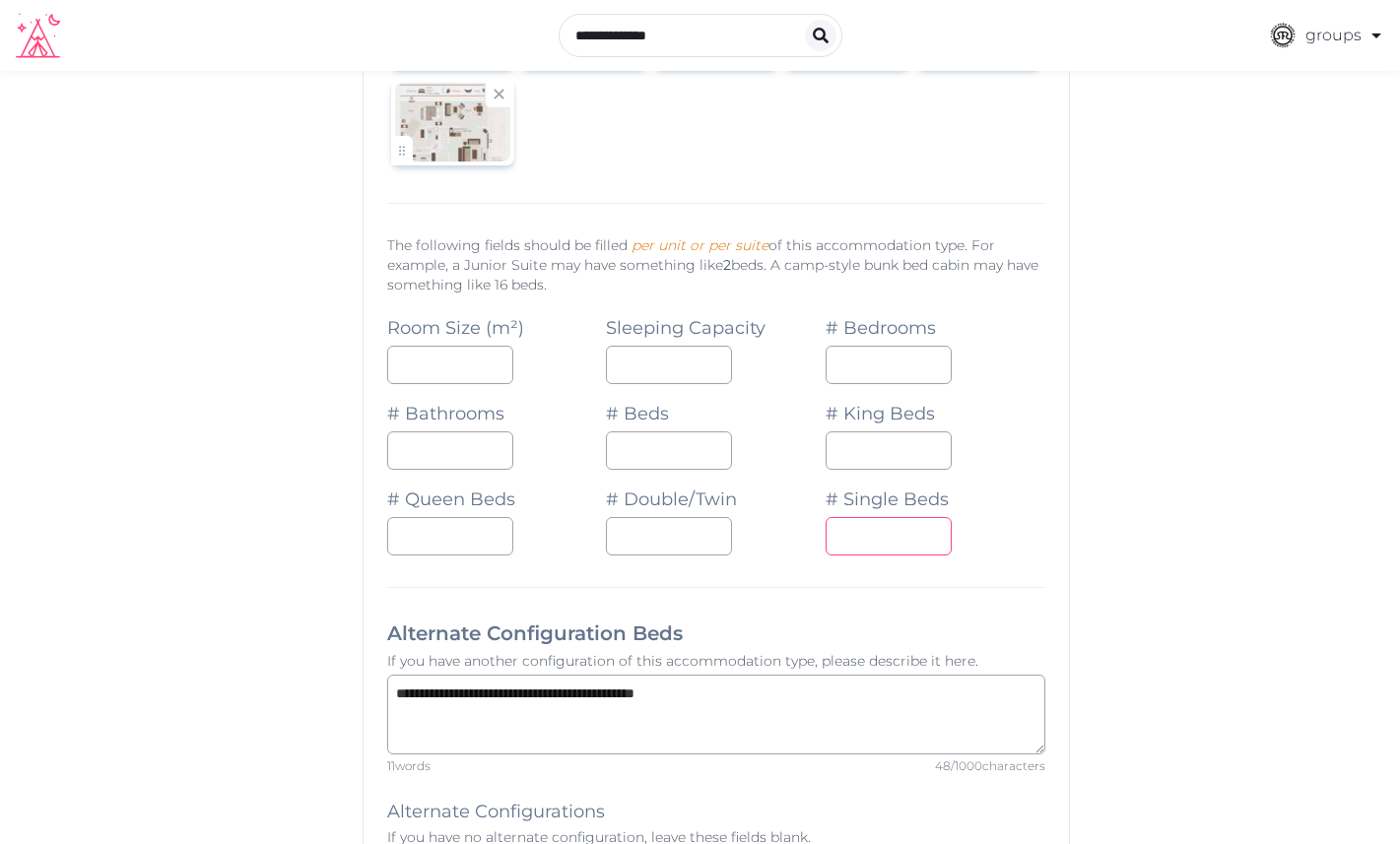 click on "*" at bounding box center [889, 536] 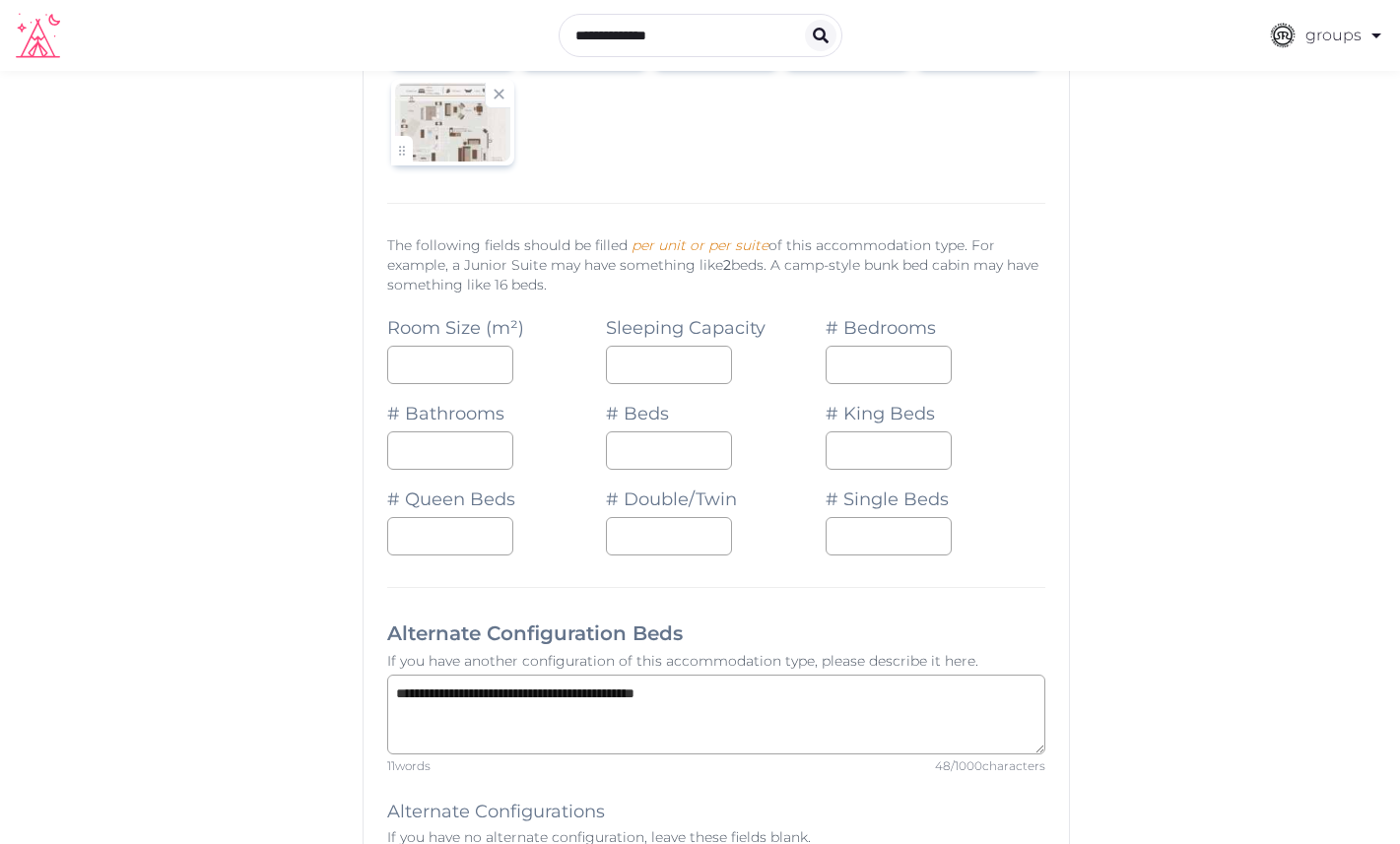 click on "**********" at bounding box center (716, 713) 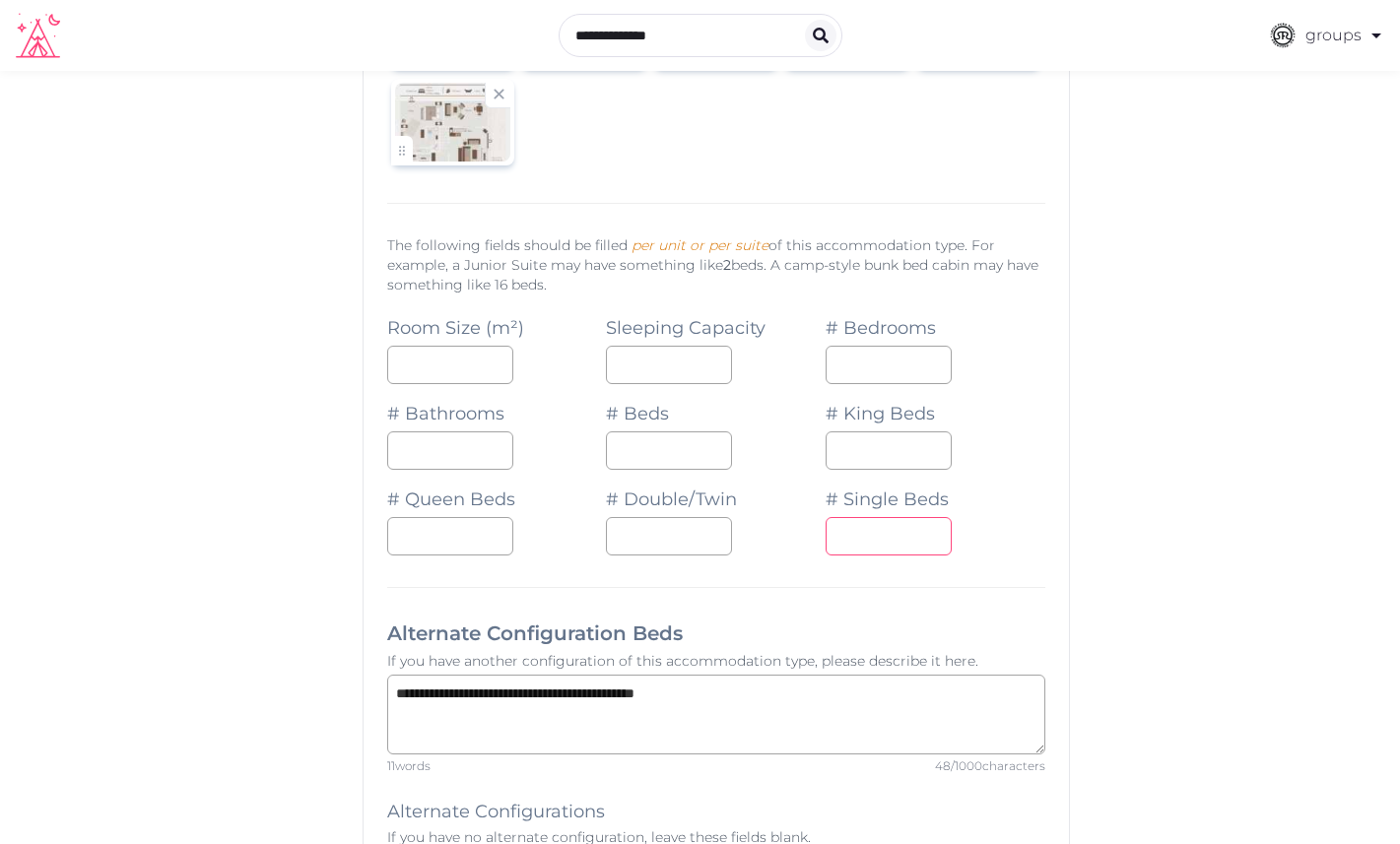 click at bounding box center (889, 536) 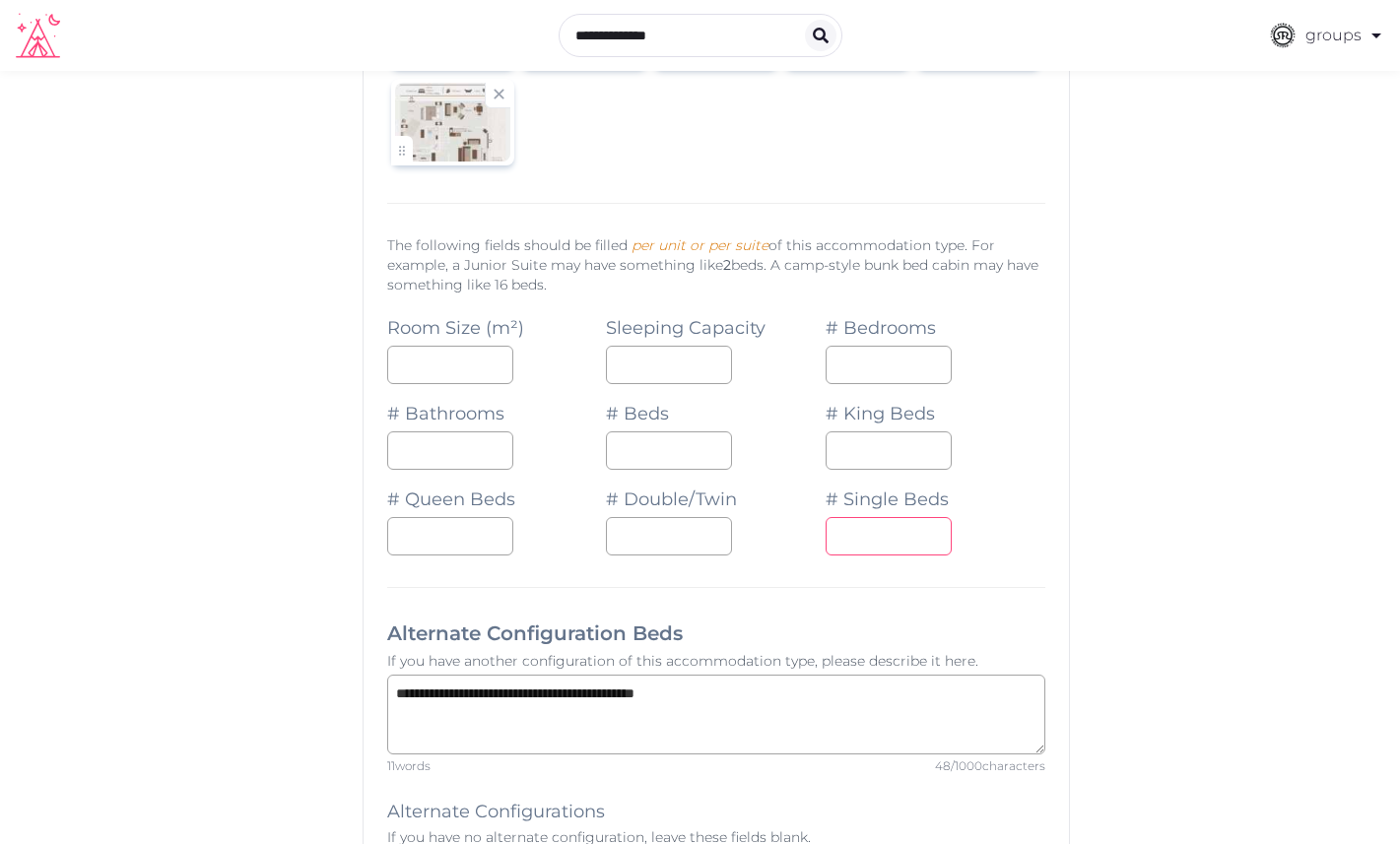 type on "*" 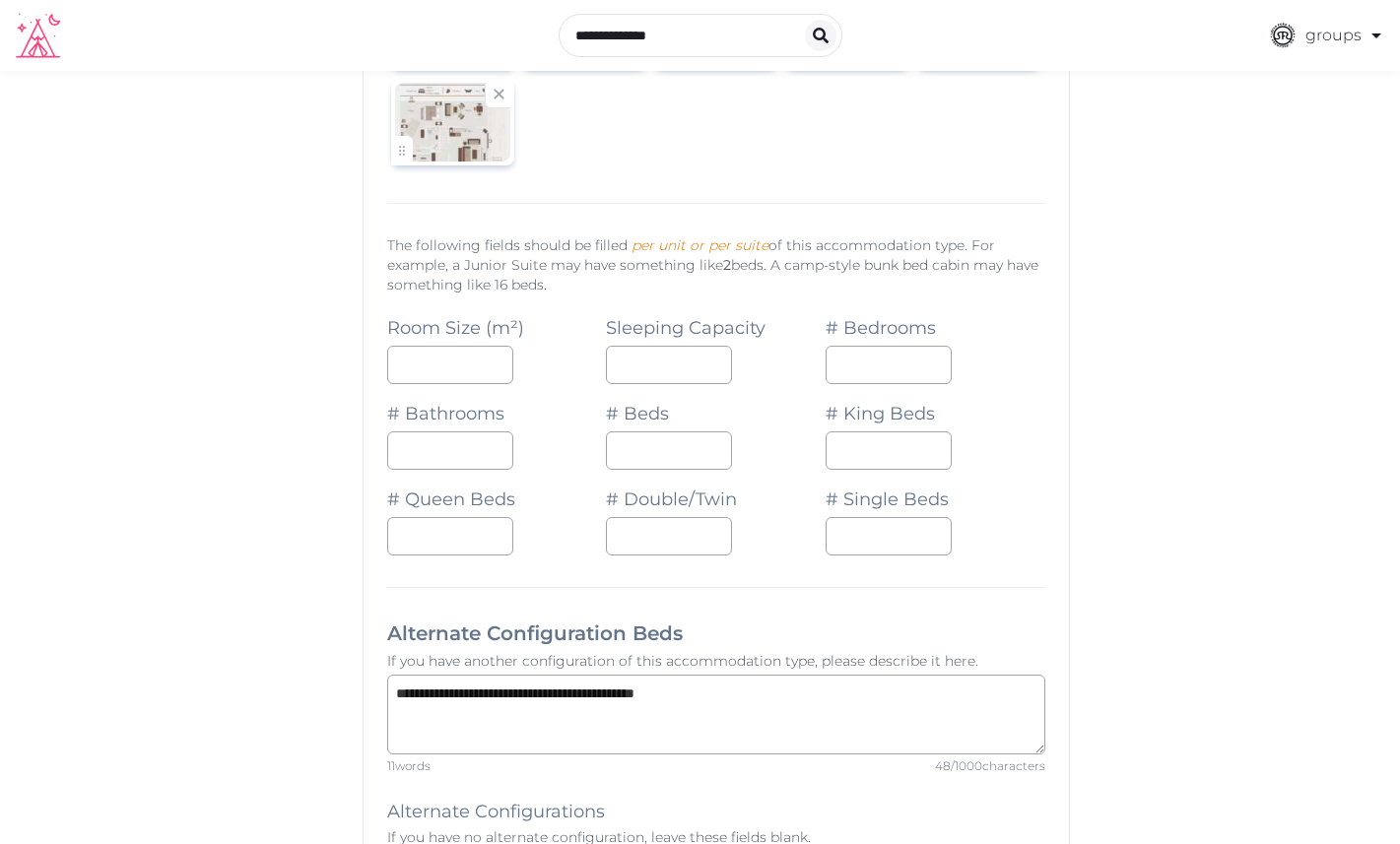 click on "**********" at bounding box center (700, -565) 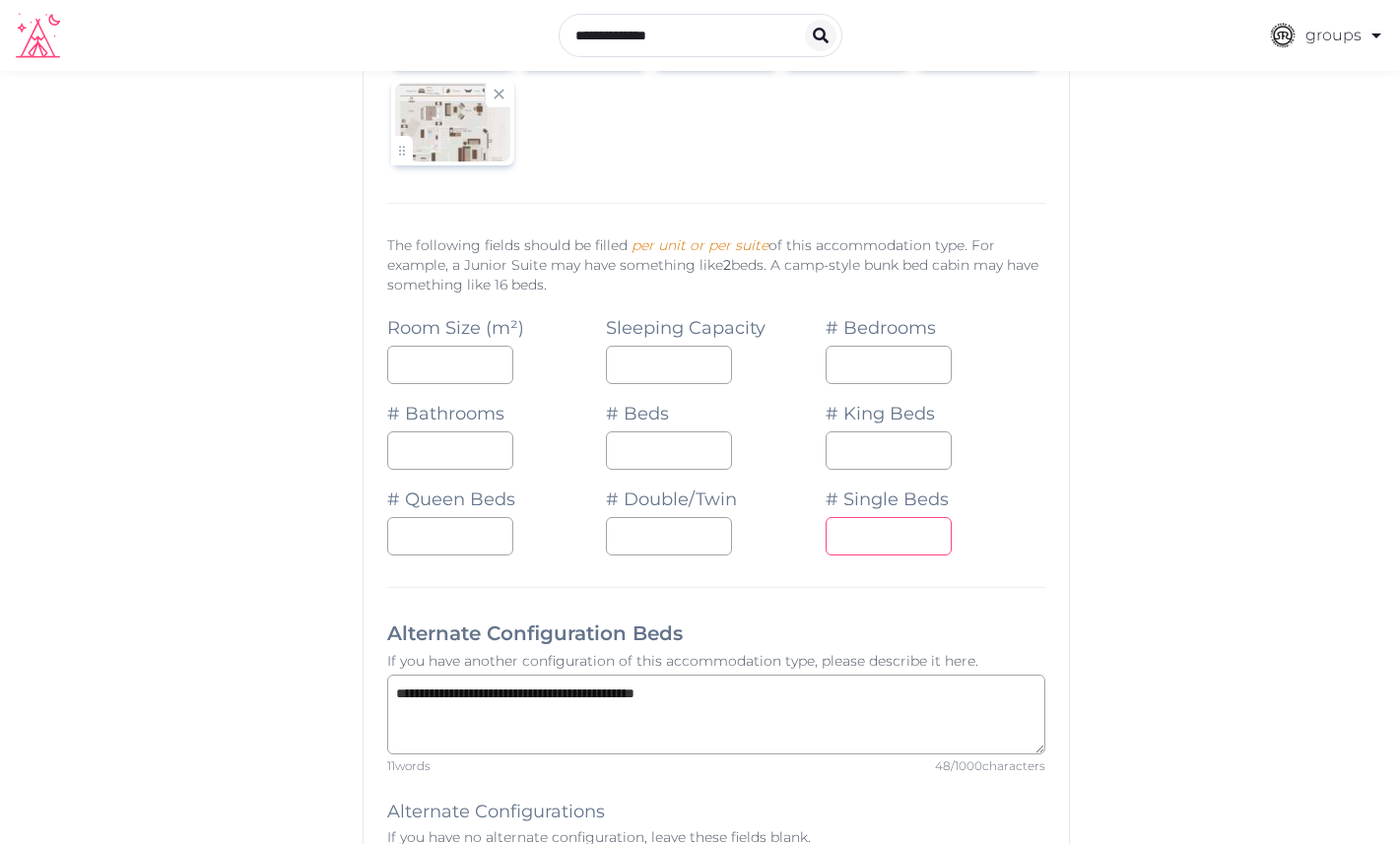 click on "*" at bounding box center [889, 536] 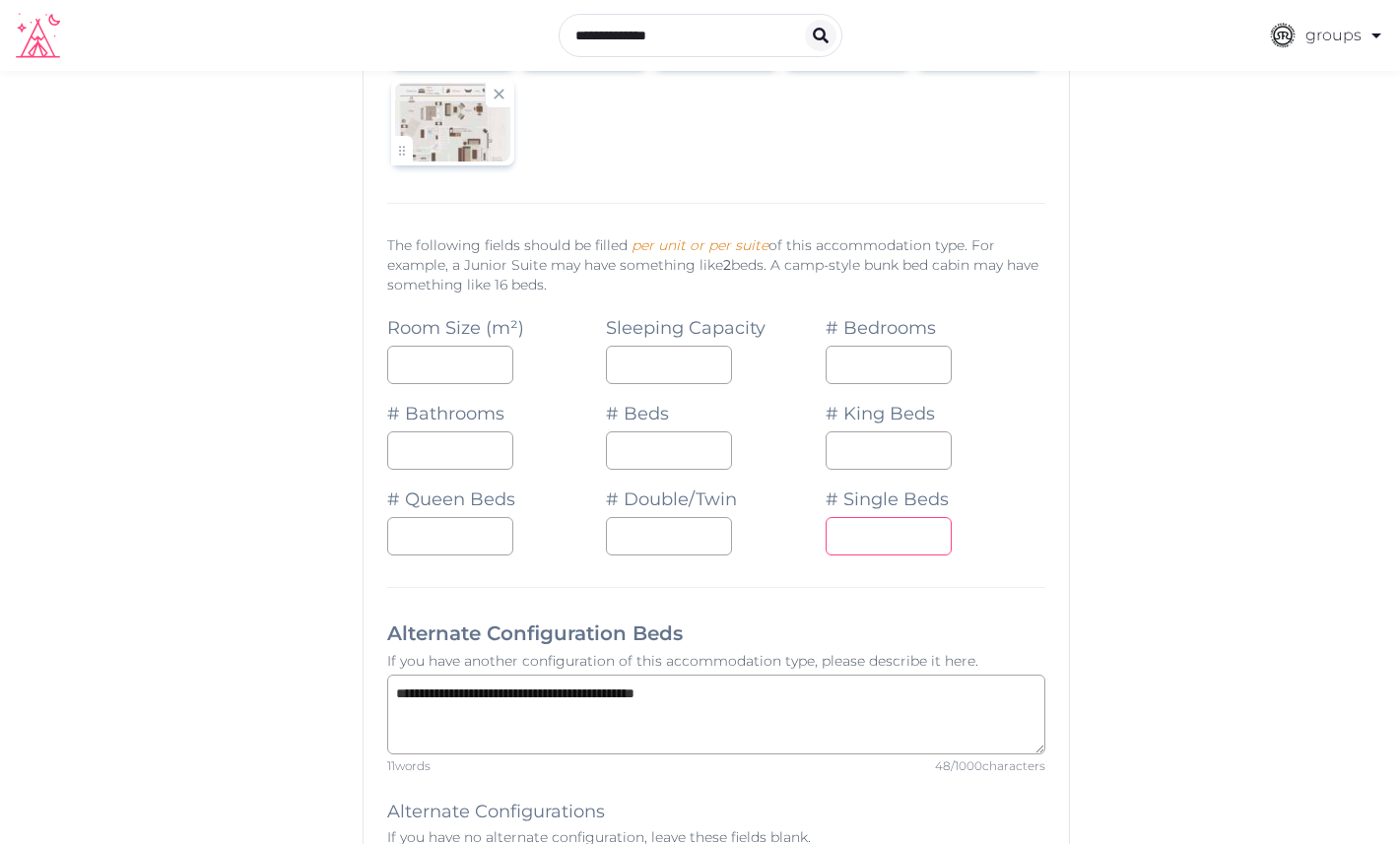 type on "*" 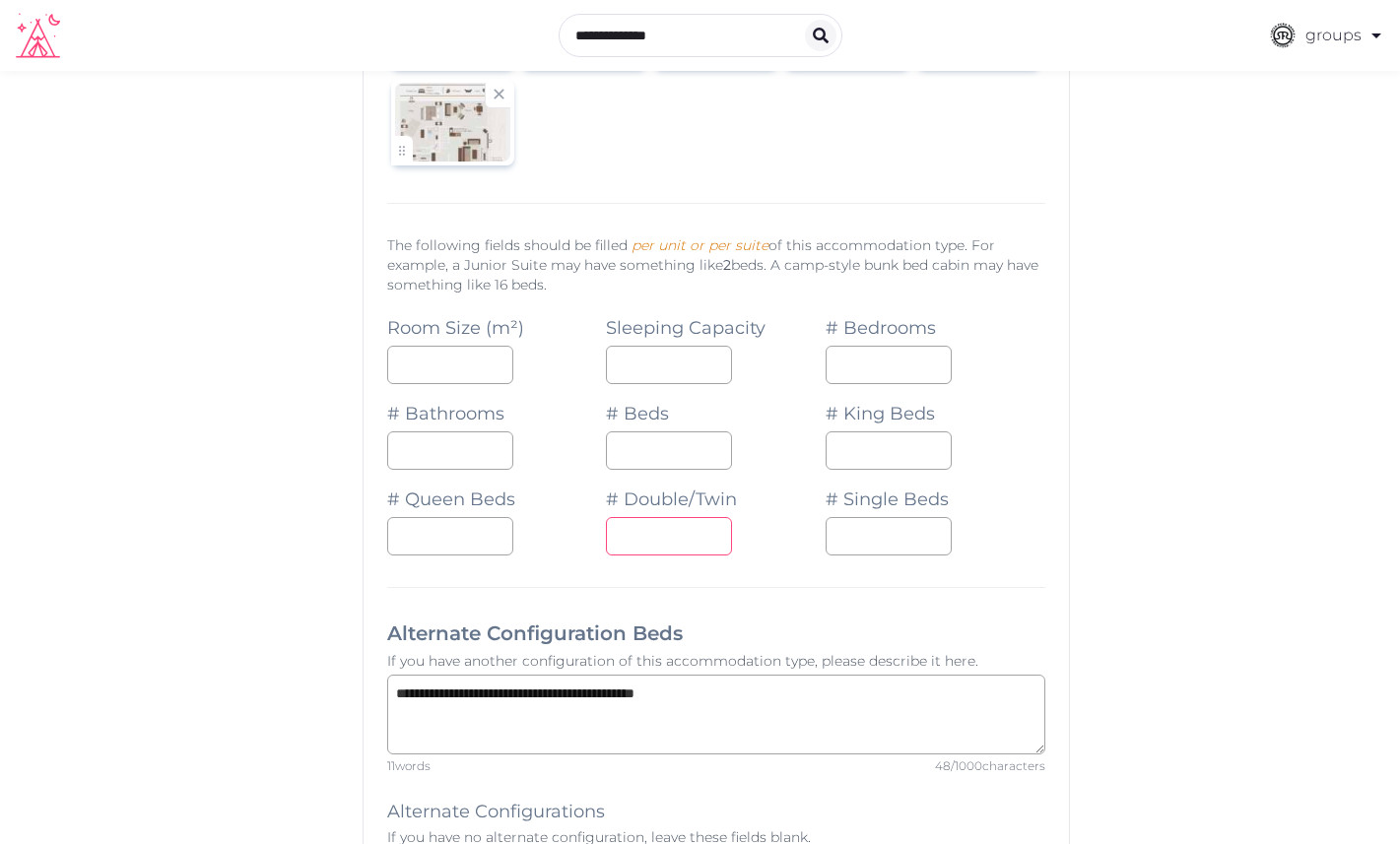 click on "*" at bounding box center (669, 536) 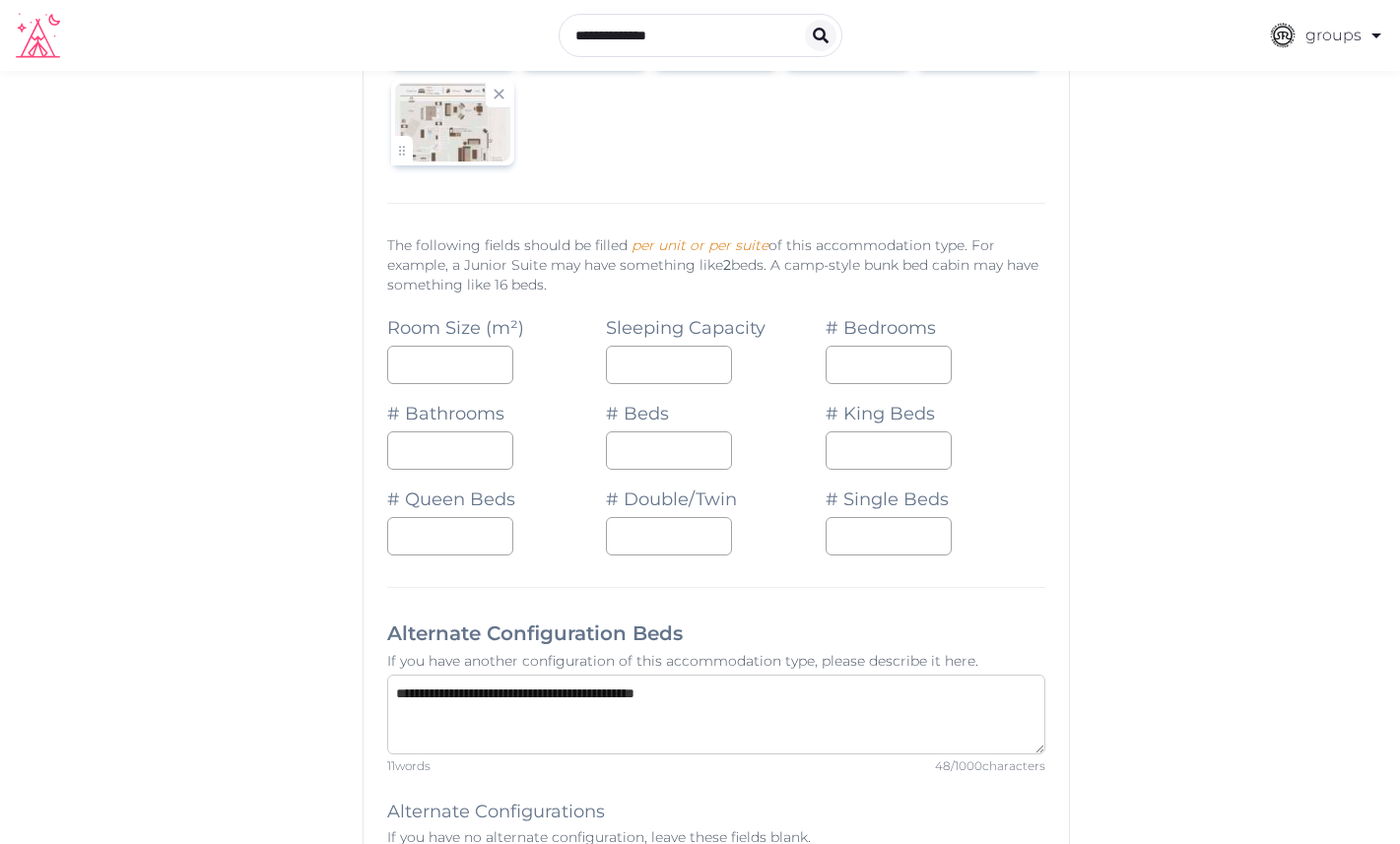 click on "**********" at bounding box center [716, 714] 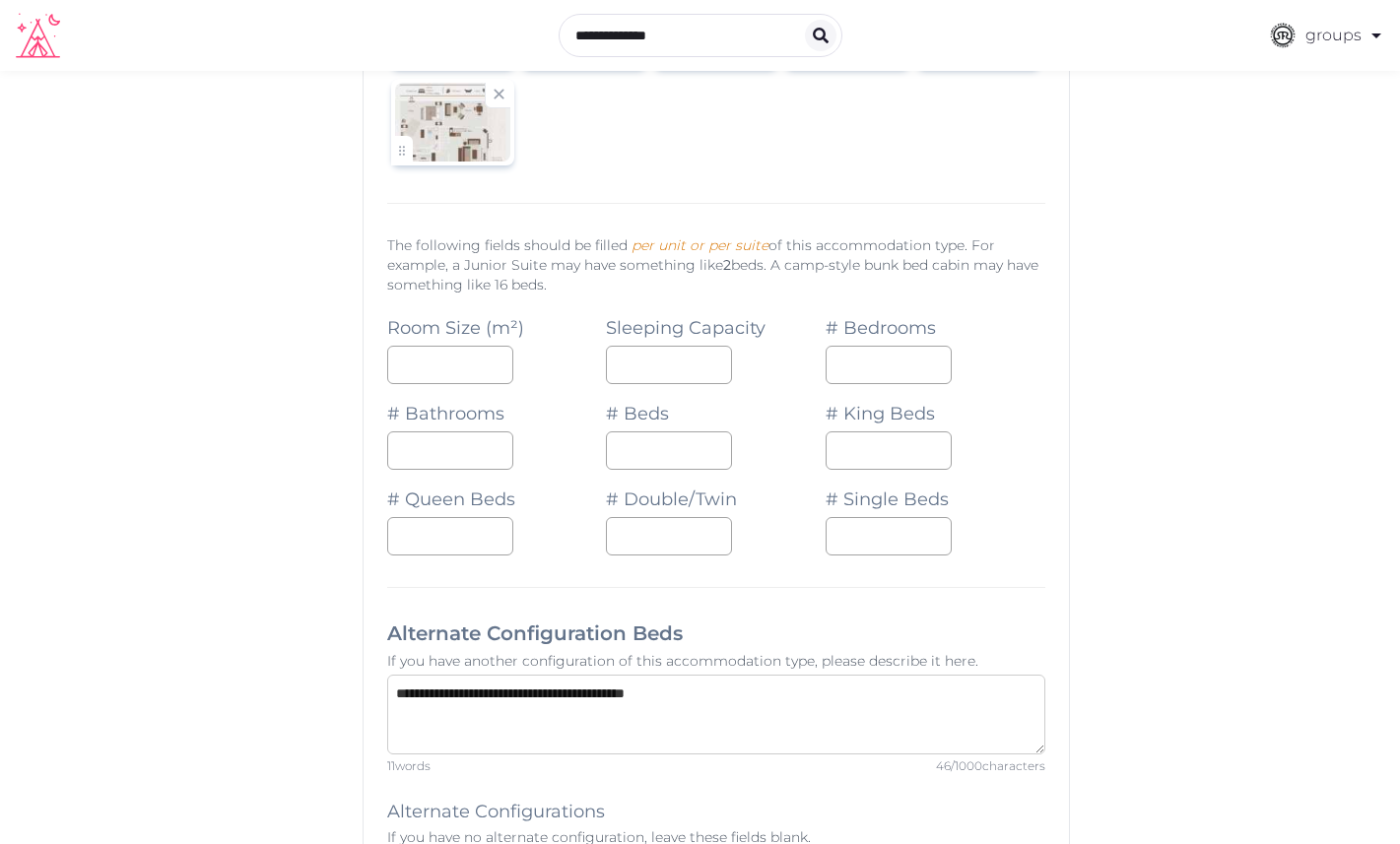 type on "**********" 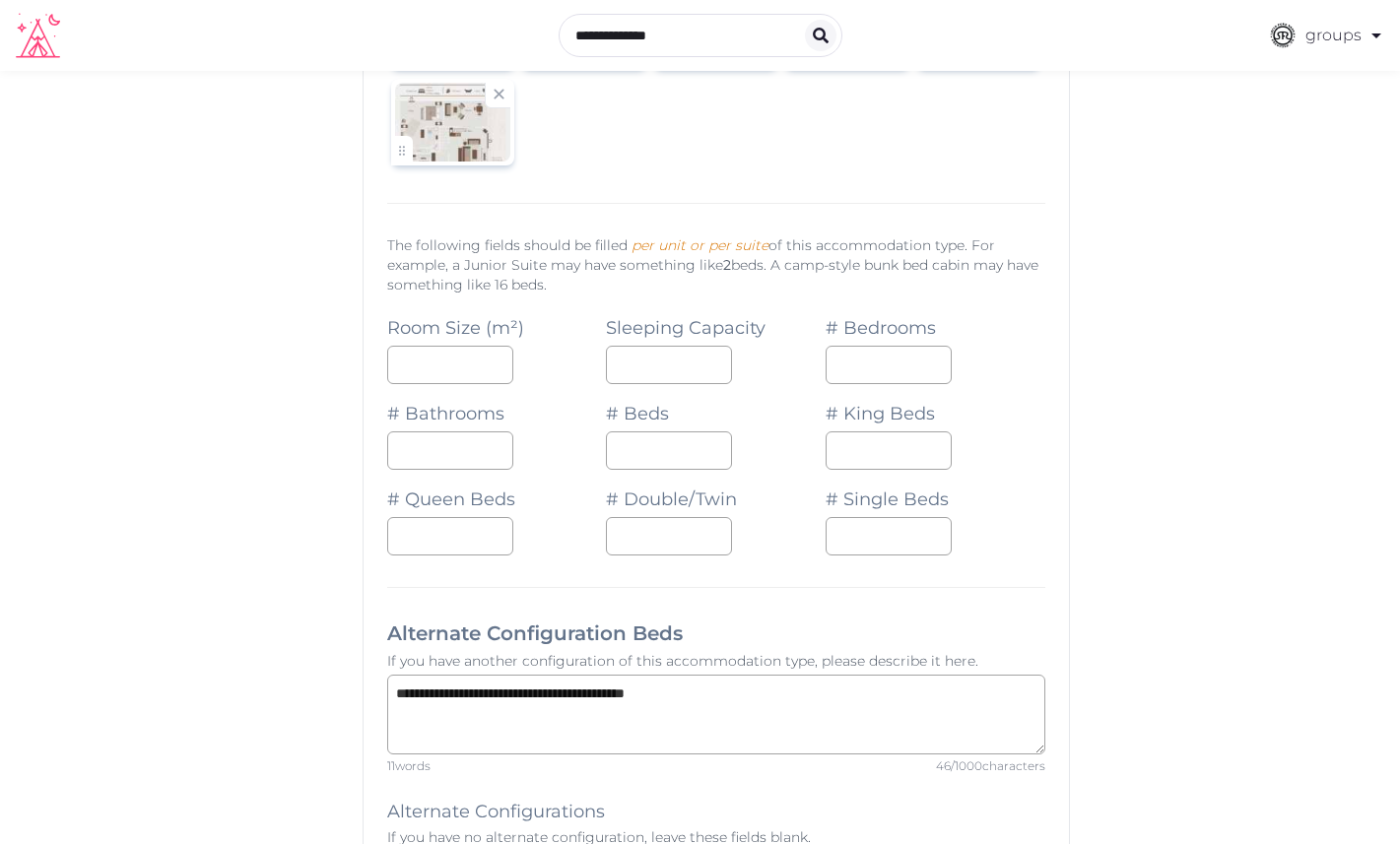 click on "Basic details Pricing and policies Retreat spaces Meeting spaces Accommodations Amenities Food and dining Activities and experiences Location Environment Types of retreats Brochures Submit for review Once submitted, our team will review and publish for you Archive" at bounding box center [208, -548] 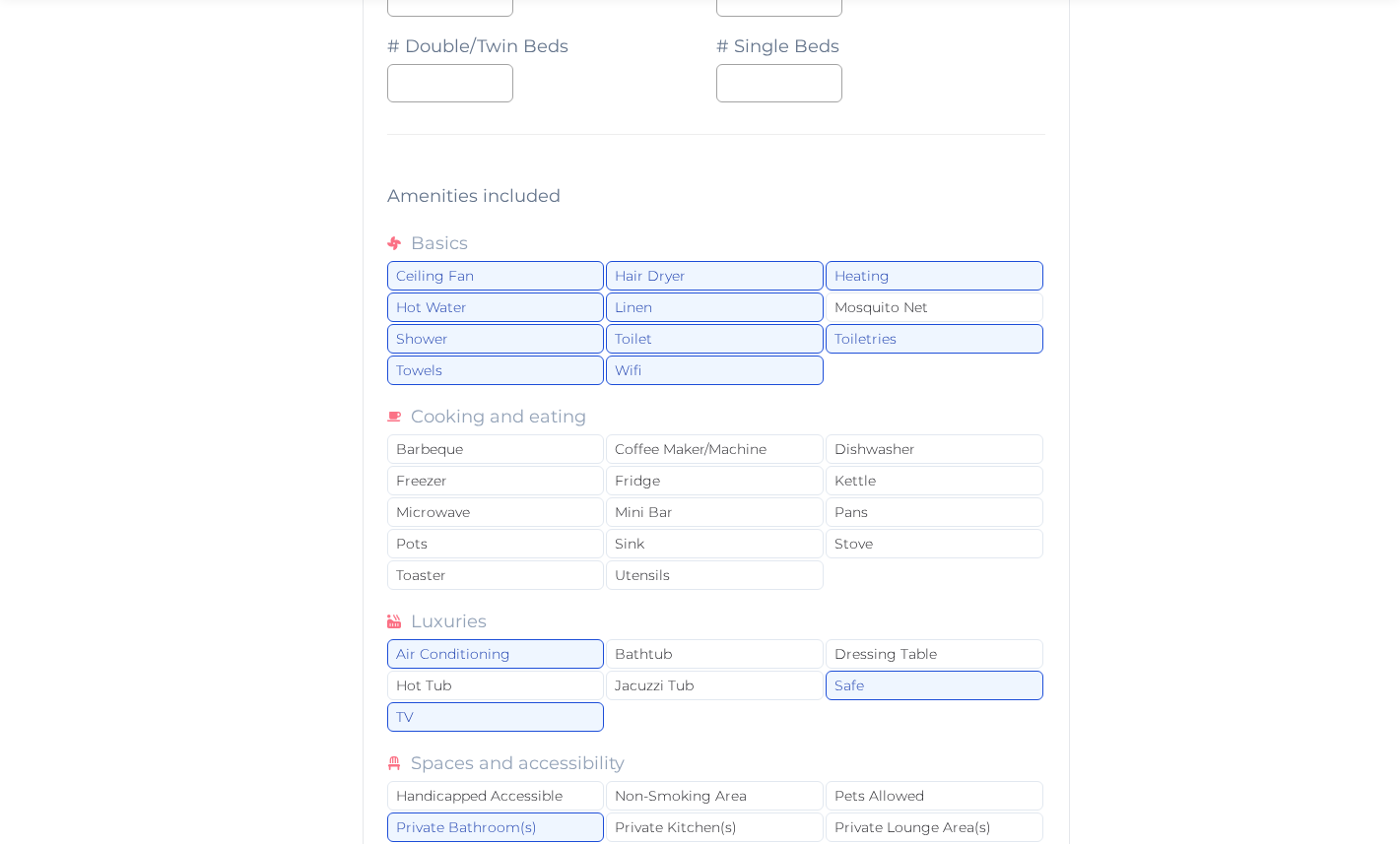 scroll, scrollTop: 4859, scrollLeft: 0, axis: vertical 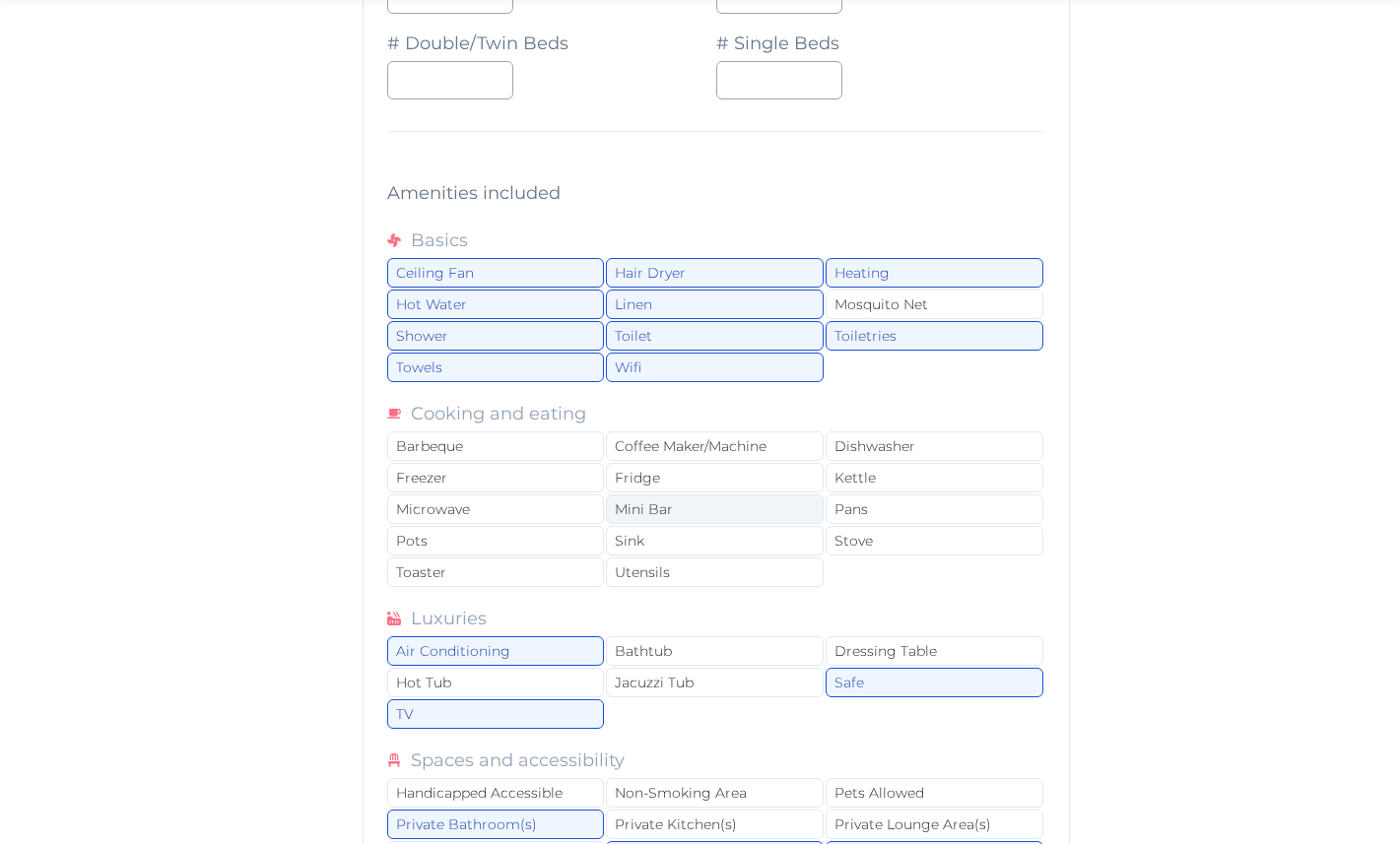 click on "Mini Bar" at bounding box center (714, 509) 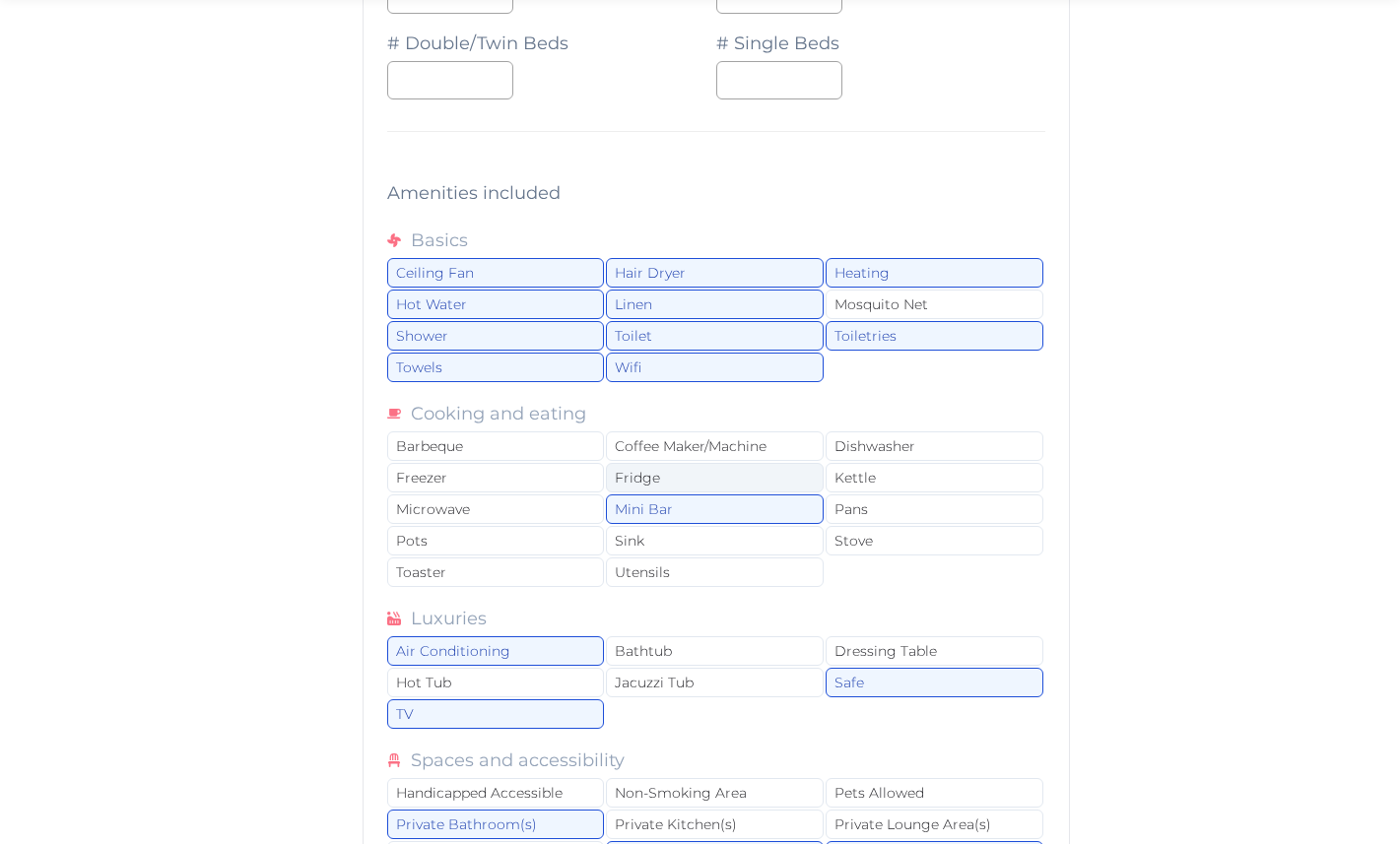 click on "Fridge" at bounding box center [714, 478] 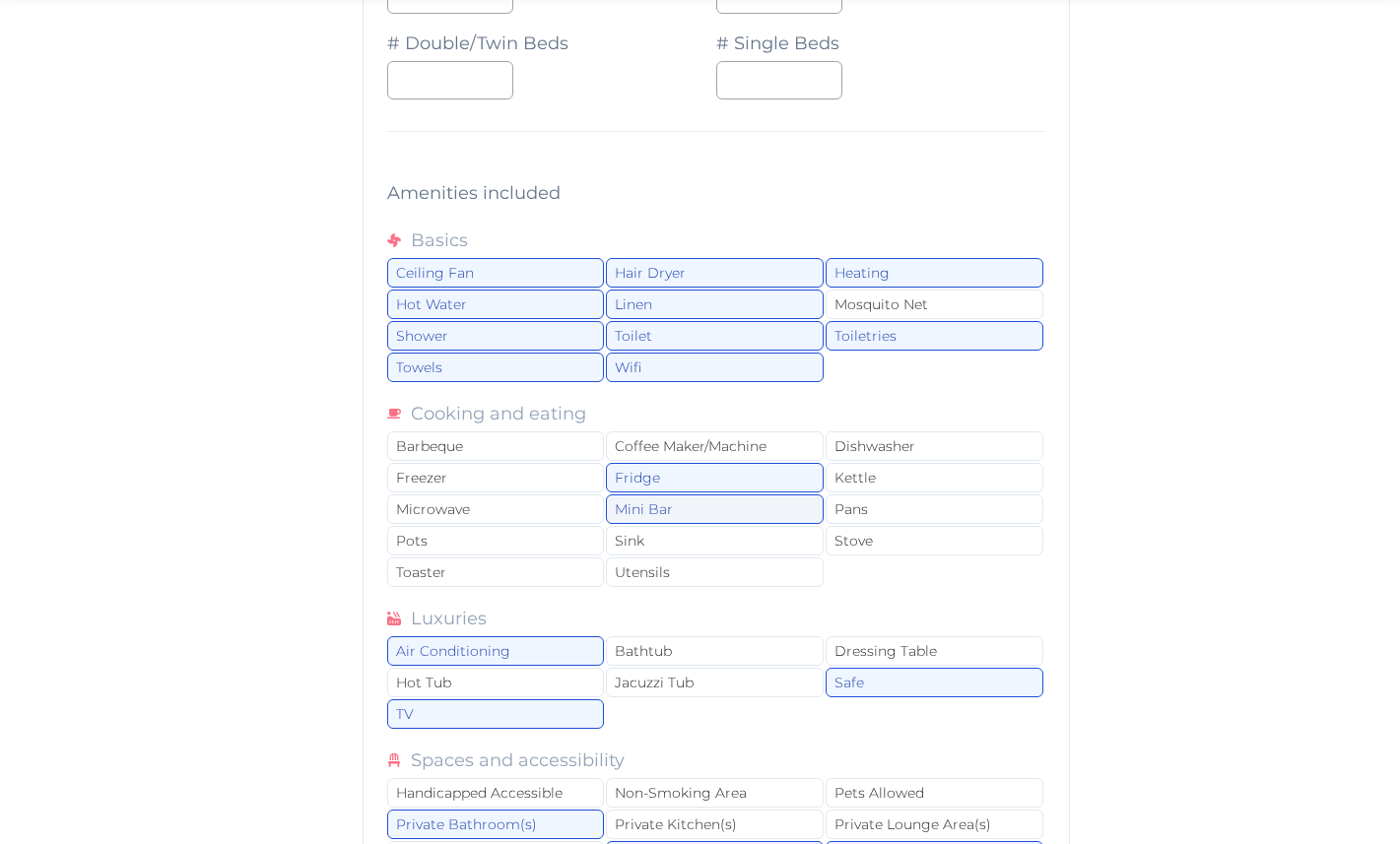 click on "Mini Bar" at bounding box center [714, 509] 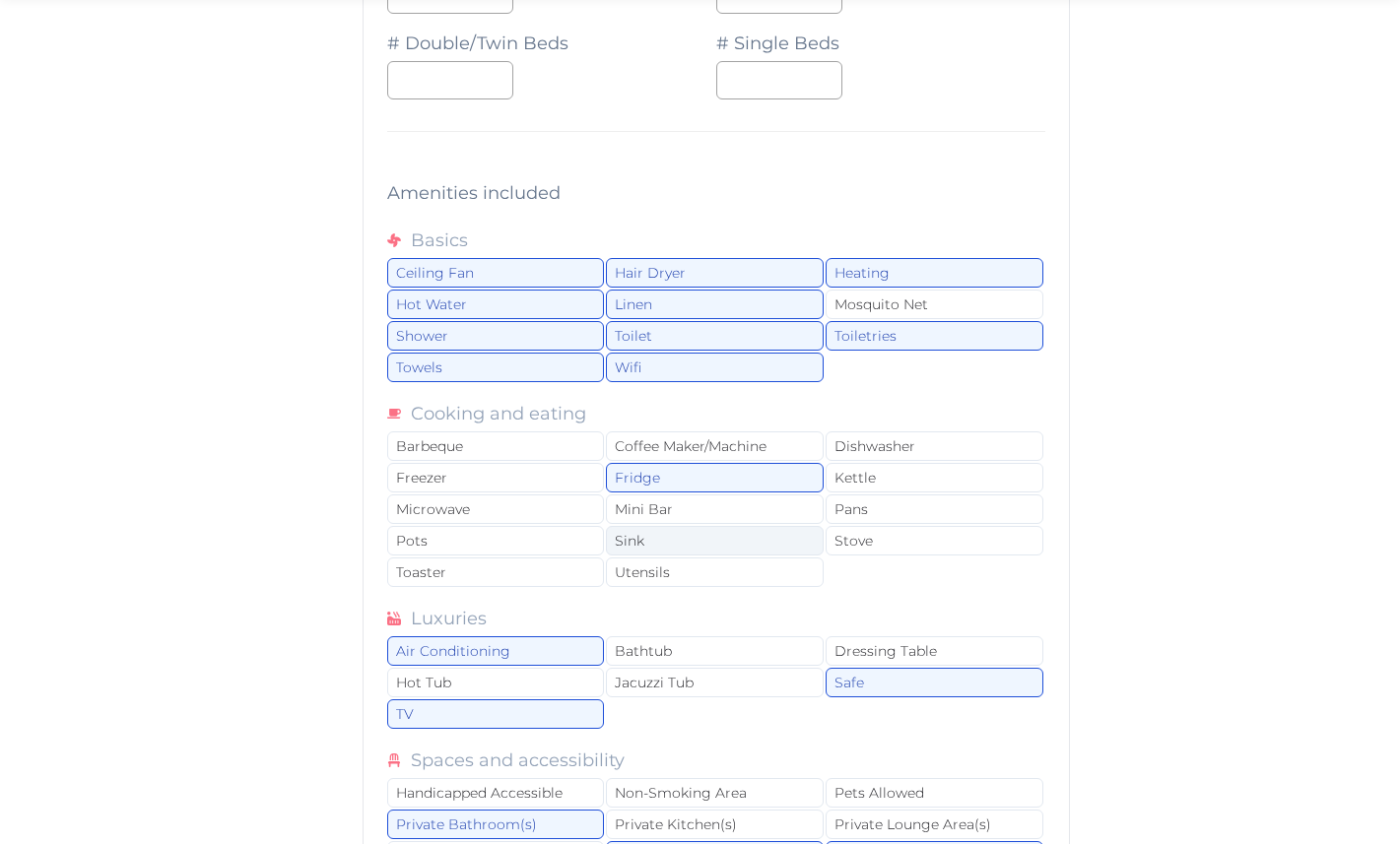 click on "Sink" at bounding box center [714, 541] 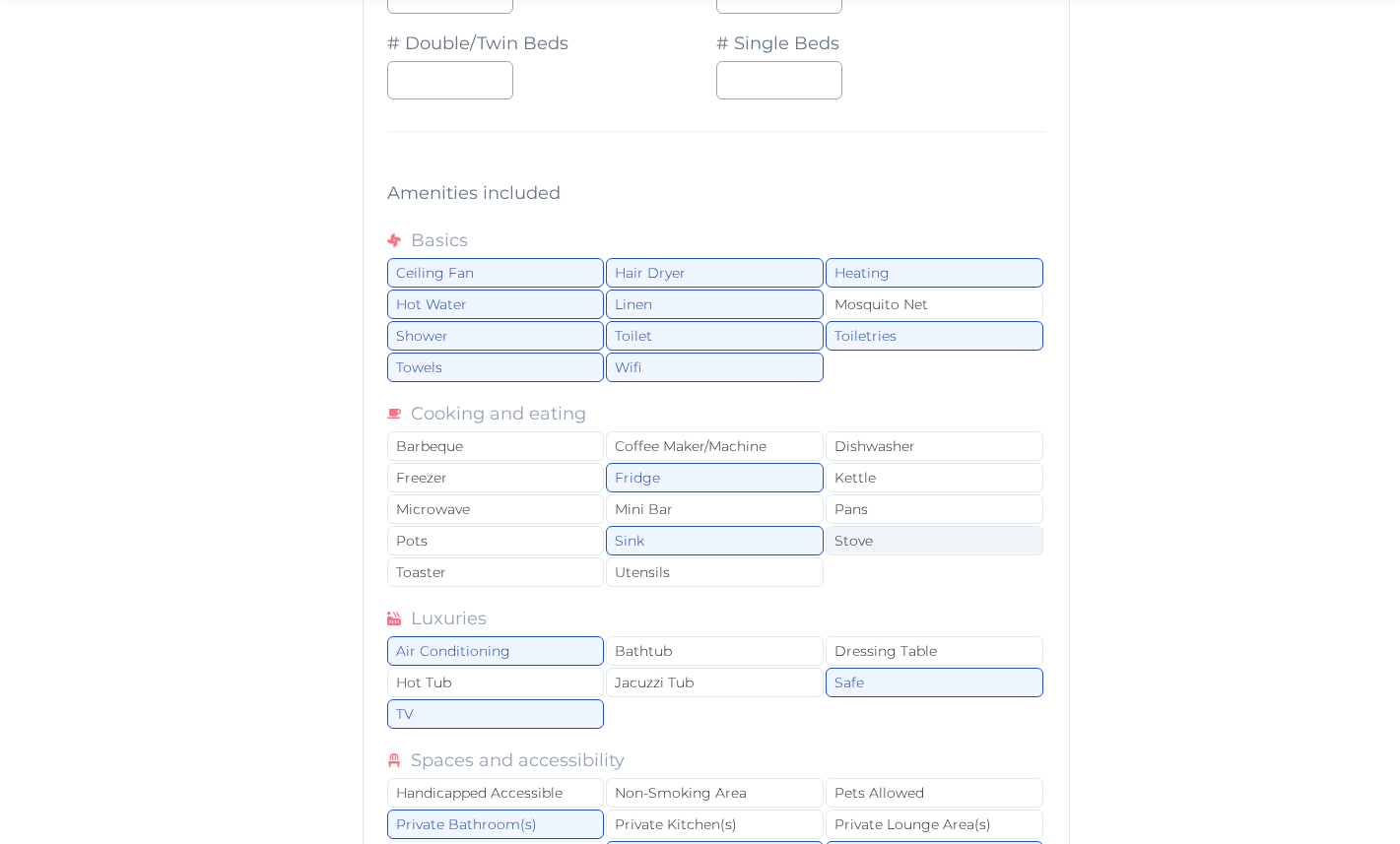 click on "Stove" at bounding box center [934, 541] 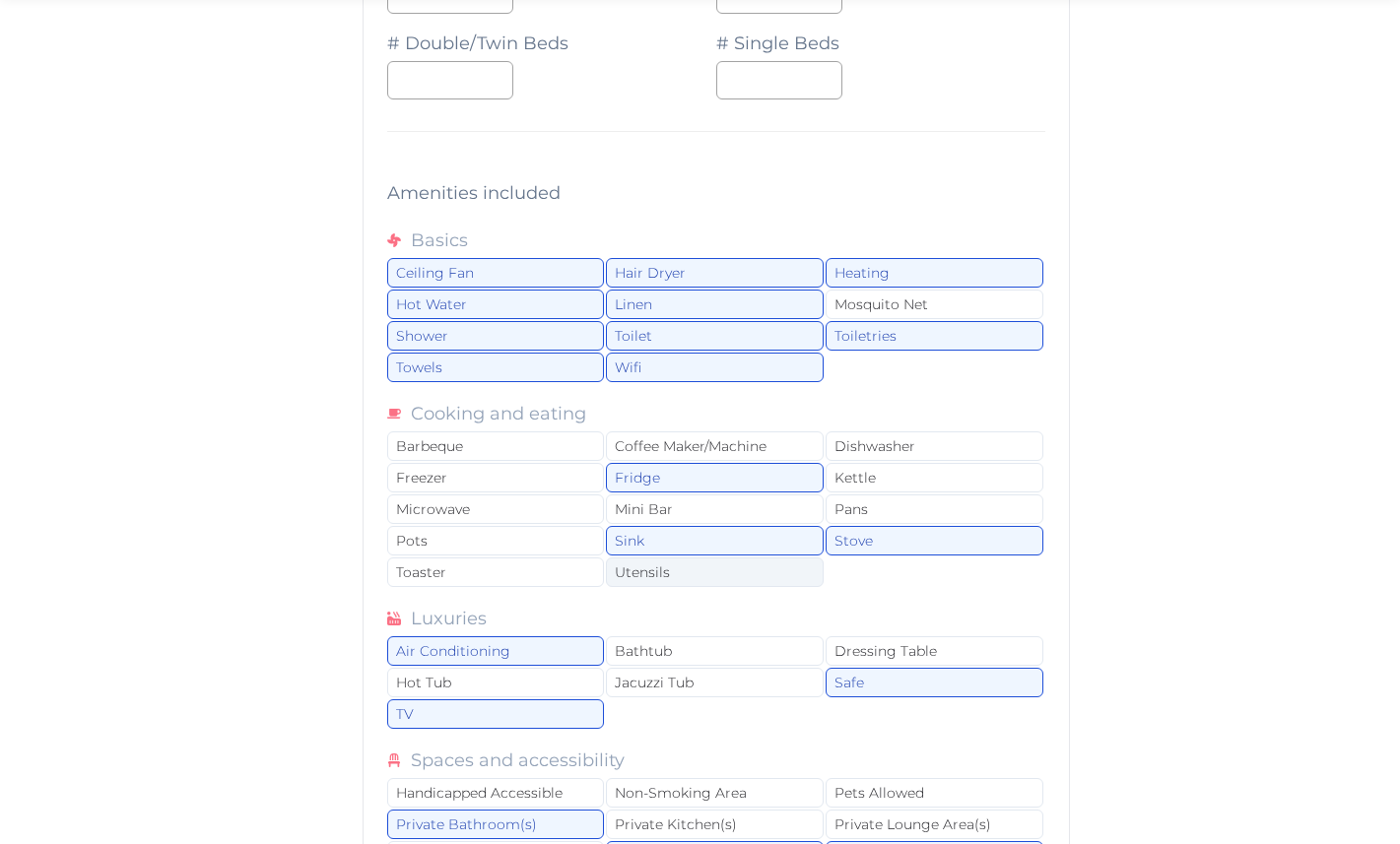 click on "Utensils" at bounding box center (714, 572) 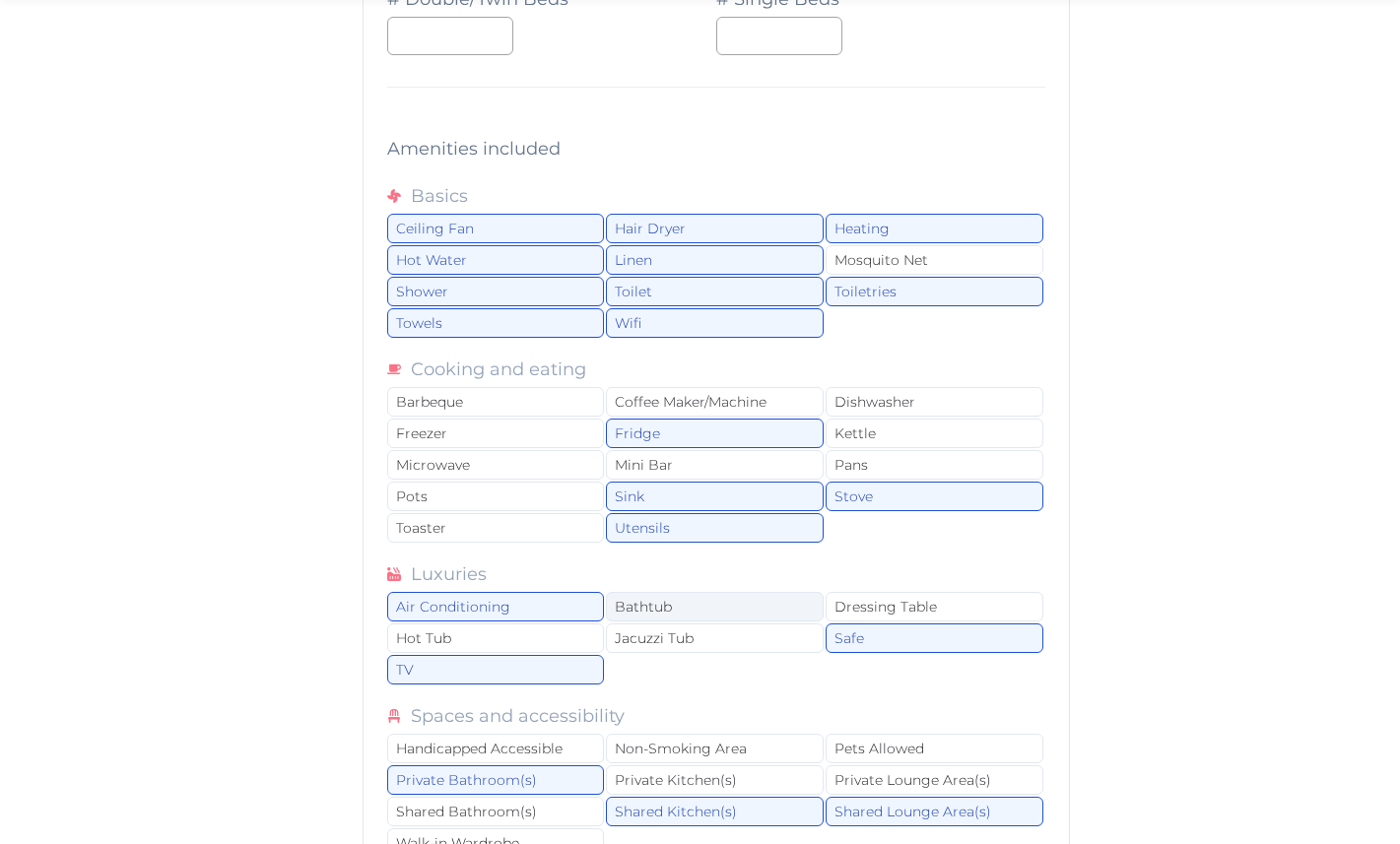 scroll, scrollTop: 4905, scrollLeft: 0, axis: vertical 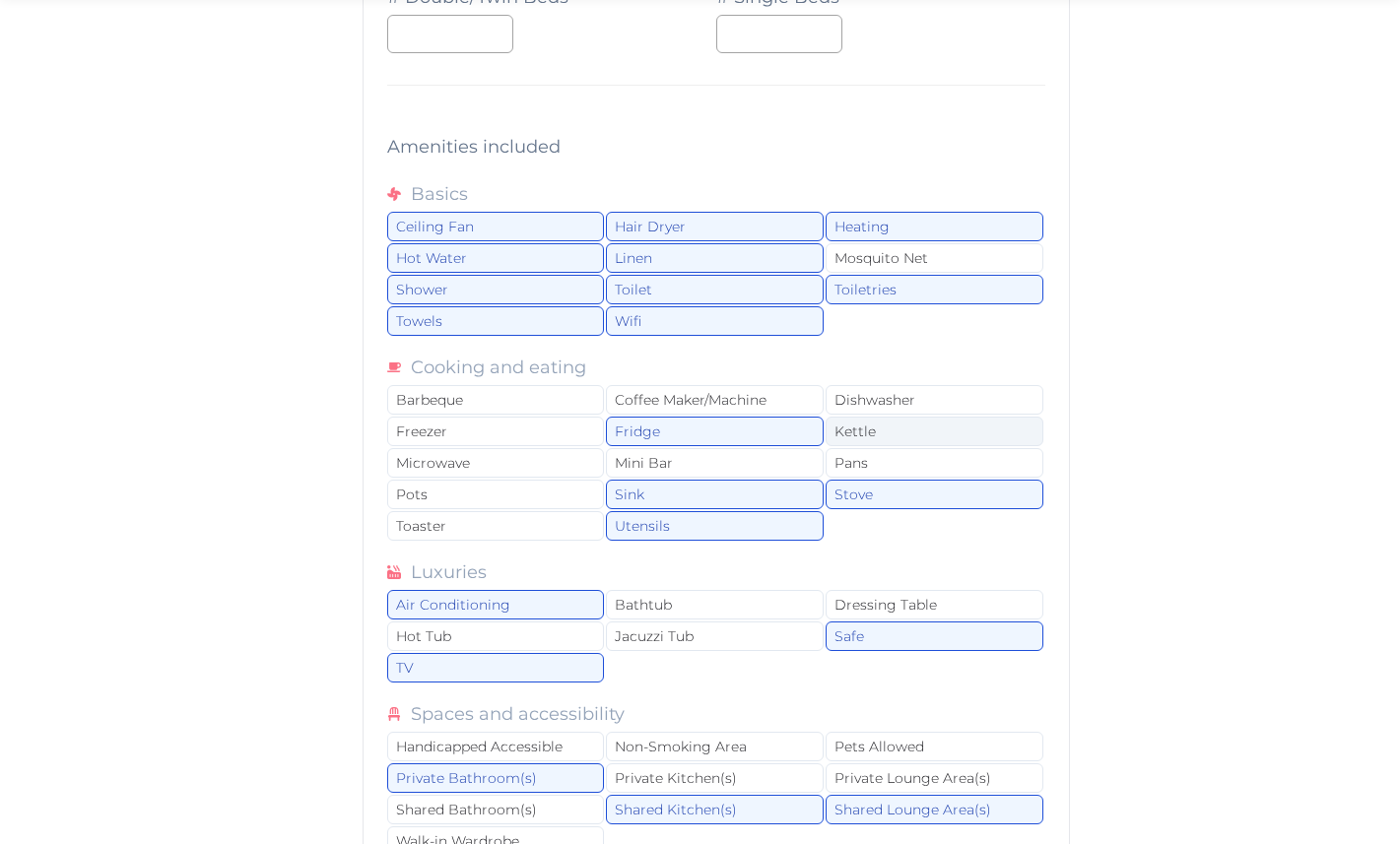 click on "Kettle" at bounding box center (934, 431) 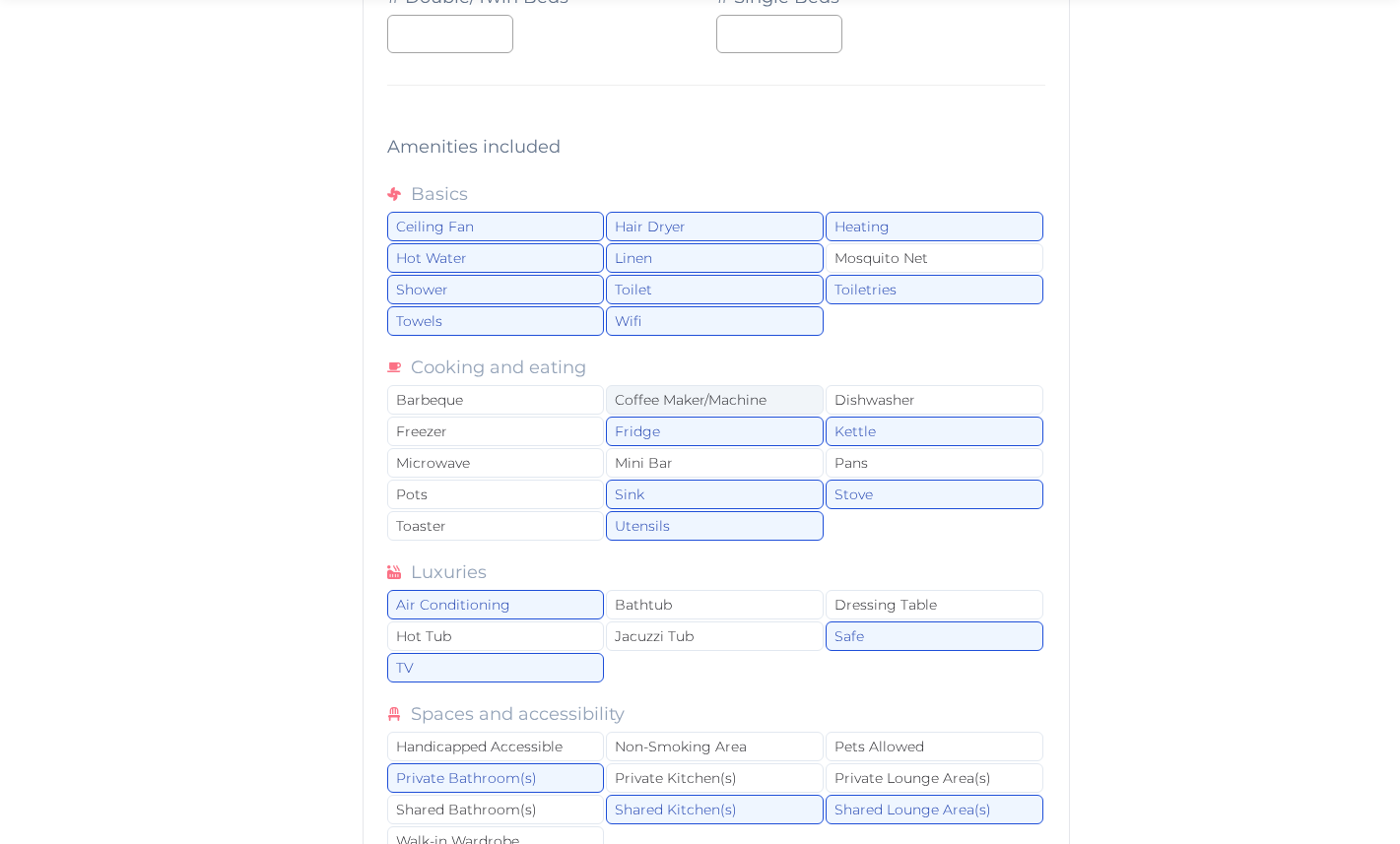 click on "Coffee Maker/Machine" at bounding box center [714, 400] 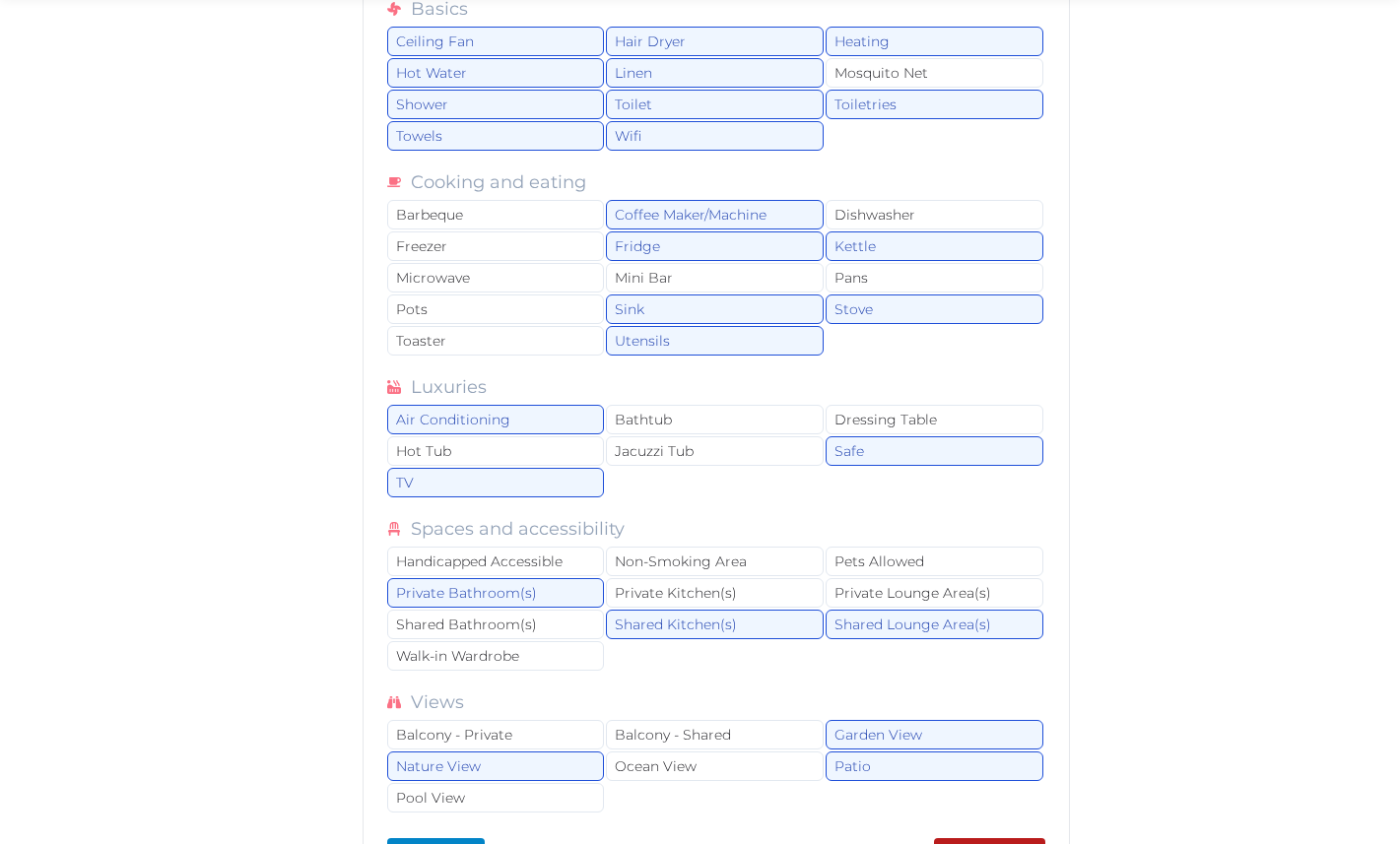 scroll, scrollTop: 5095, scrollLeft: 0, axis: vertical 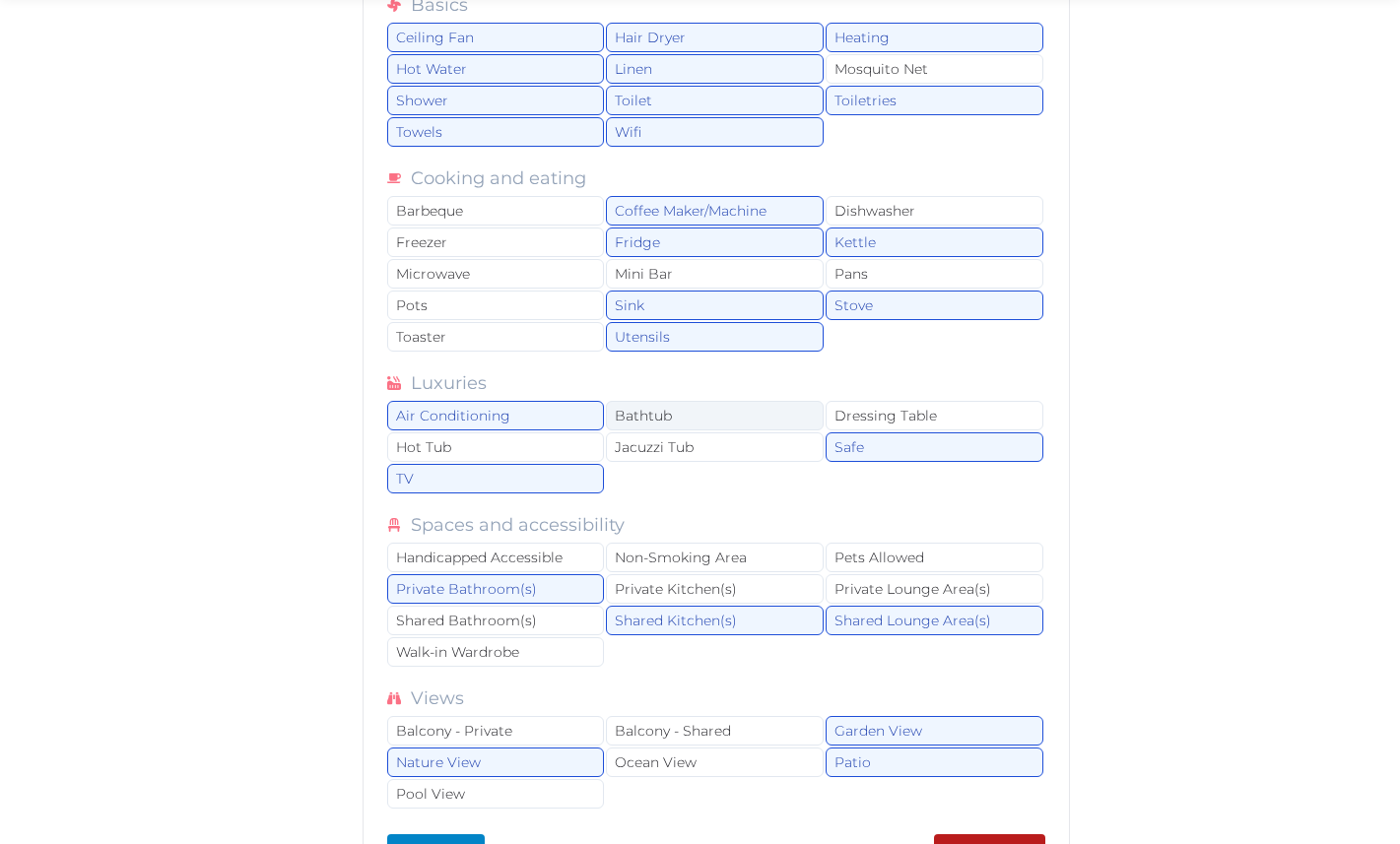 click on "Bathtub" at bounding box center [714, 416] 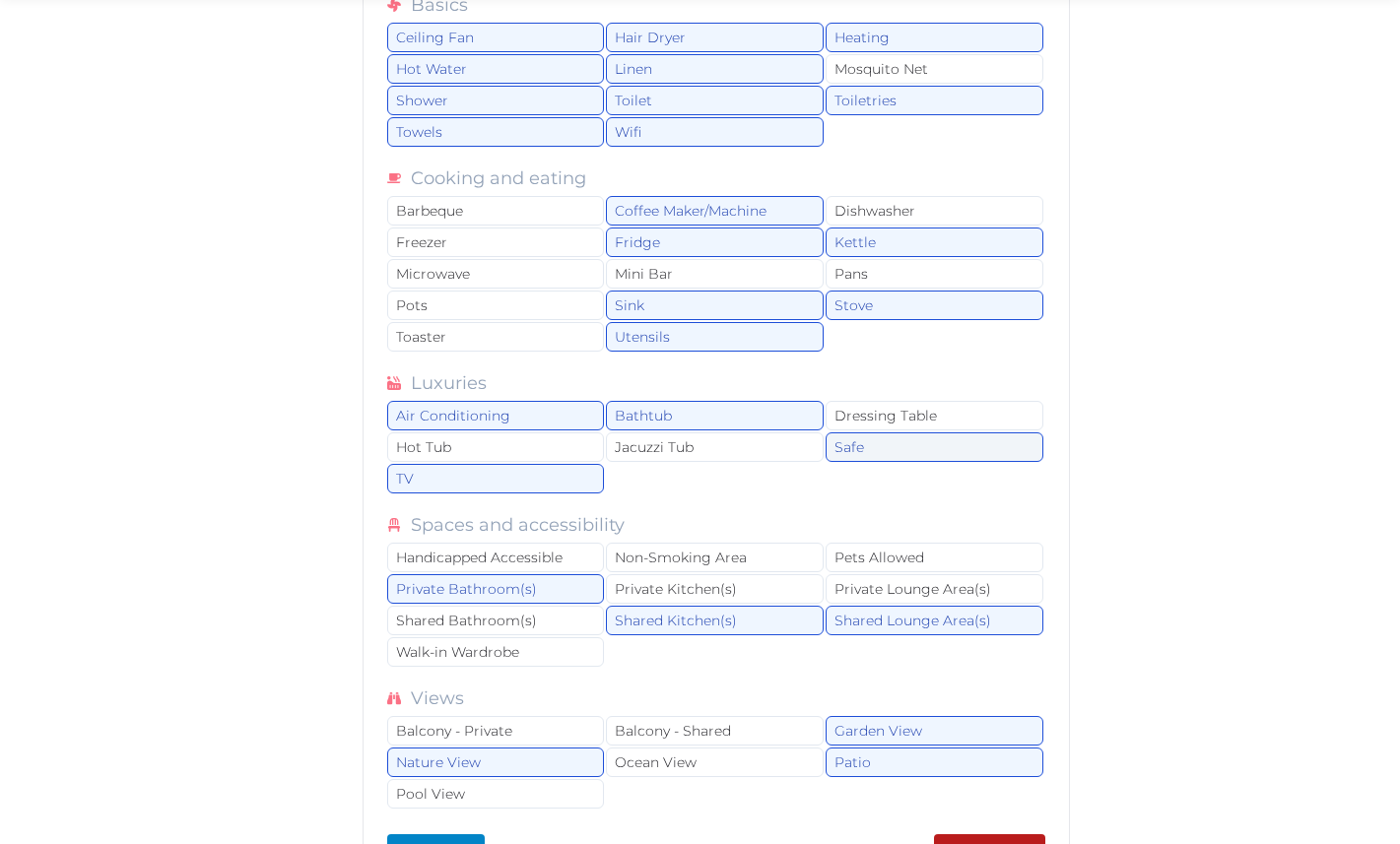 click on "Safe" at bounding box center (934, 447) 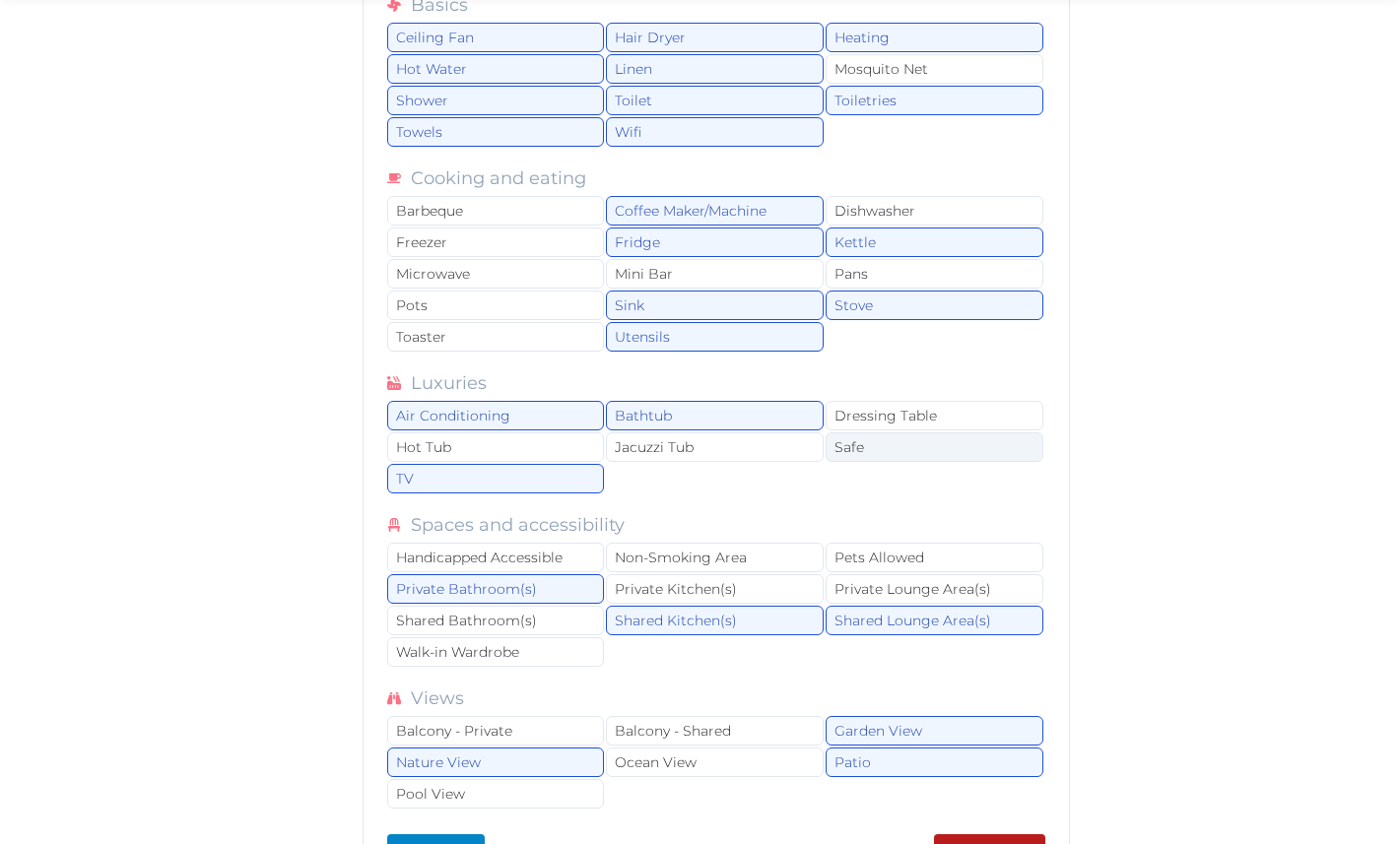 click on "Safe" at bounding box center (934, 447) 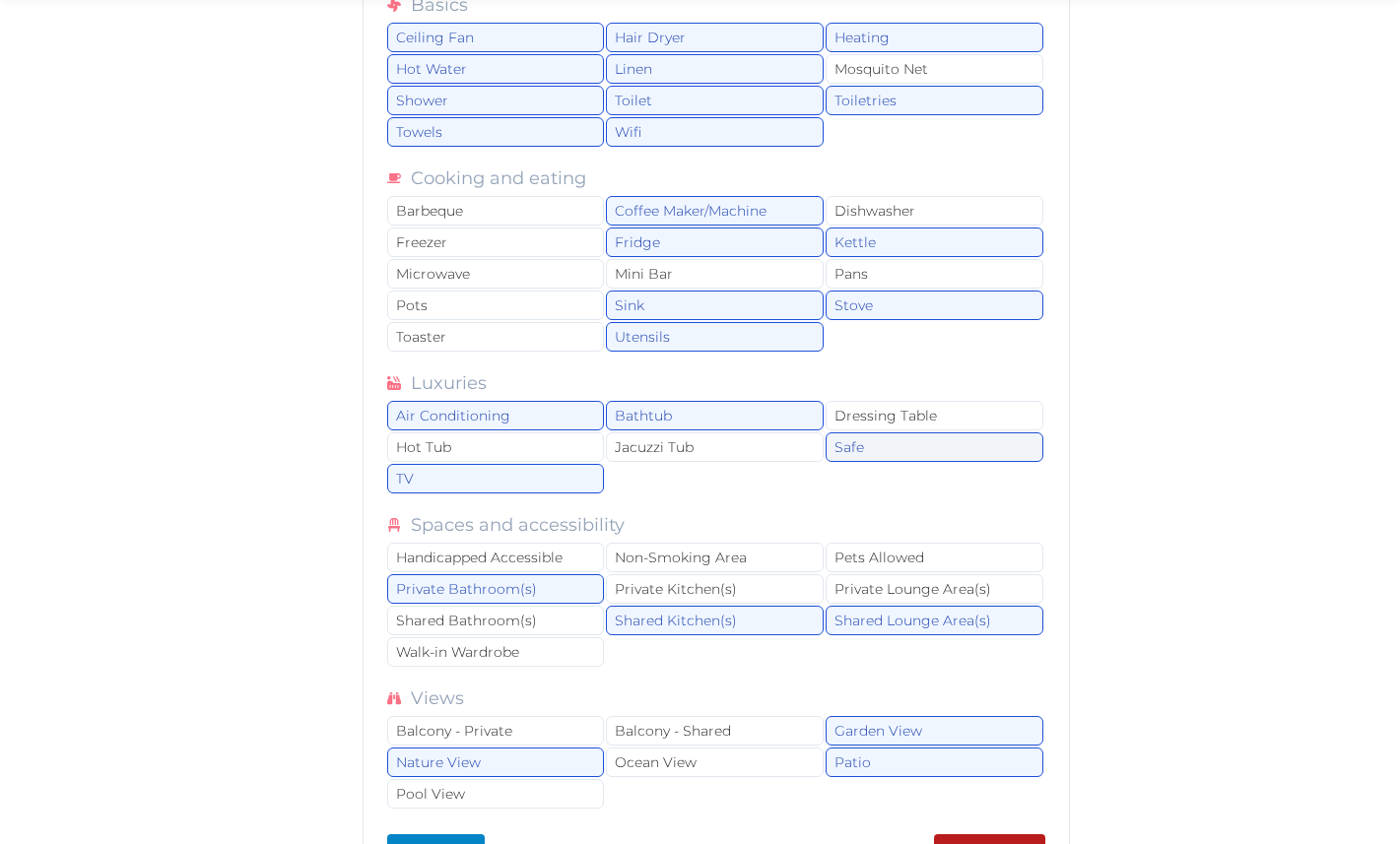 click on "Safe" at bounding box center (934, 447) 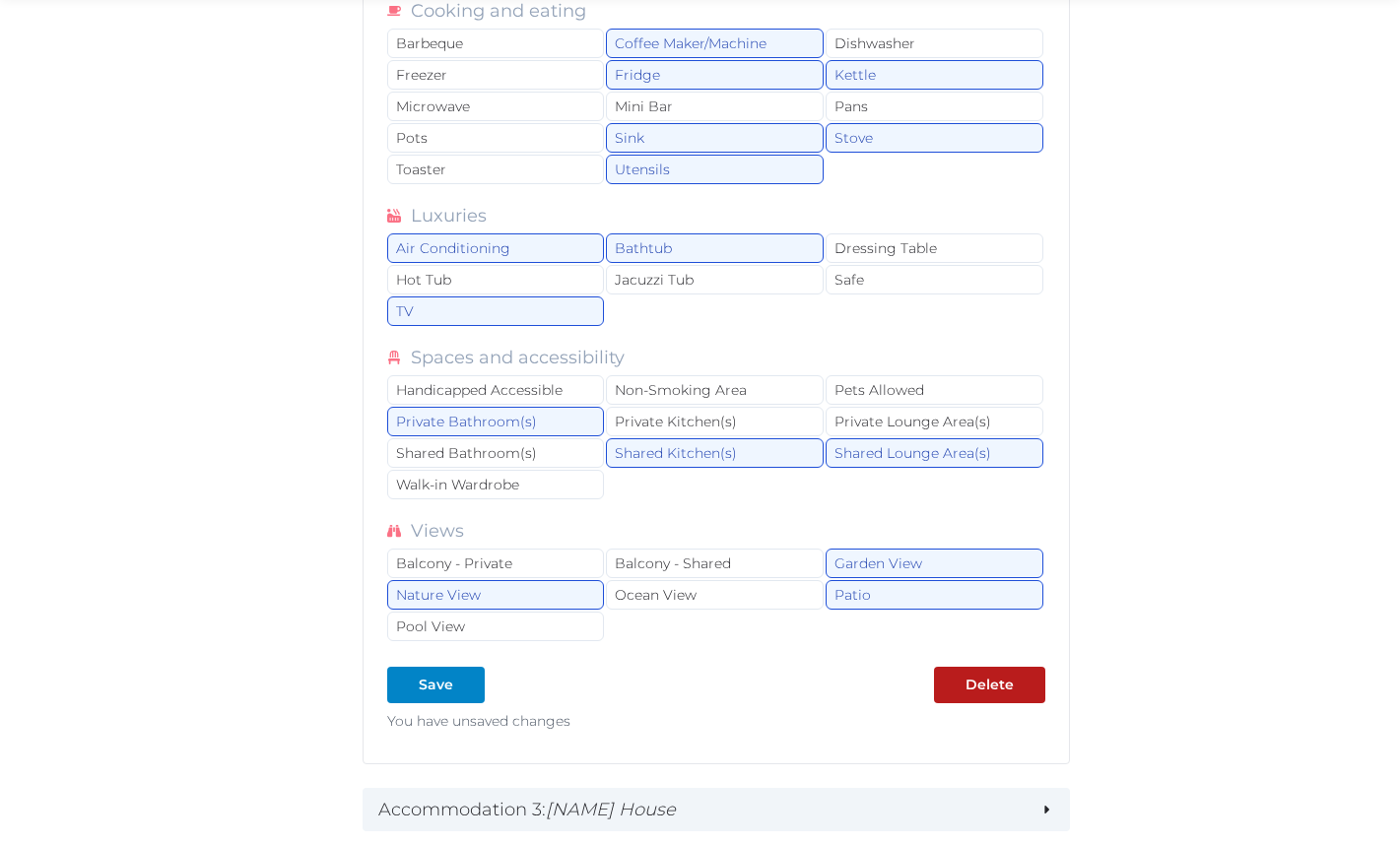 scroll, scrollTop: 5273, scrollLeft: 0, axis: vertical 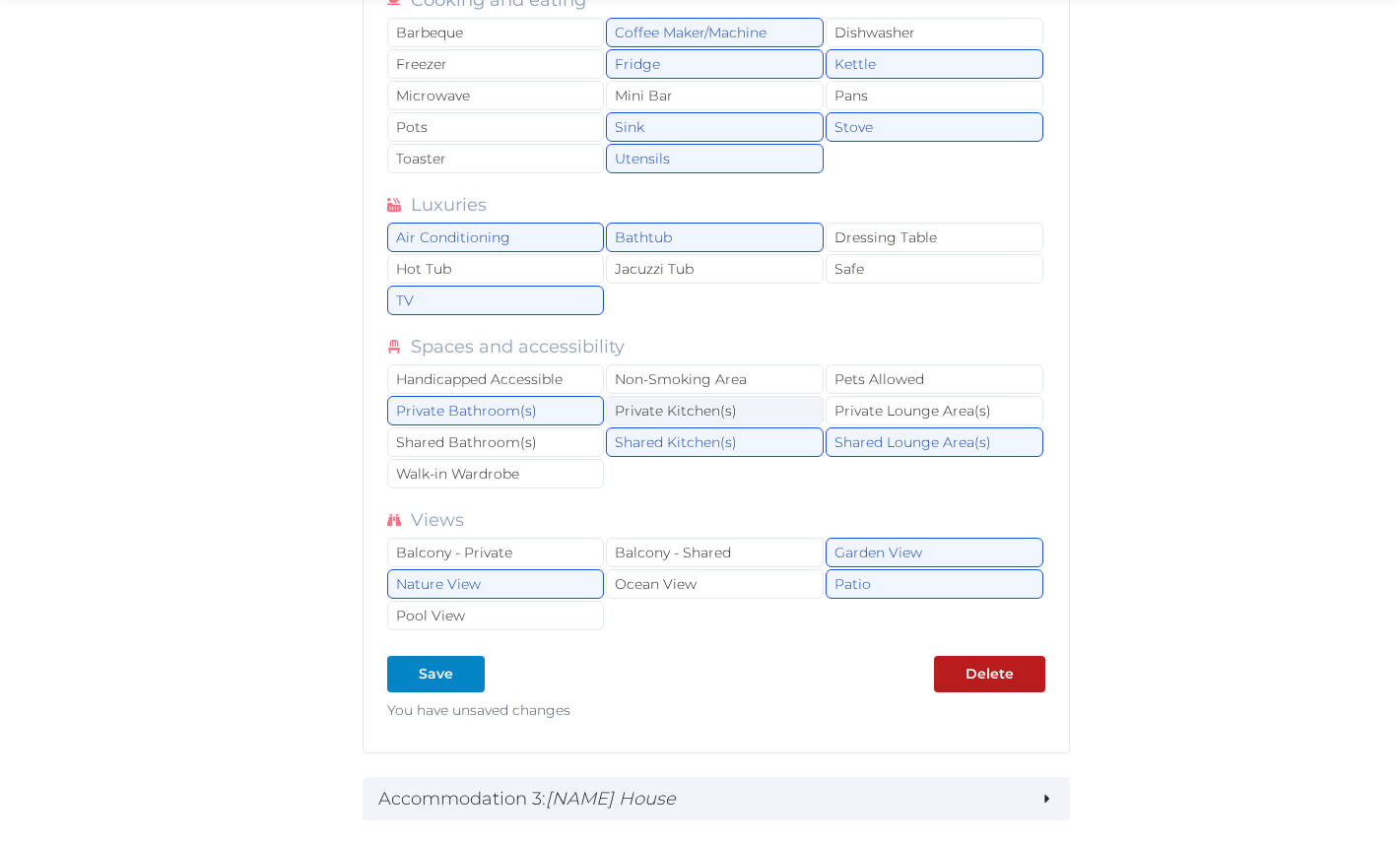 click on "Private Kitchen(s)" at bounding box center (714, 411) 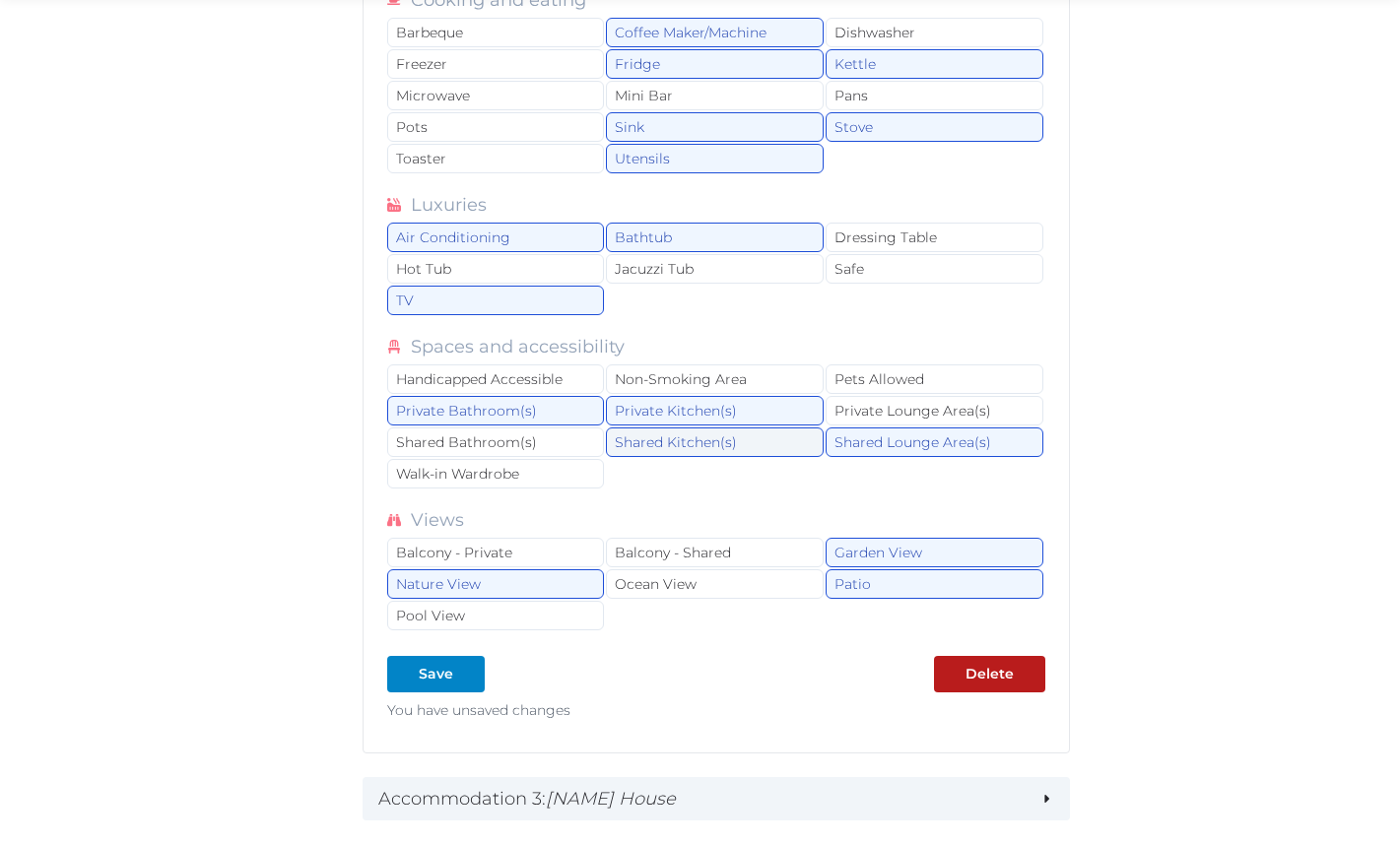 click on "Shared Kitchen(s)" at bounding box center [714, 442] 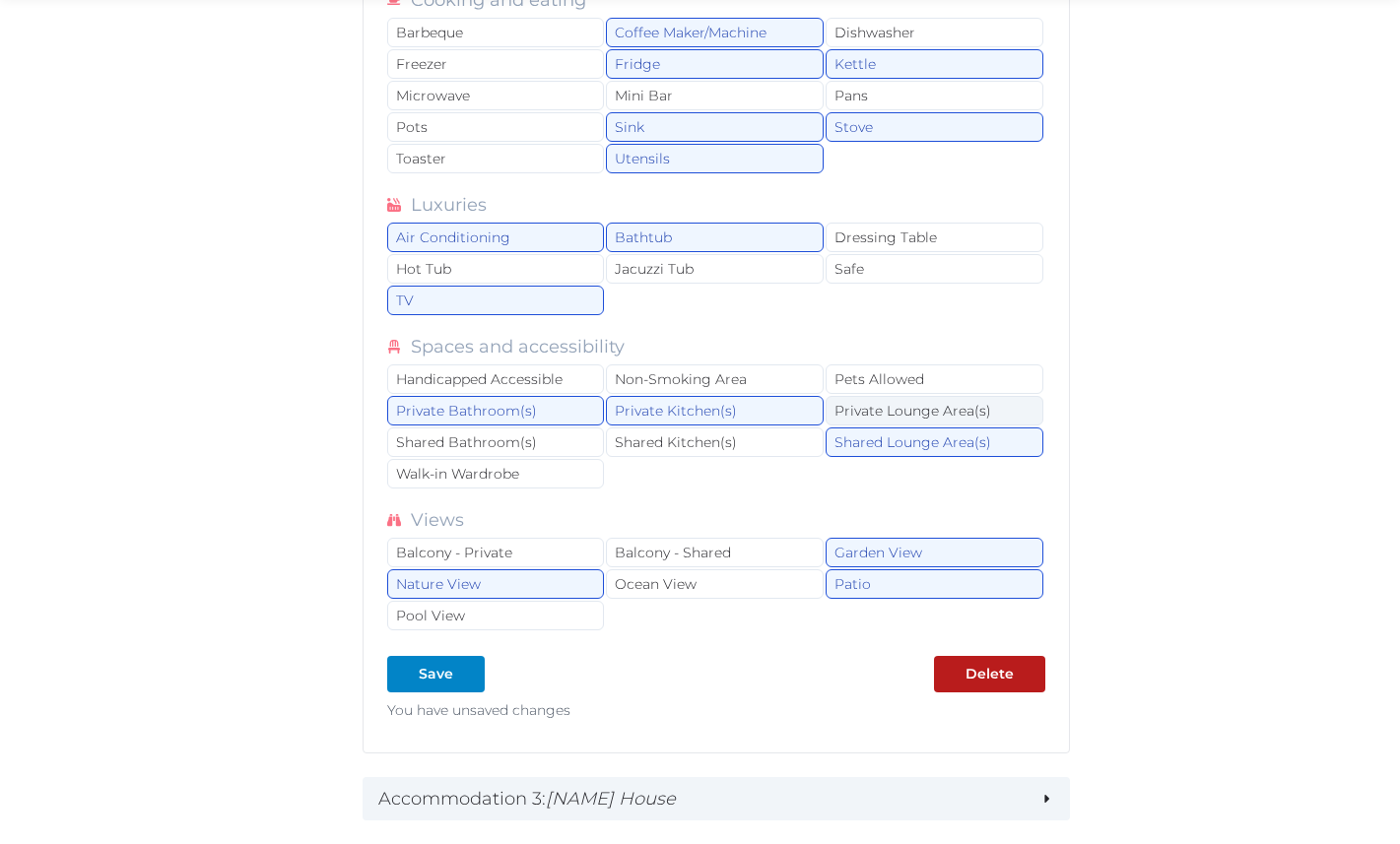 click on "Private Lounge Area(s)" at bounding box center (934, 411) 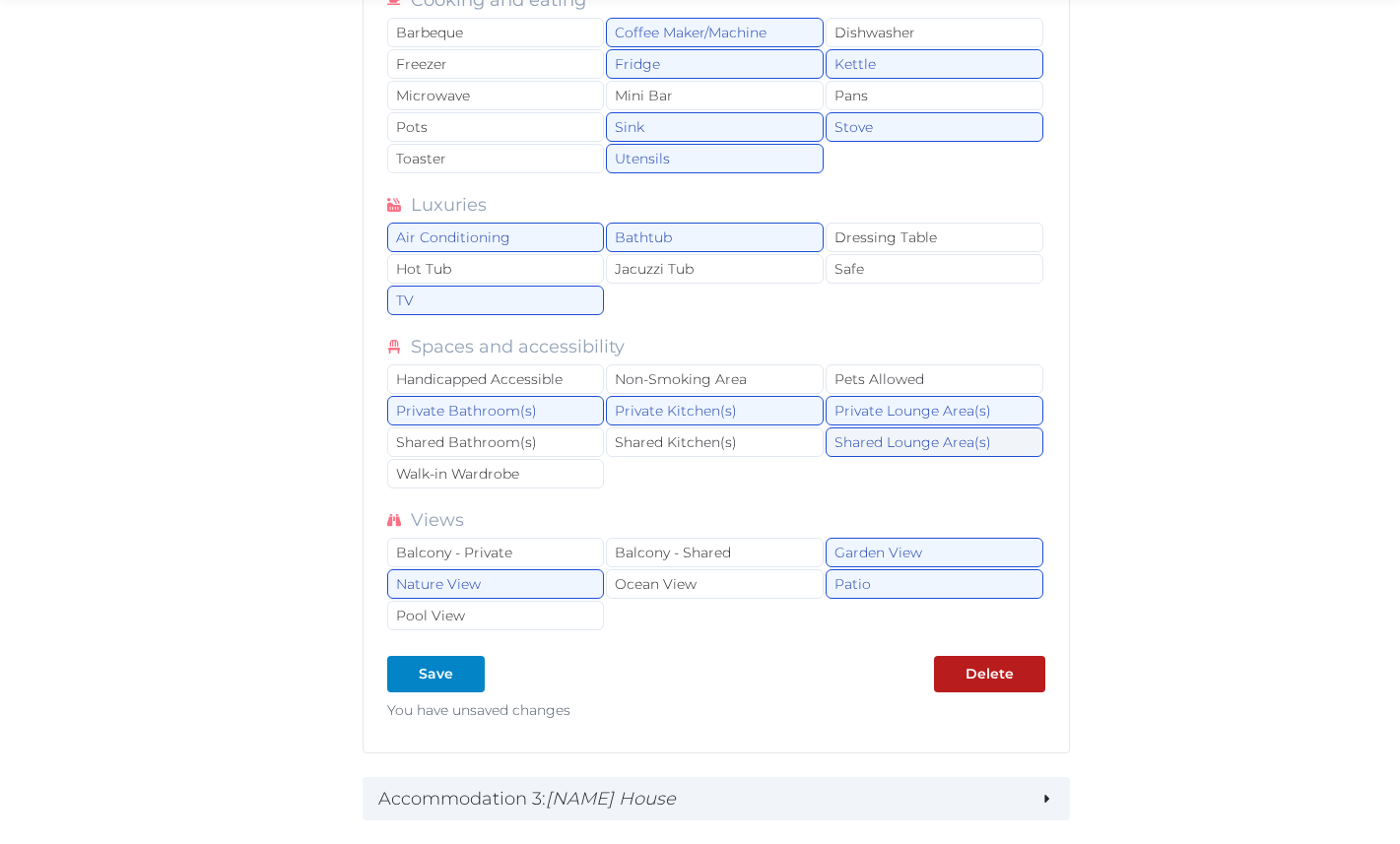 click on "Shared Lounge Area(s)" at bounding box center (934, 442) 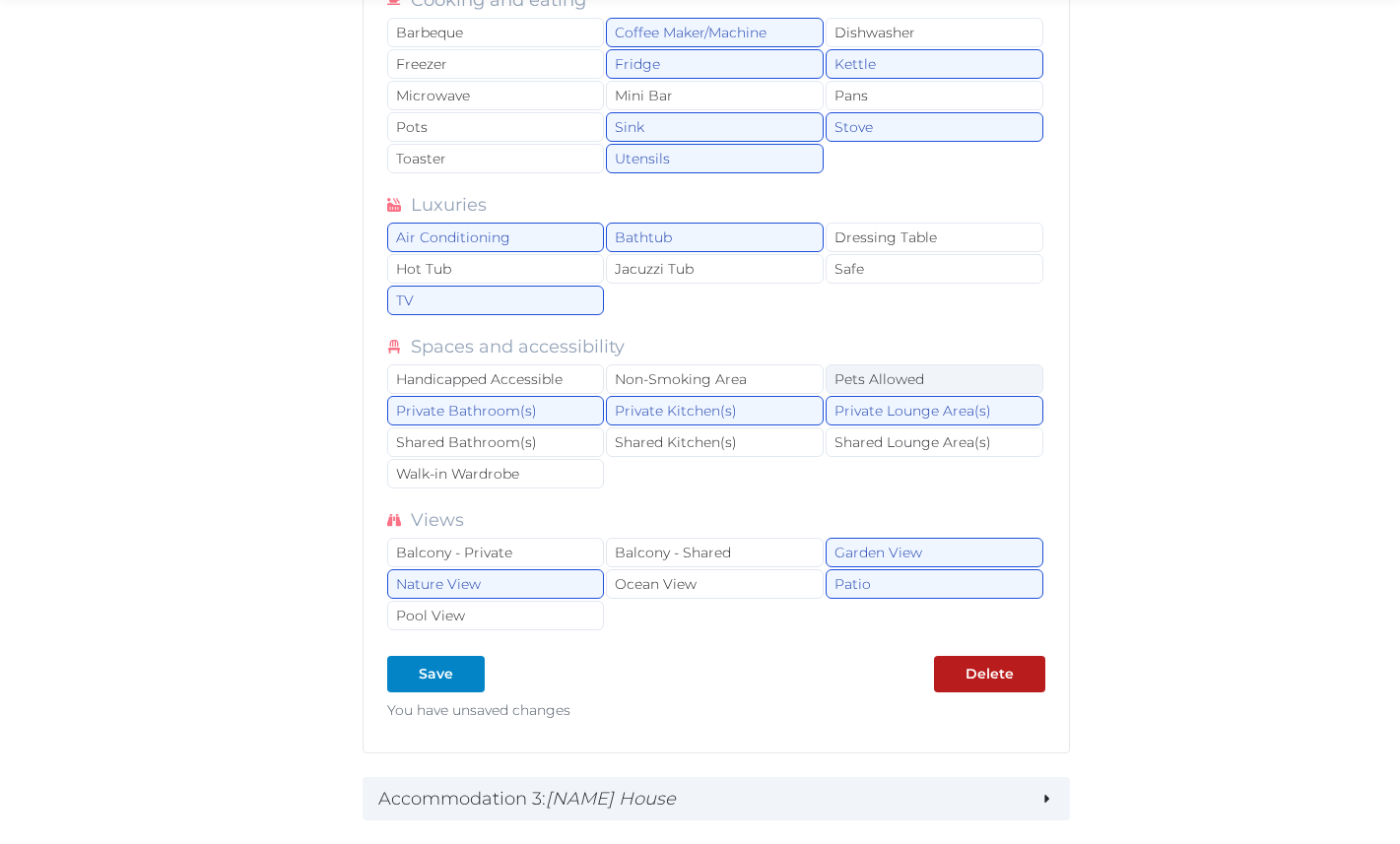 click on "Pets Allowed" at bounding box center [934, 379] 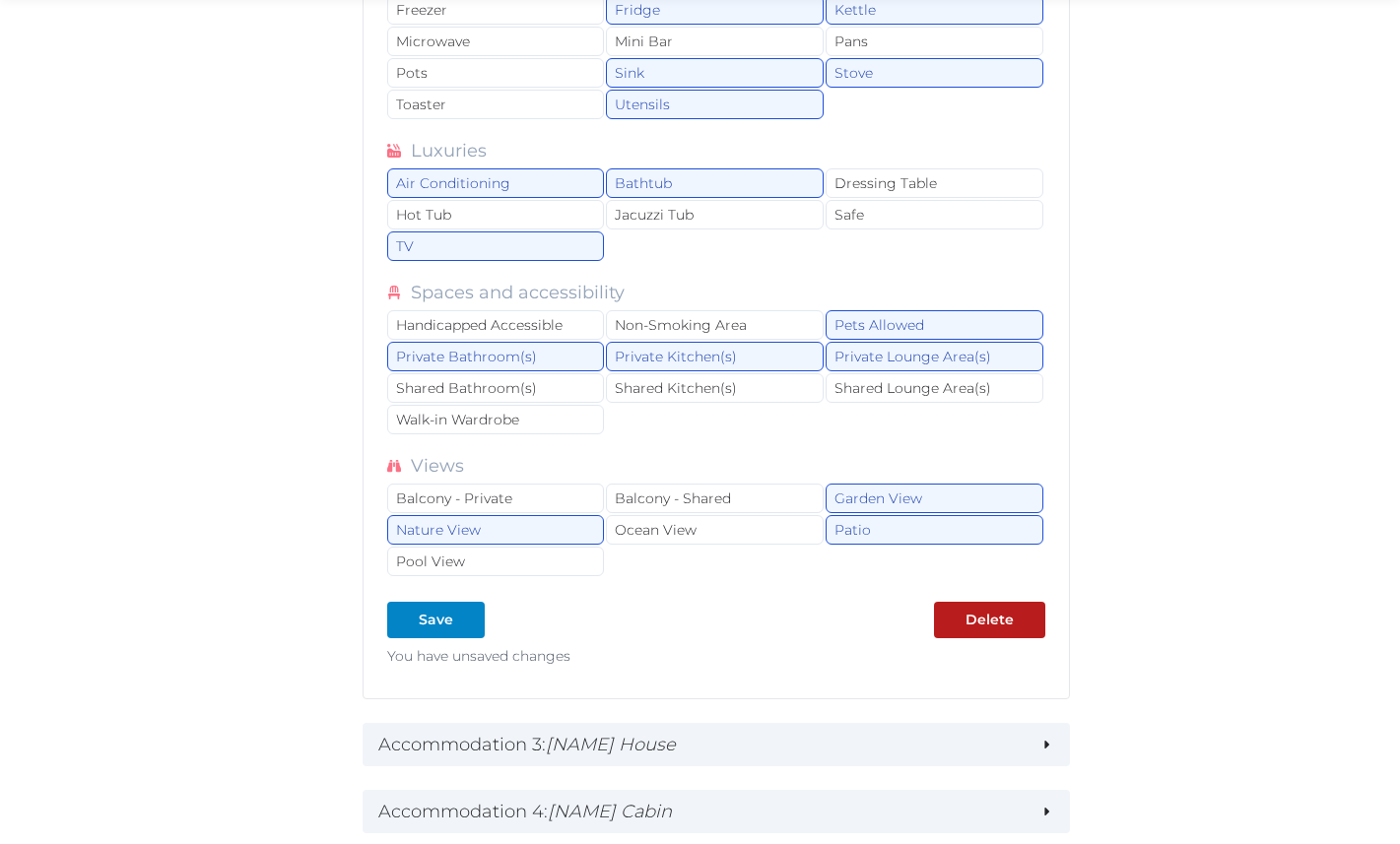 scroll, scrollTop: 5370, scrollLeft: 0, axis: vertical 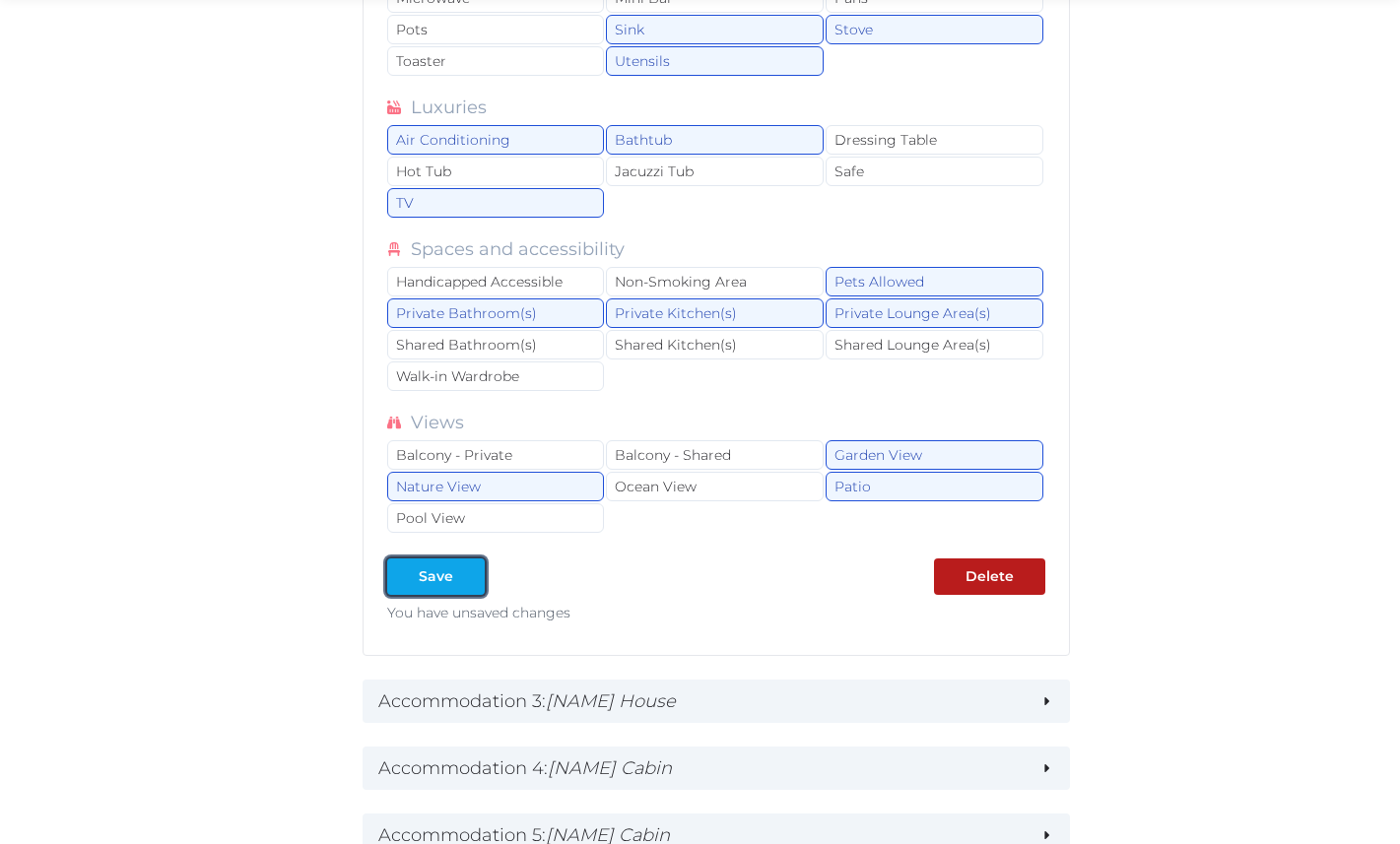 click at bounding box center (469, 576) 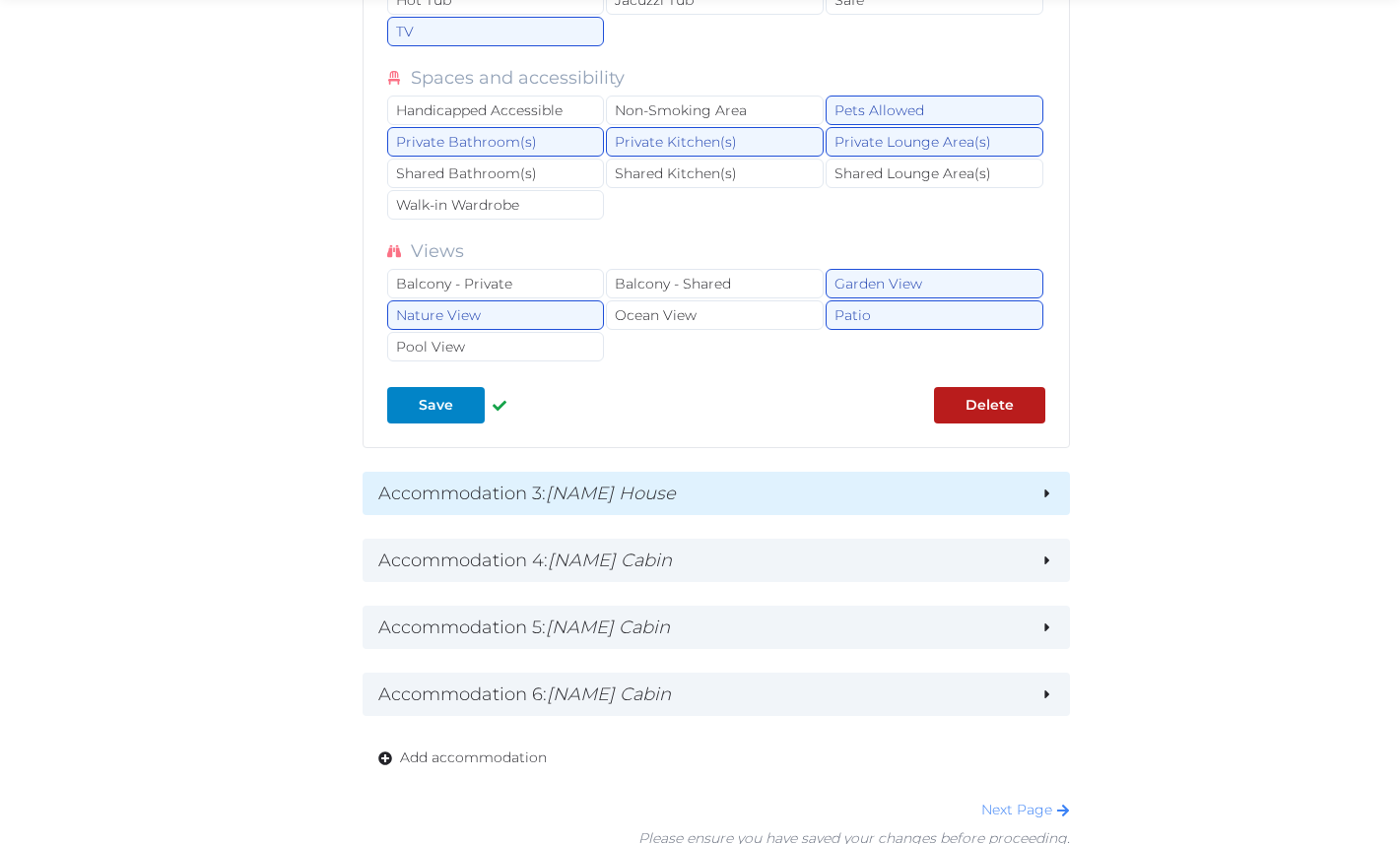 click on "Accommodation 3 :  River House" at bounding box center (701, 493) 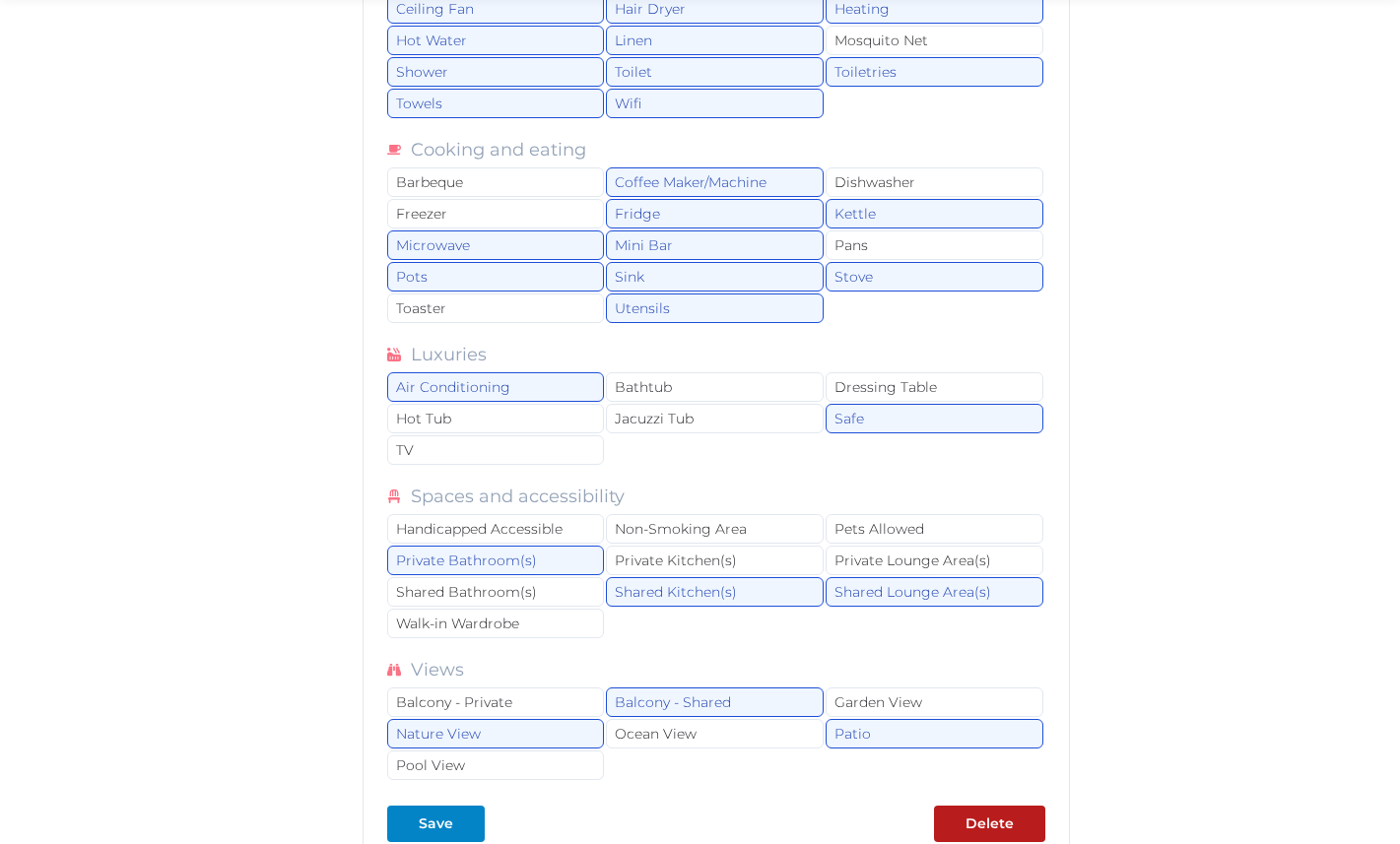 scroll, scrollTop: 7910, scrollLeft: 0, axis: vertical 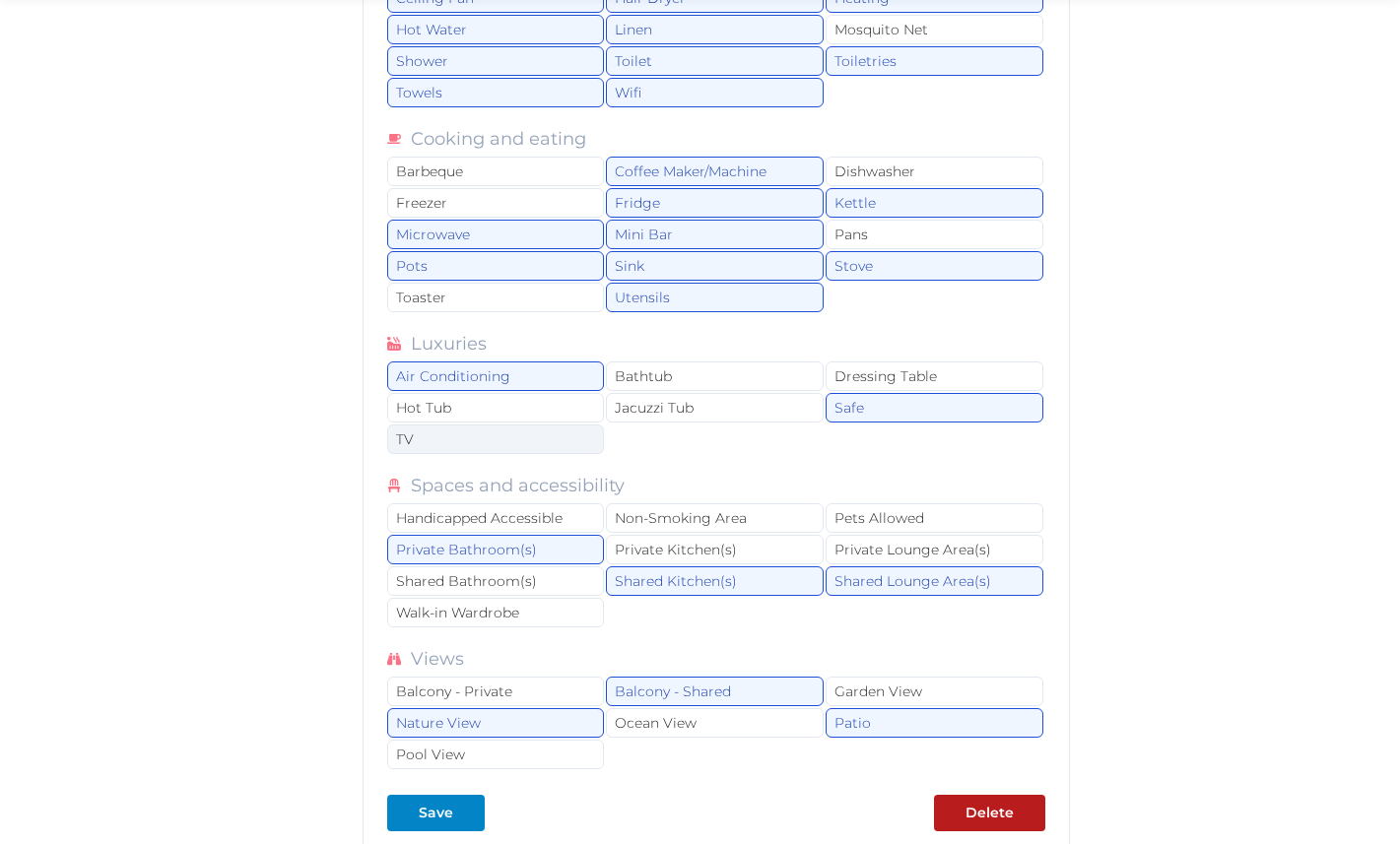 click on "TV" at bounding box center (496, 439) 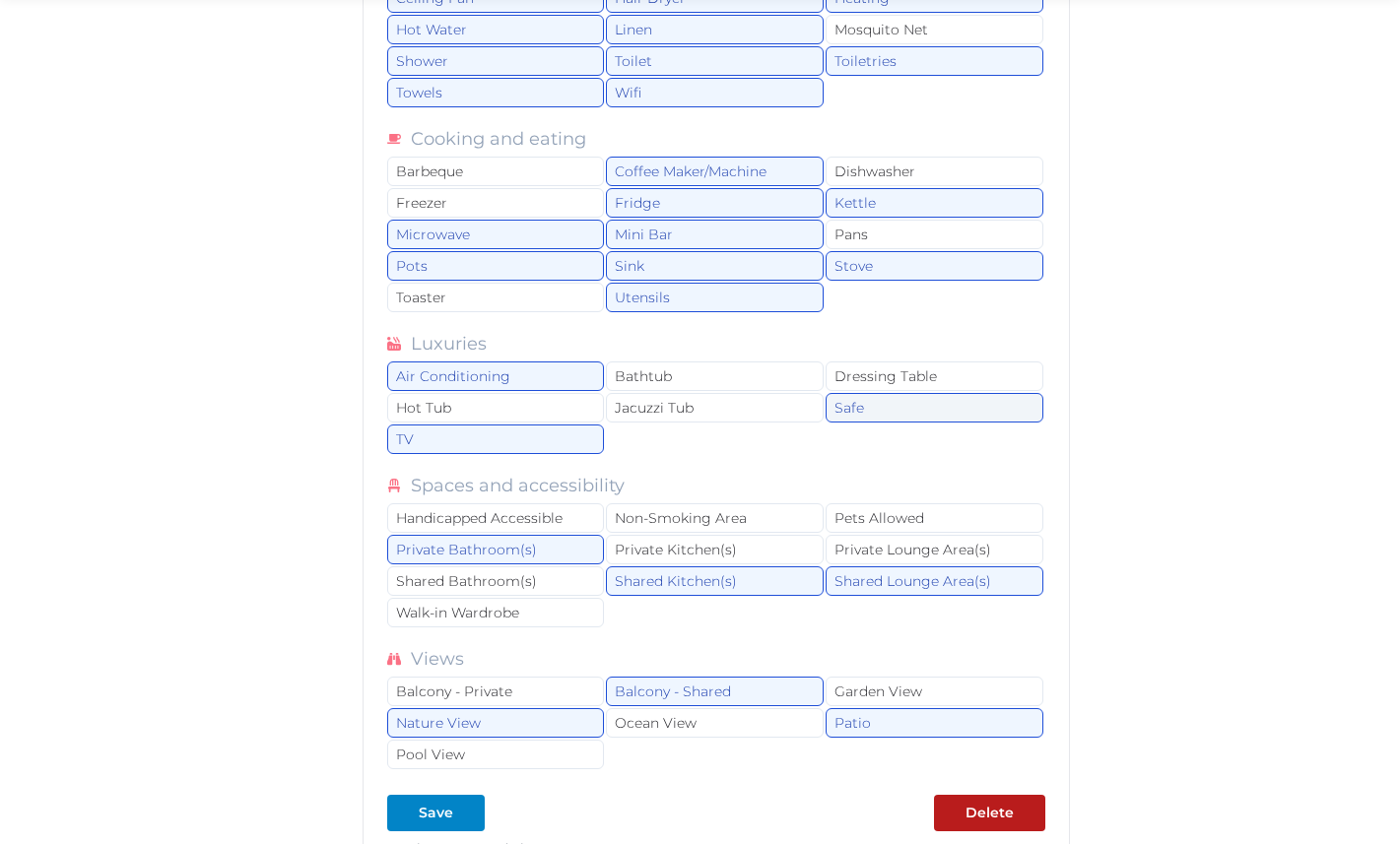 click on "Safe" at bounding box center (934, 408) 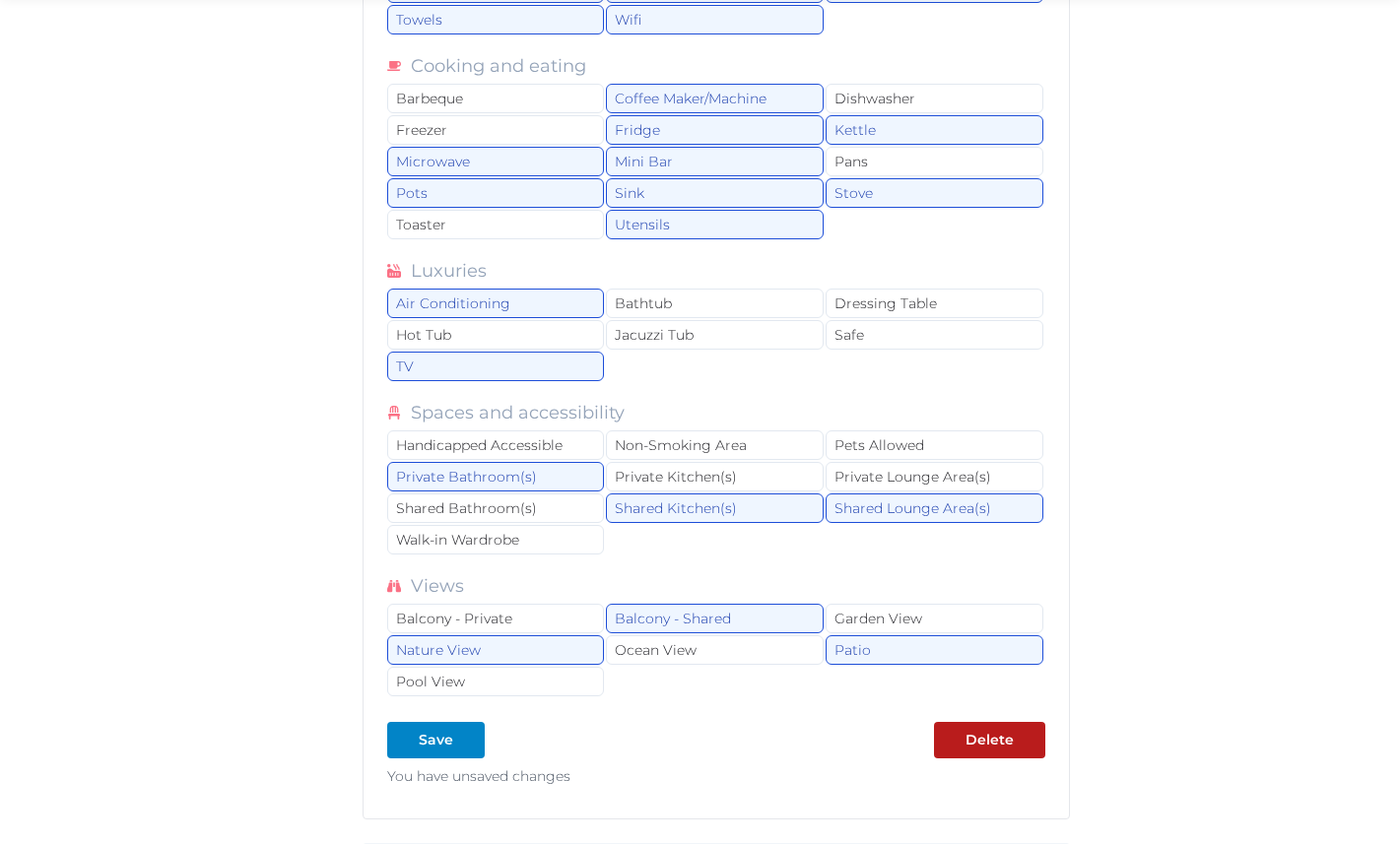 scroll, scrollTop: 7986, scrollLeft: 0, axis: vertical 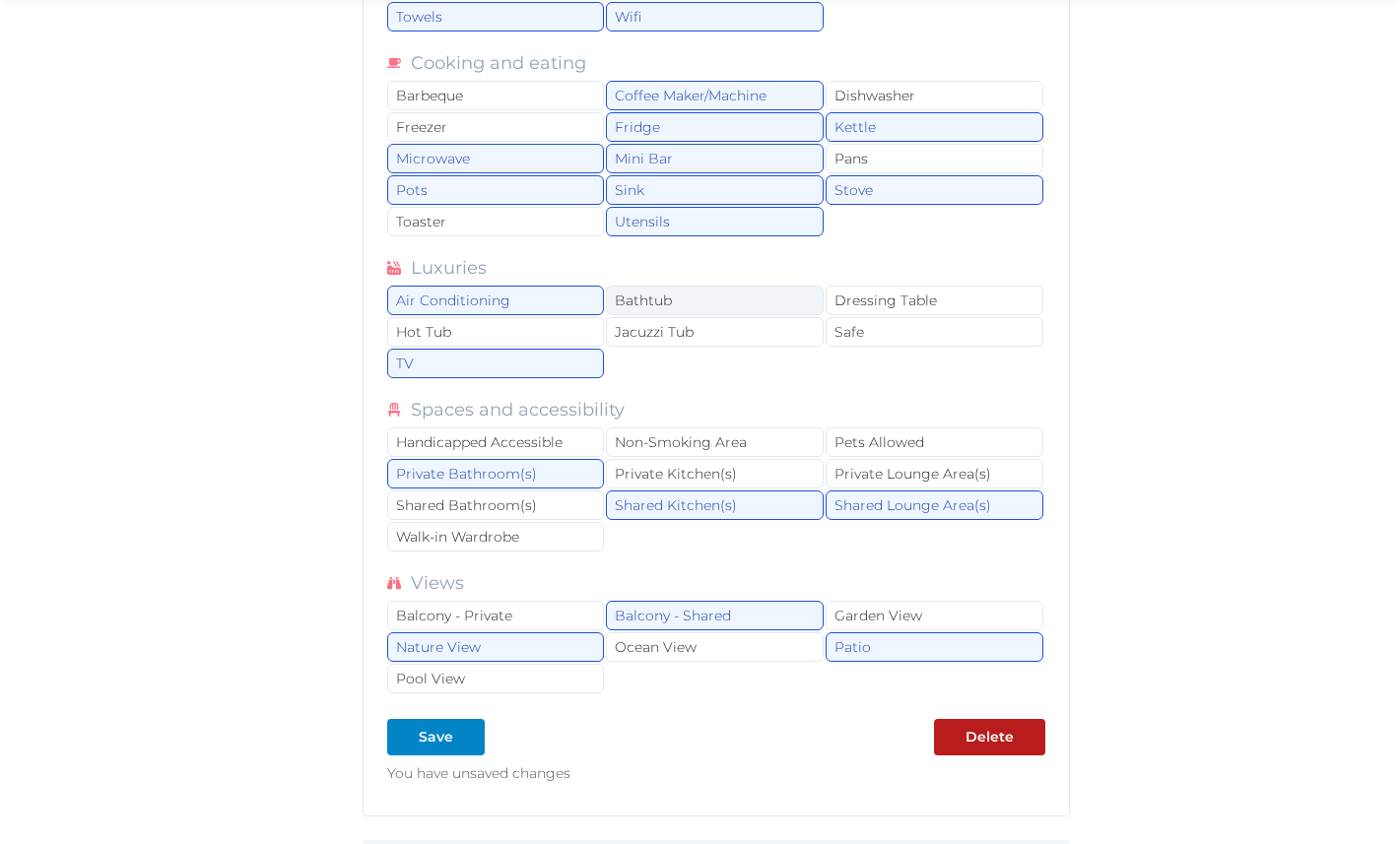 click on "Bathtub" at bounding box center [714, 300] 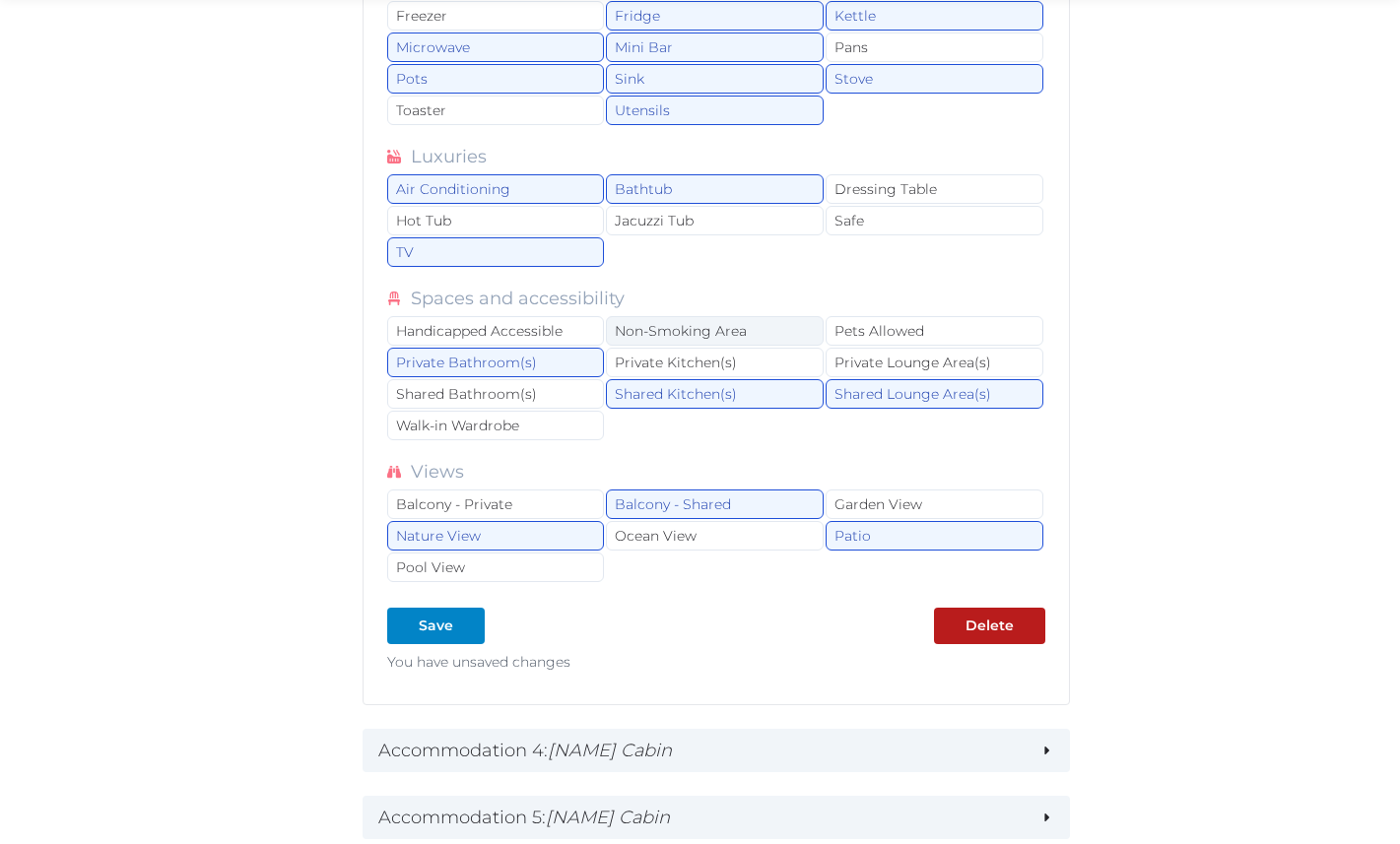 scroll, scrollTop: 8138, scrollLeft: 0, axis: vertical 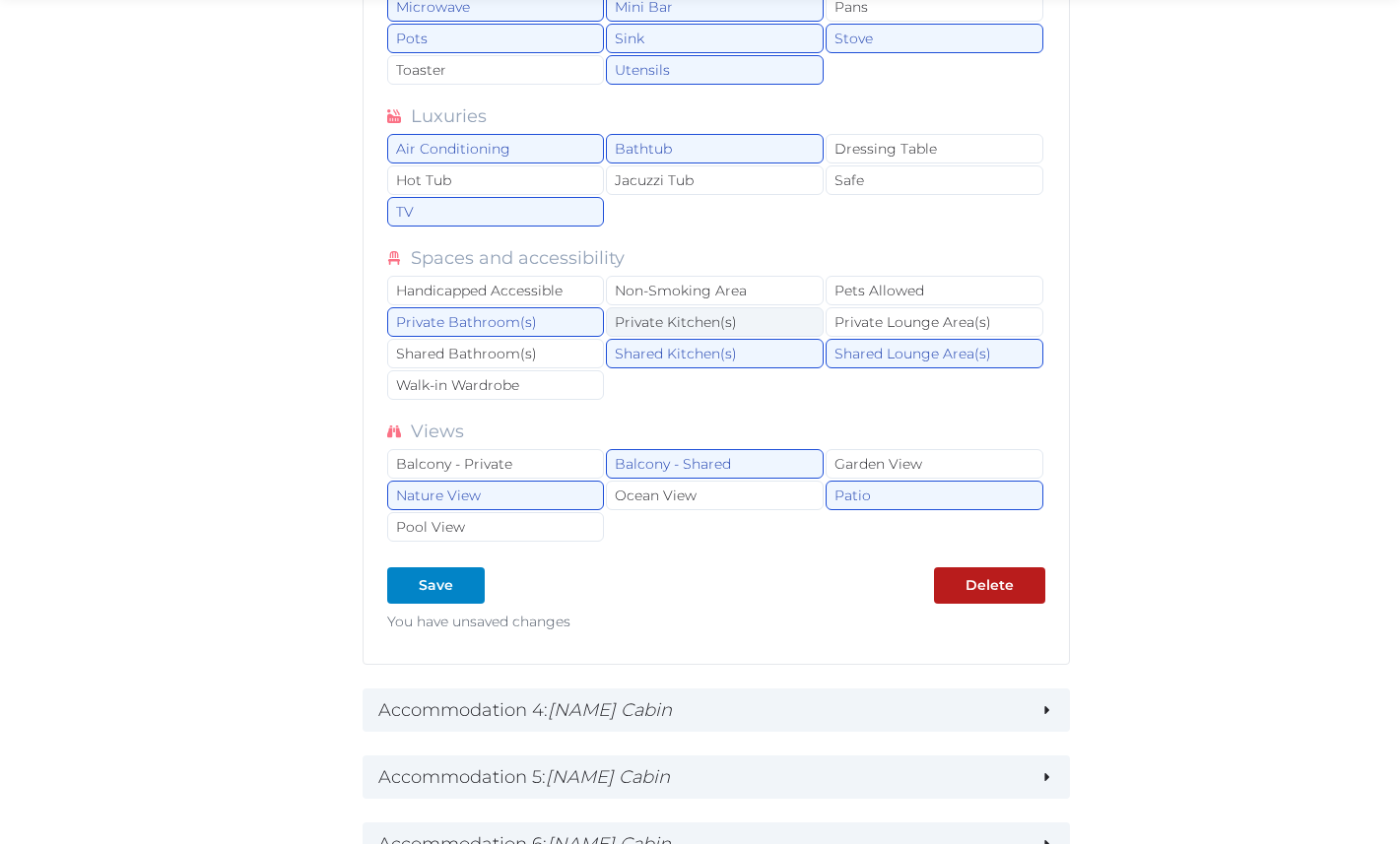 click on "Private Kitchen(s)" at bounding box center [714, 322] 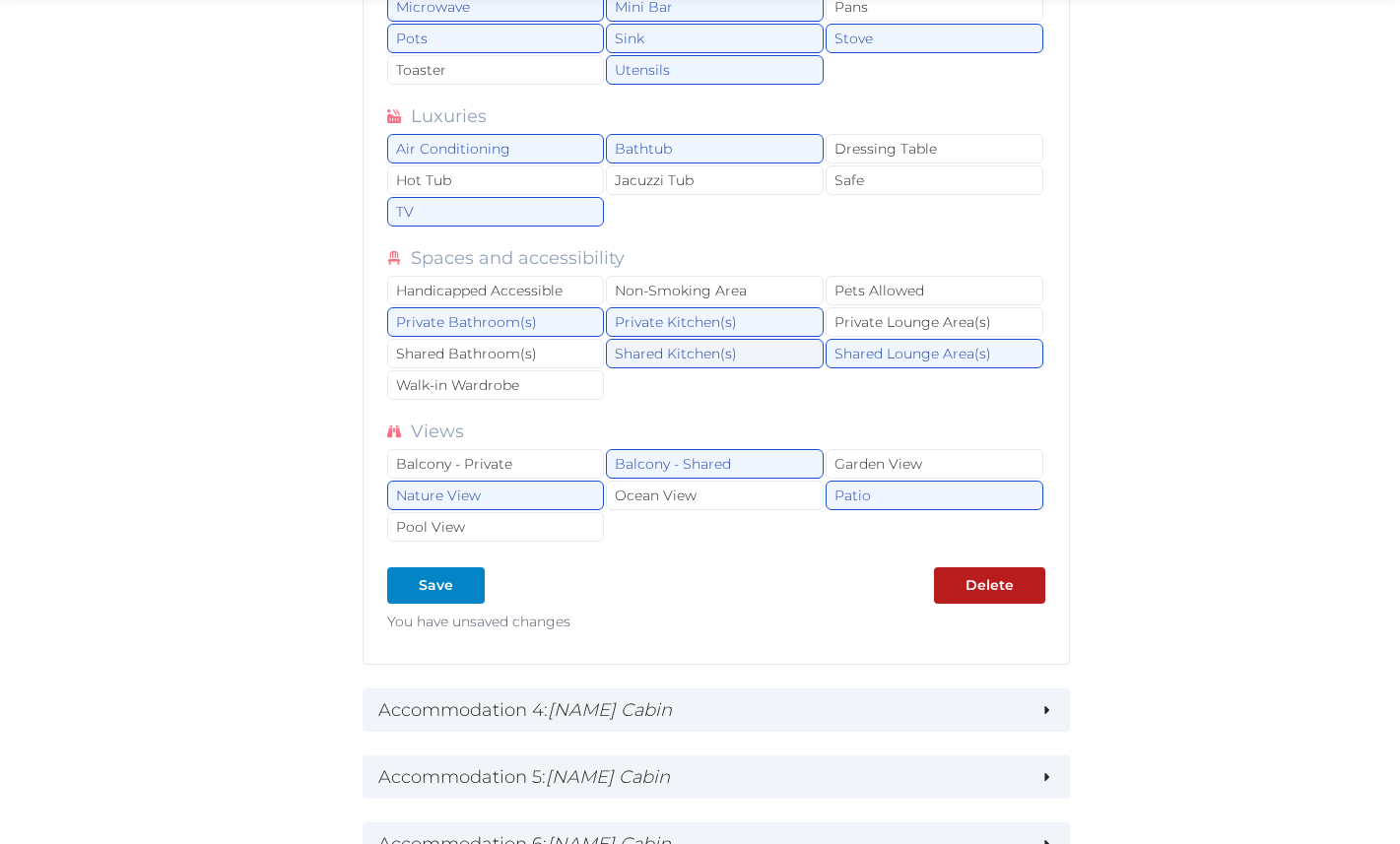 click on "Shared Kitchen(s)" at bounding box center [714, 354] 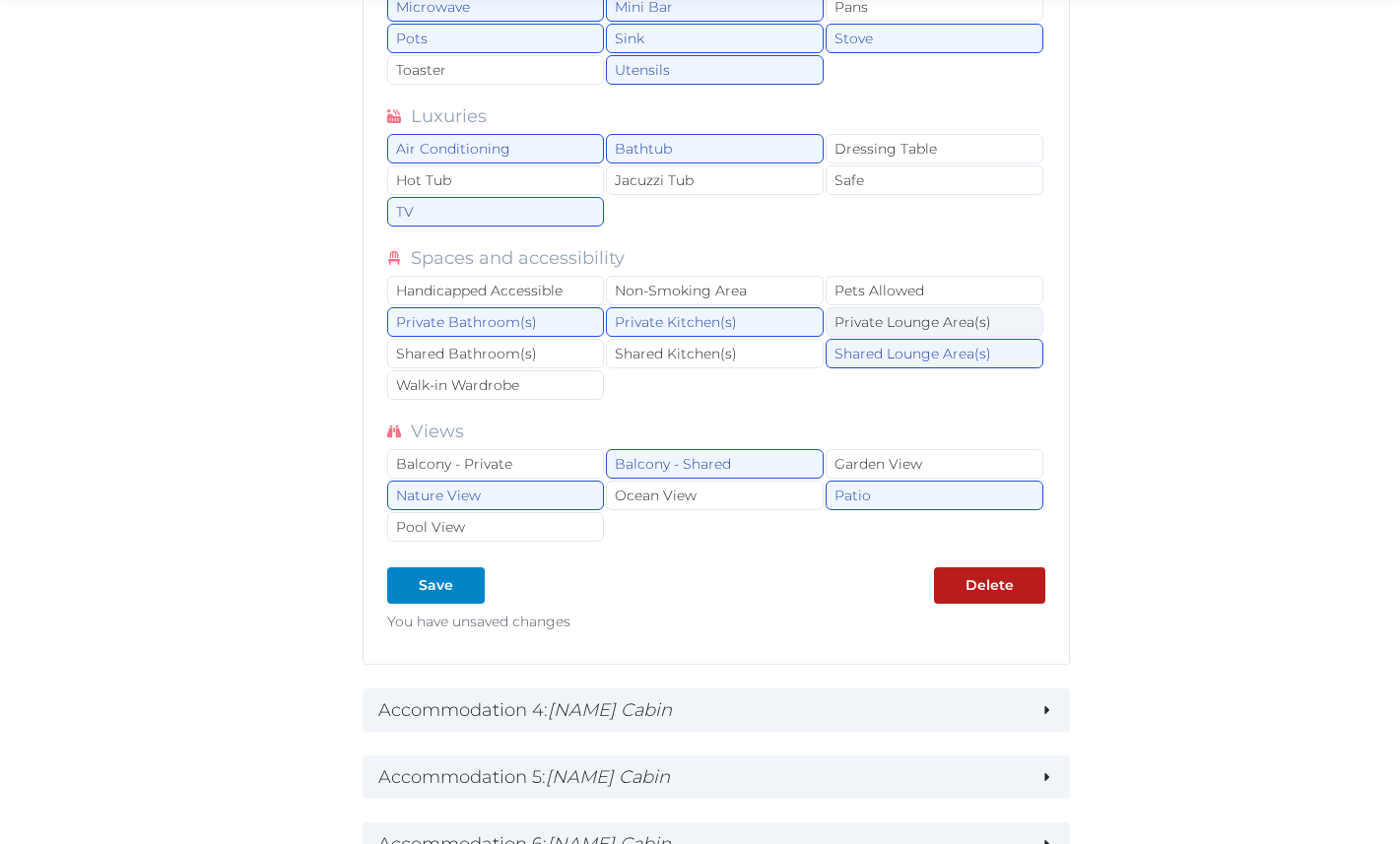 click on "Private Lounge Area(s)" at bounding box center [934, 322] 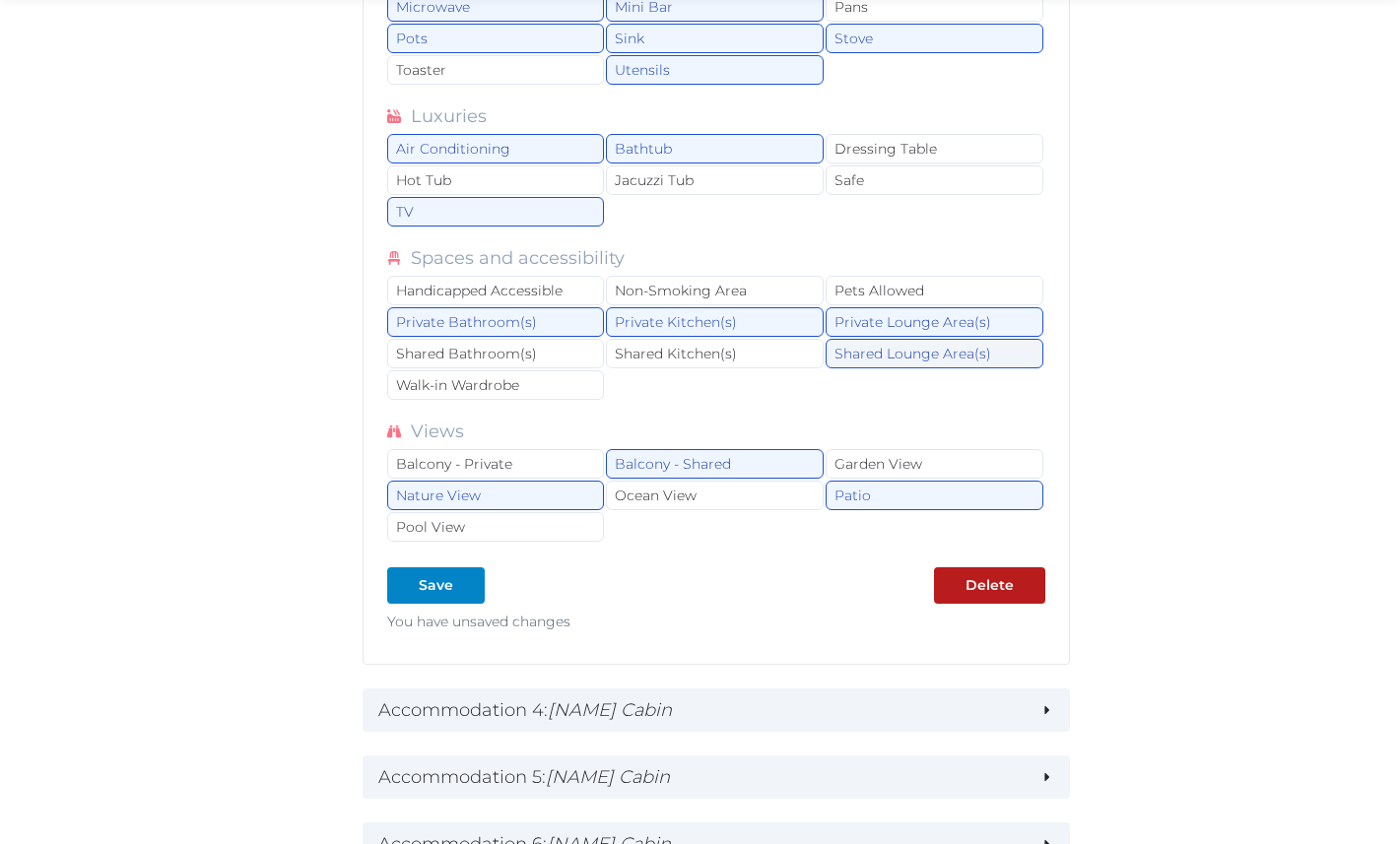 click on "Shared Lounge Area(s)" at bounding box center (934, 354) 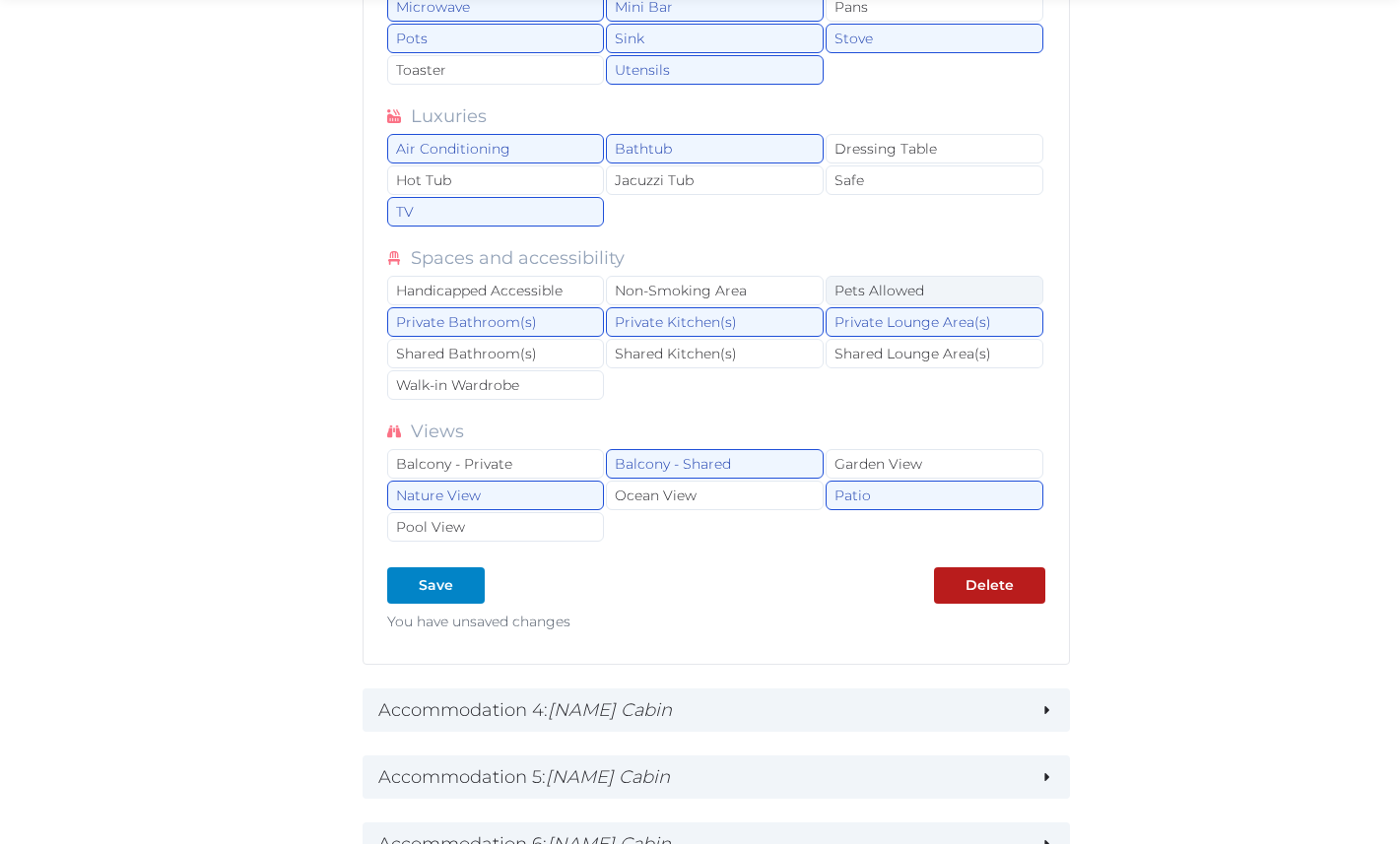 click on "Pets Allowed" at bounding box center [934, 291] 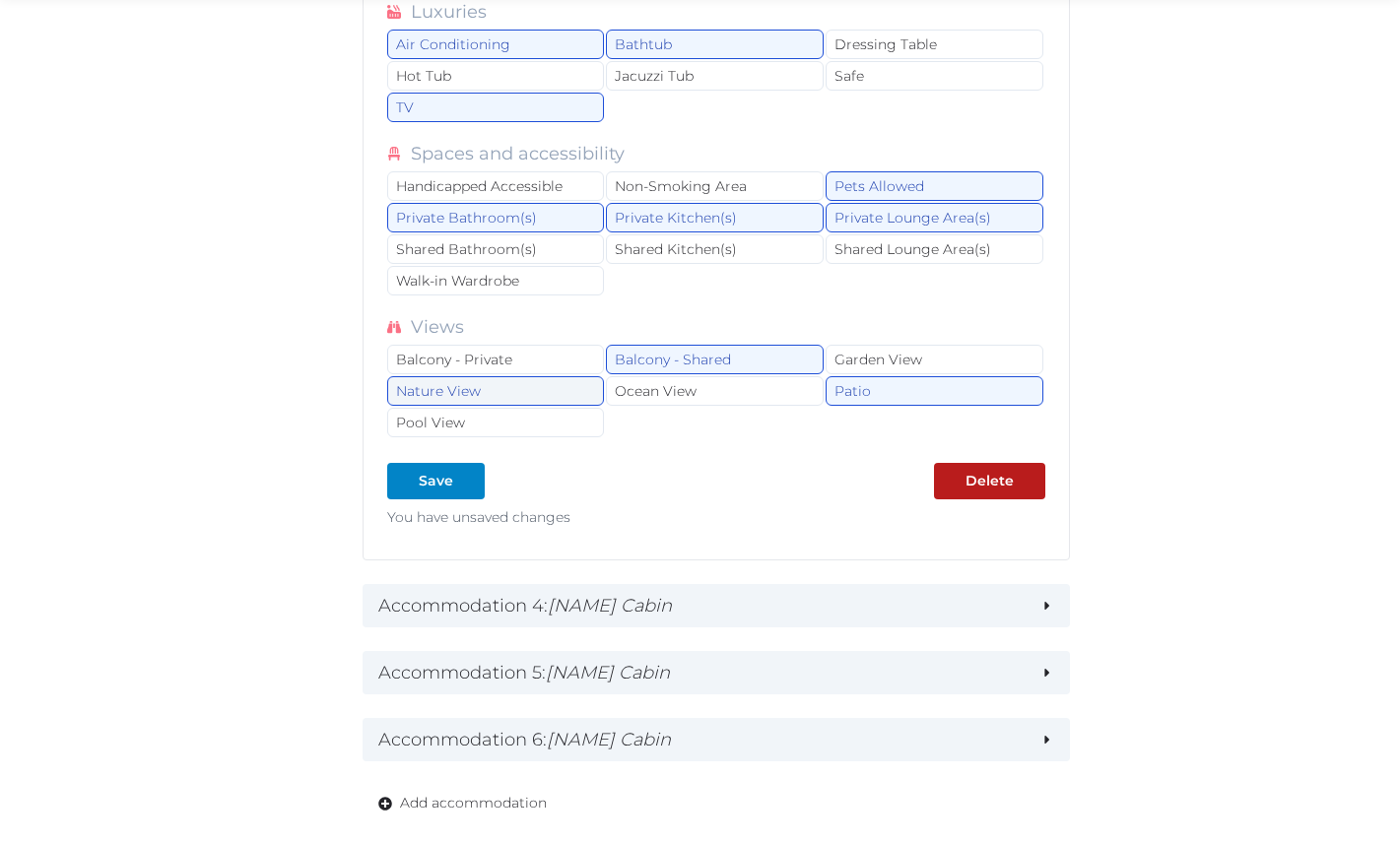 scroll, scrollTop: 8249, scrollLeft: 0, axis: vertical 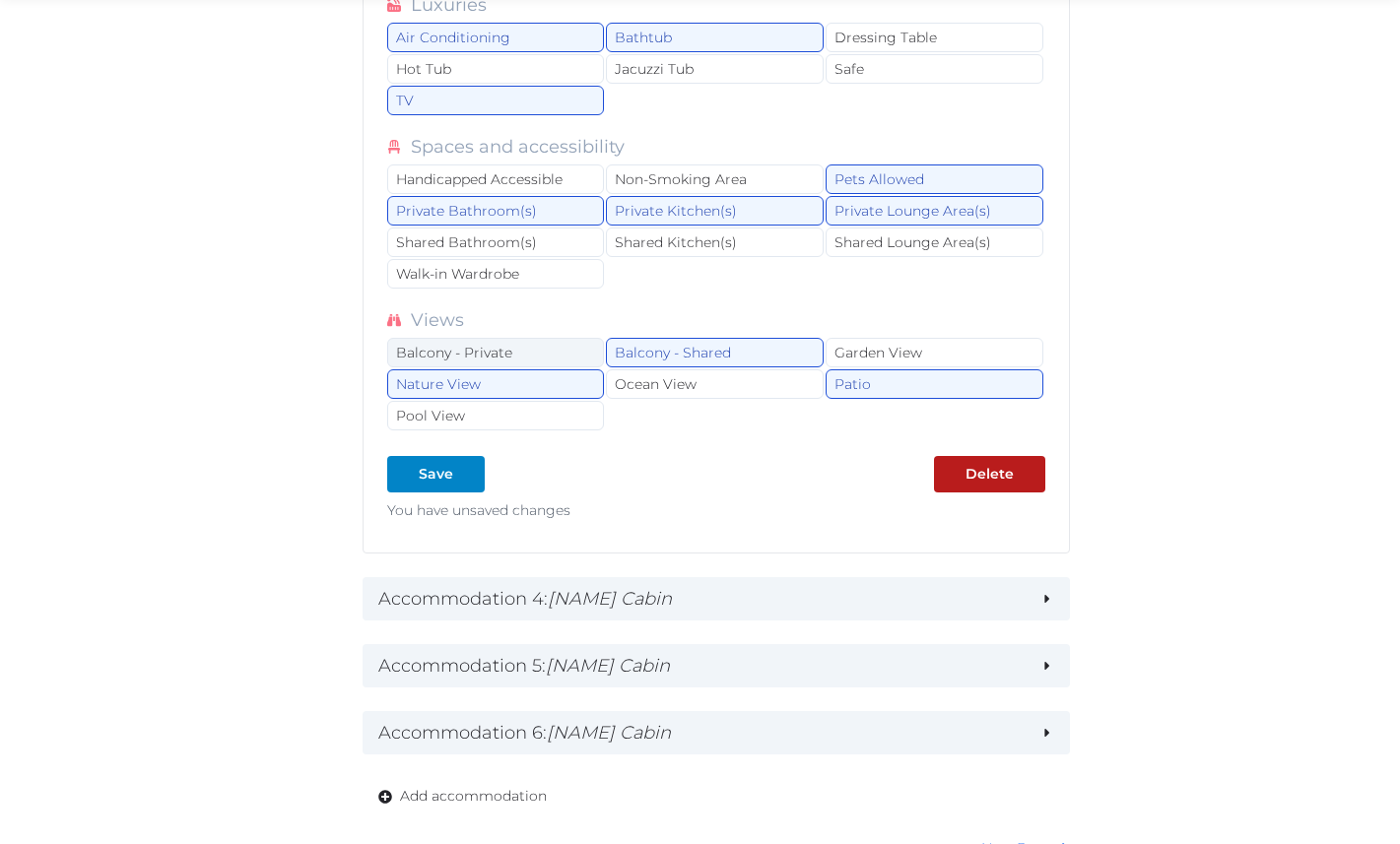click on "Balcony - Private" at bounding box center [496, 353] 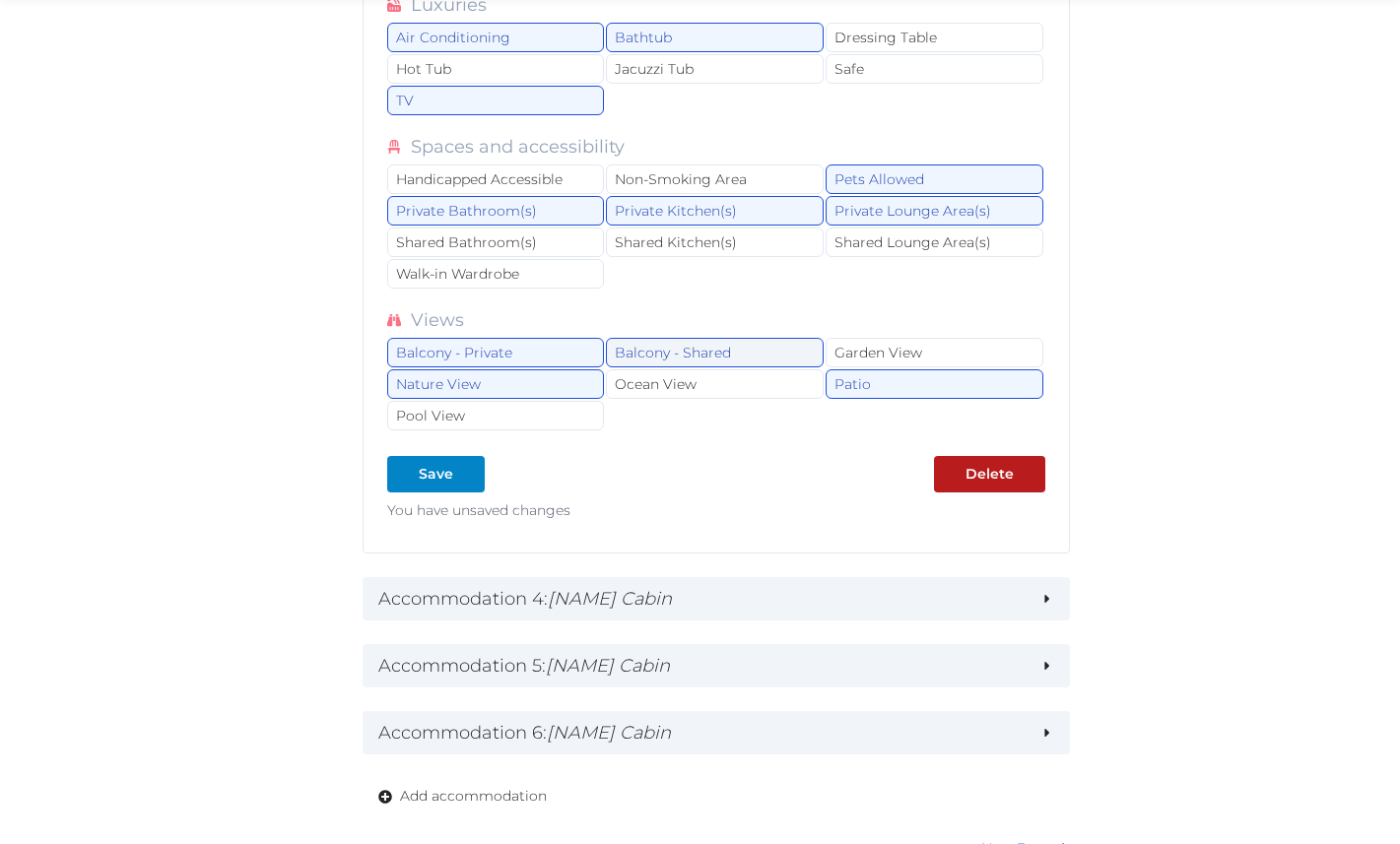 click on "Balcony - Shared" at bounding box center (714, 353) 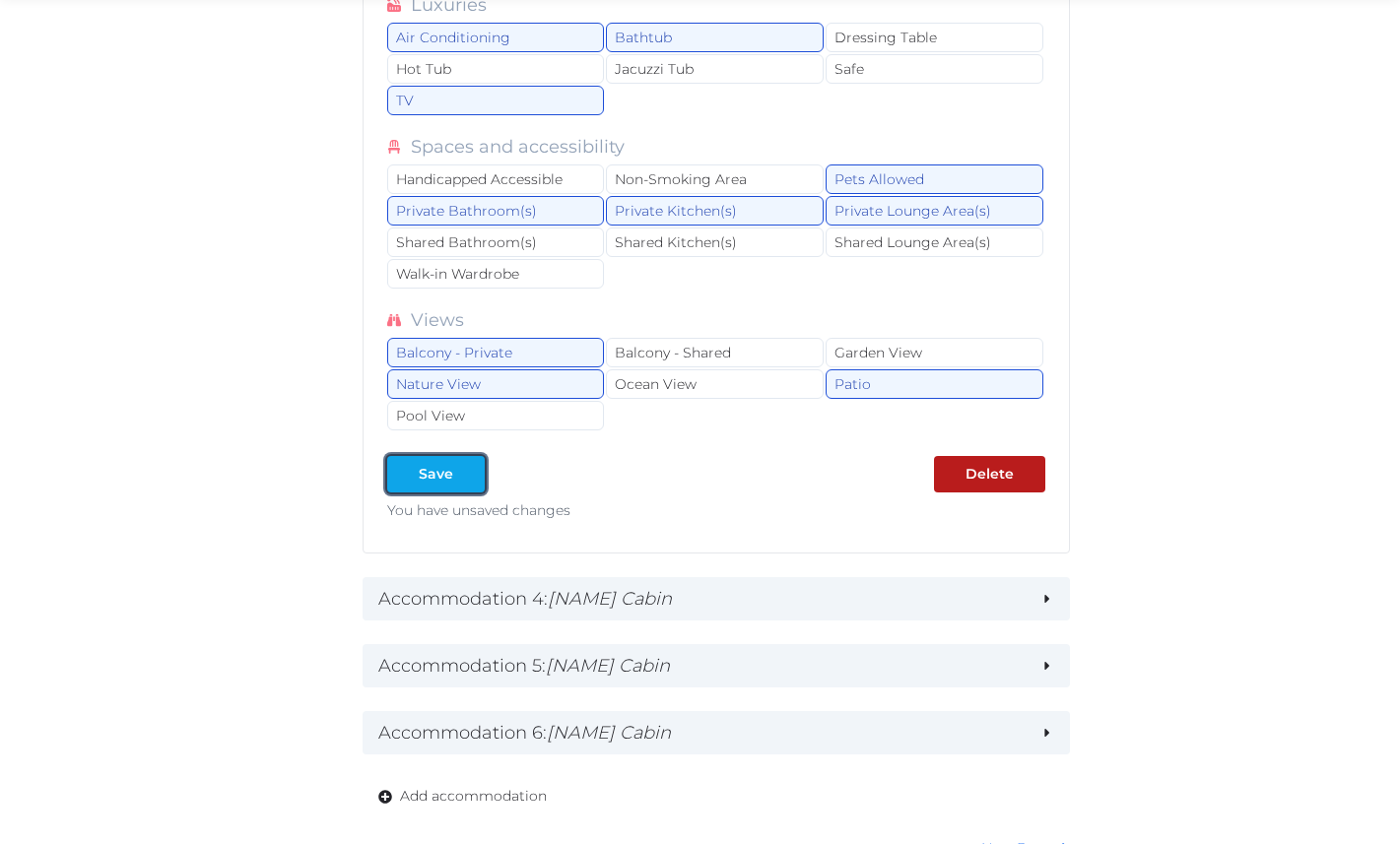 click on "Save" at bounding box center (435, 474) 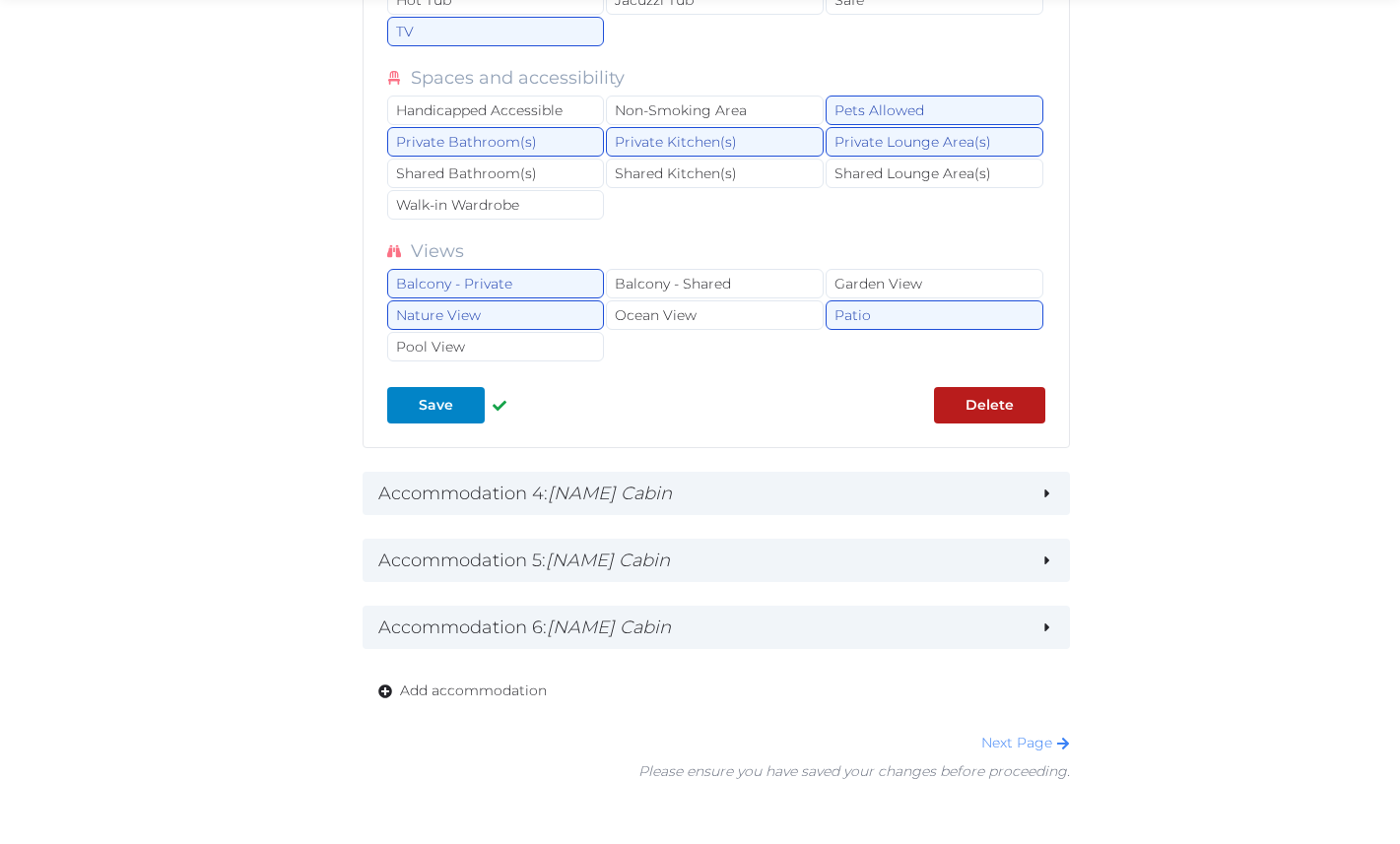 scroll, scrollTop: 8442, scrollLeft: 0, axis: vertical 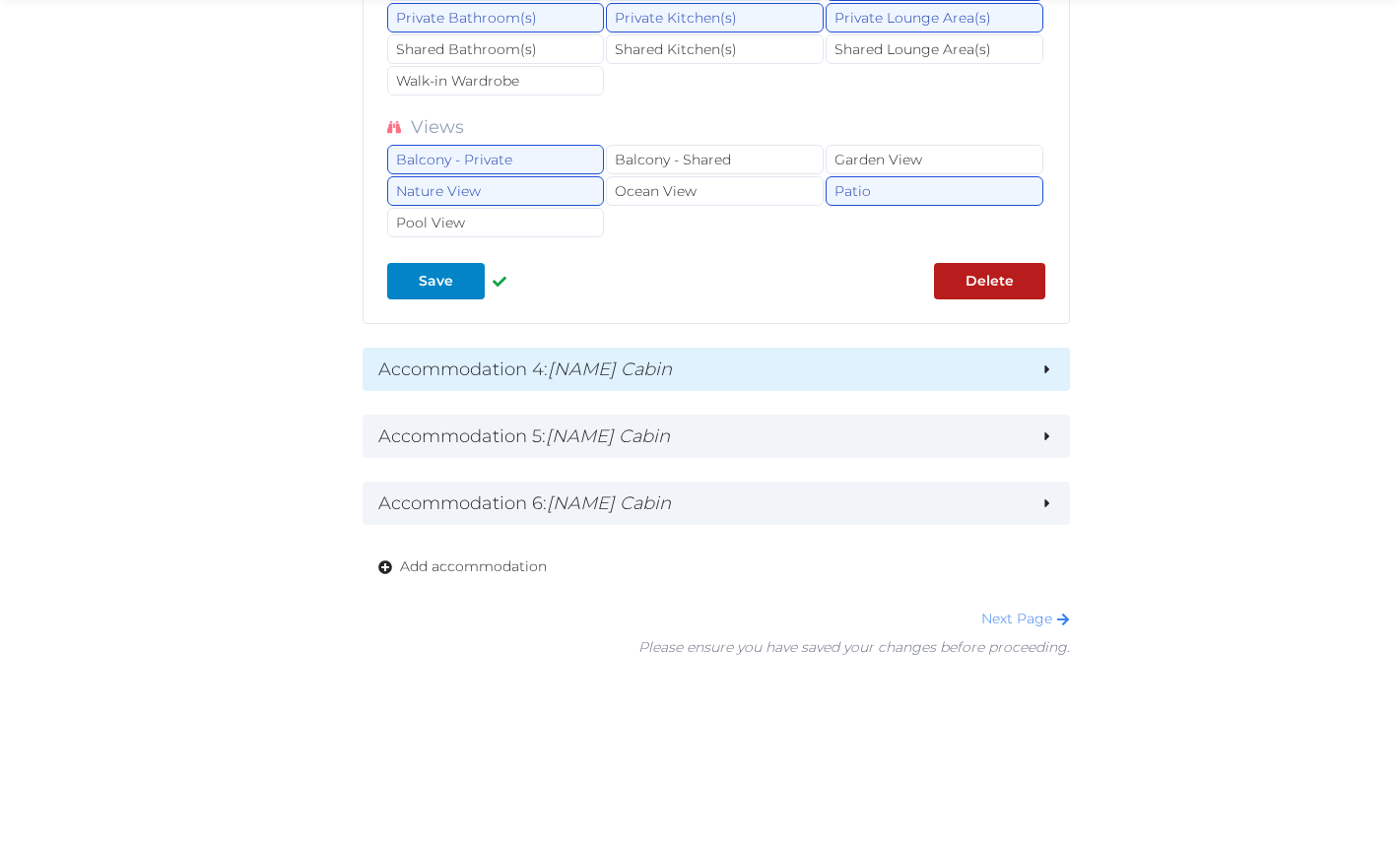 click on "Accommodation 4 :  Aspen Cabin" at bounding box center [716, 369] 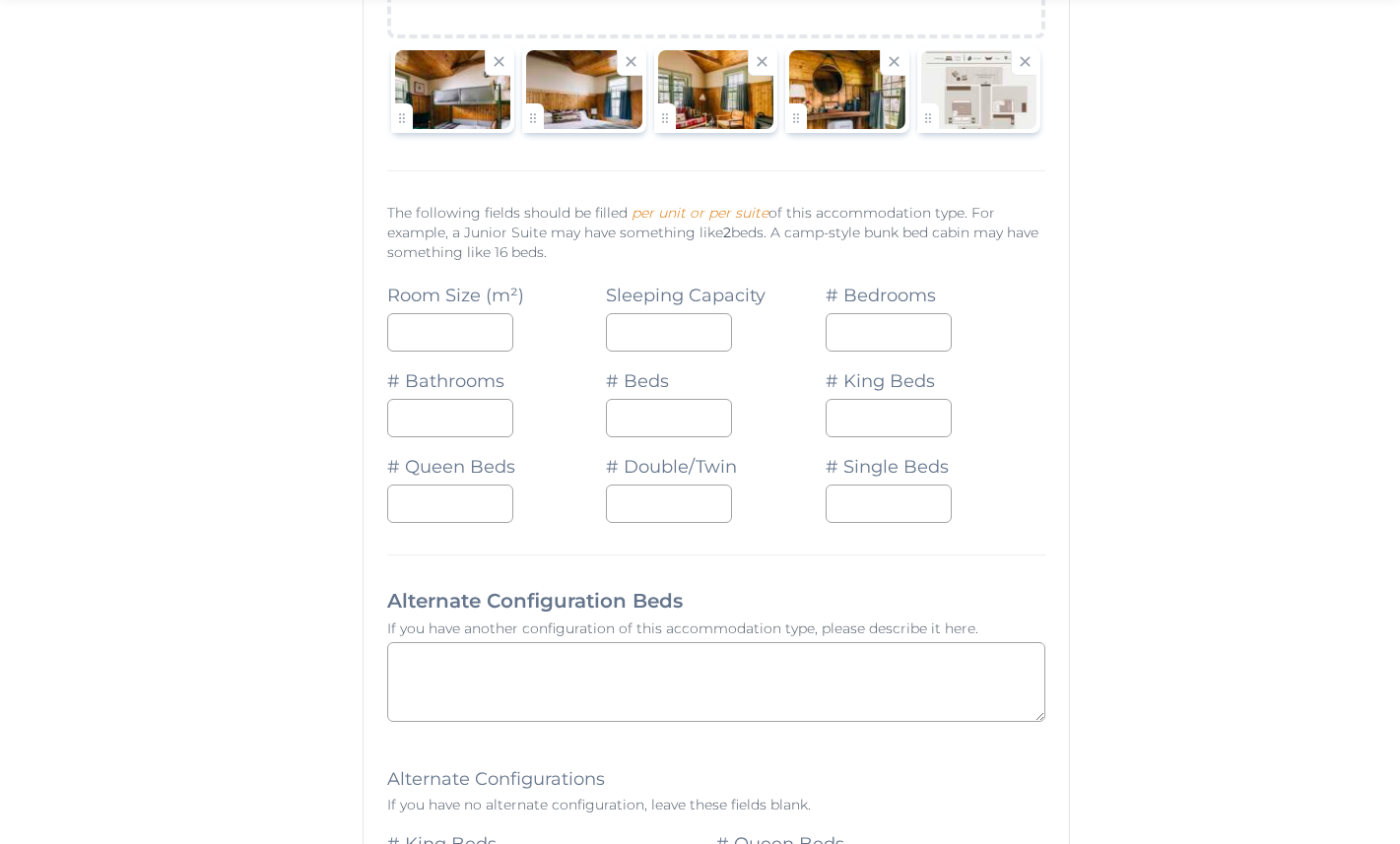 scroll, scrollTop: 9432, scrollLeft: 0, axis: vertical 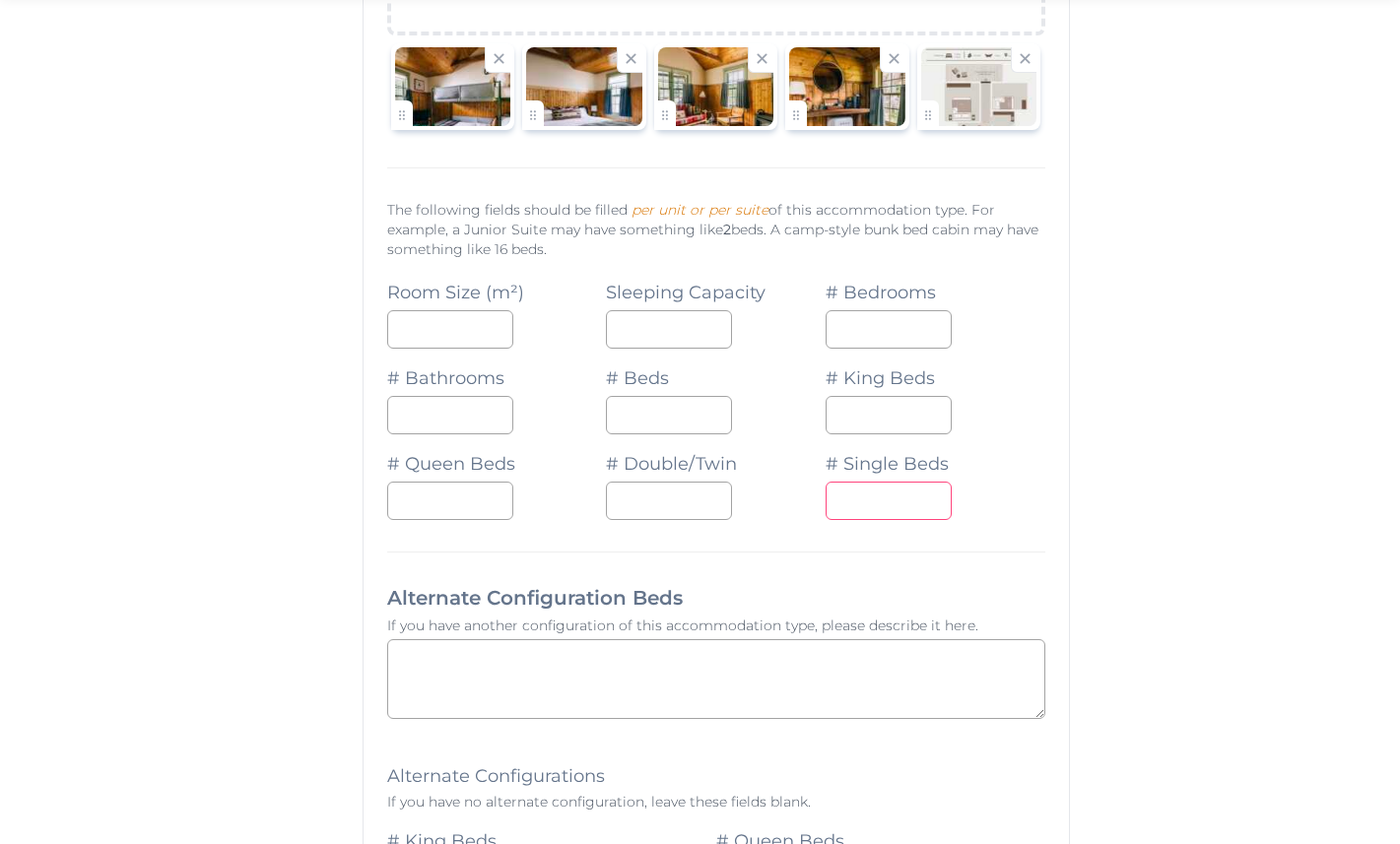 click on "*" at bounding box center [889, 500] 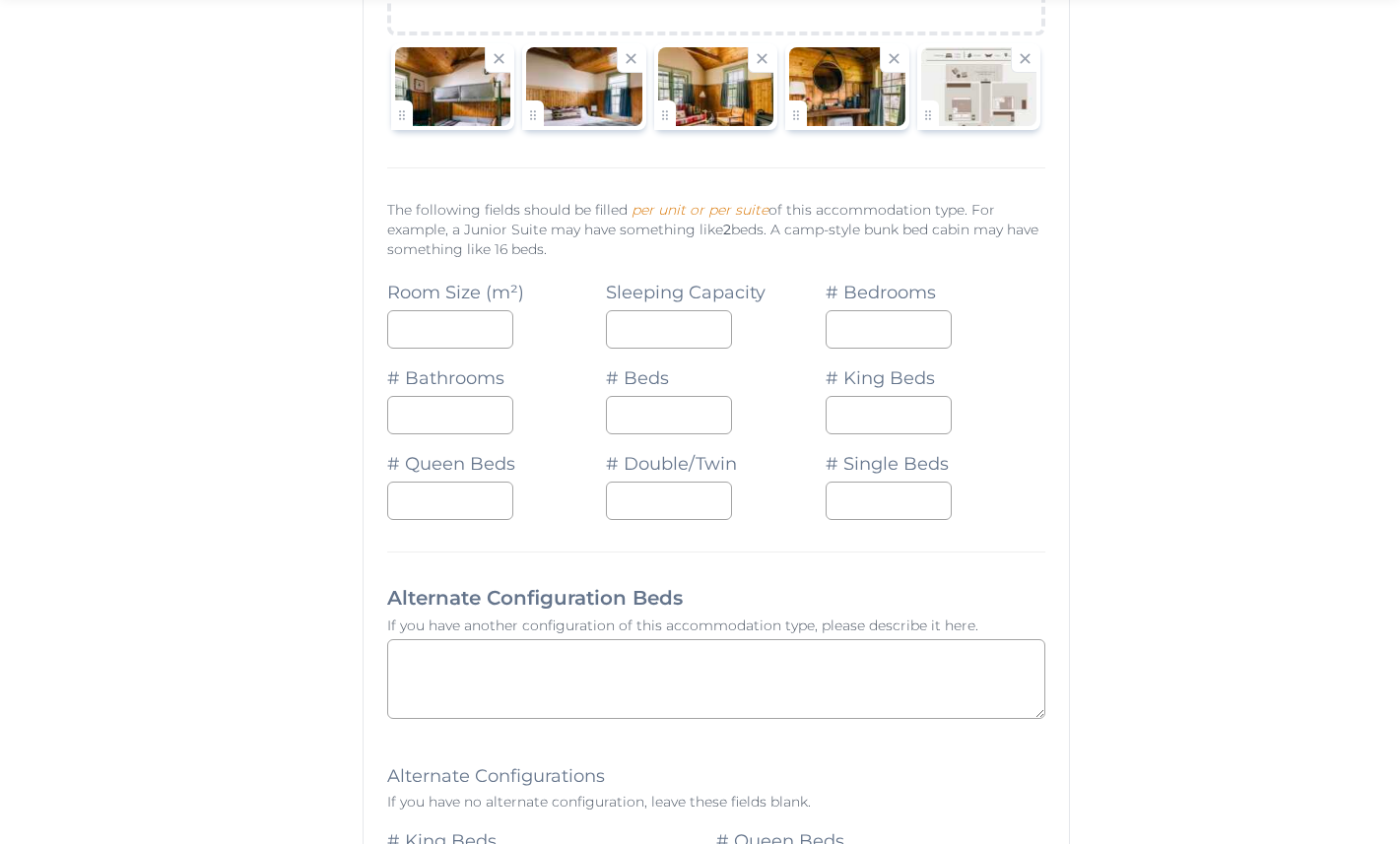 click on "**********" at bounding box center (700, -3378) 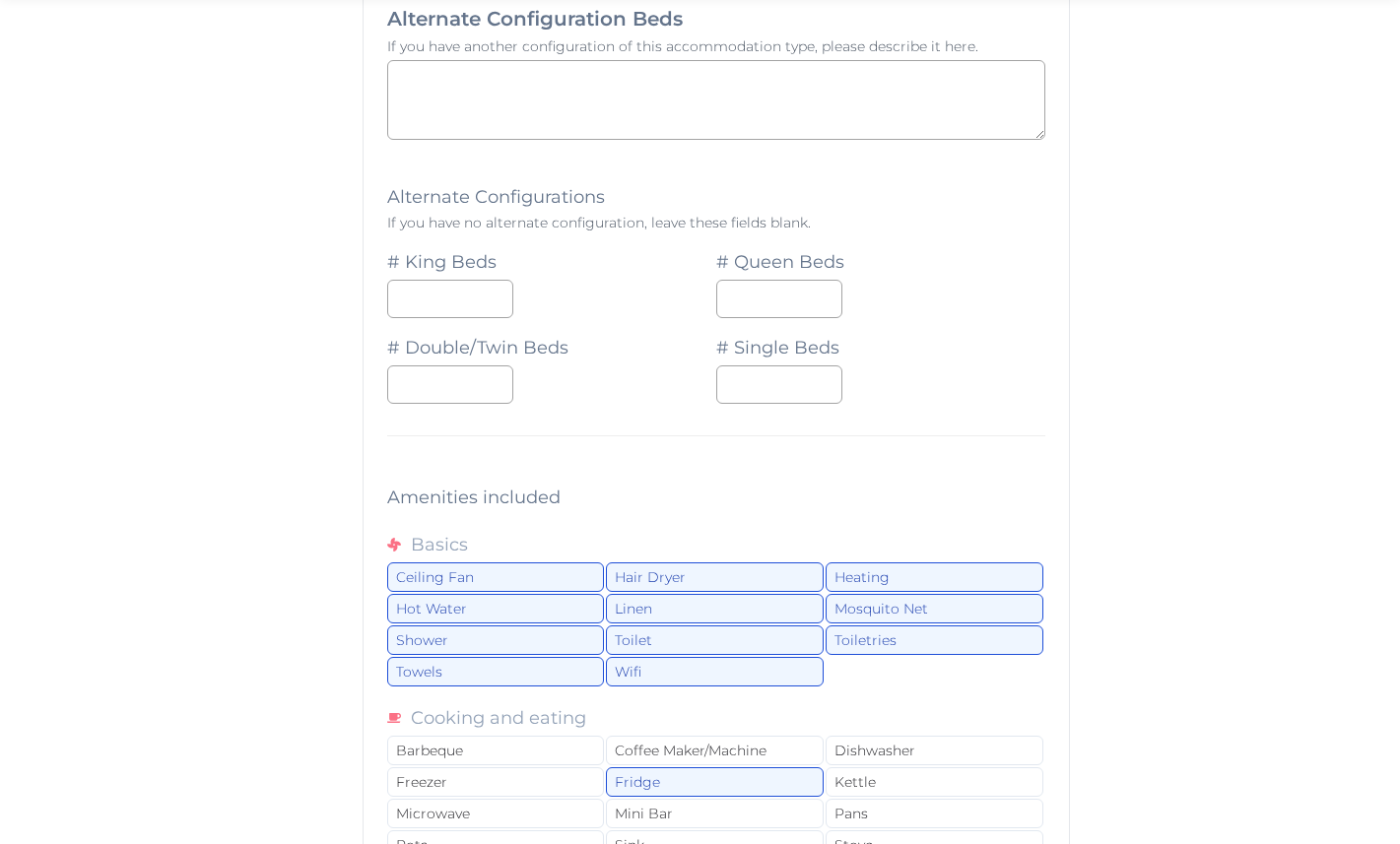 scroll, scrollTop: 10248, scrollLeft: 0, axis: vertical 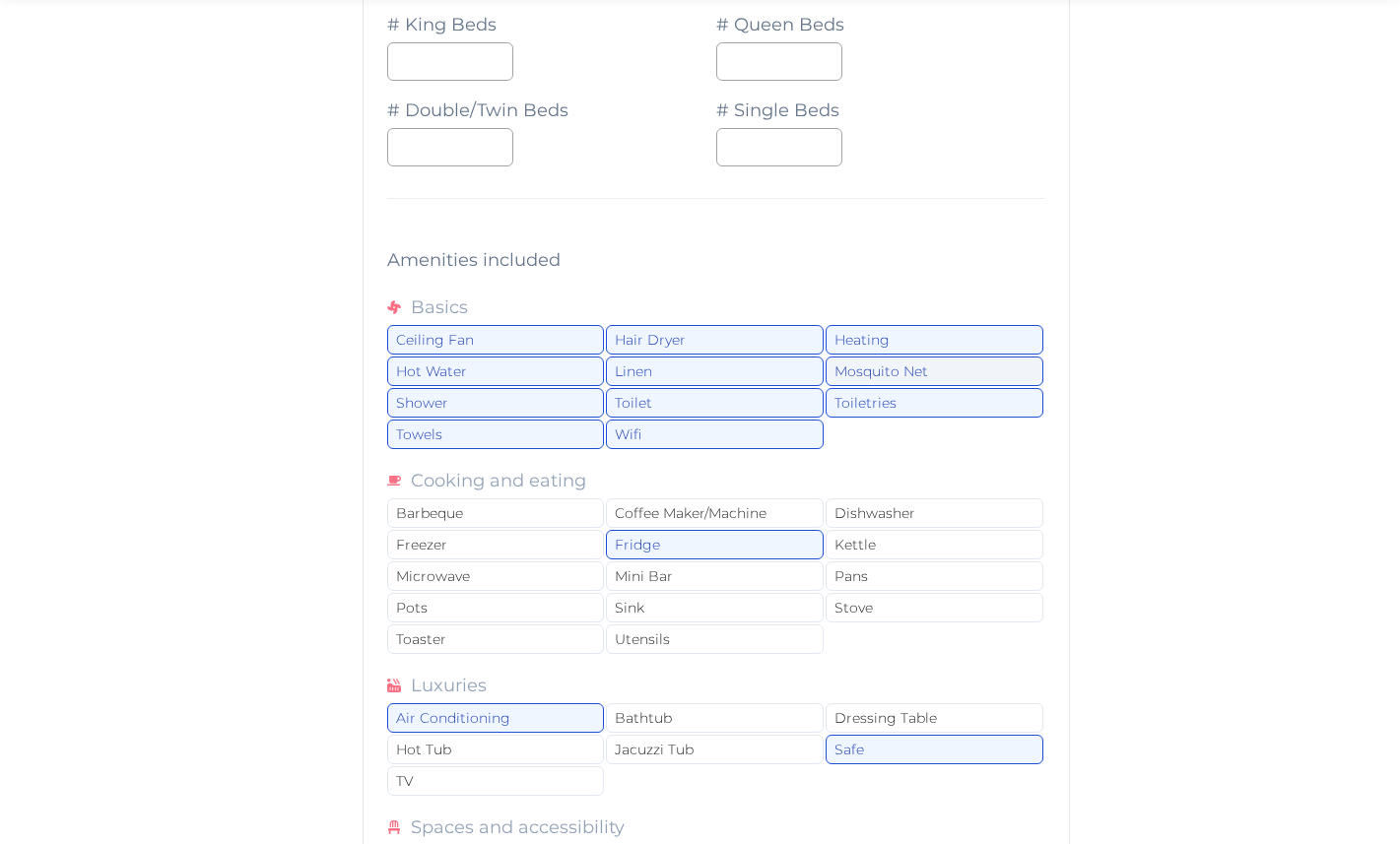 click on "Mosquito Net" at bounding box center [934, 371] 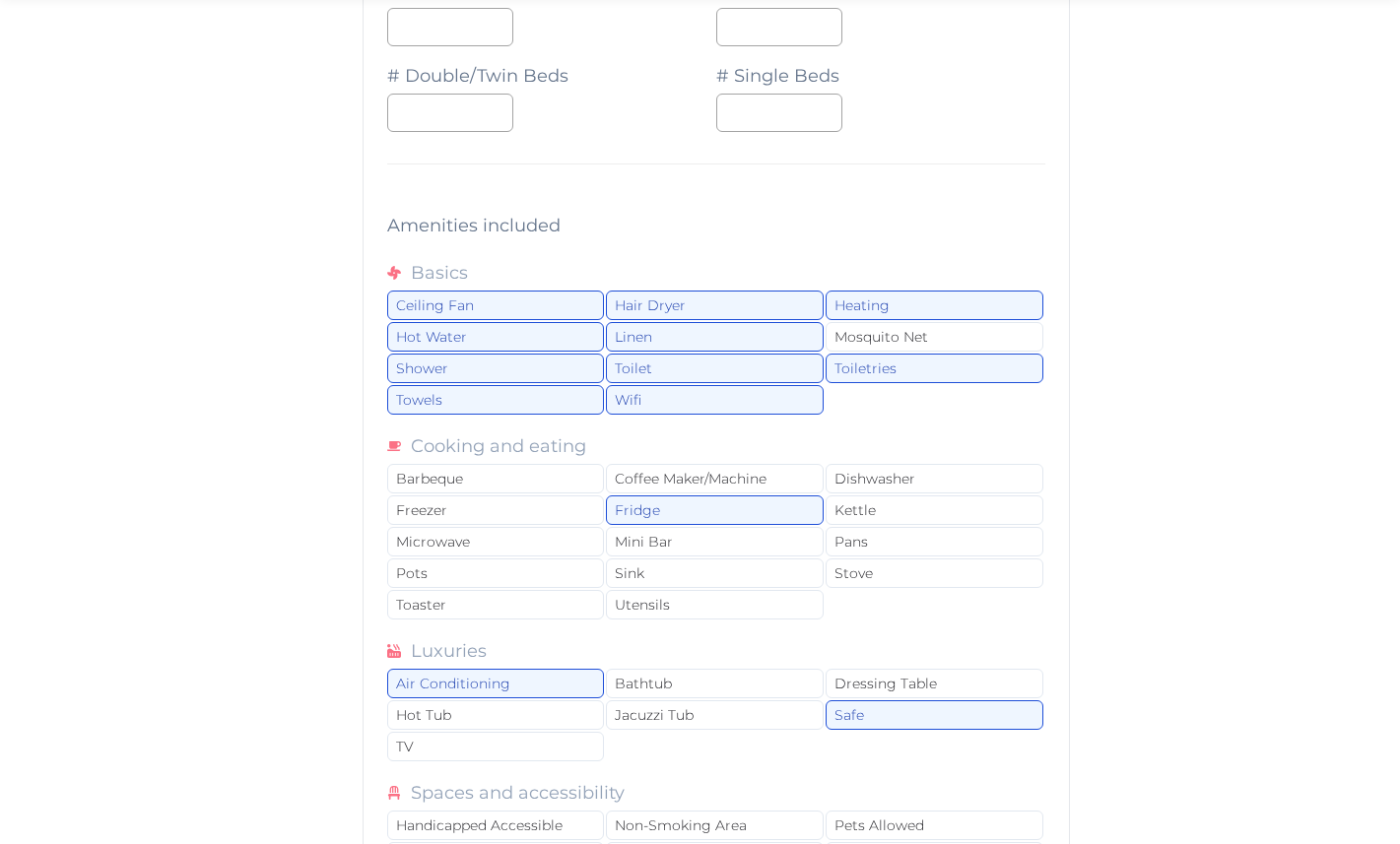 scroll, scrollTop: 10305, scrollLeft: 0, axis: vertical 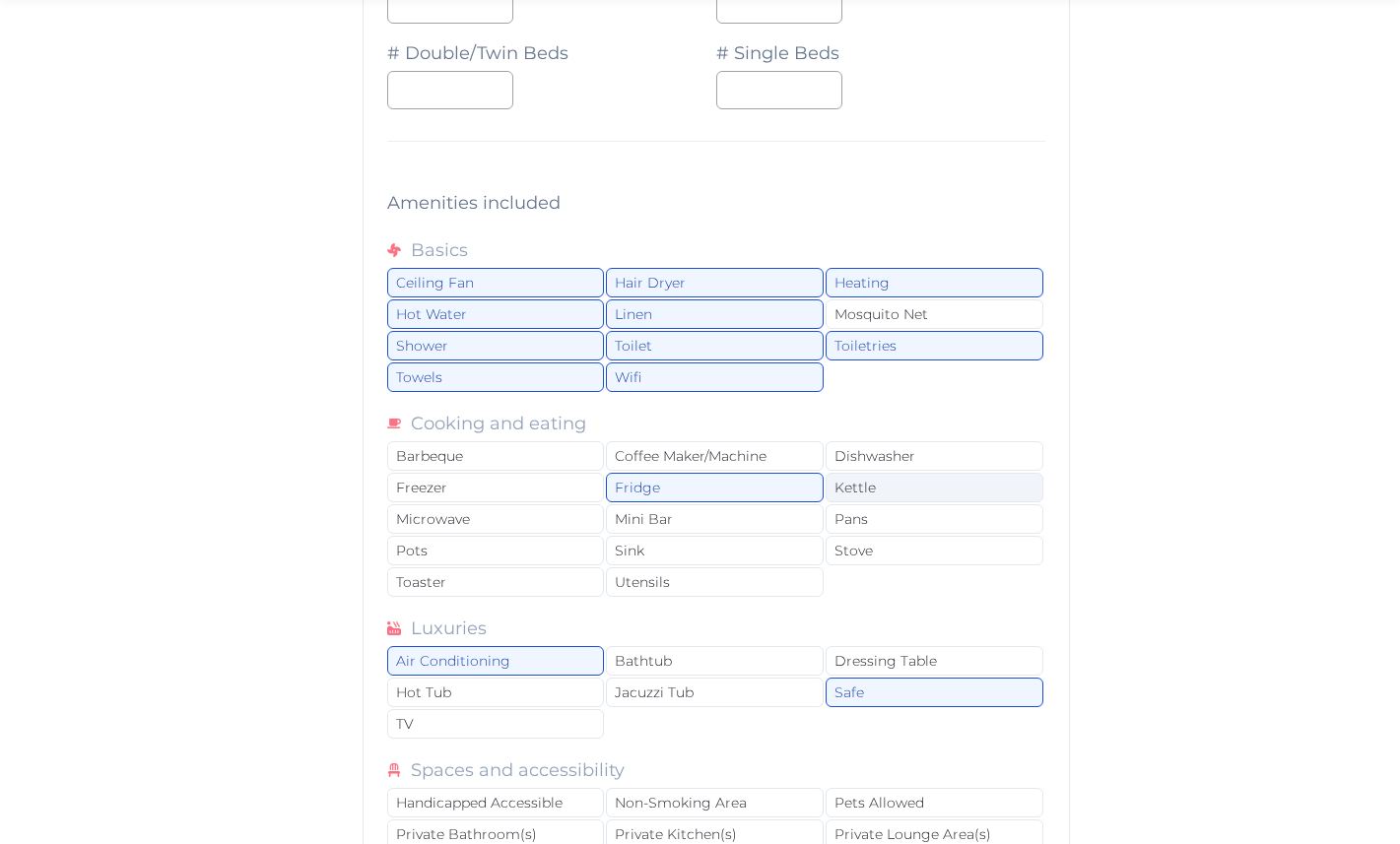 click on "Kettle" at bounding box center [934, 487] 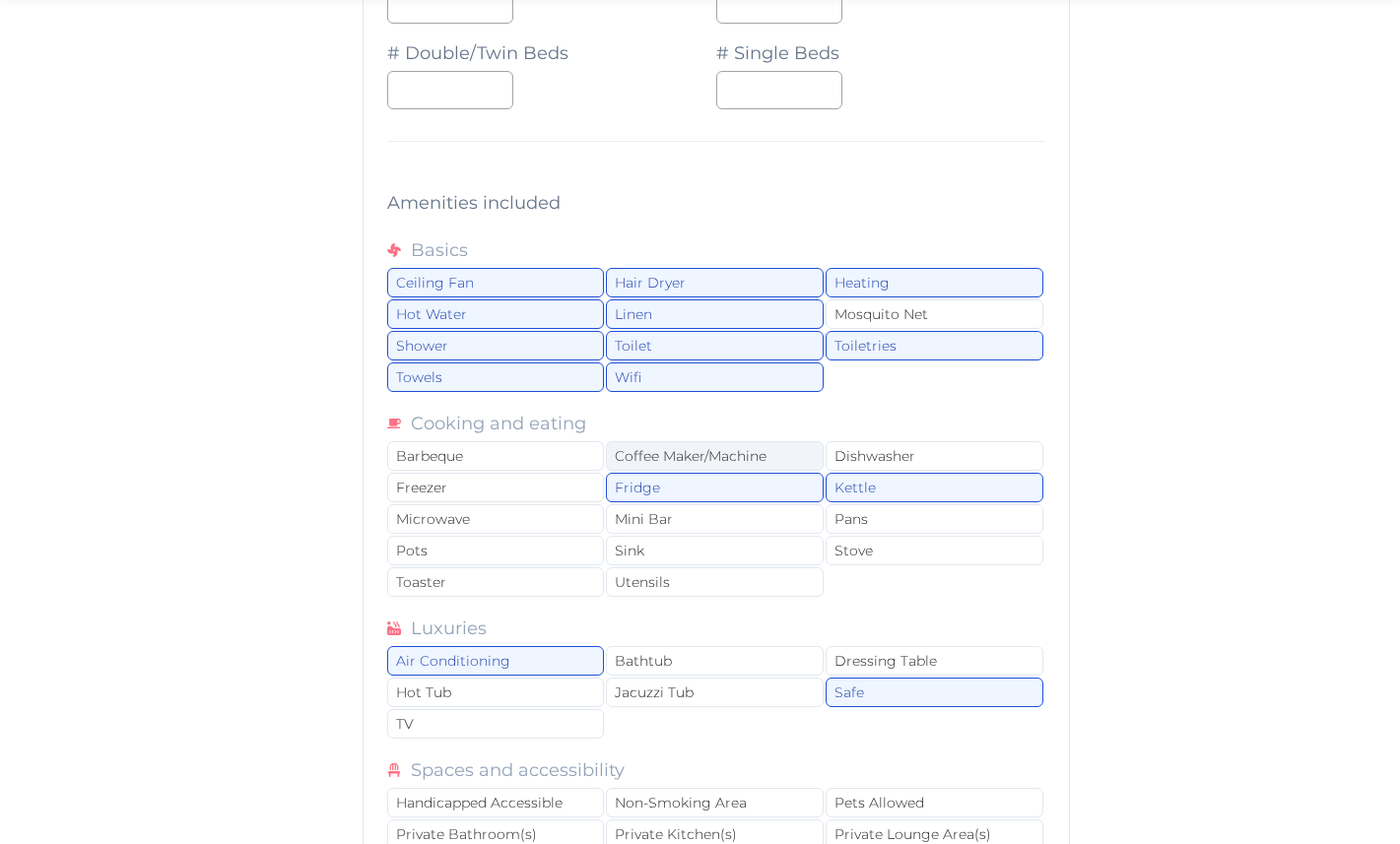 click on "Coffee Maker/Machine" at bounding box center (714, 456) 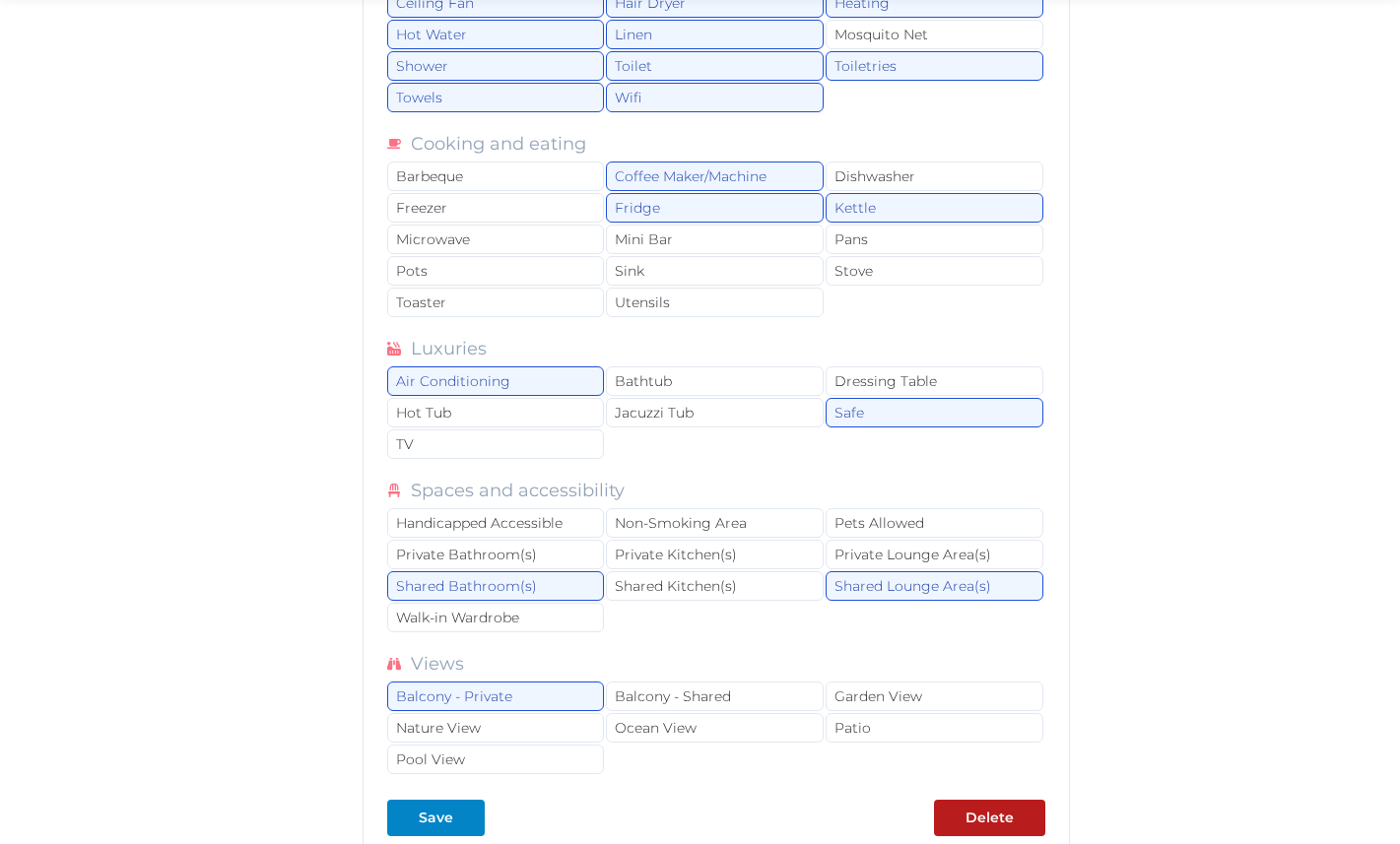 scroll, scrollTop: 10587, scrollLeft: 0, axis: vertical 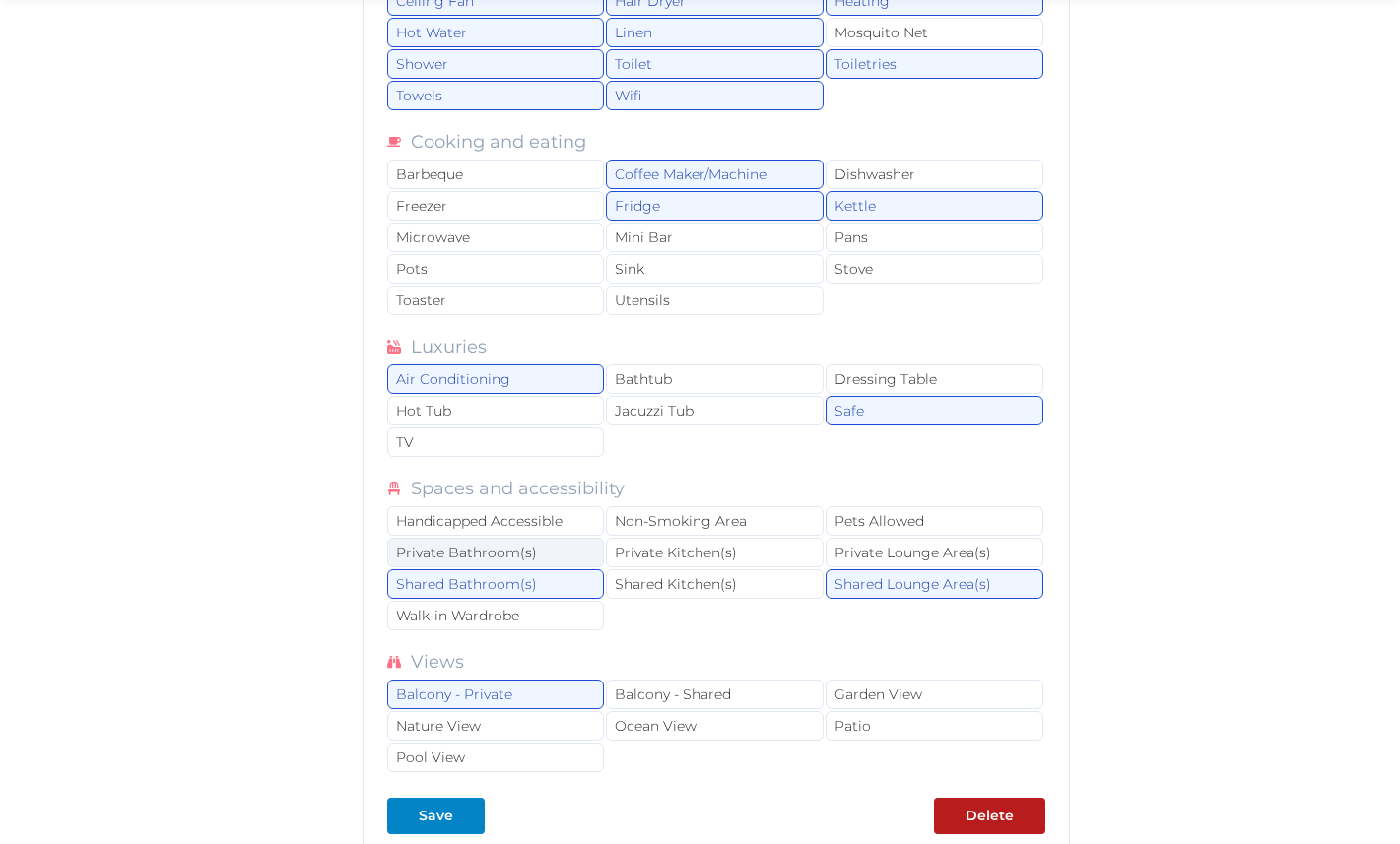 click on "Private Bathroom(s)" at bounding box center (496, 552) 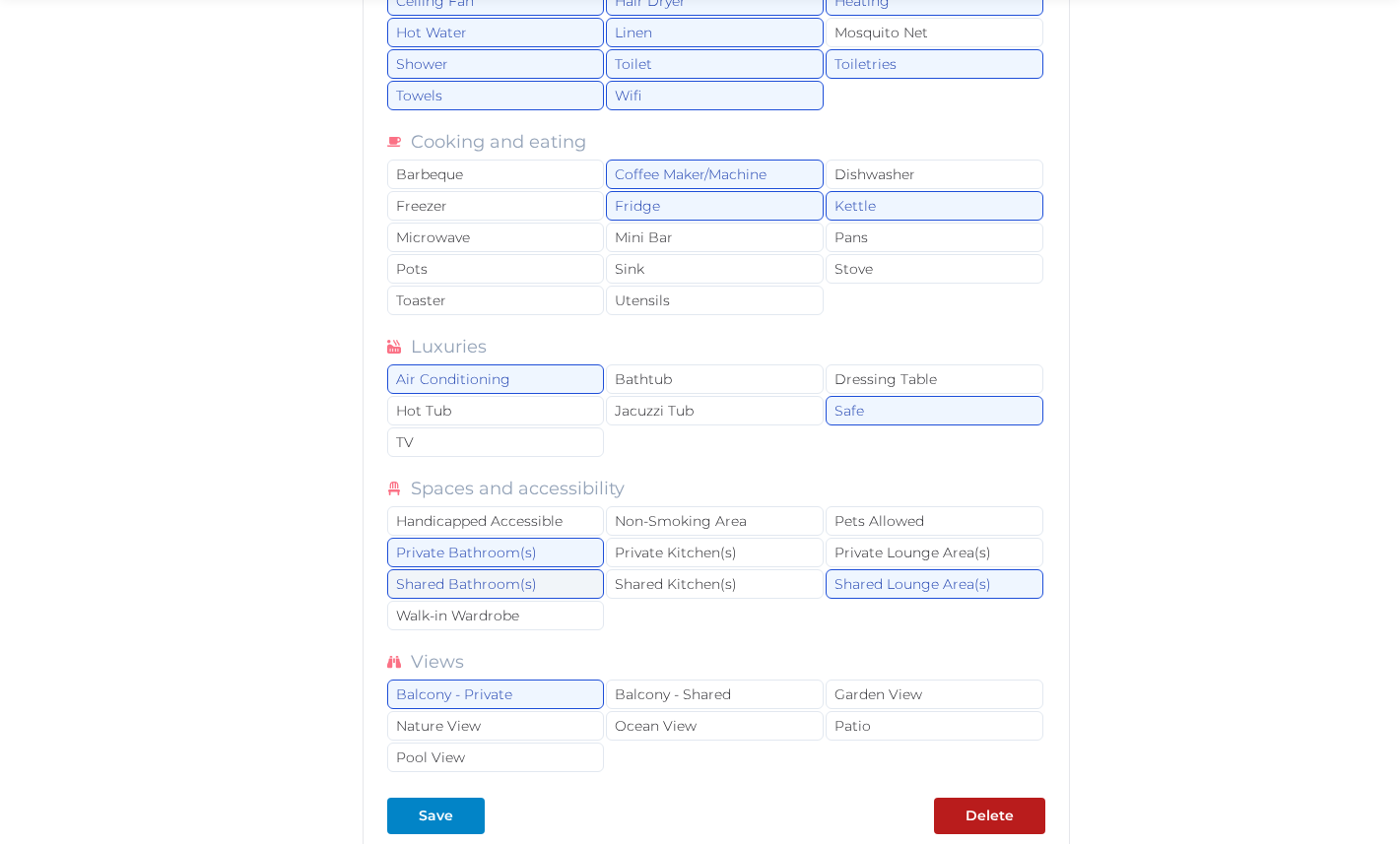 click on "Shared Bathroom(s)" at bounding box center [496, 584] 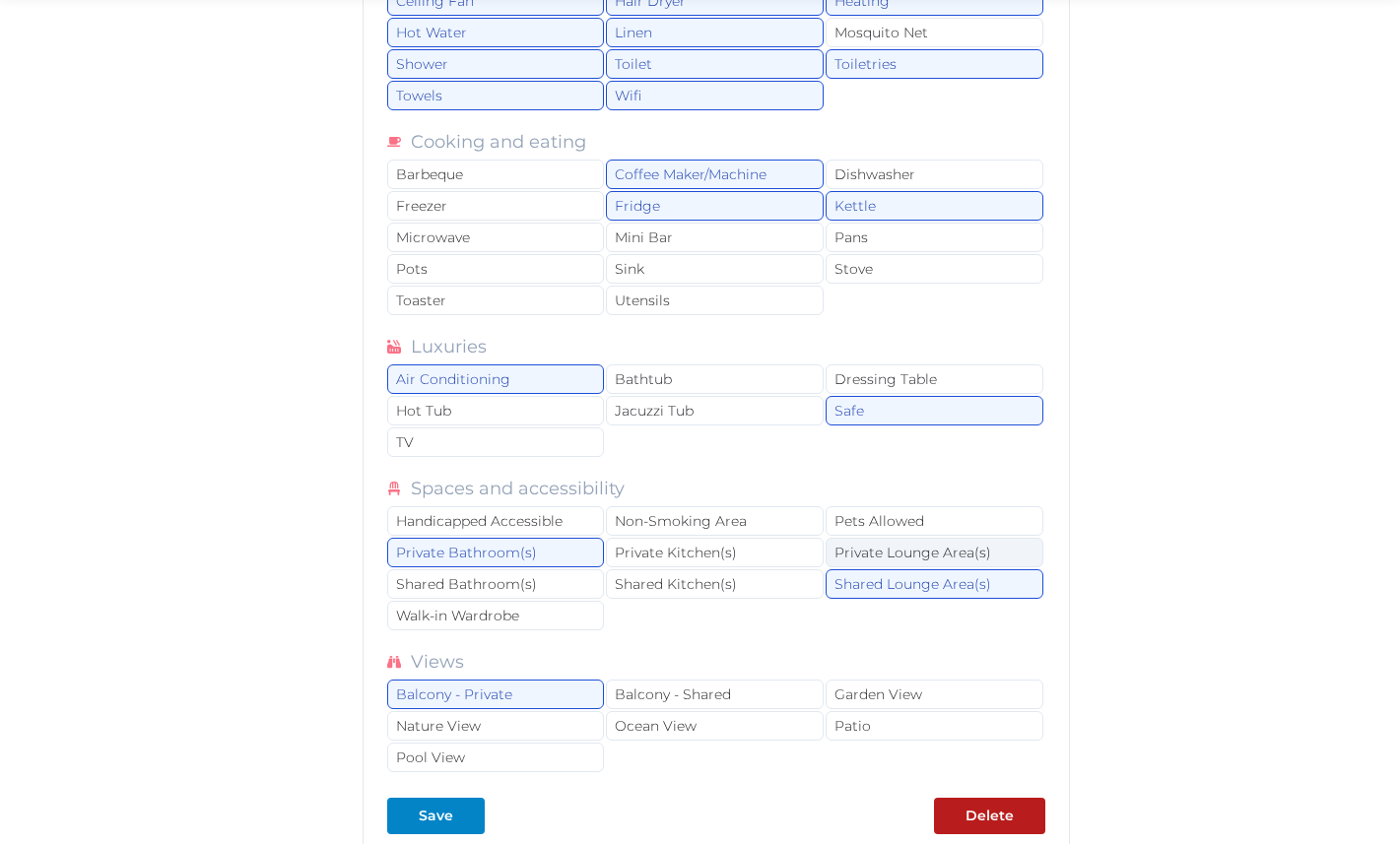 click on "Private Lounge Area(s)" at bounding box center [934, 552] 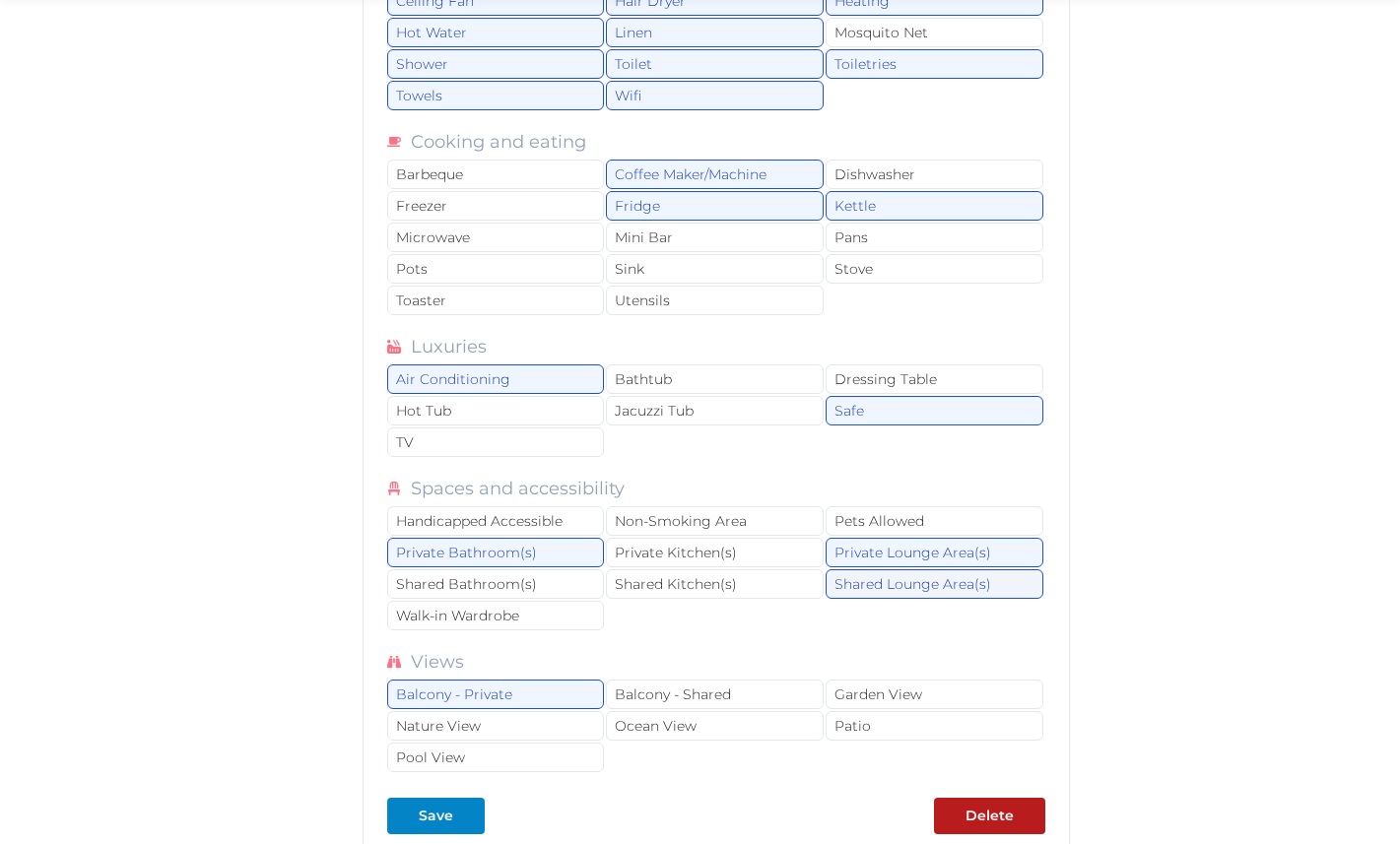 click on "Shared Lounge Area(s)" at bounding box center (934, 584) 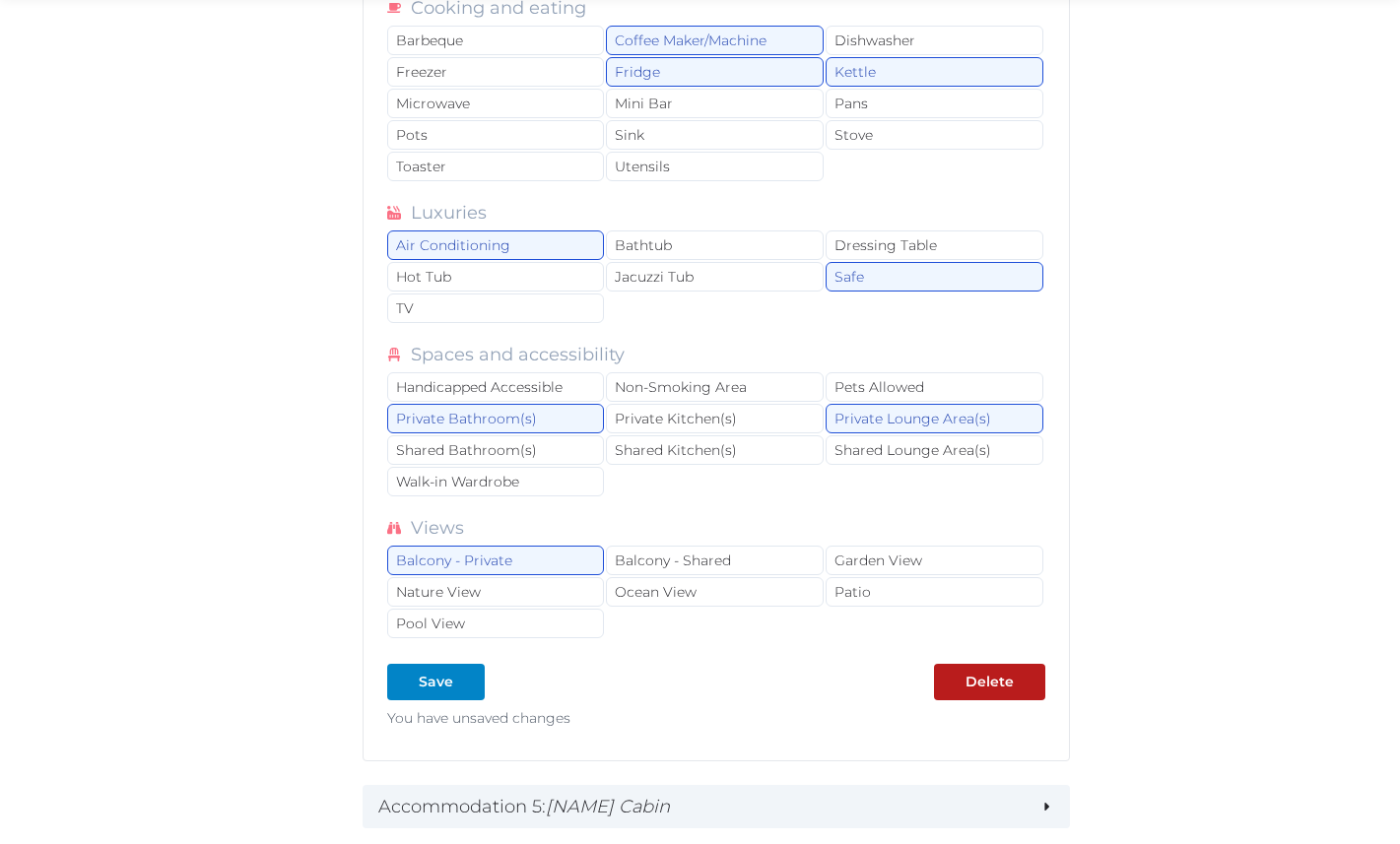 scroll, scrollTop: 10725, scrollLeft: 0, axis: vertical 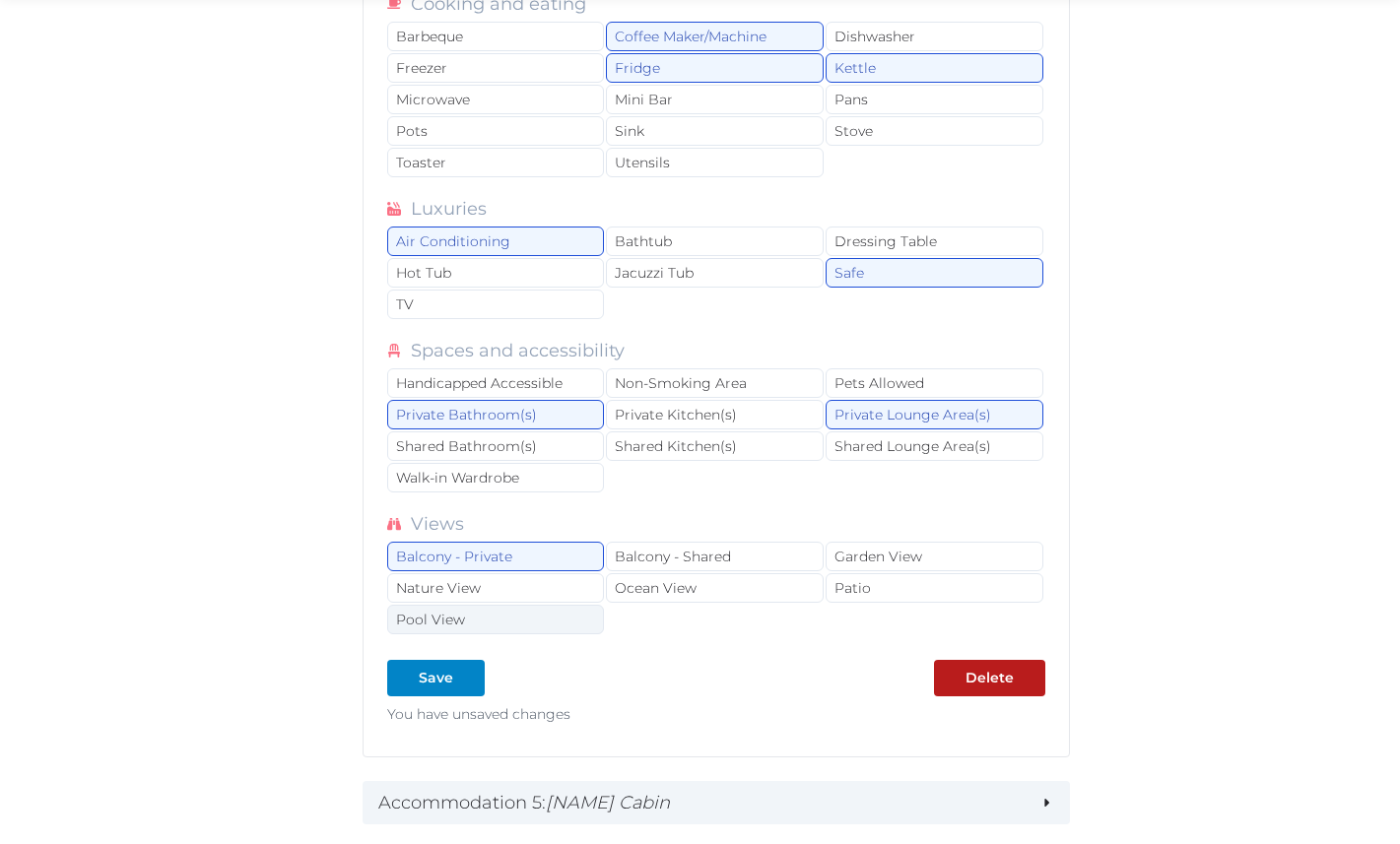 click on "Pool View" at bounding box center [496, 619] 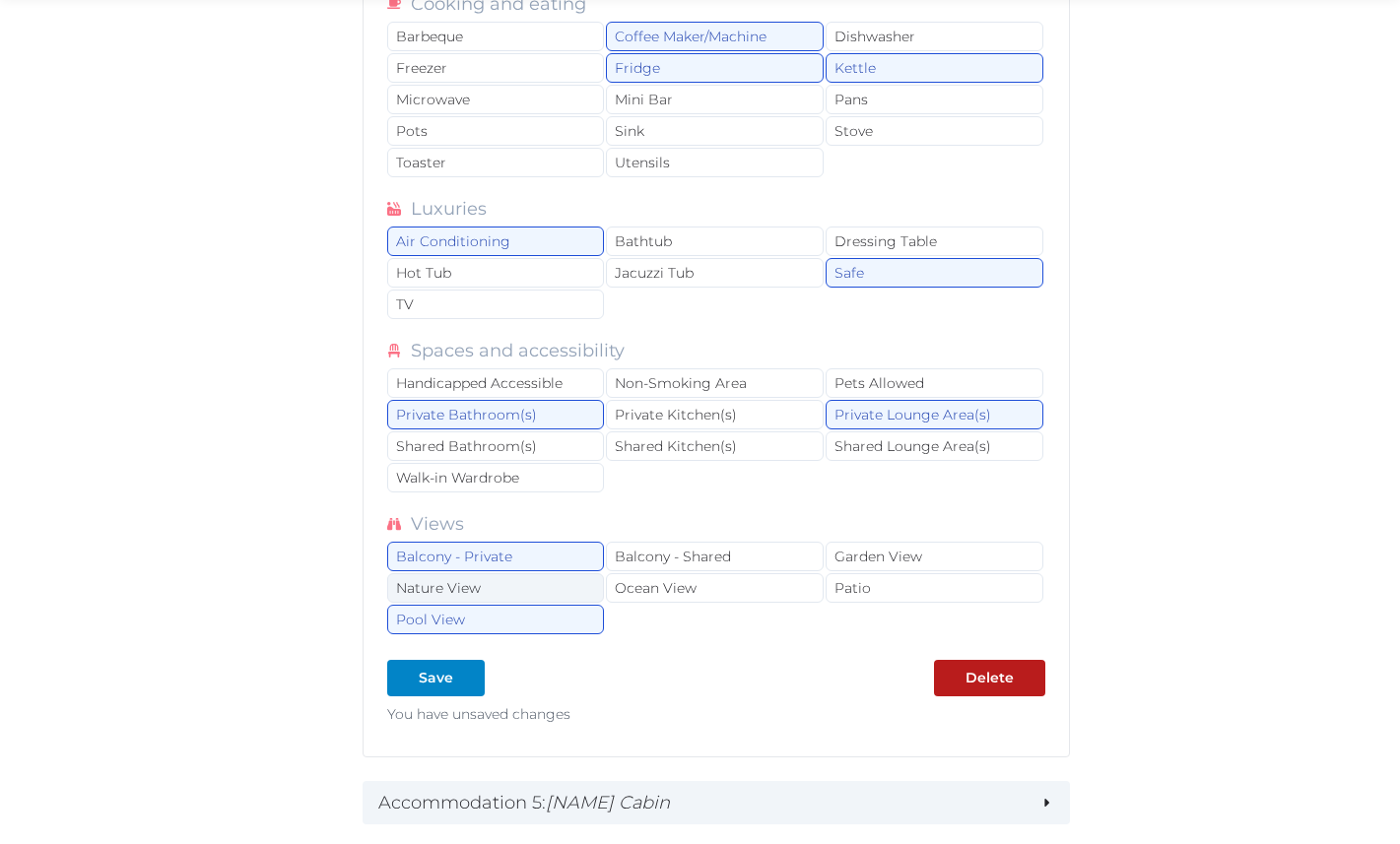 click on "Nature View" at bounding box center [496, 588] 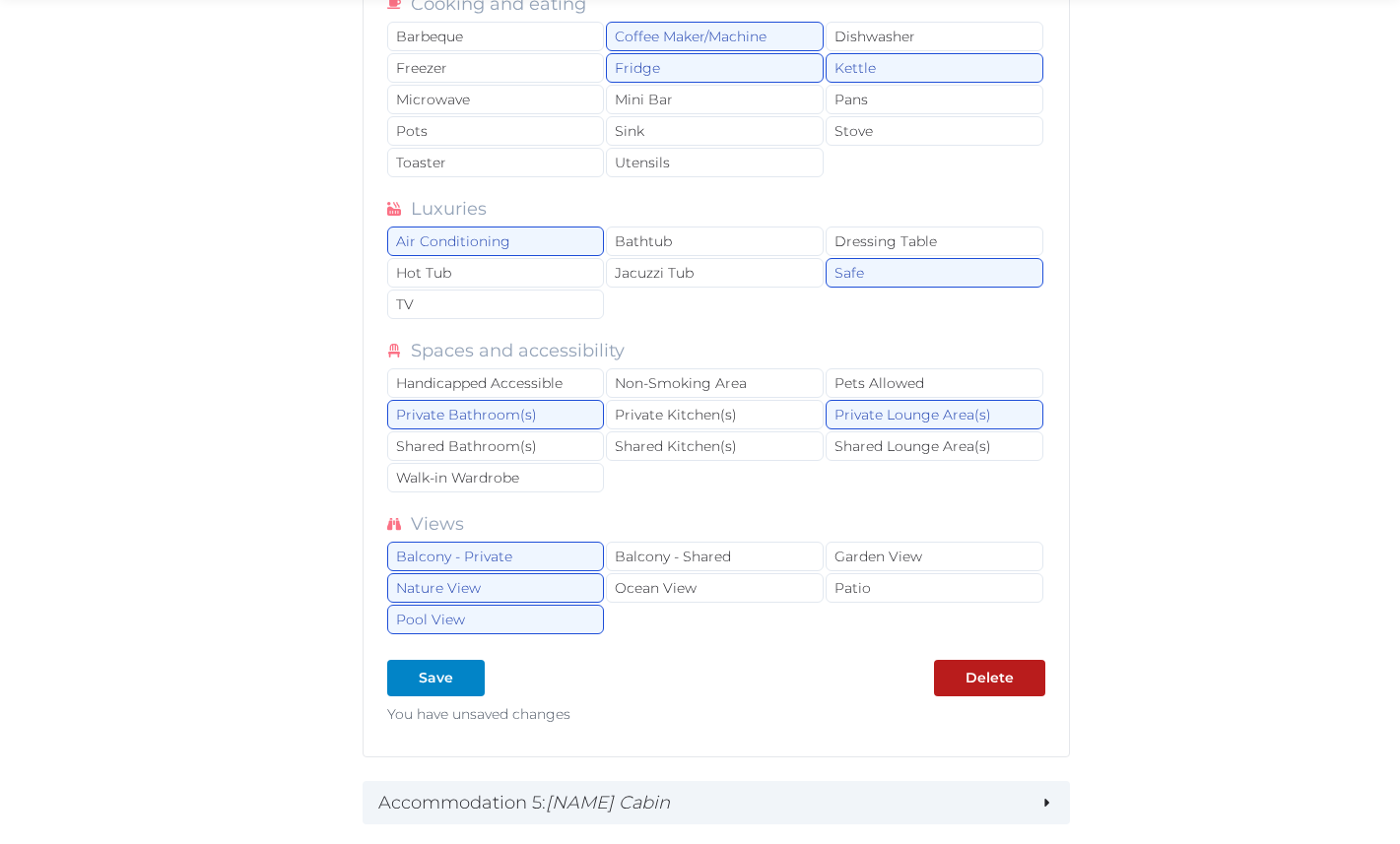 click on "Balcony - Private Balcony - Shared Garden View Nature View Ocean View Patio Pool View" at bounding box center (716, 589) 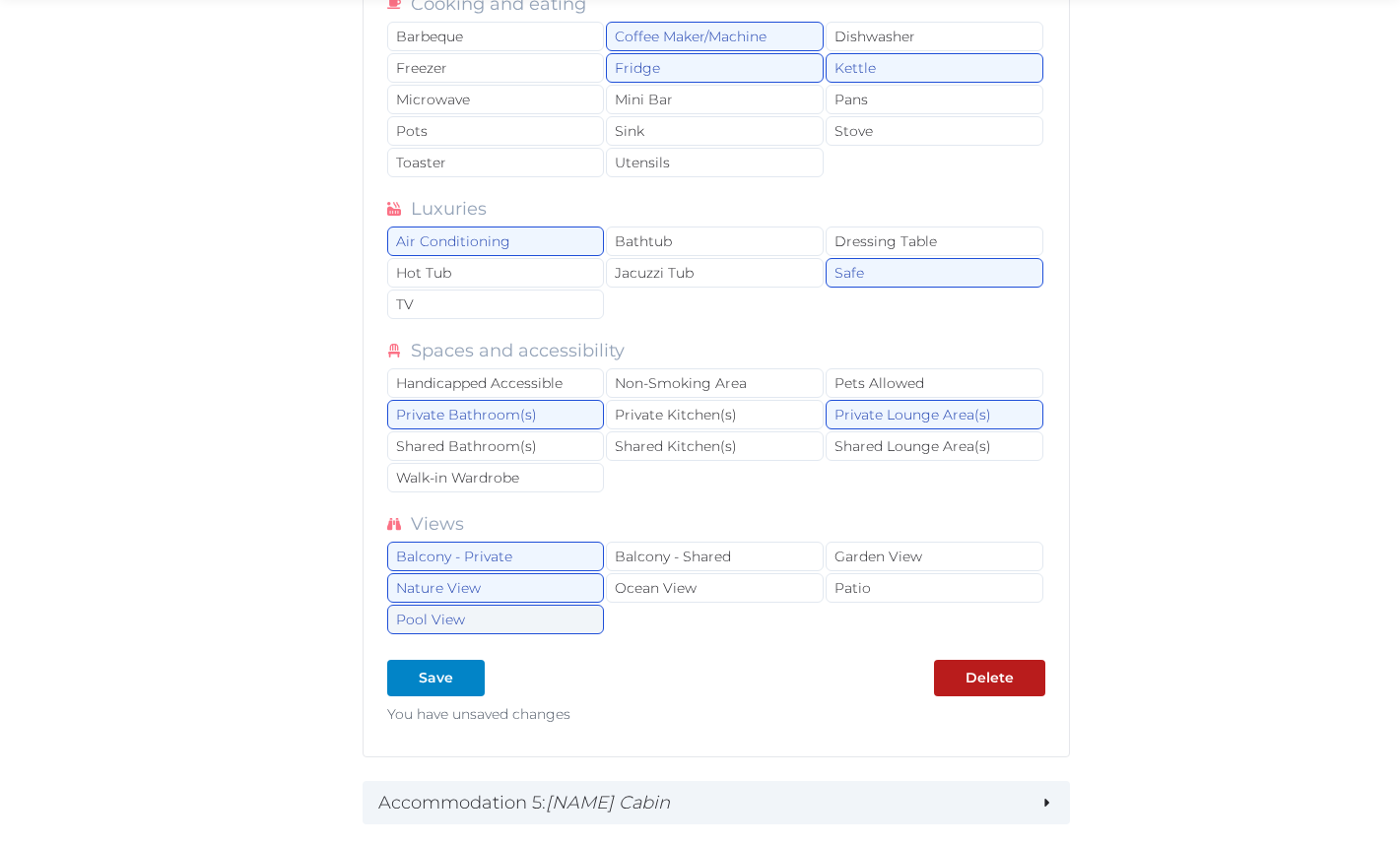 click on "Pool View" at bounding box center (496, 619) 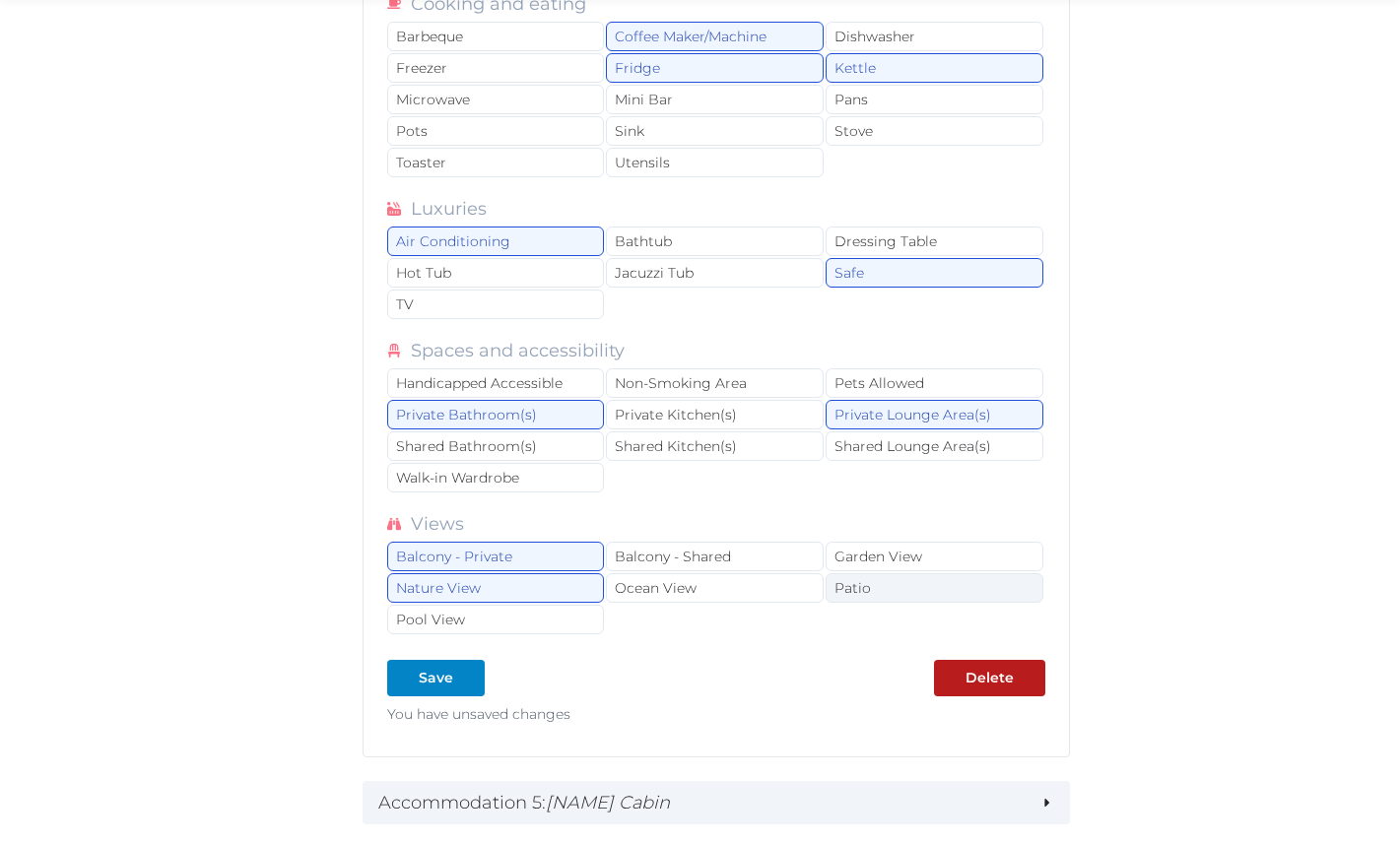 click on "Patio" at bounding box center (934, 588) 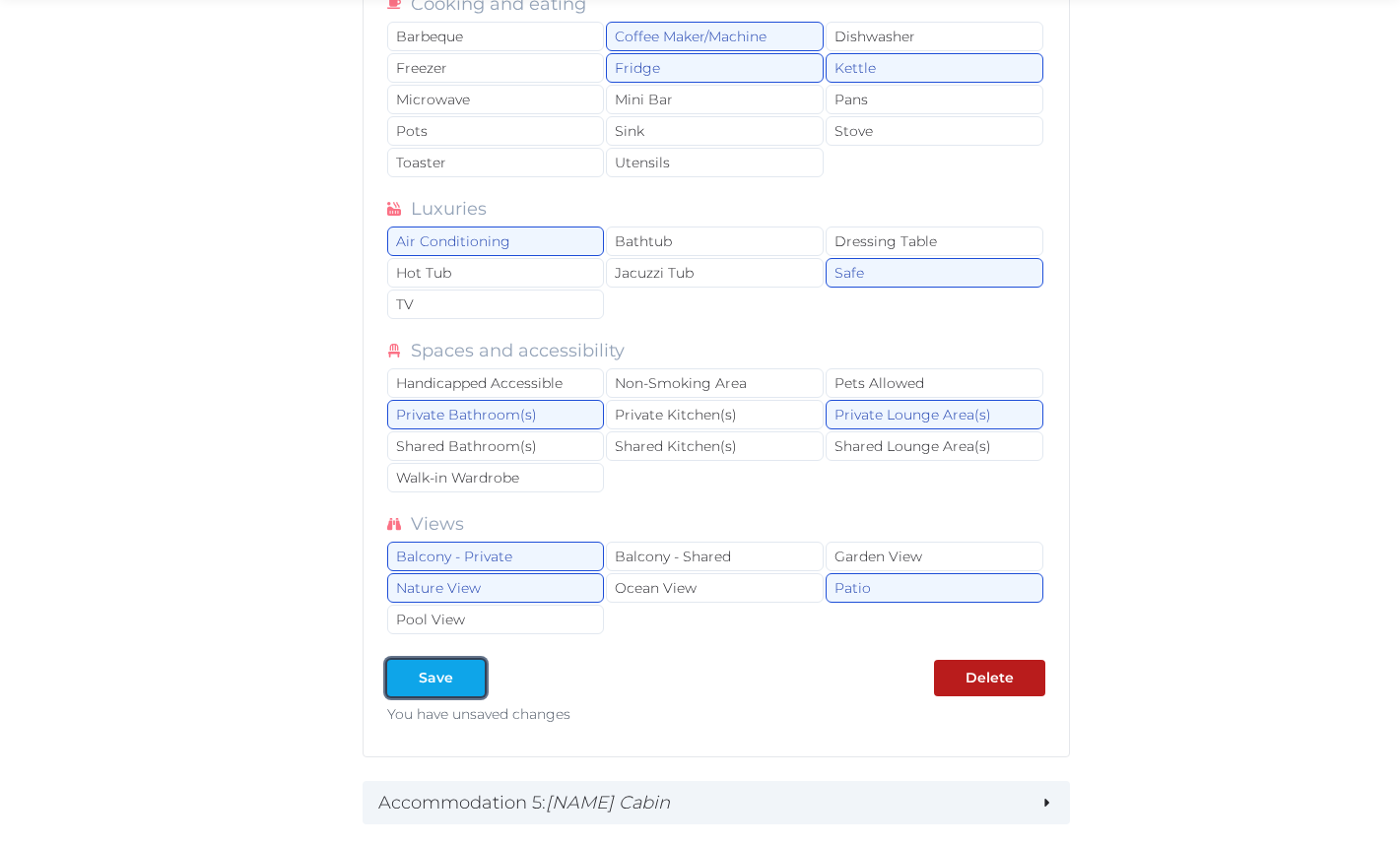 click at bounding box center (469, 678) 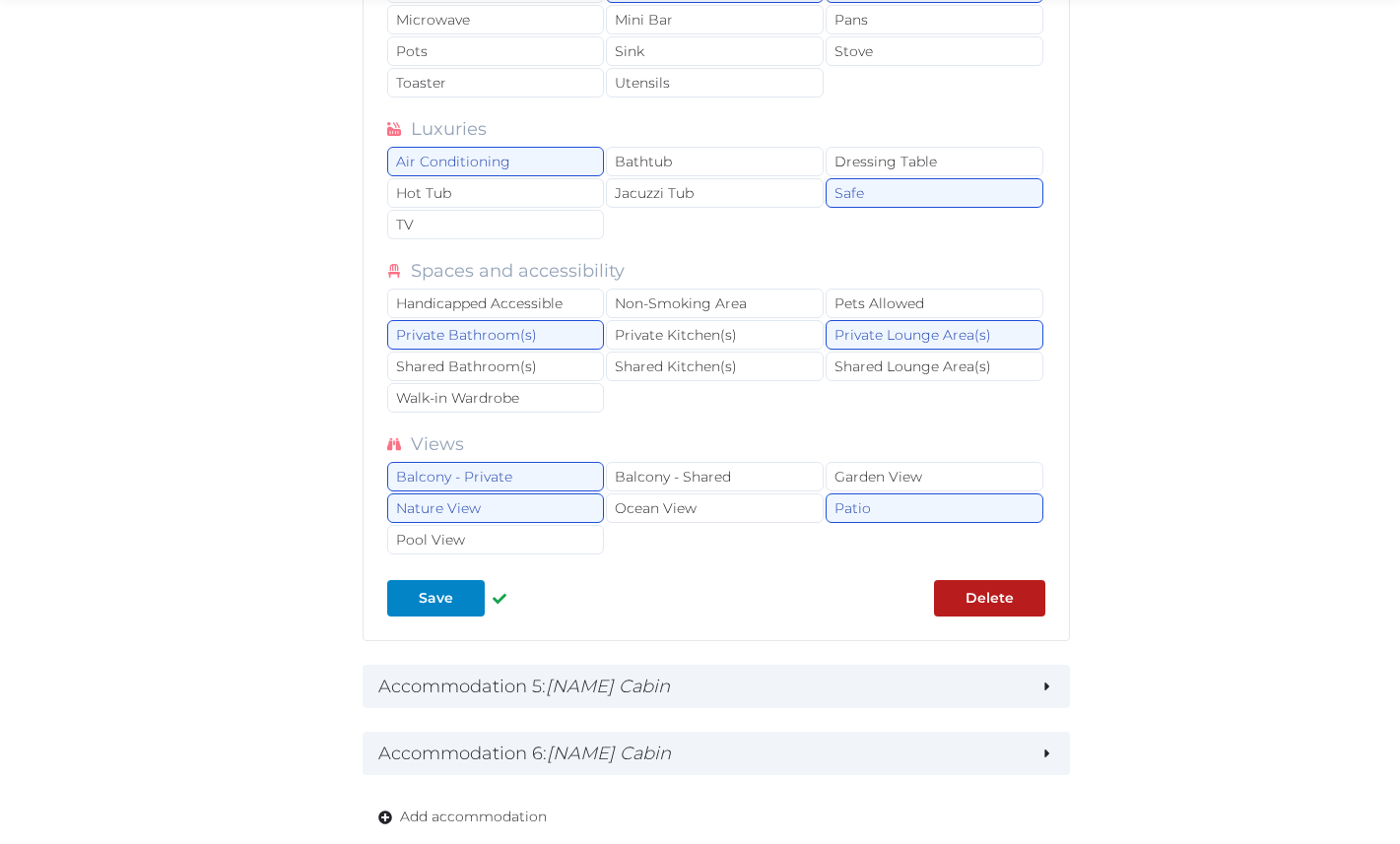 scroll, scrollTop: 10991, scrollLeft: 0, axis: vertical 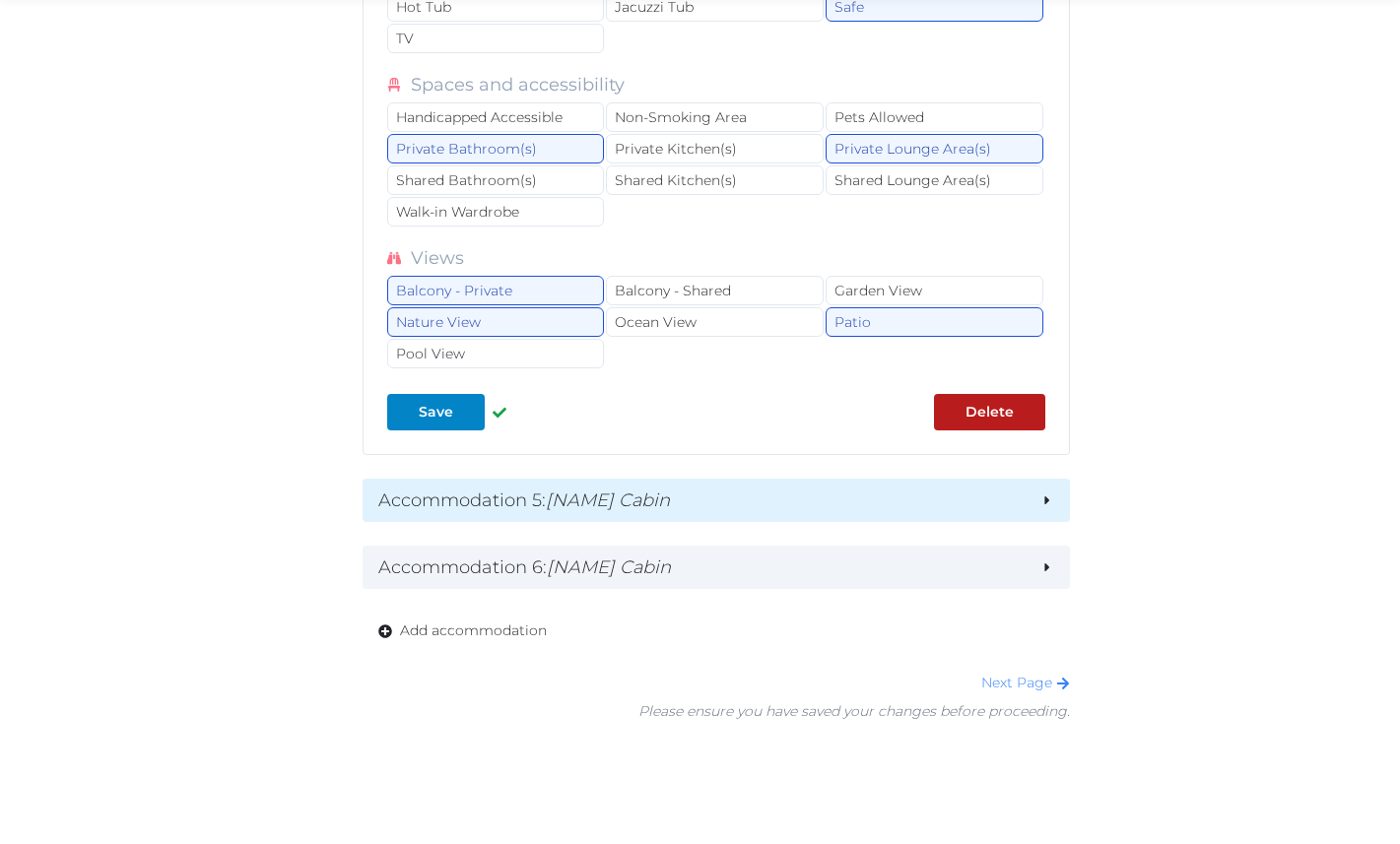 click on "Accommodation 5 :  Oak Cabin" at bounding box center [701, 500] 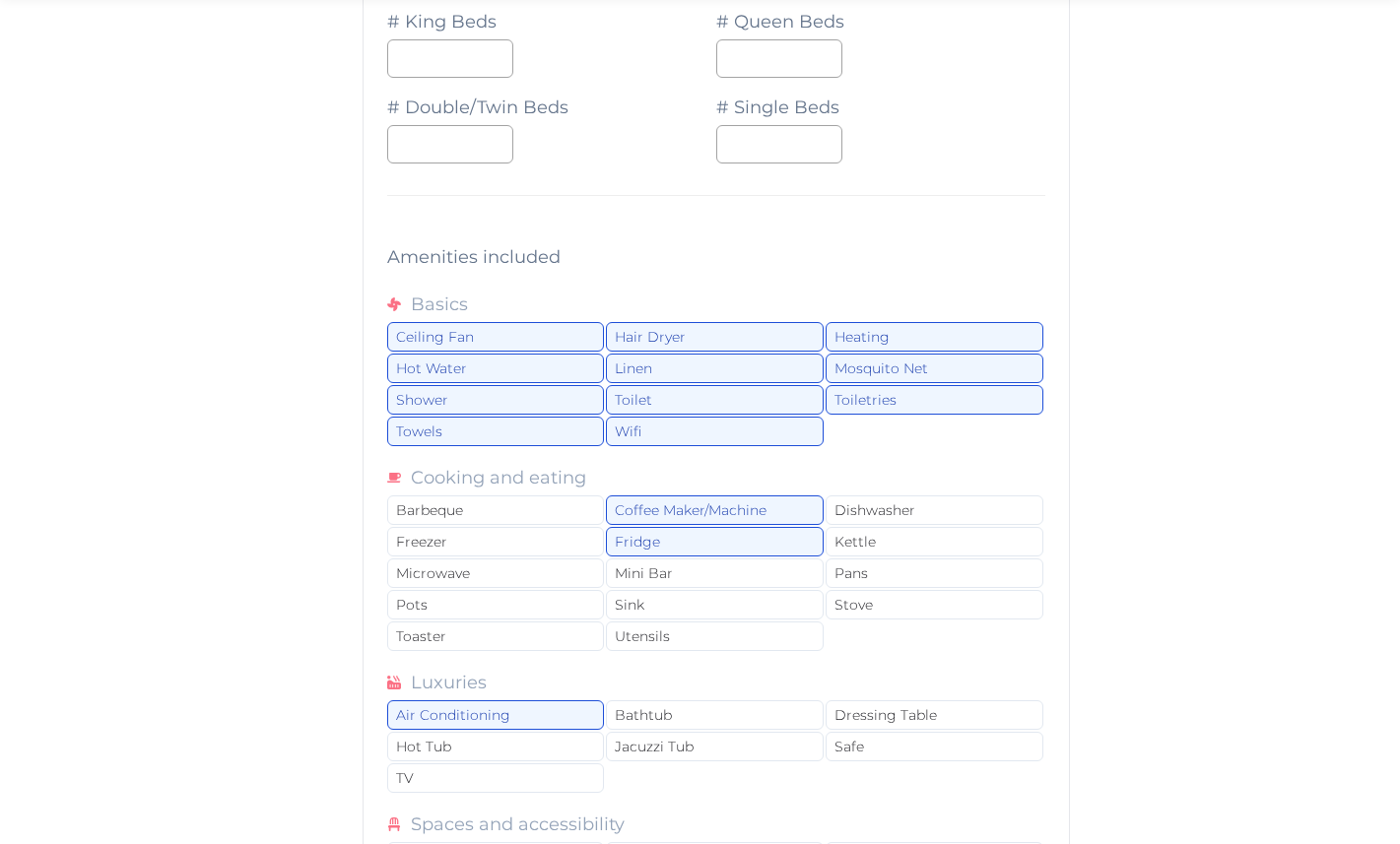 scroll, scrollTop: 12950, scrollLeft: 0, axis: vertical 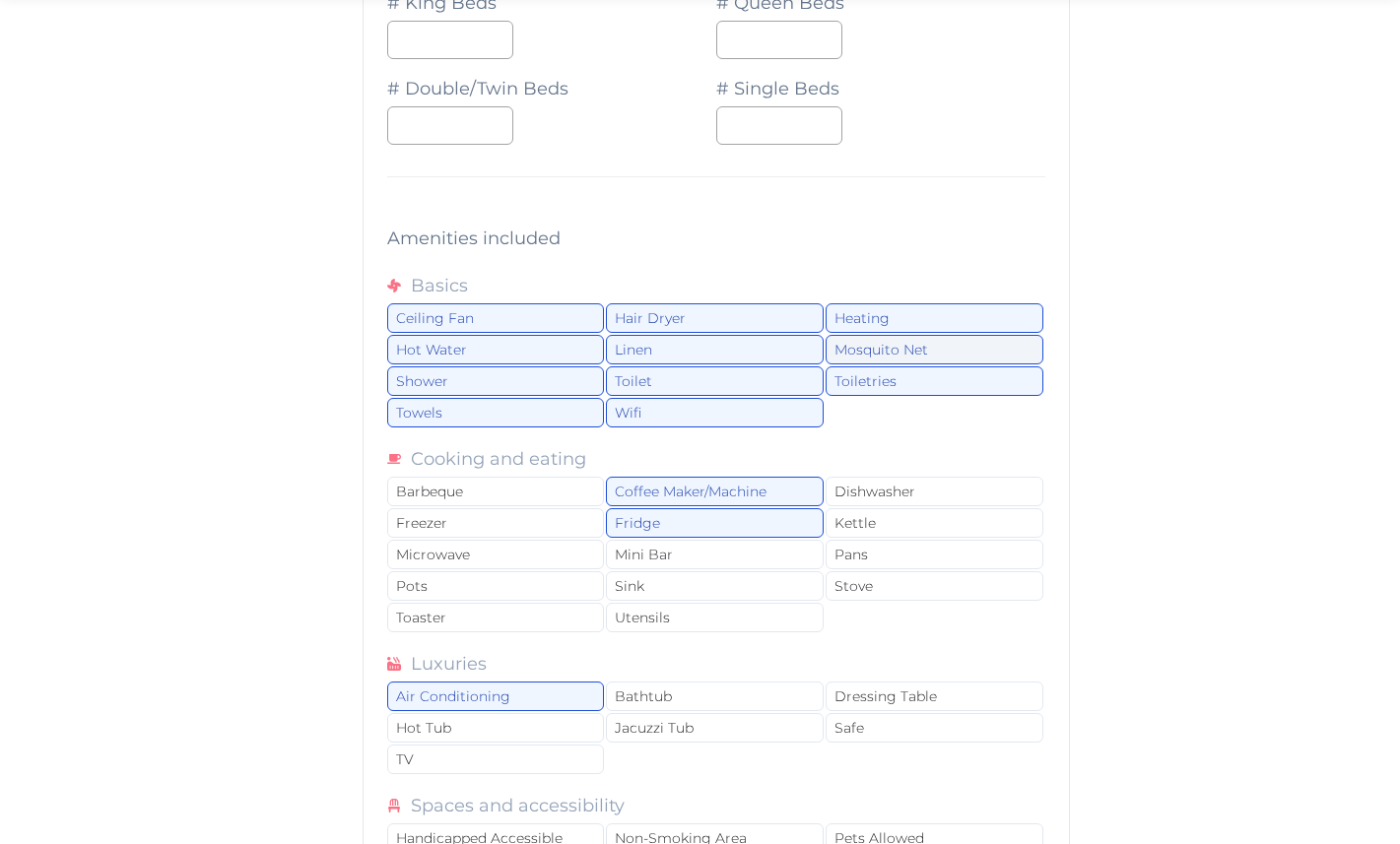 click on "Mosquito Net" at bounding box center (934, 350) 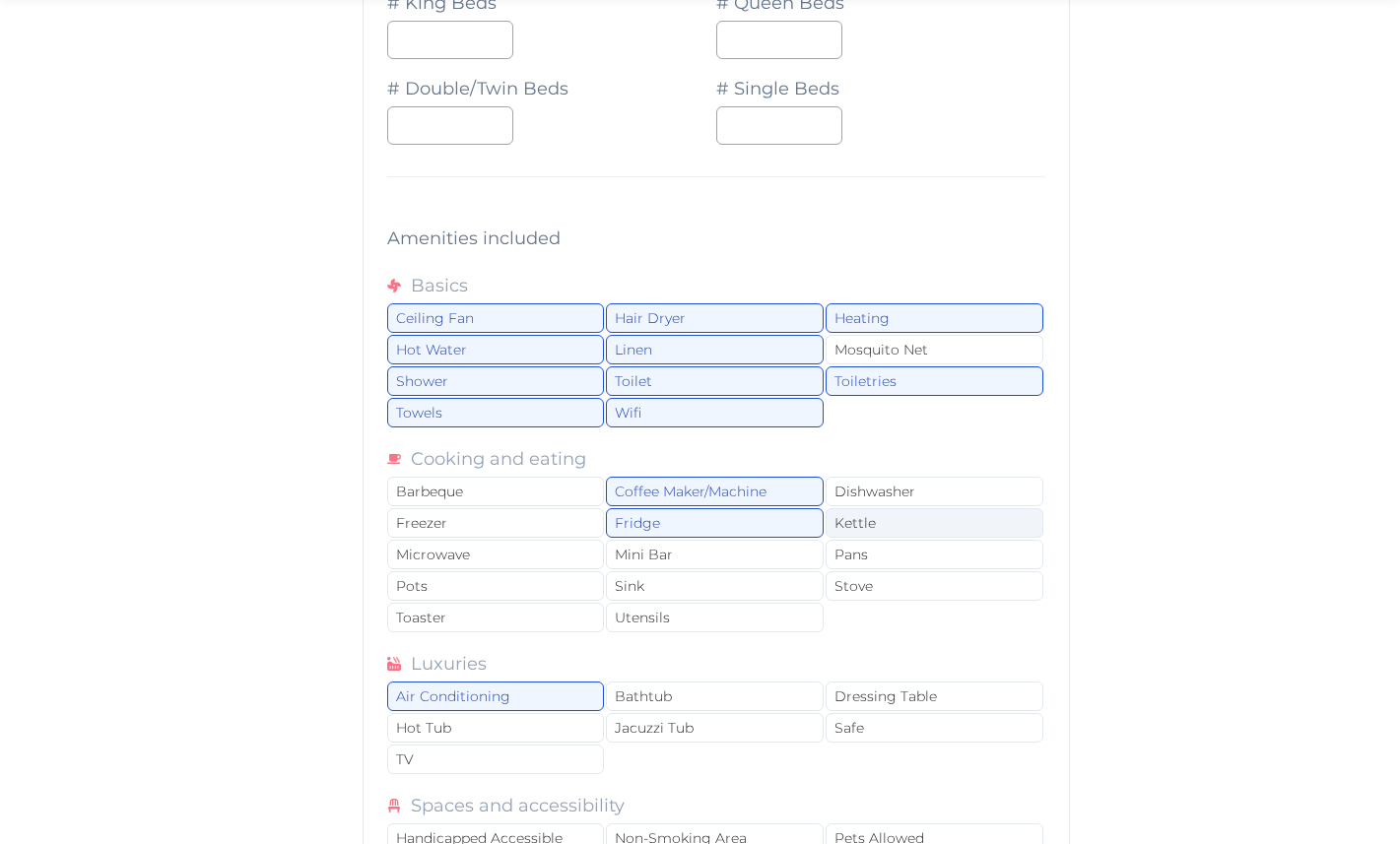 click on "Kettle" at bounding box center (934, 523) 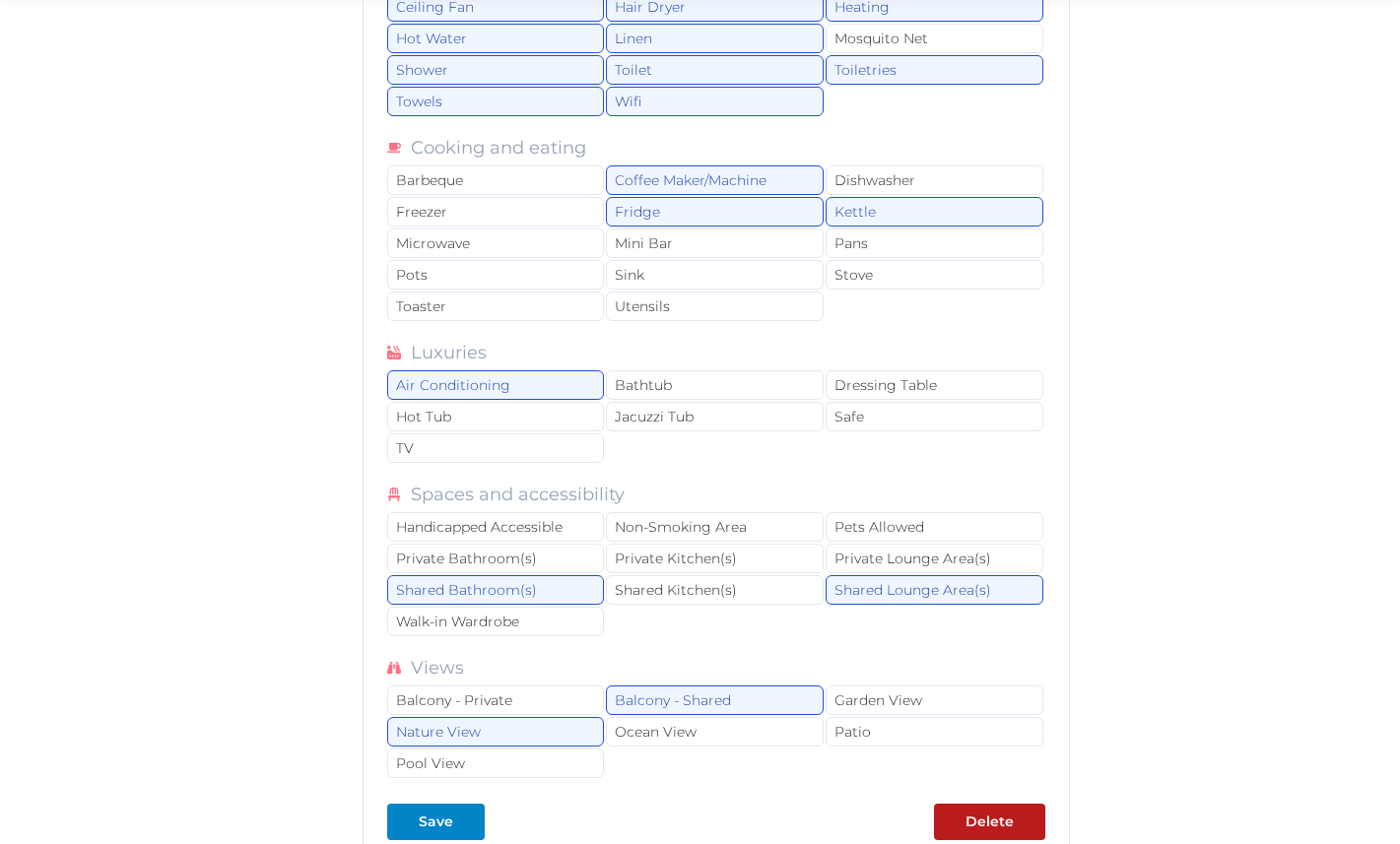scroll, scrollTop: 13263, scrollLeft: 0, axis: vertical 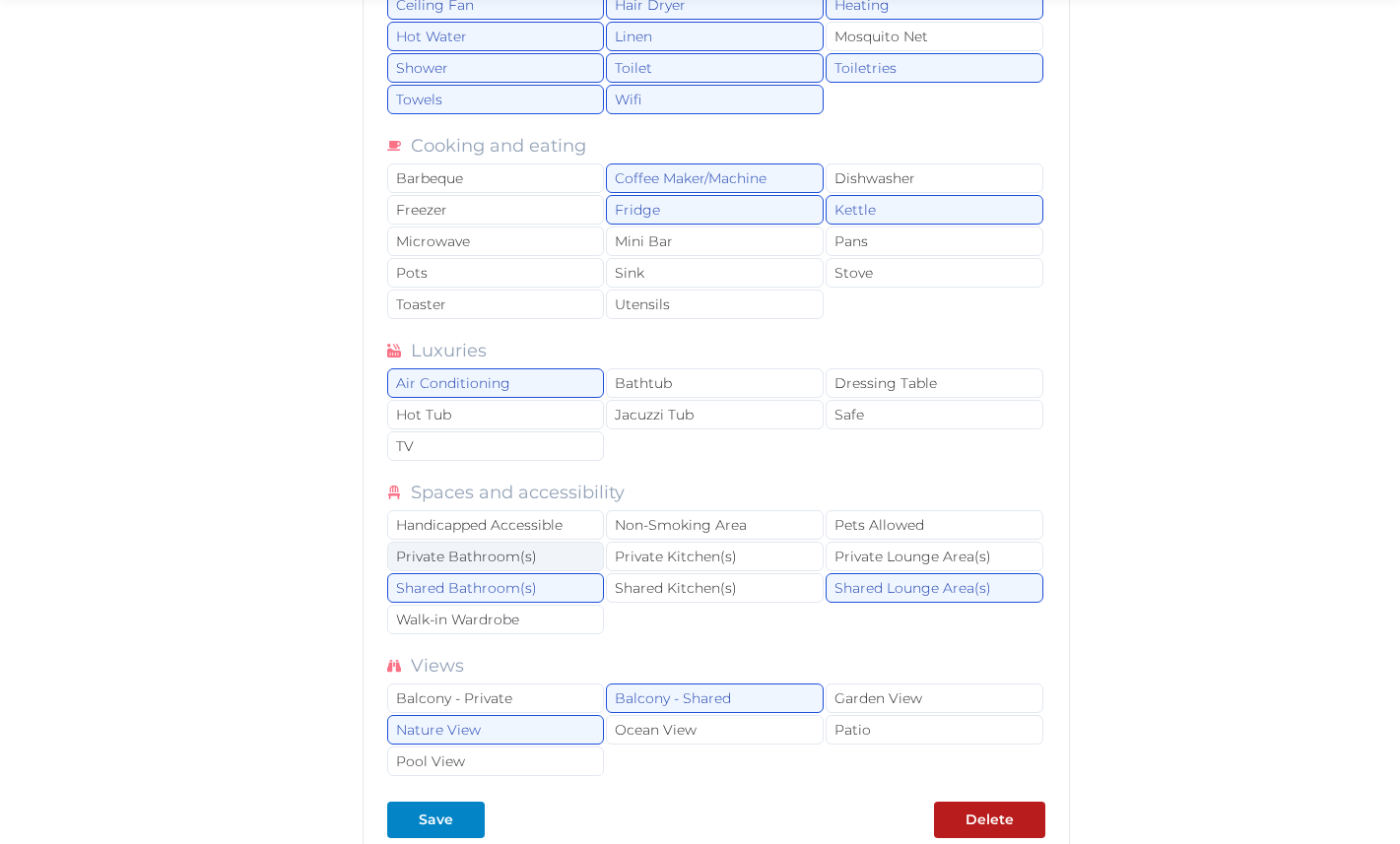 click on "Private Bathroom(s)" at bounding box center [496, 556] 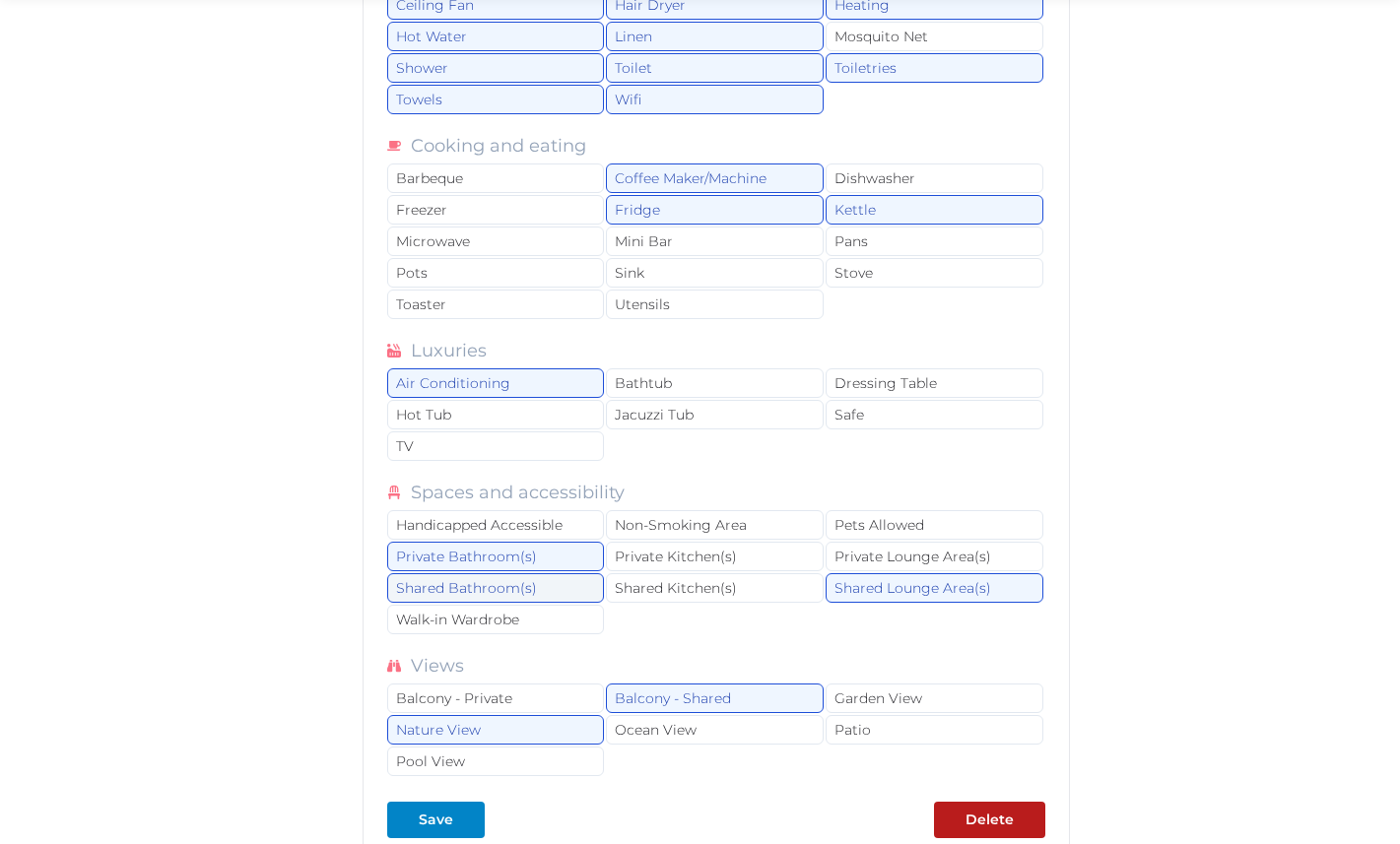 click on "Shared Bathroom(s)" at bounding box center [496, 588] 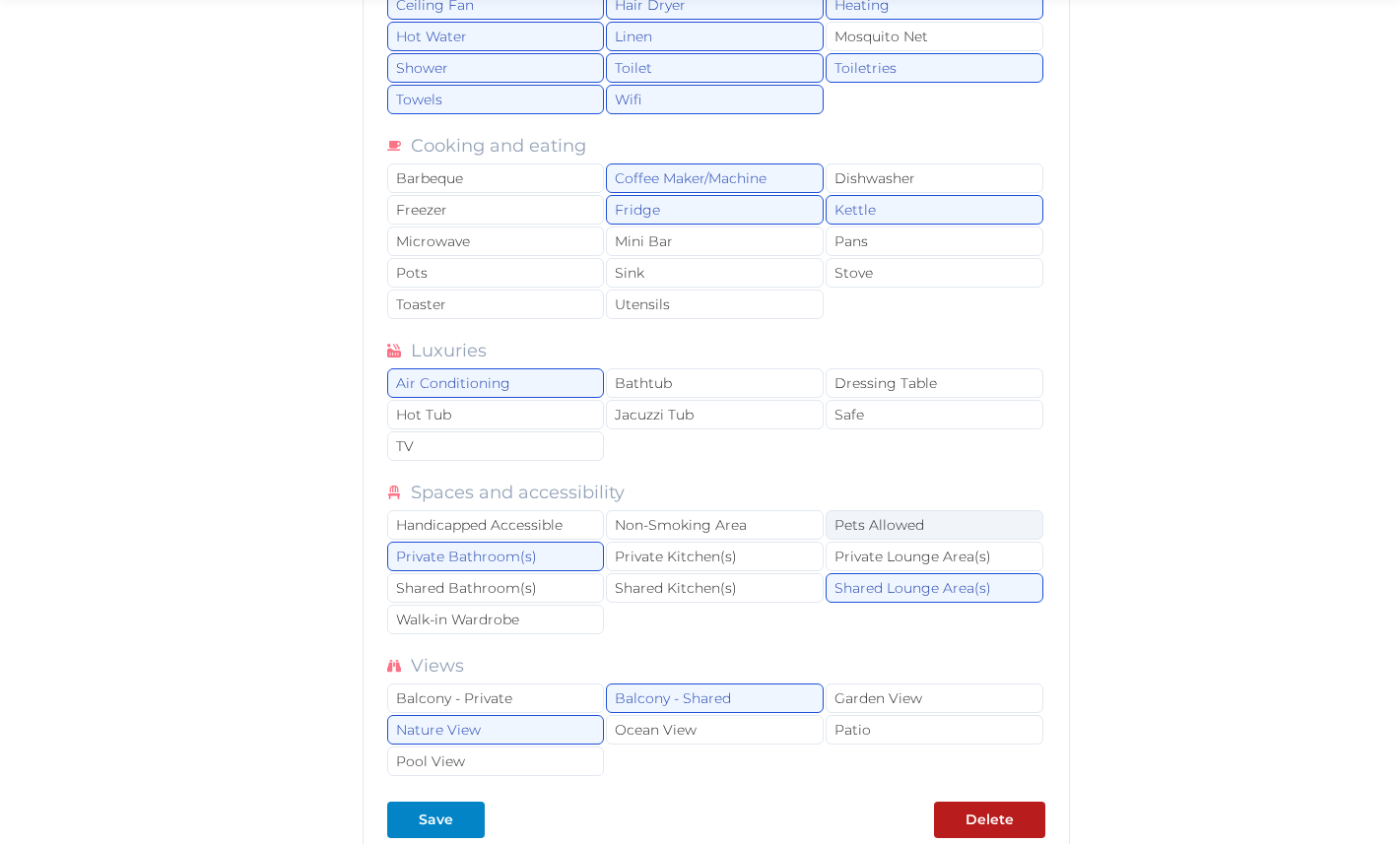 click on "Pets Allowed" at bounding box center (934, 525) 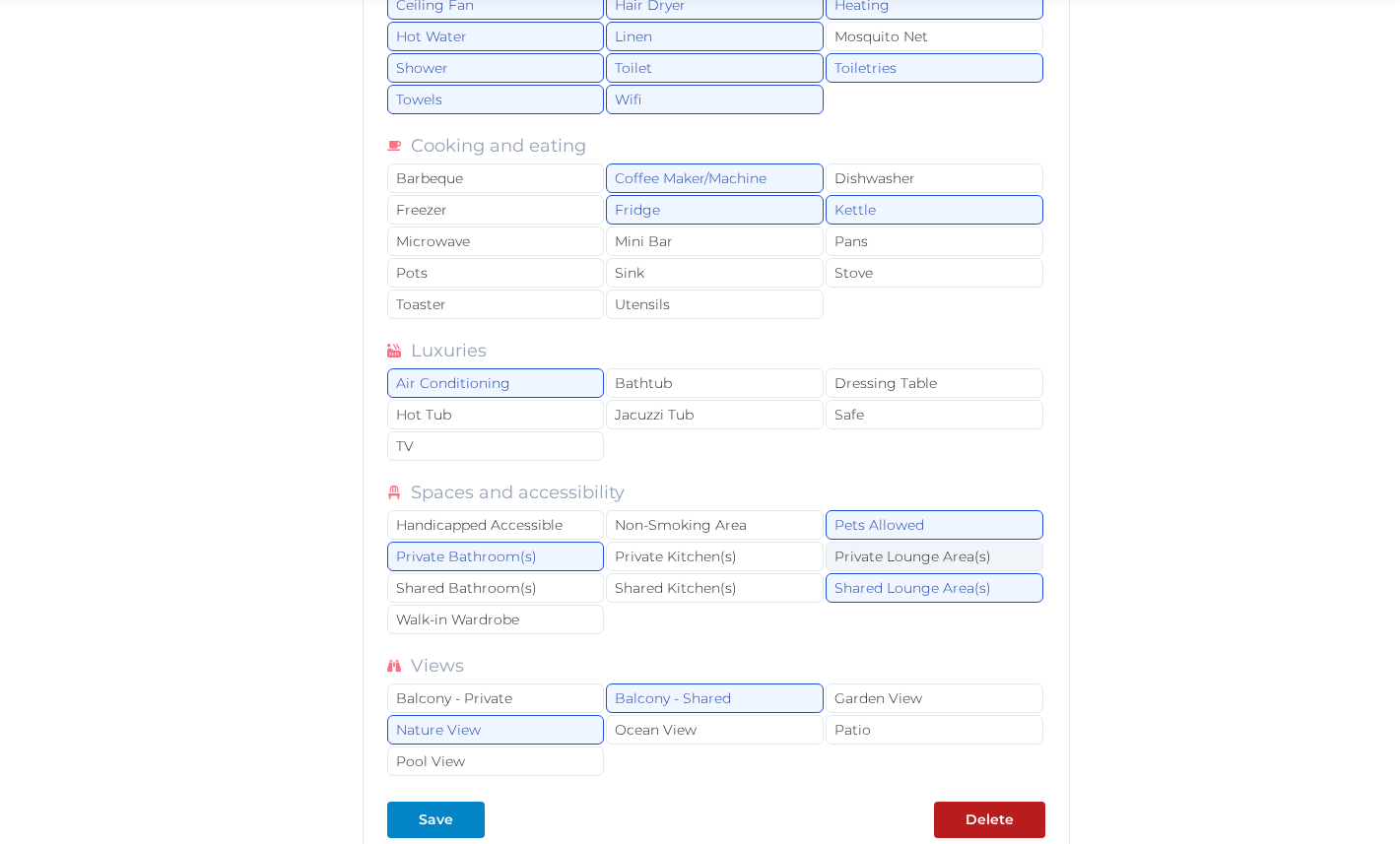 click on "Private Lounge Area(s)" at bounding box center [934, 556] 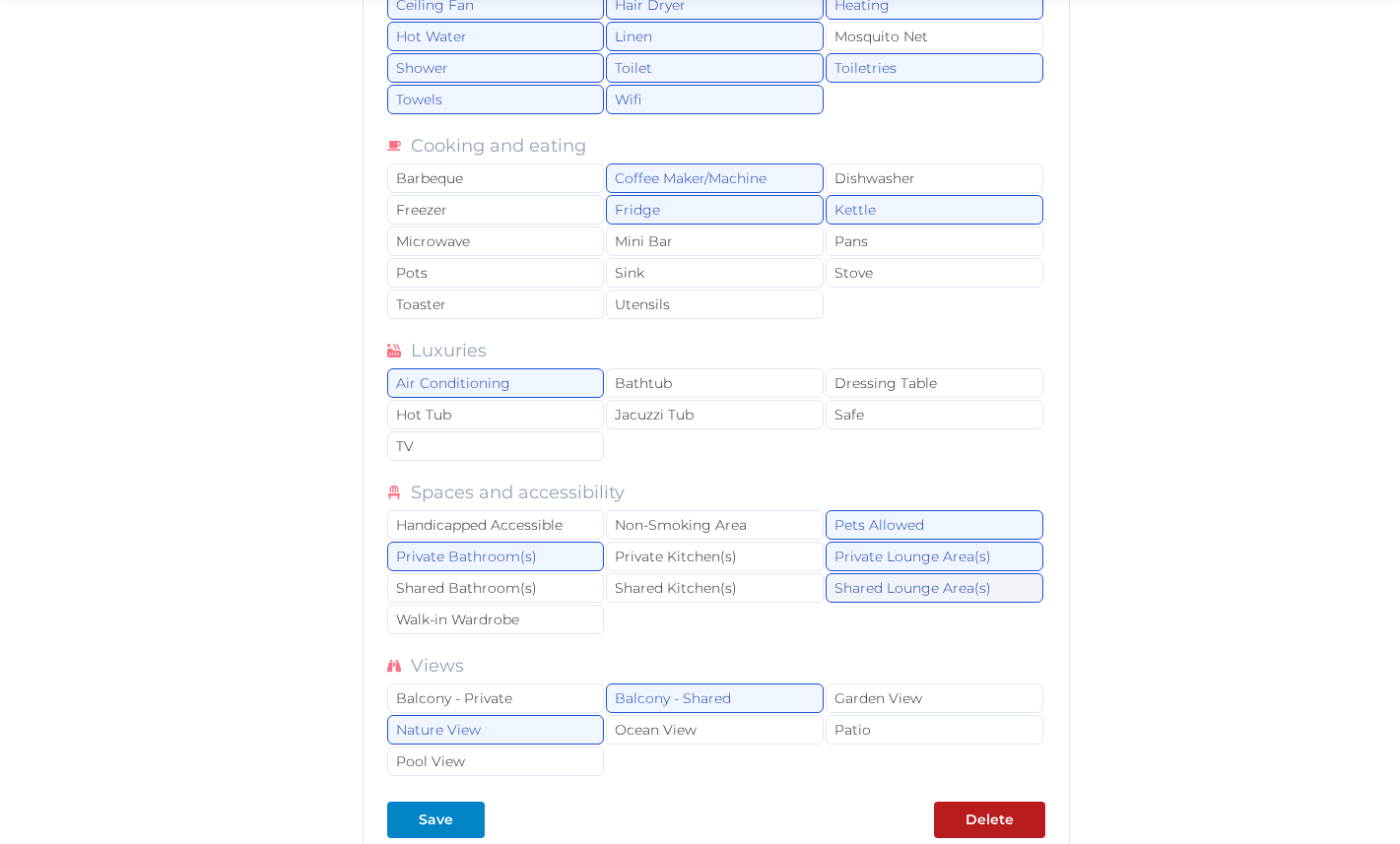 click on "Shared Lounge Area(s)" at bounding box center (934, 588) 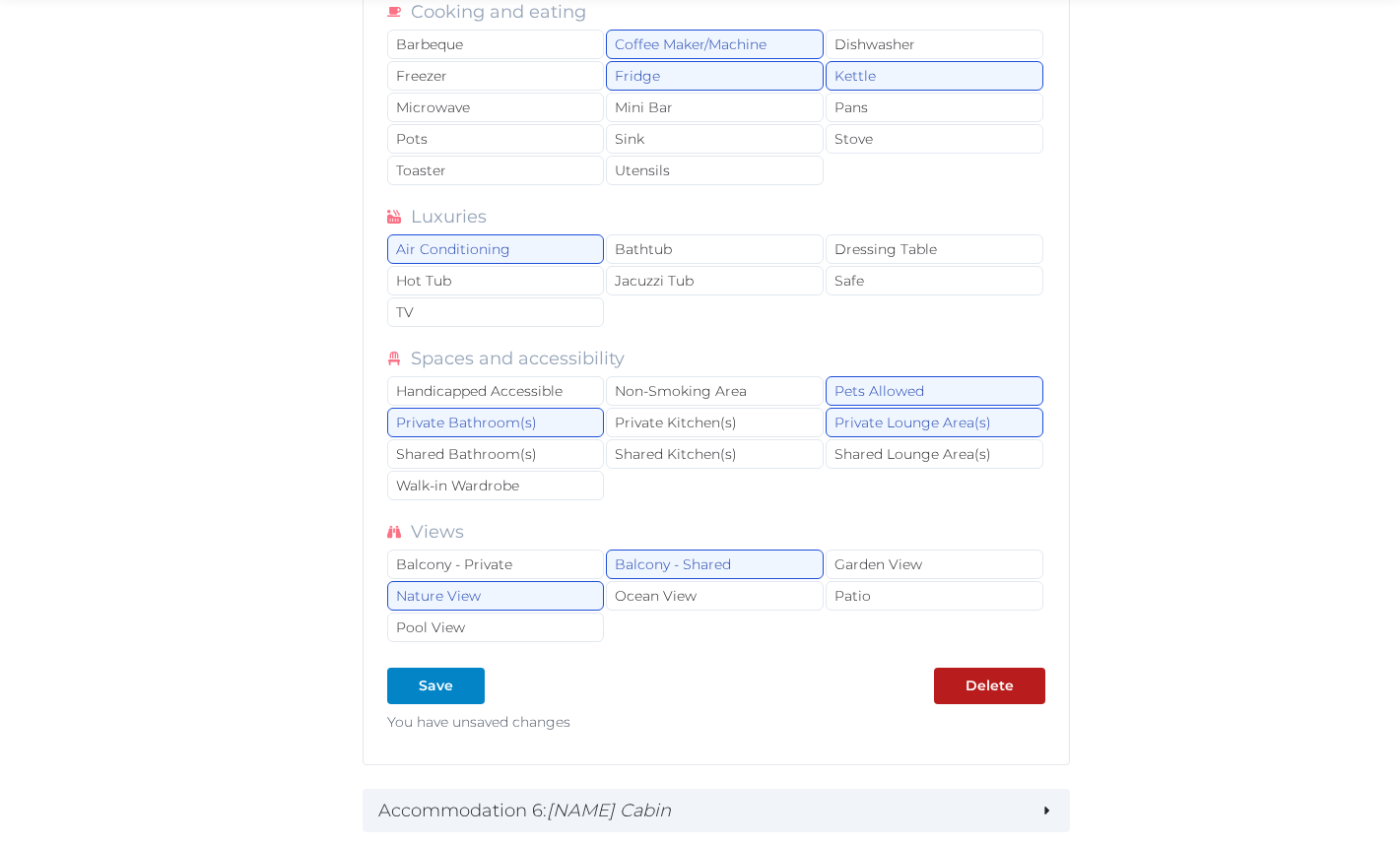 scroll, scrollTop: 13401, scrollLeft: 0, axis: vertical 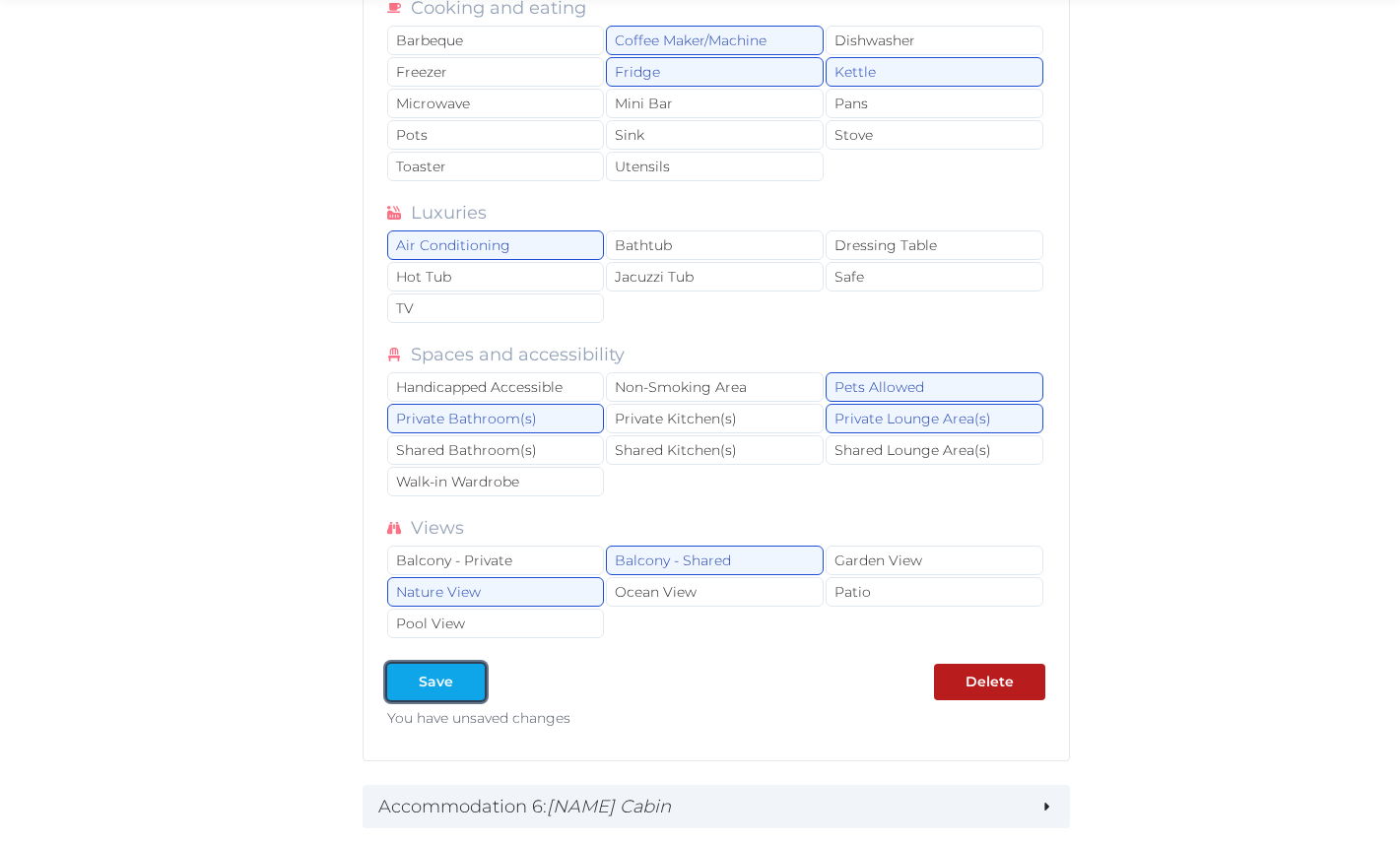 click at bounding box center [469, 682] 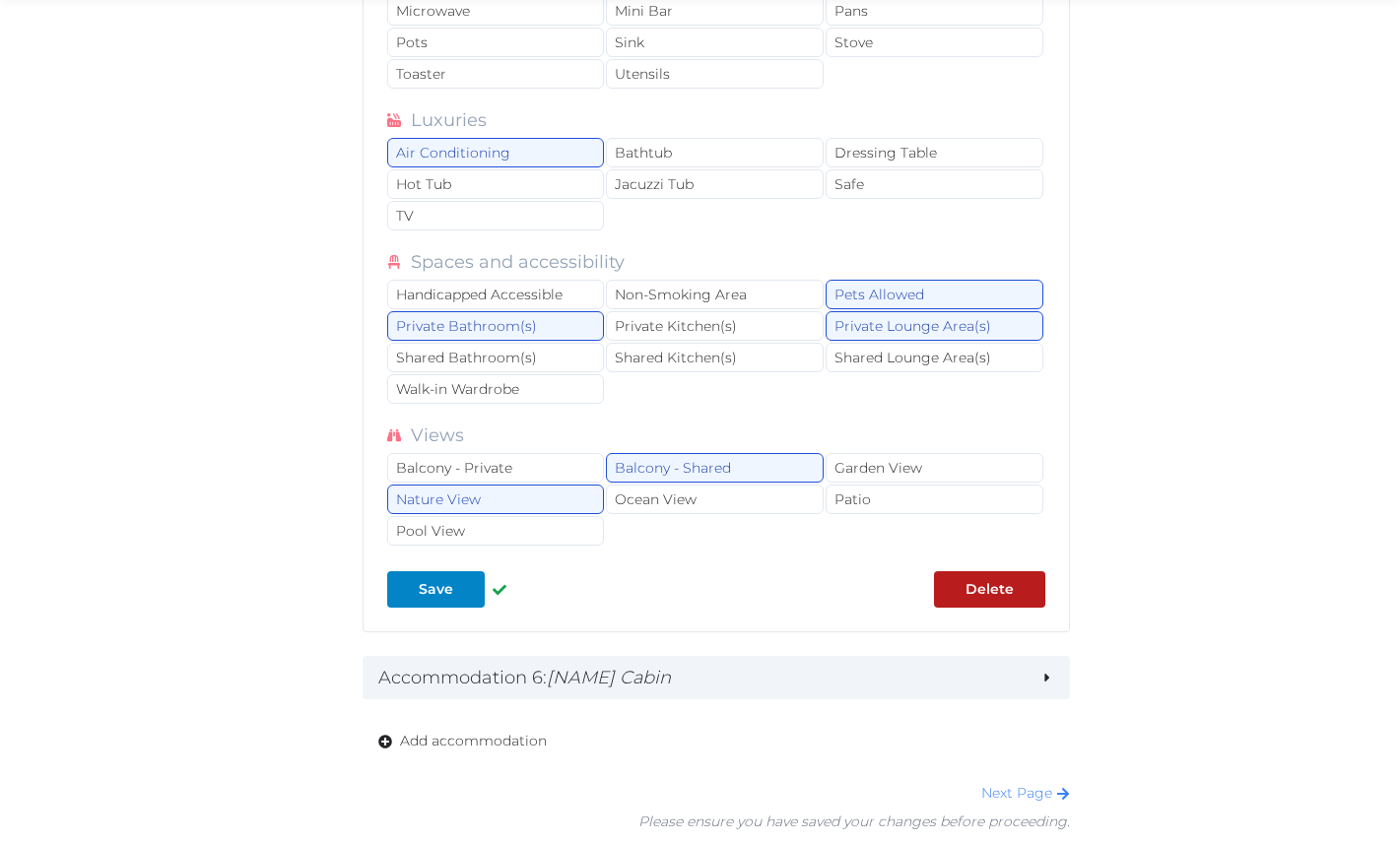 scroll, scrollTop: 13666, scrollLeft: 0, axis: vertical 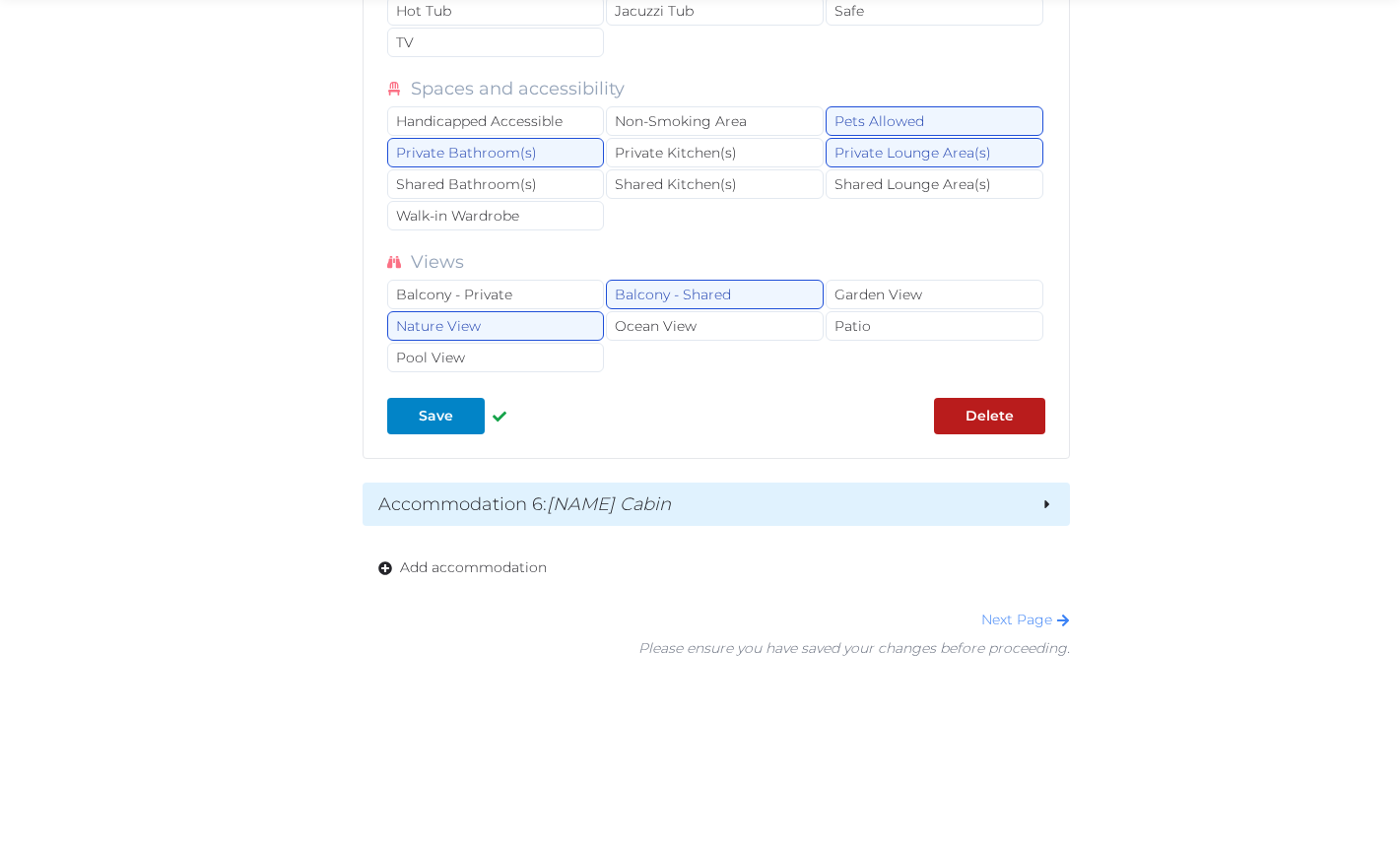 click on "Accommodation 6 :  Spruce Cabin" at bounding box center (701, 504) 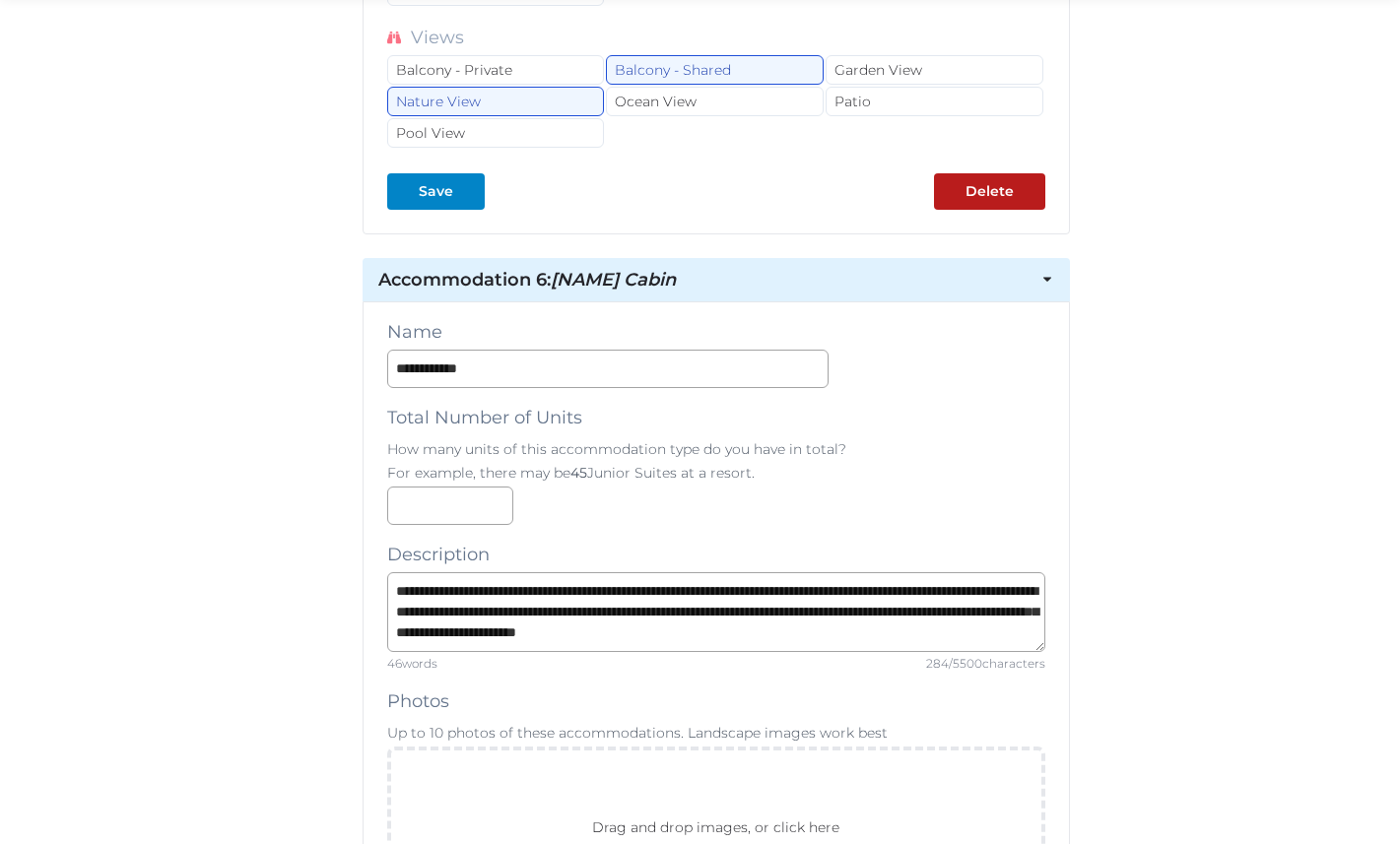 scroll, scrollTop: 13937, scrollLeft: 0, axis: vertical 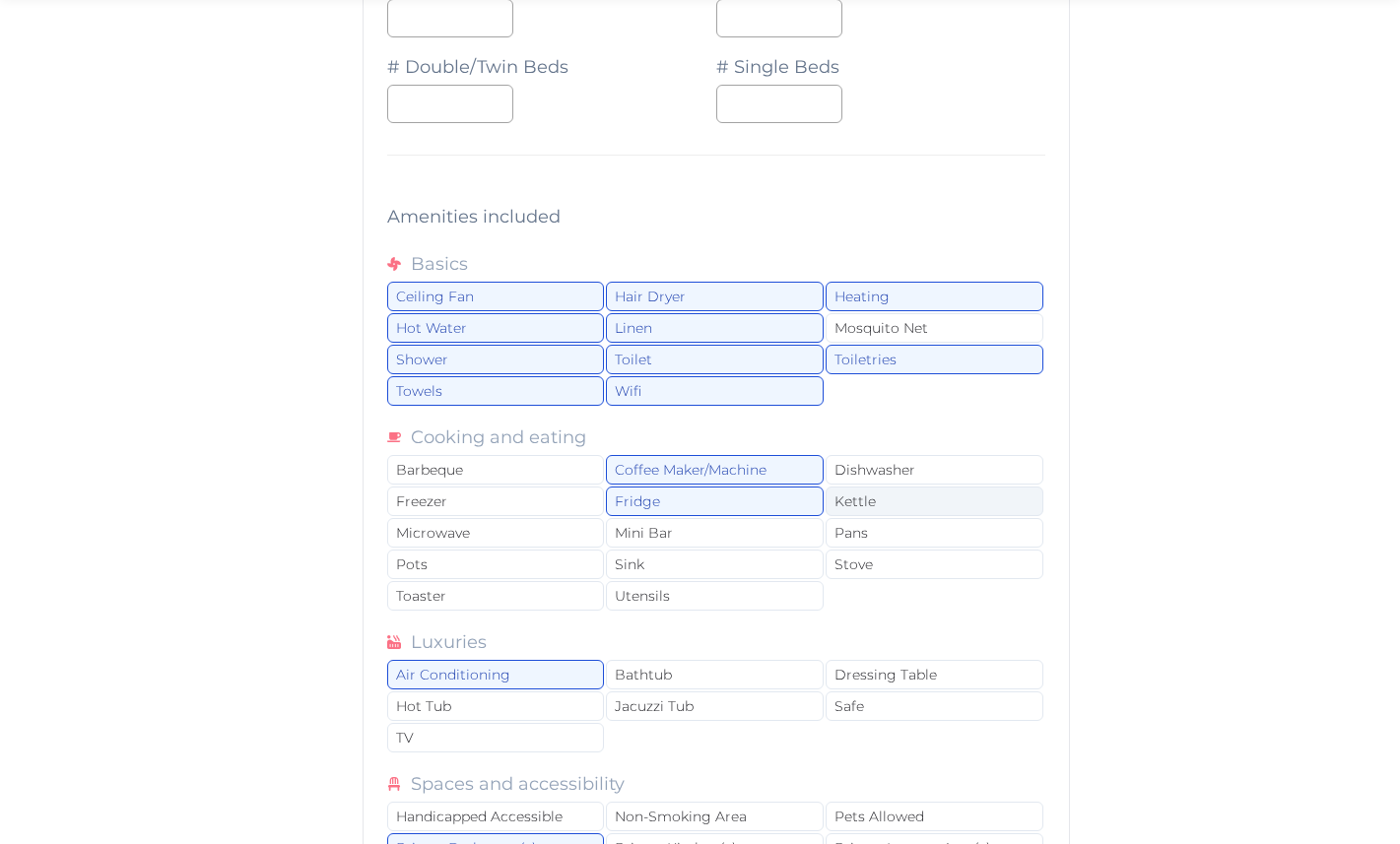 click on "Kettle" at bounding box center [934, 501] 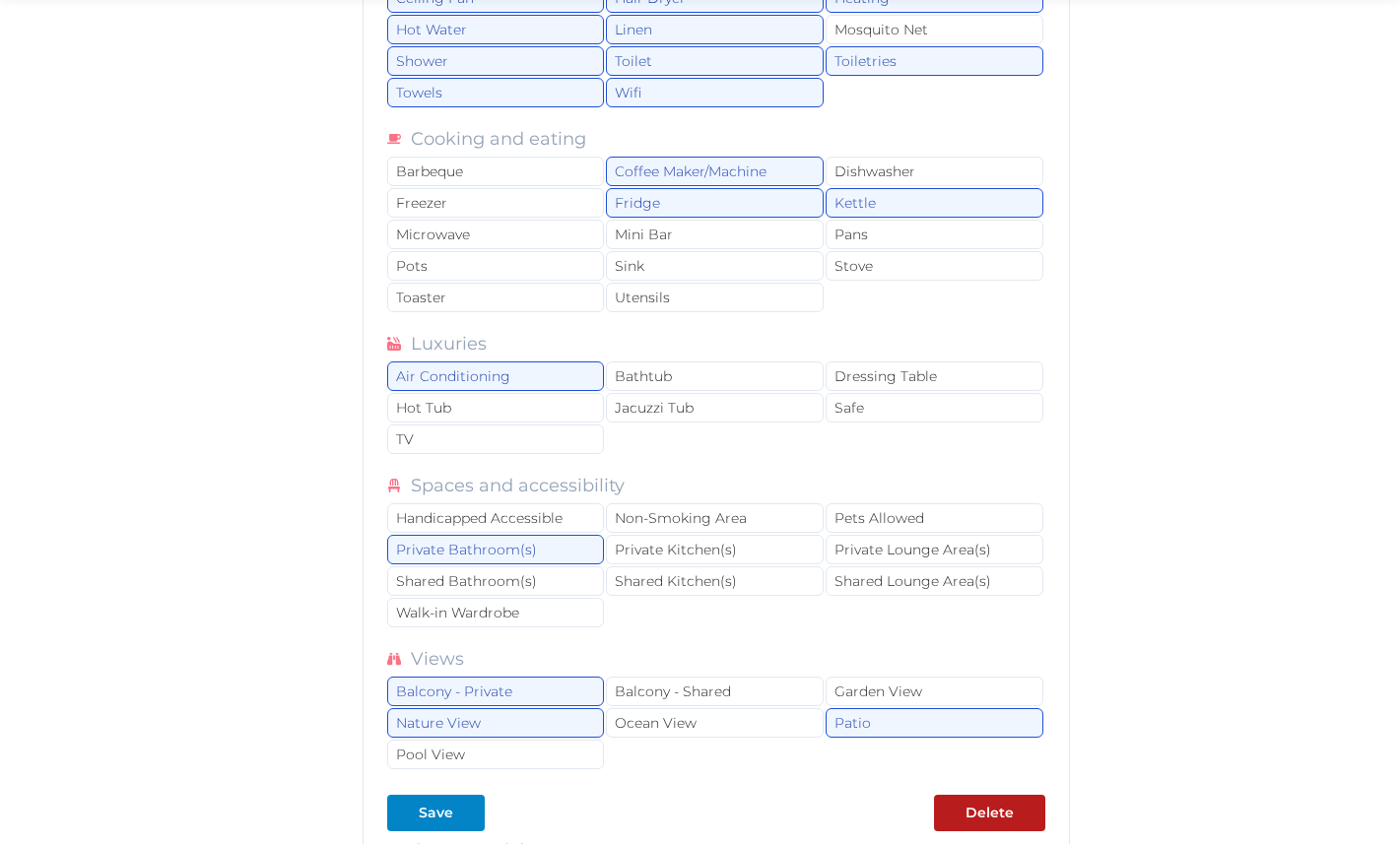 scroll, scrollTop: 15973, scrollLeft: 0, axis: vertical 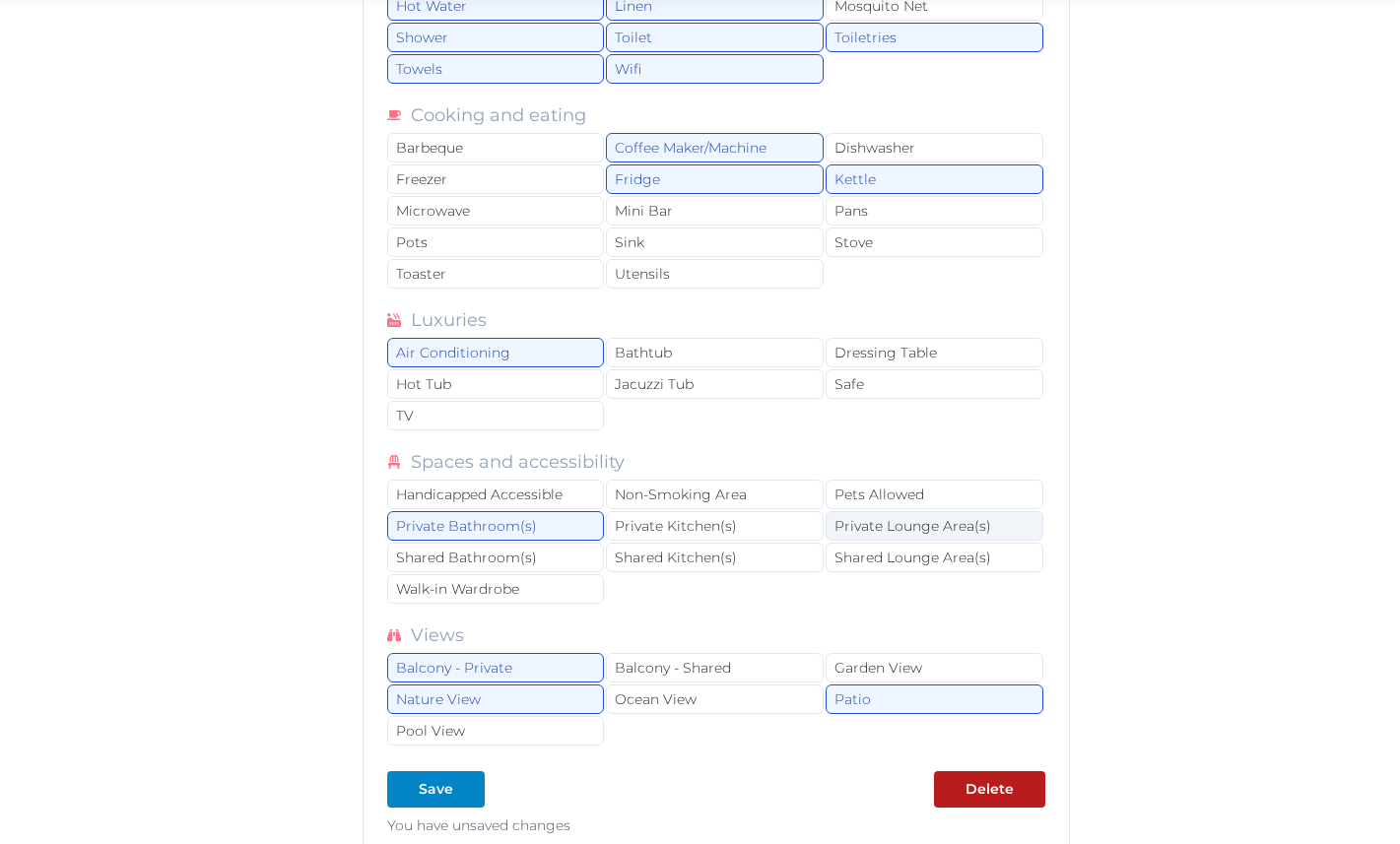 click on "Private Lounge Area(s)" at bounding box center (934, 526) 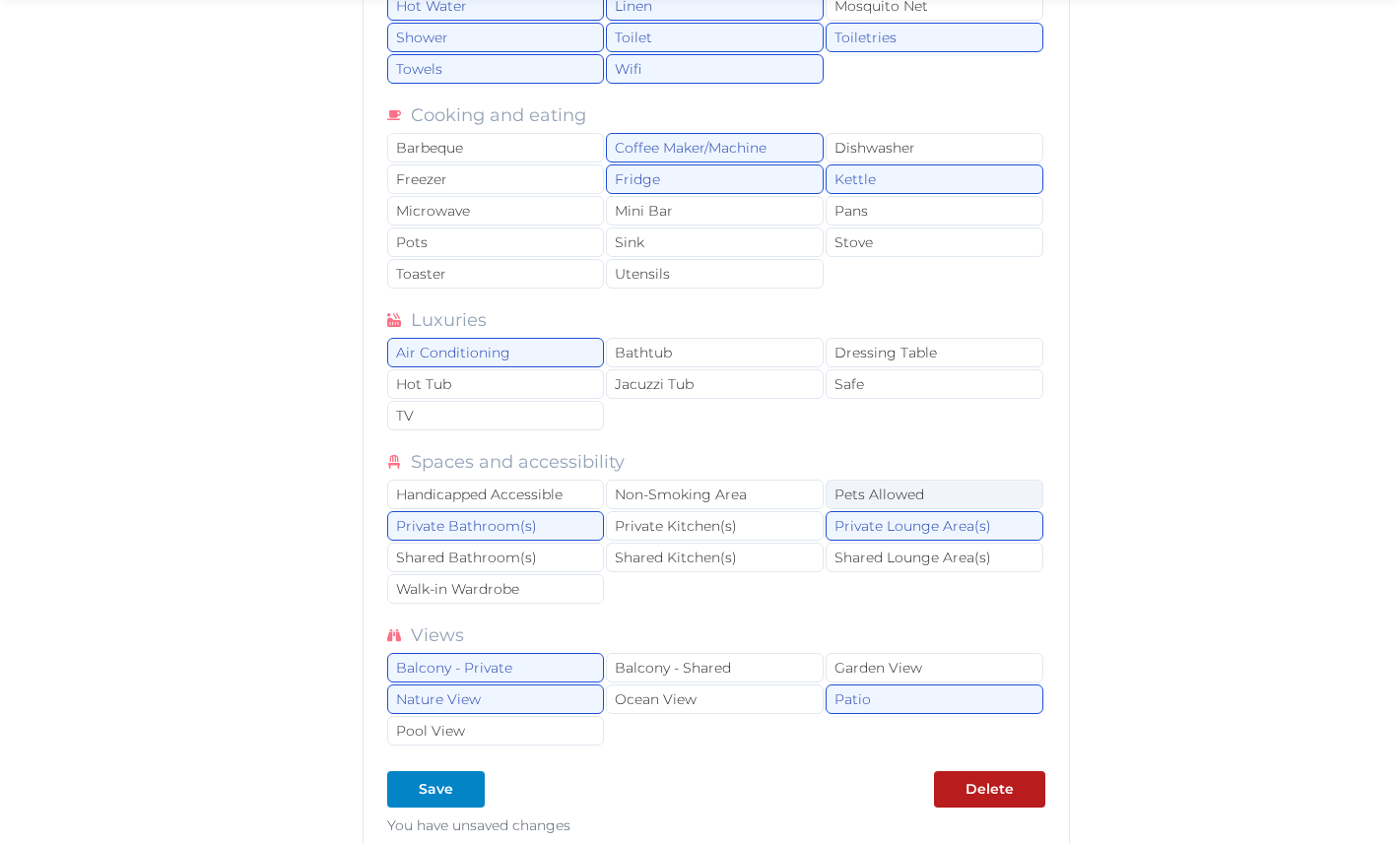 click on "Pets Allowed" at bounding box center (934, 494) 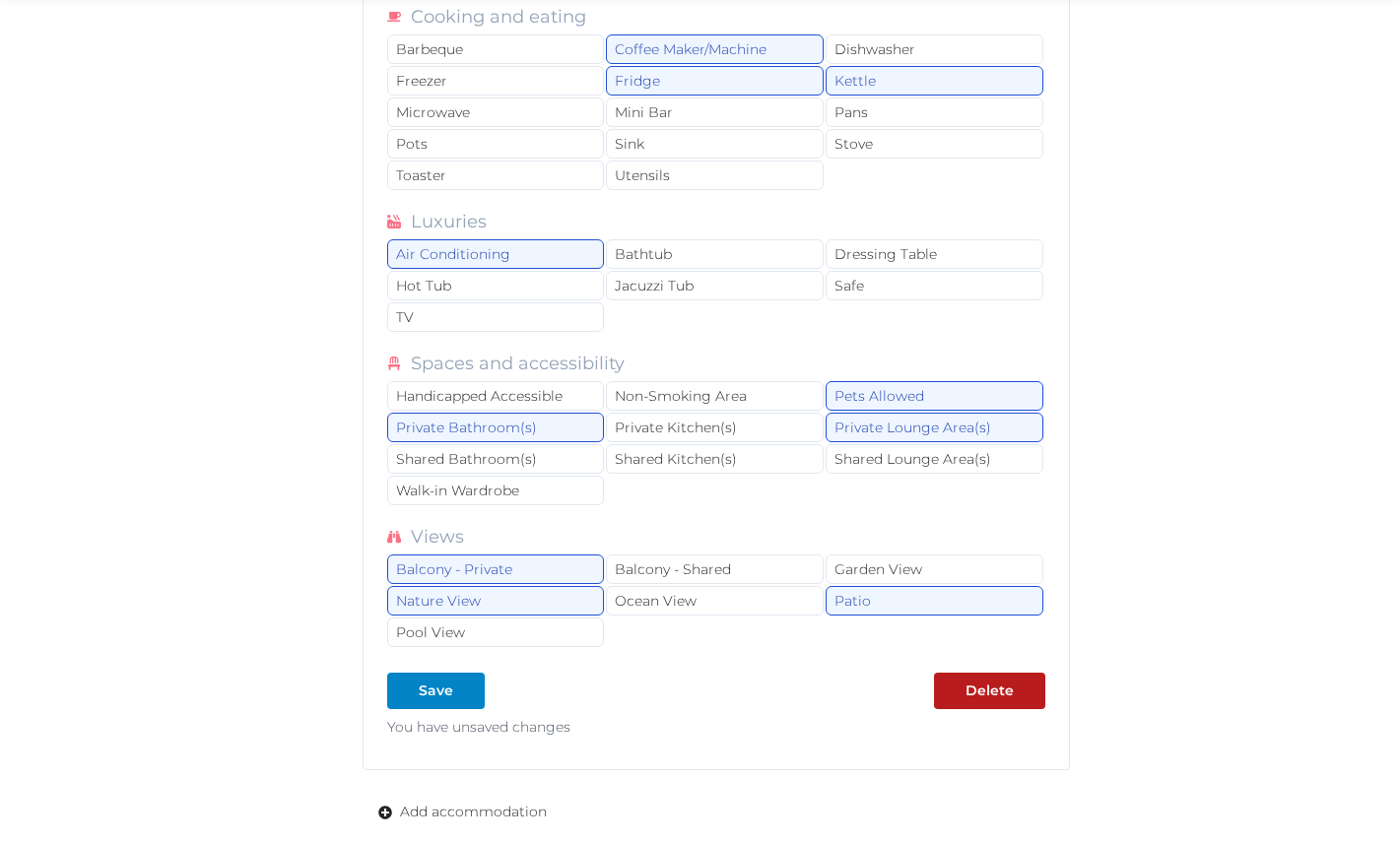 scroll, scrollTop: 16075, scrollLeft: 0, axis: vertical 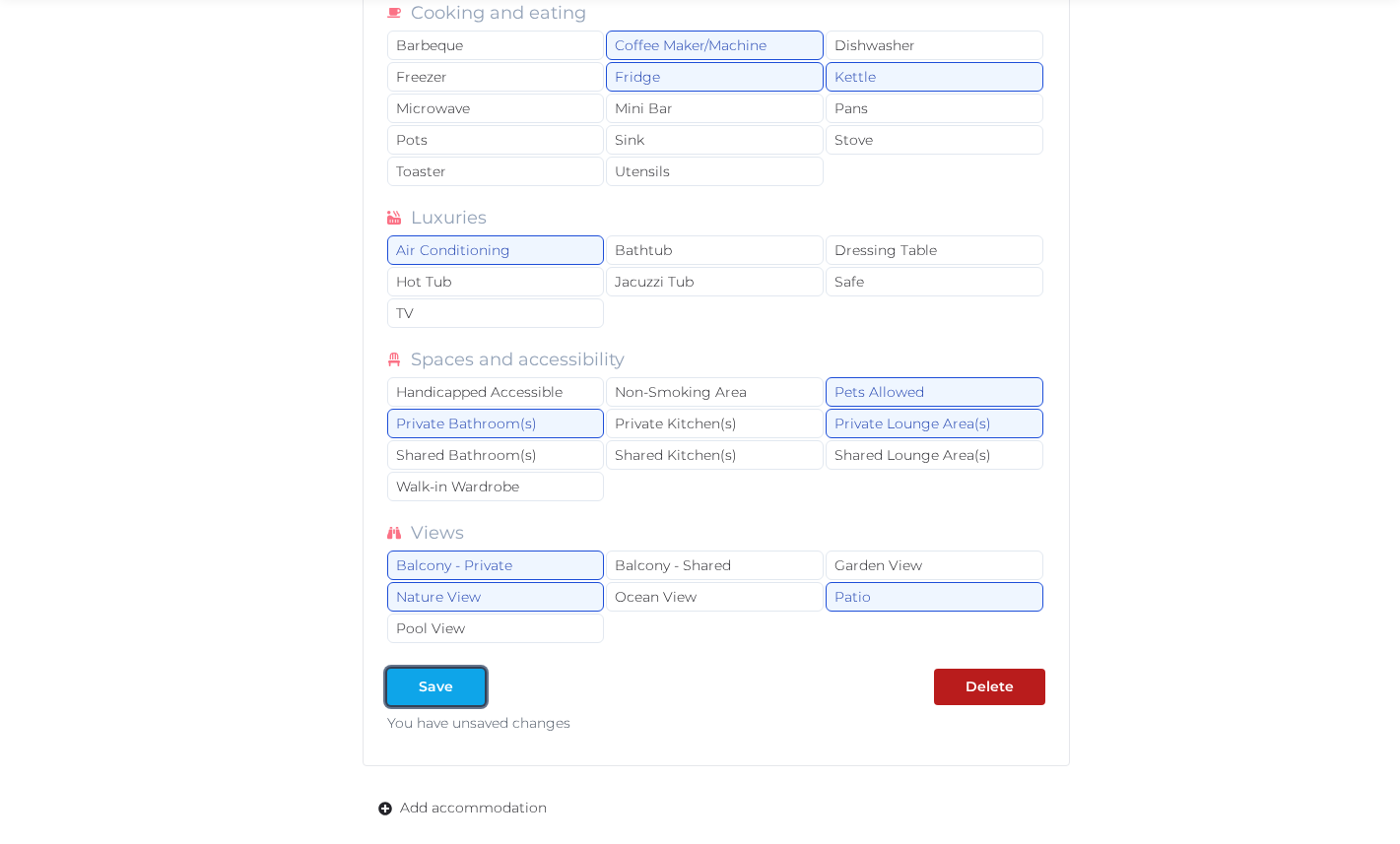 click at bounding box center [469, 686] 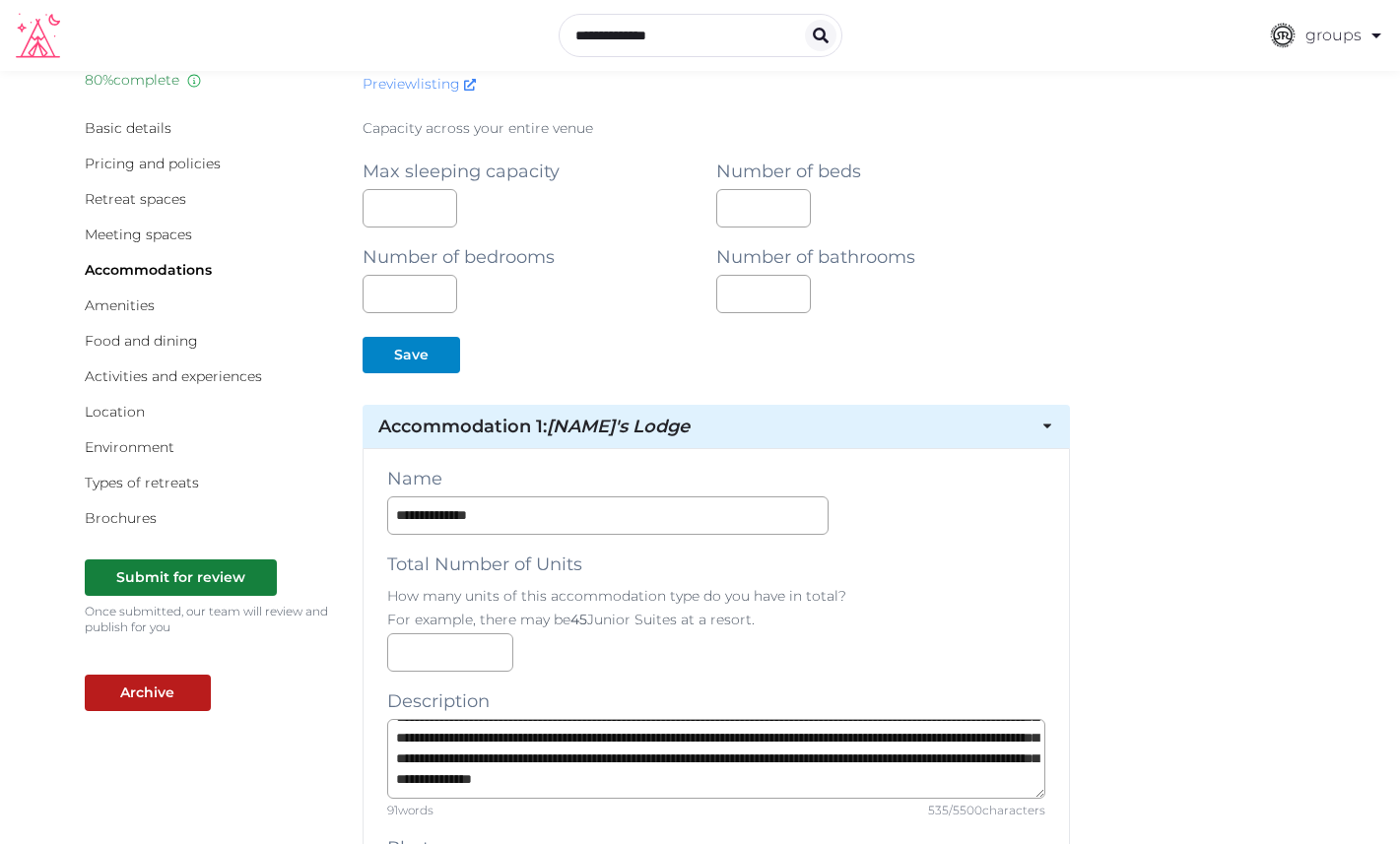 scroll, scrollTop: 0, scrollLeft: 0, axis: both 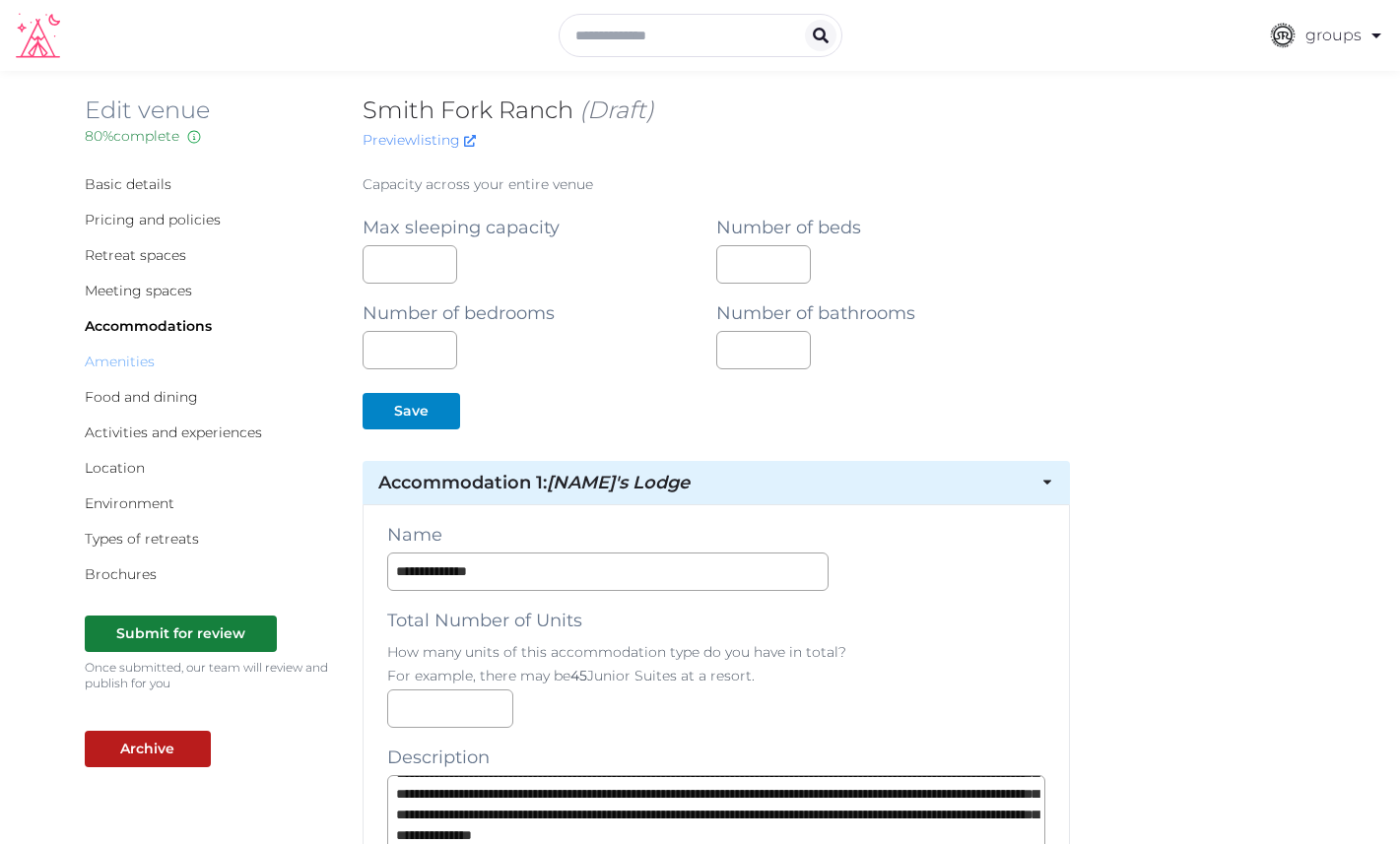 click on "Amenities" at bounding box center (119, 361) 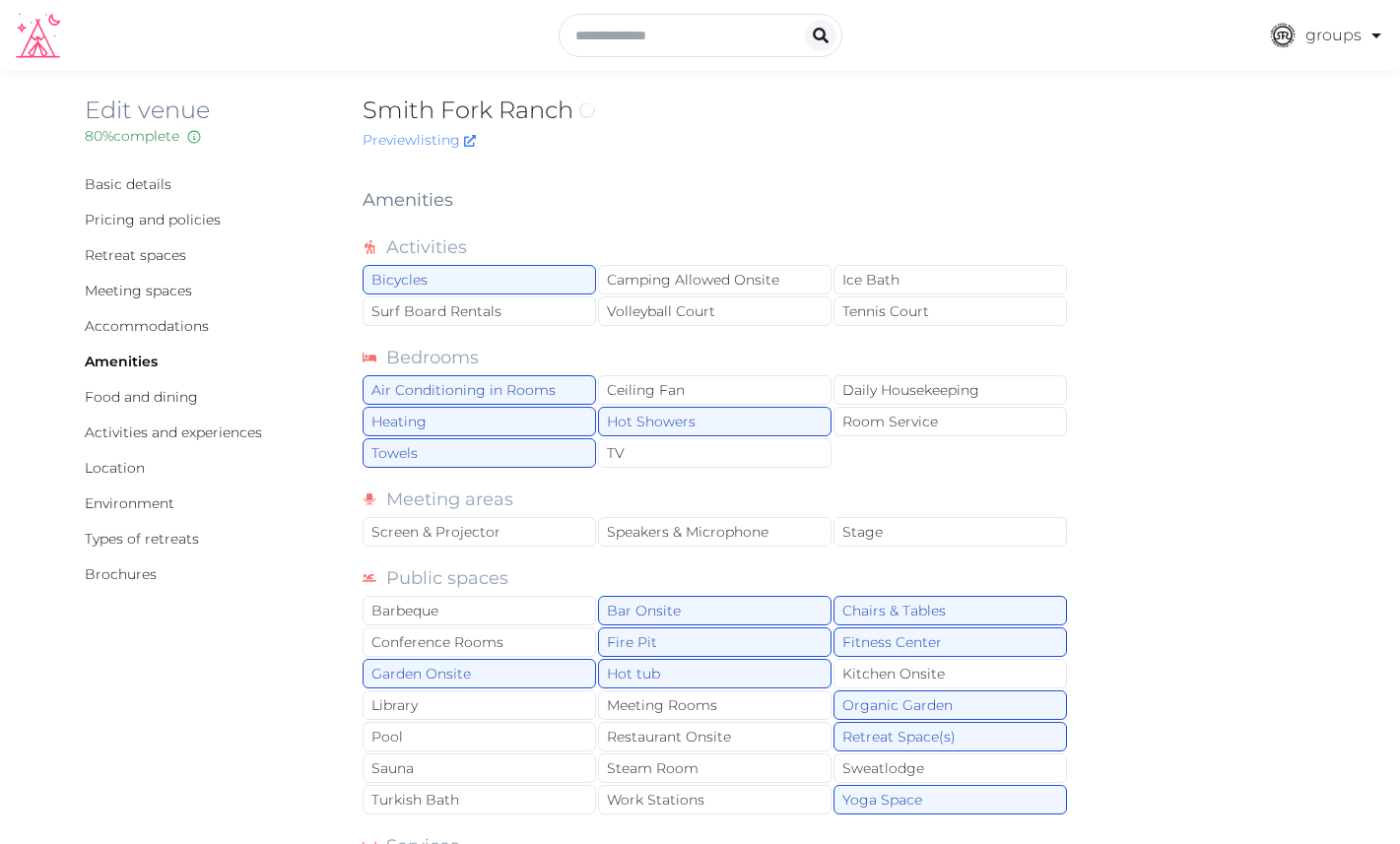 scroll, scrollTop: 0, scrollLeft: 0, axis: both 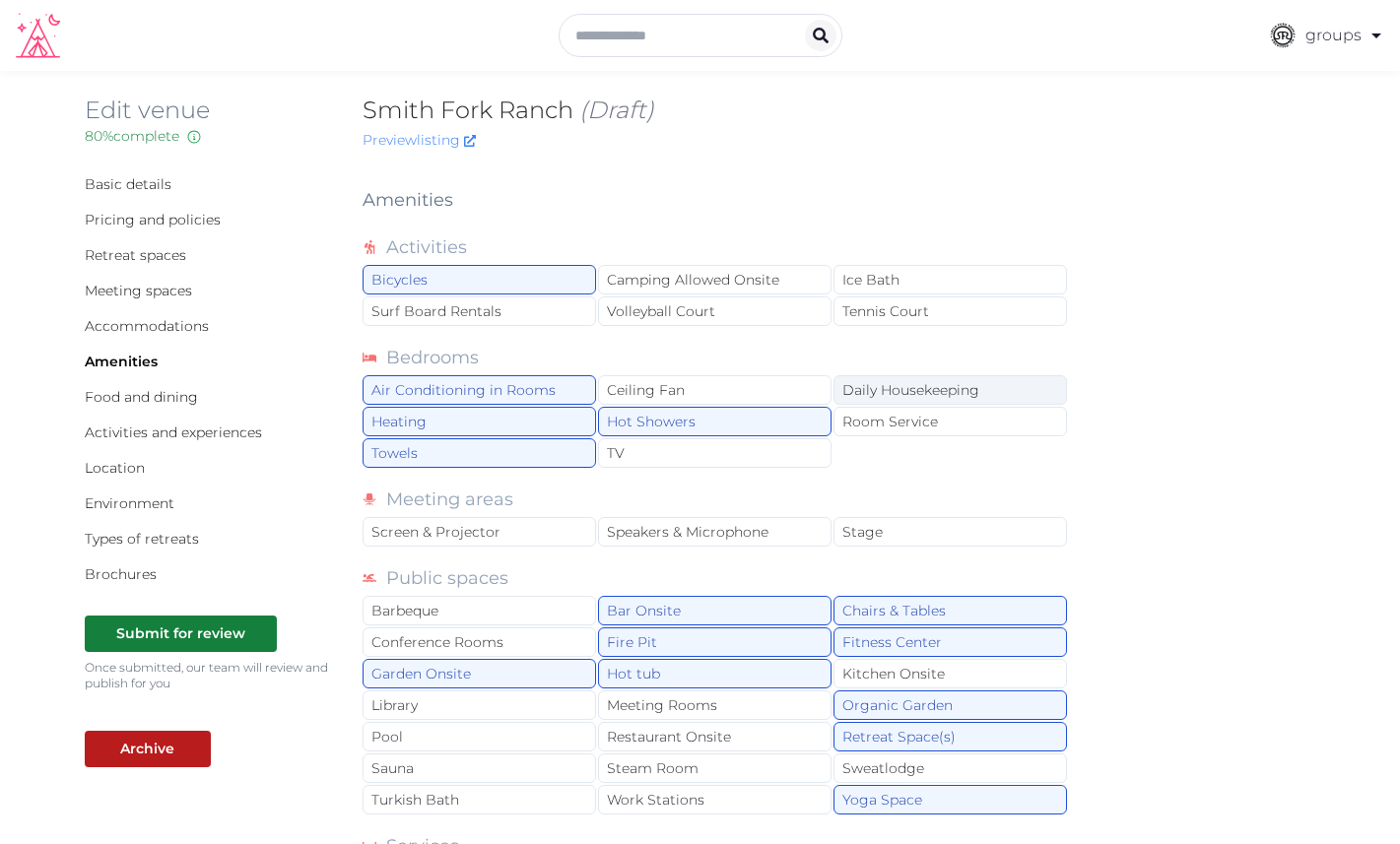 click on "Daily Housekeeping" at bounding box center [950, 390] 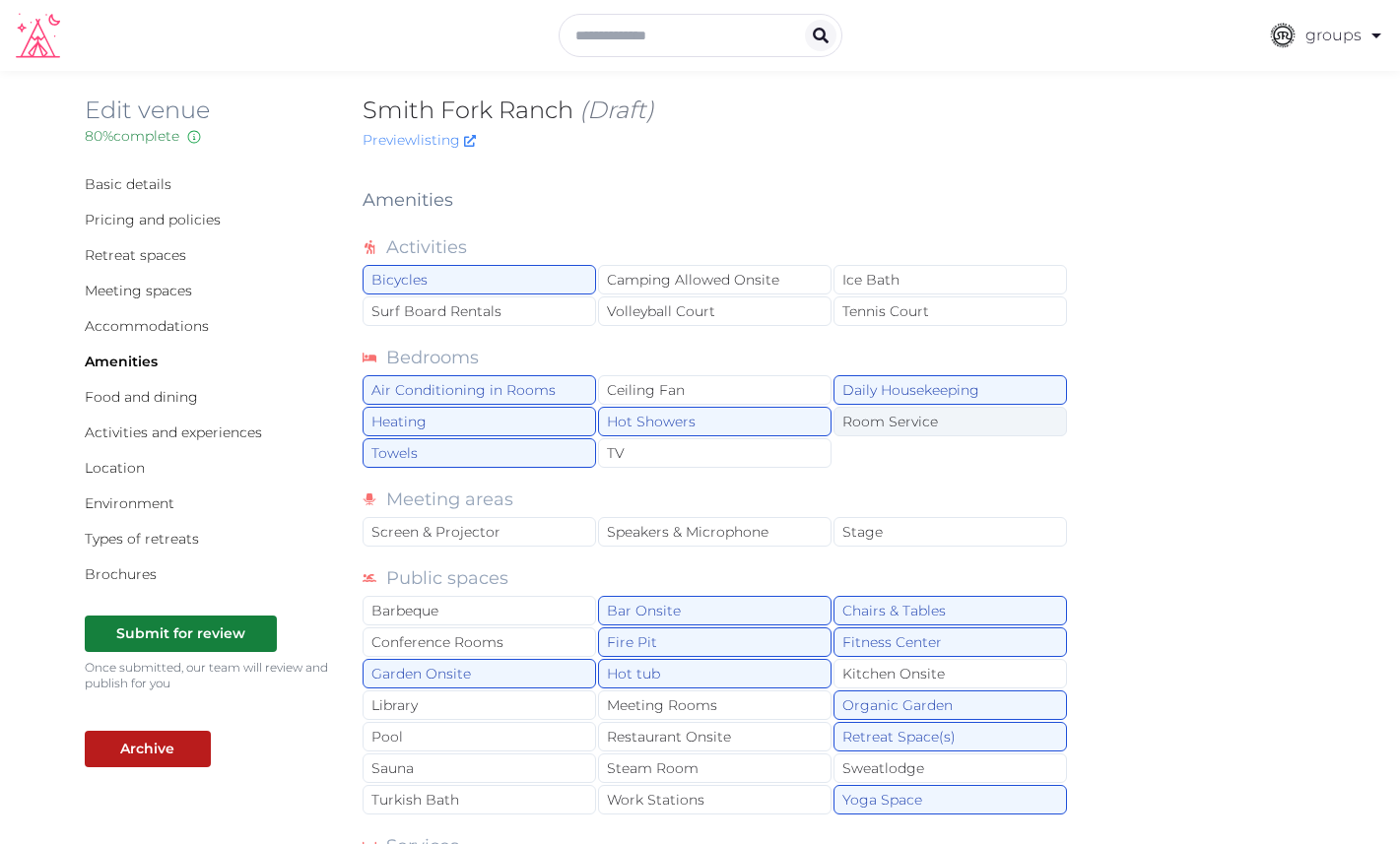 click on "Room Service" at bounding box center (950, 422) 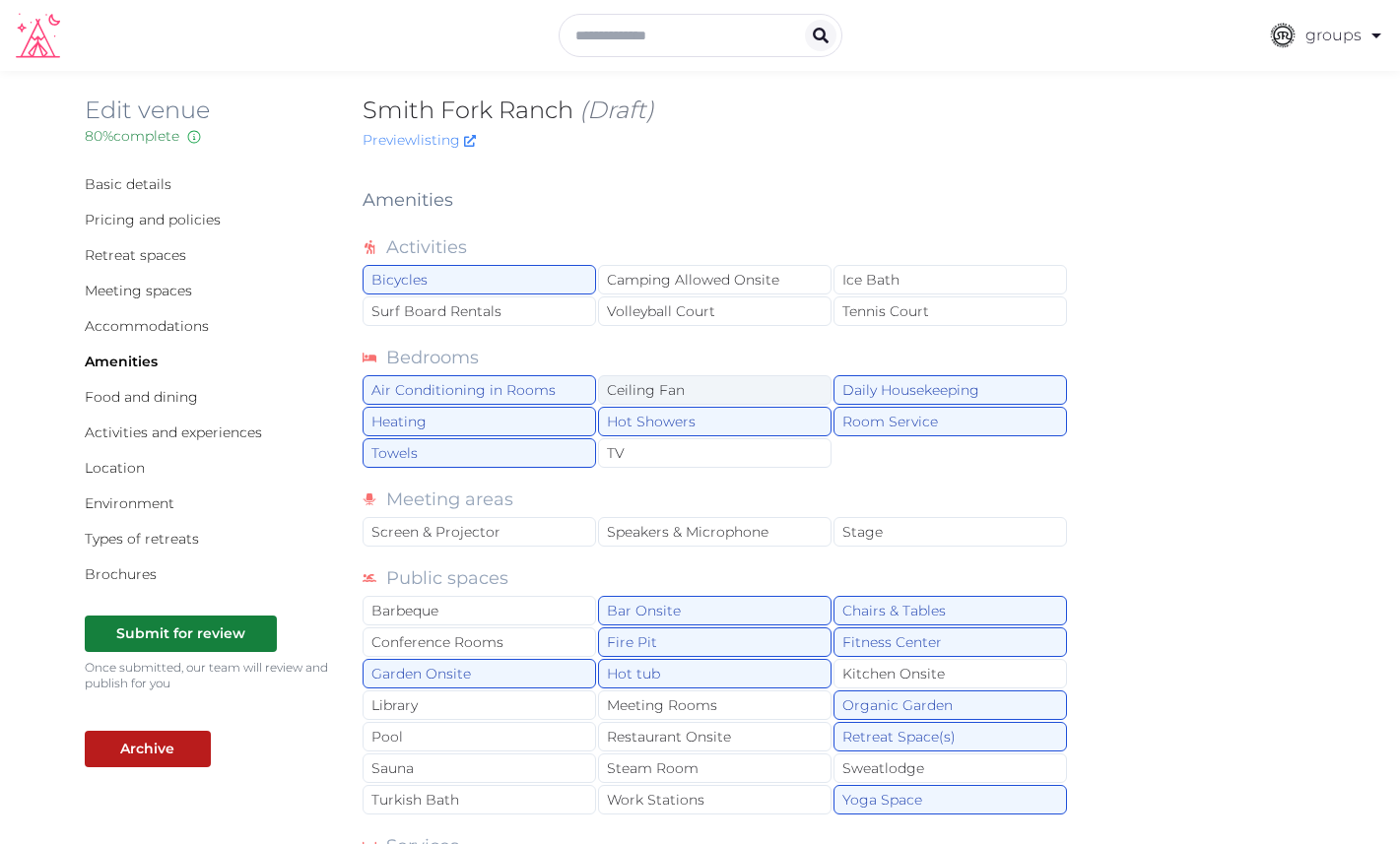 click on "Ceiling Fan" at bounding box center [714, 390] 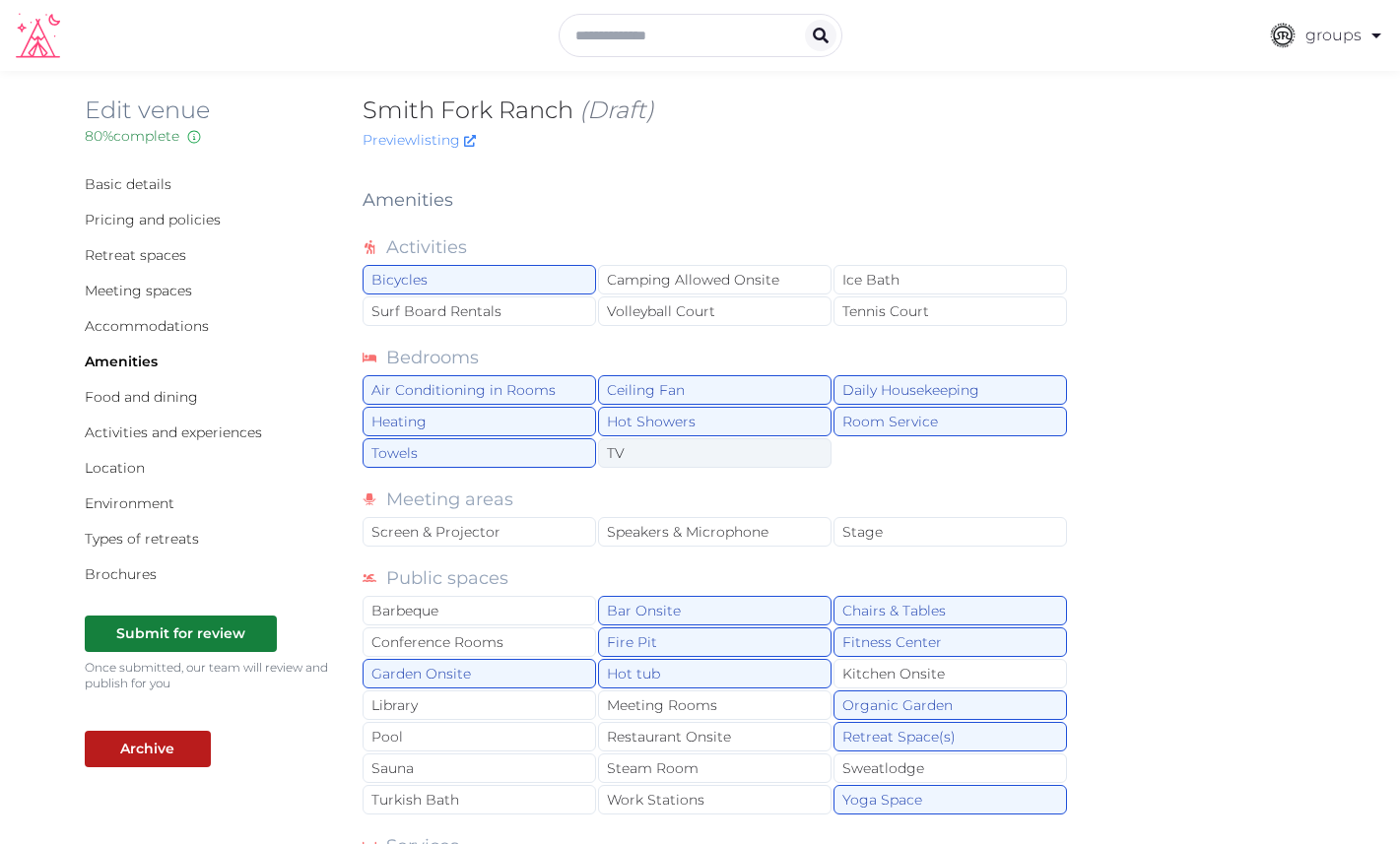 click on "TV" at bounding box center [714, 453] 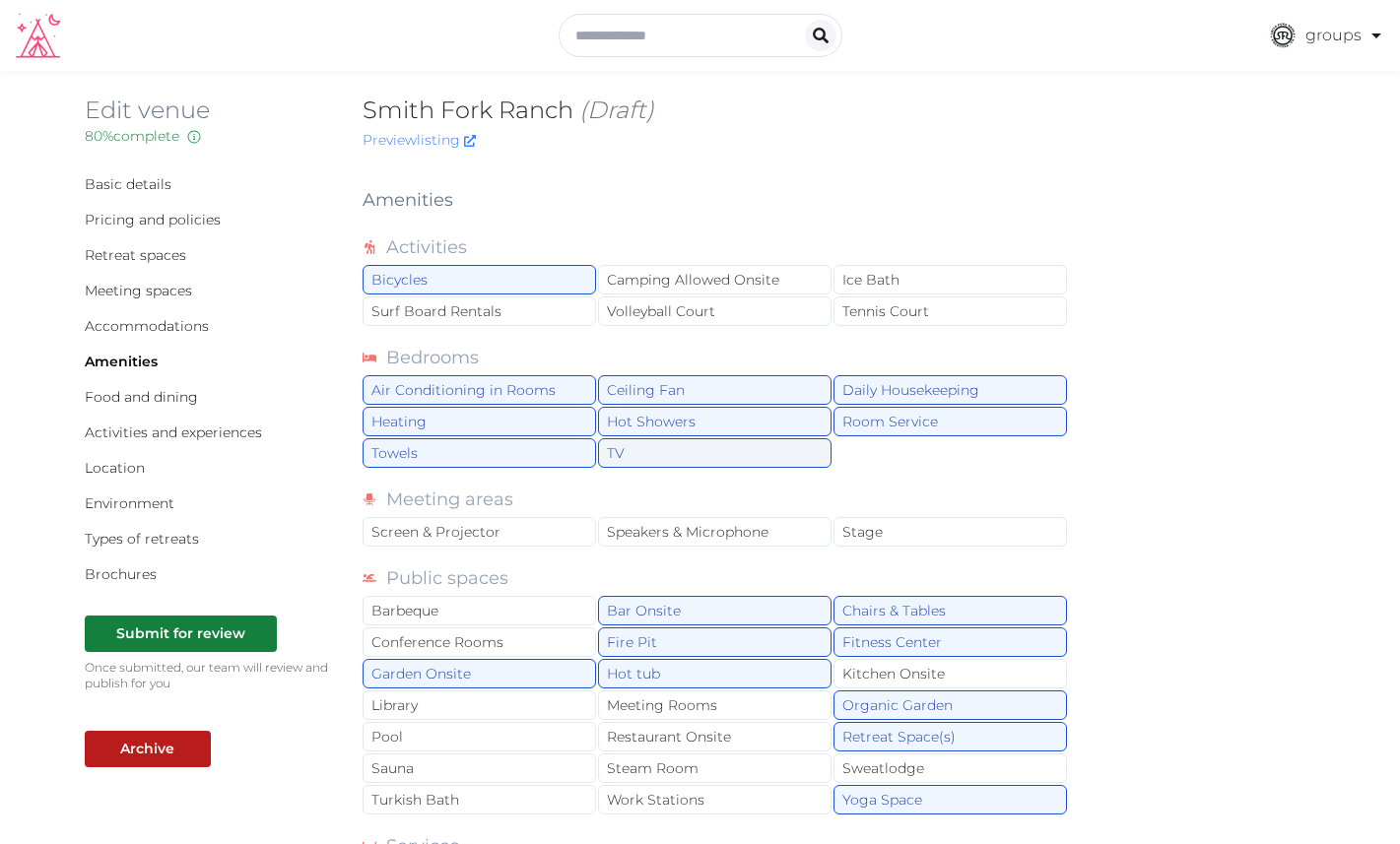click on "TV" at bounding box center [714, 453] 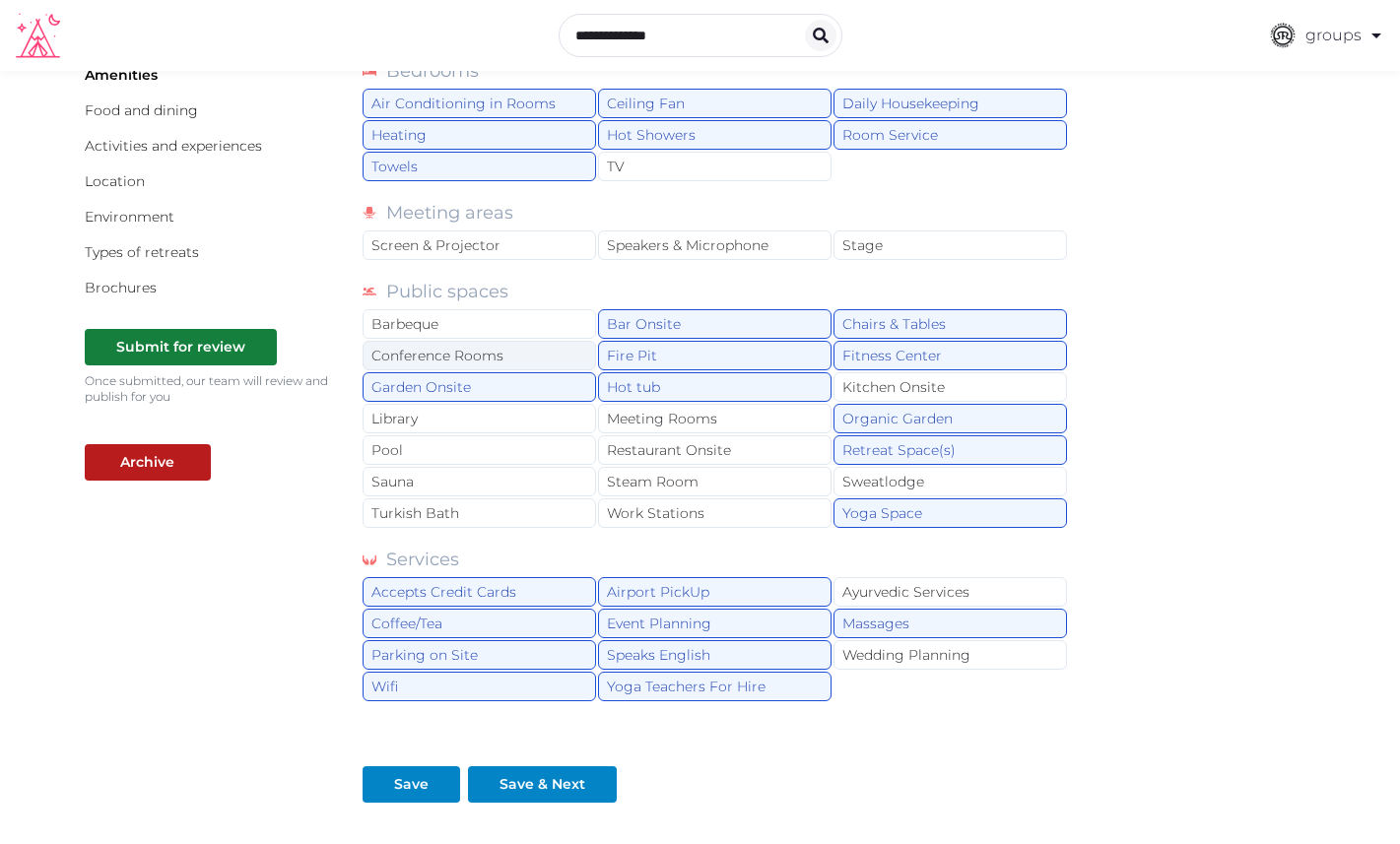 scroll, scrollTop: 290, scrollLeft: 0, axis: vertical 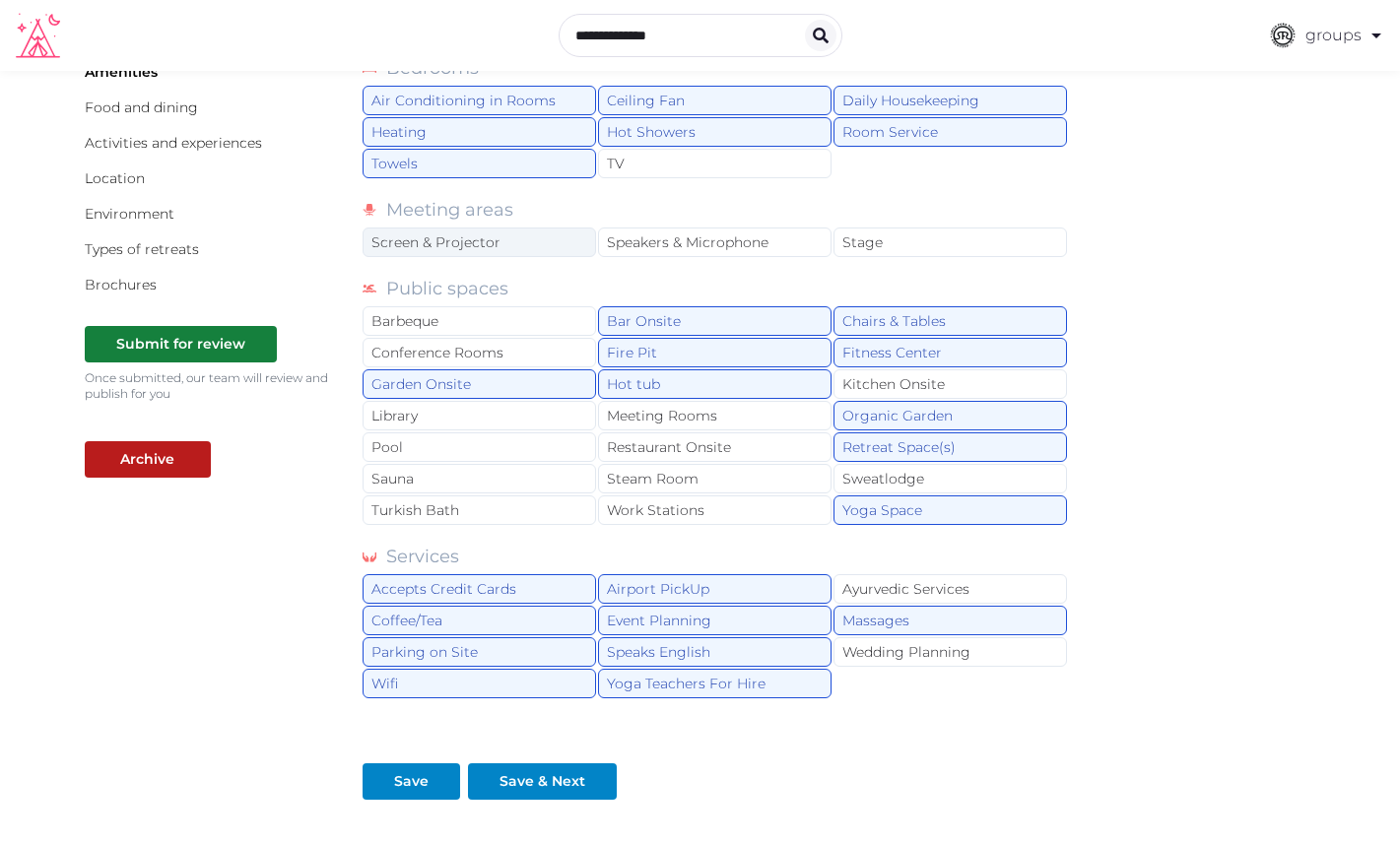 click on "Screen & Projector" at bounding box center (479, 242) 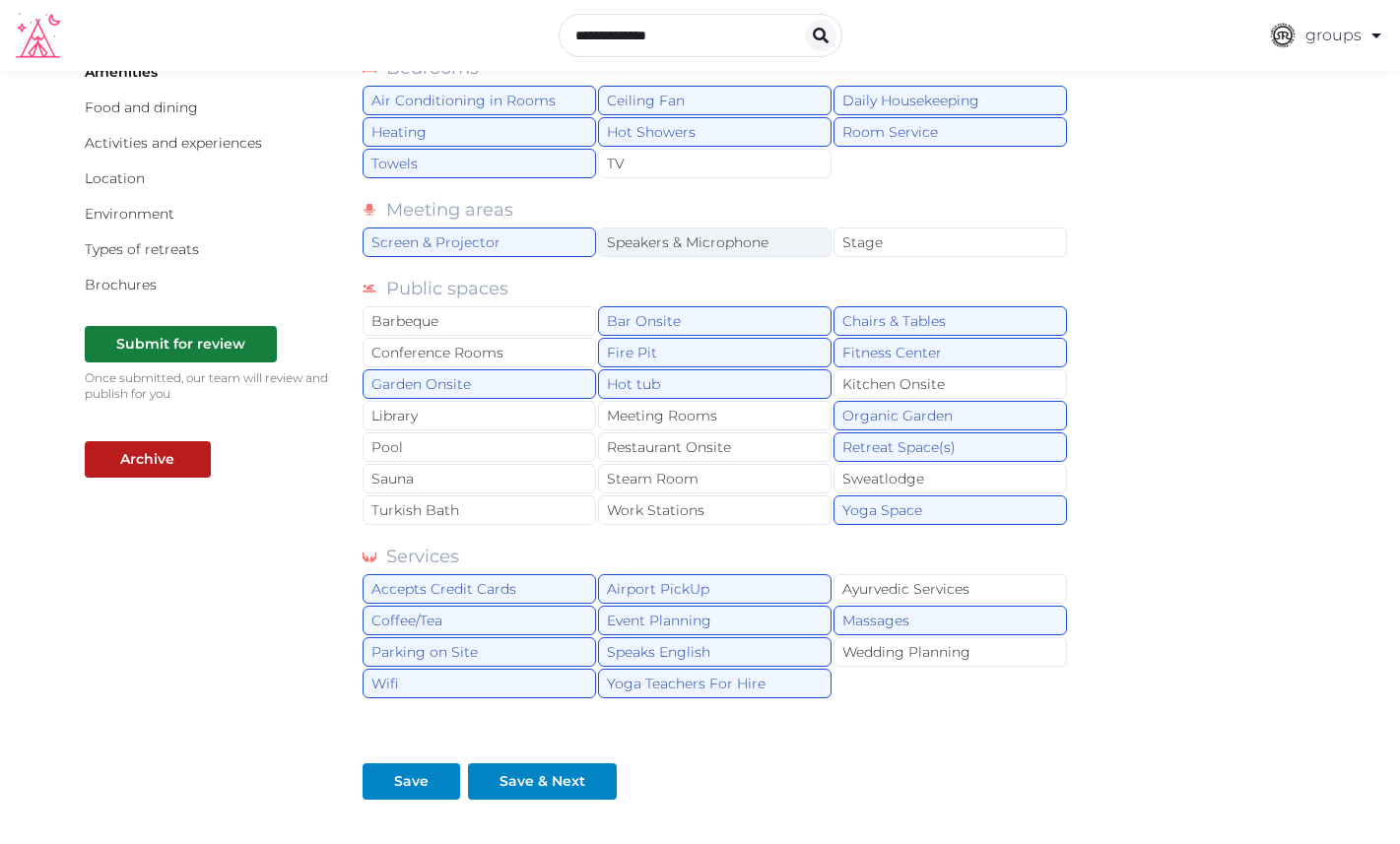 click on "Speakers & Microphone" at bounding box center [714, 242] 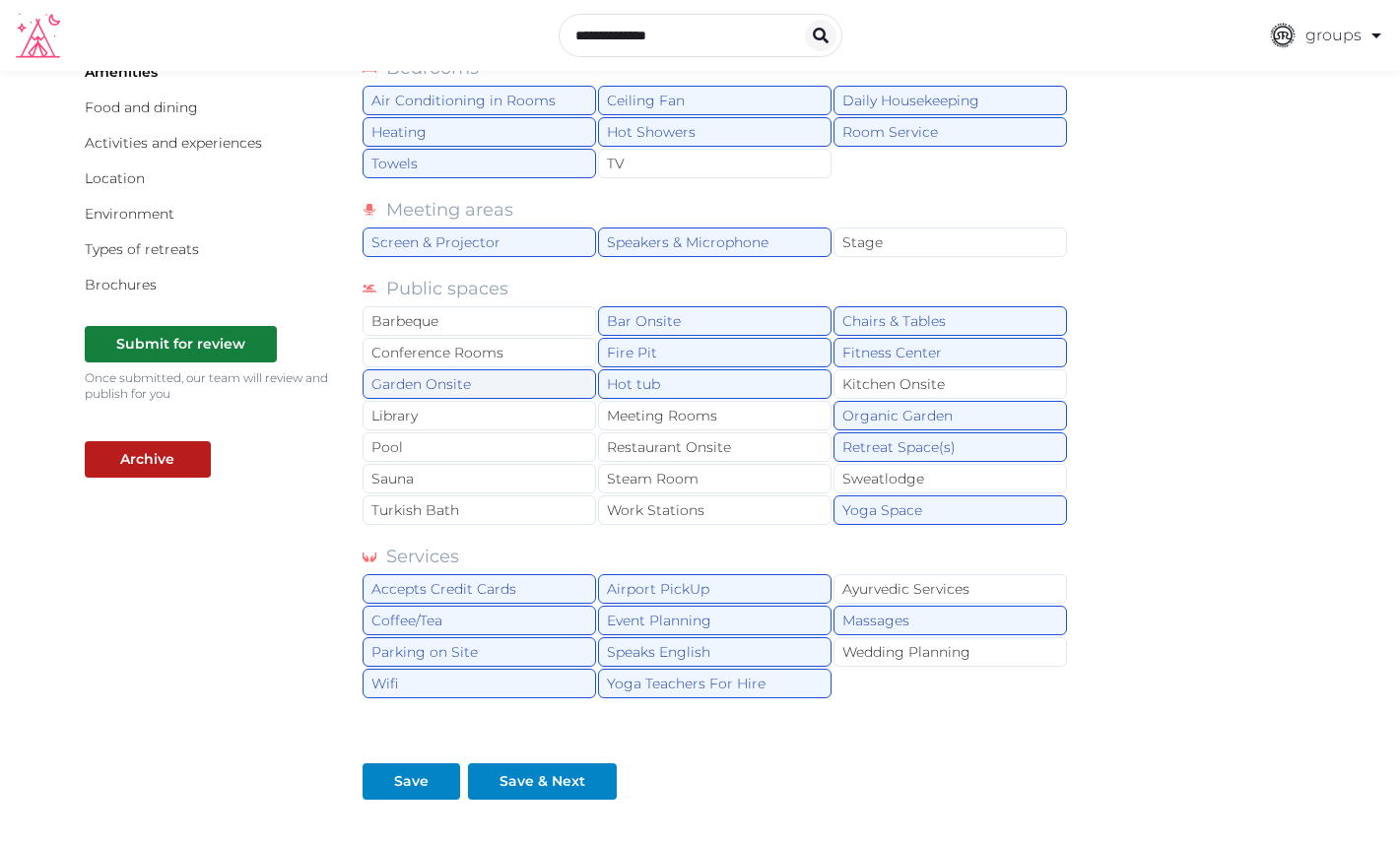 scroll, scrollTop: 273, scrollLeft: 0, axis: vertical 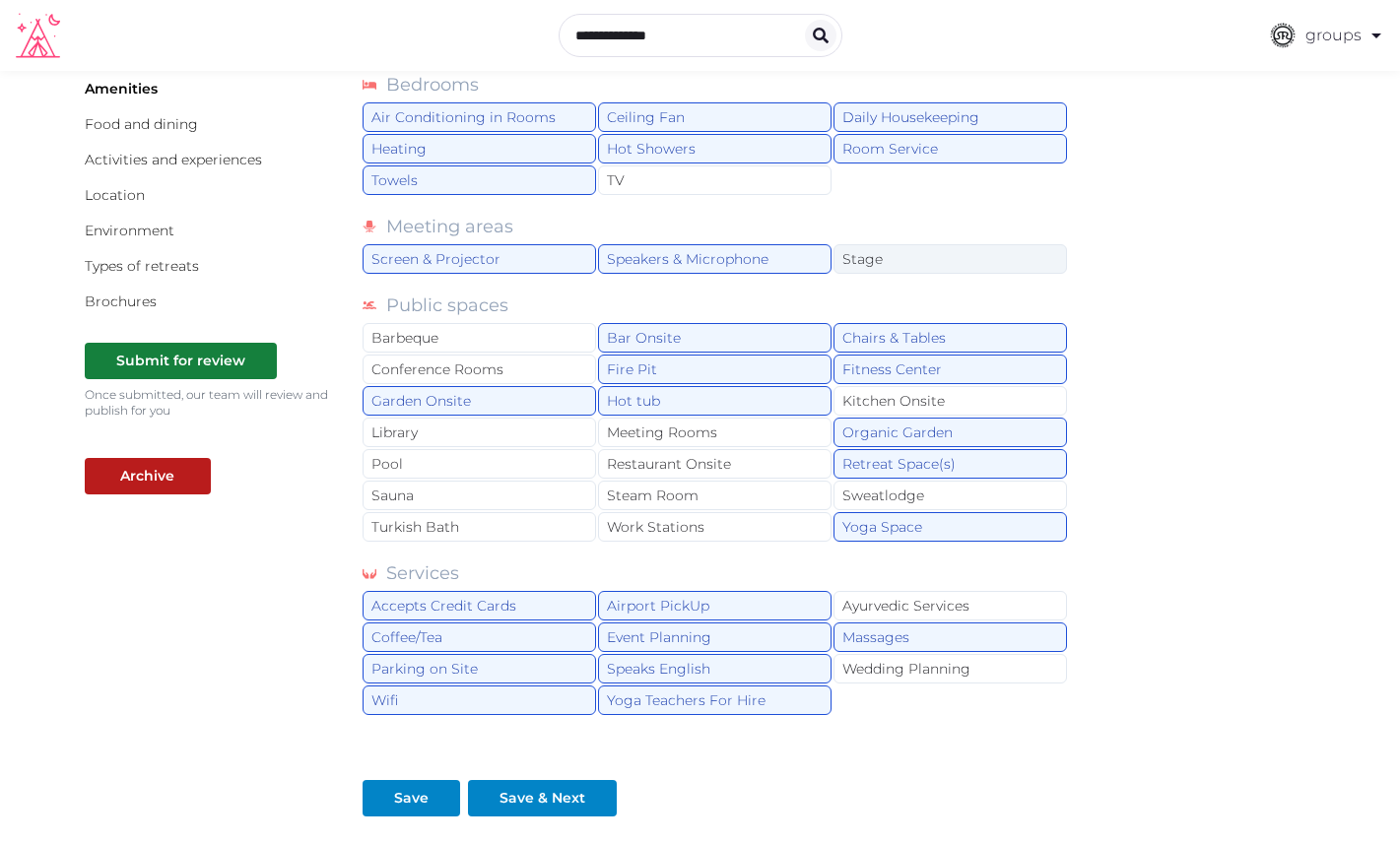 click on "Stage" at bounding box center [950, 259] 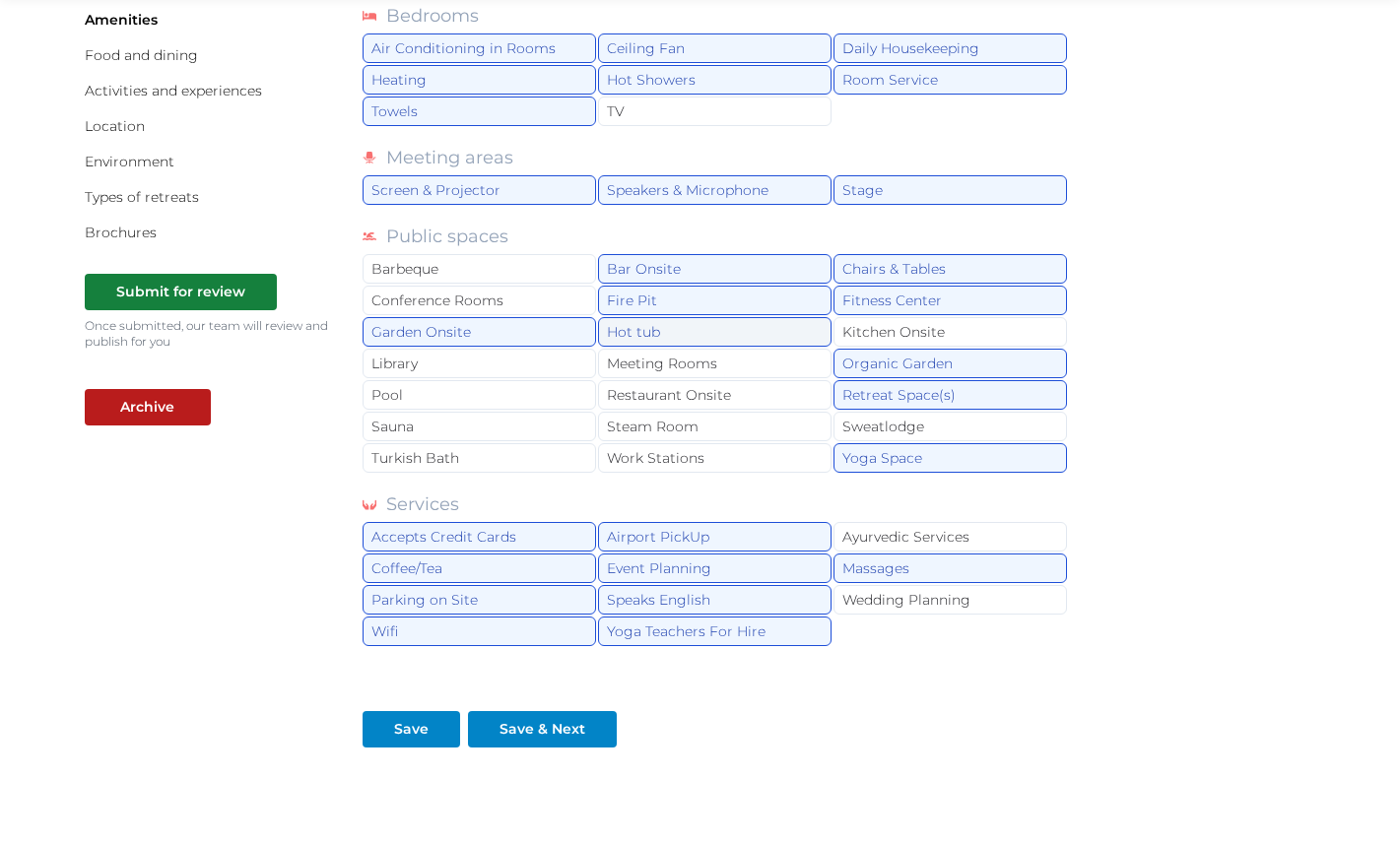 scroll, scrollTop: 346, scrollLeft: 0, axis: vertical 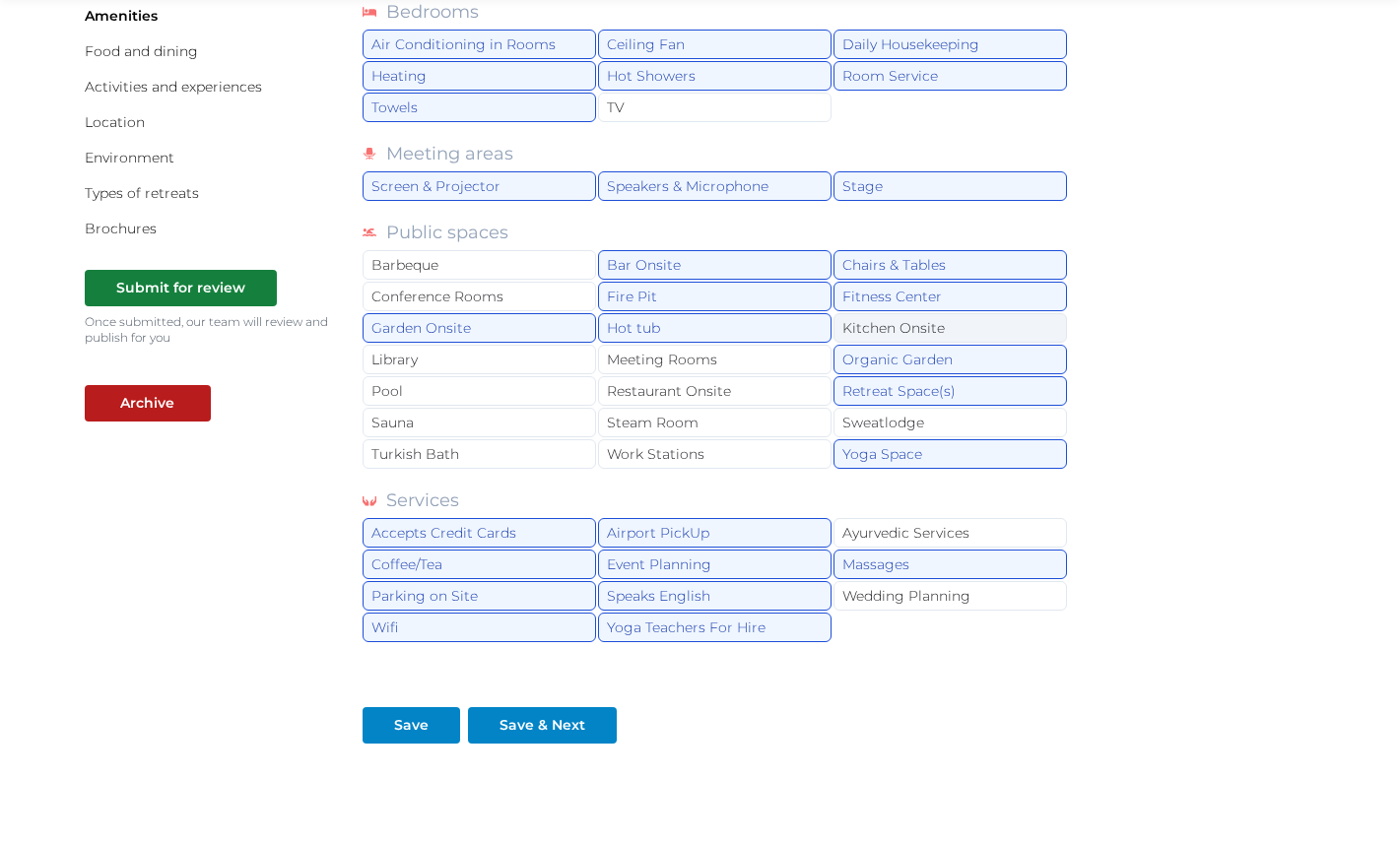 click on "Kitchen Onsite" at bounding box center [950, 328] 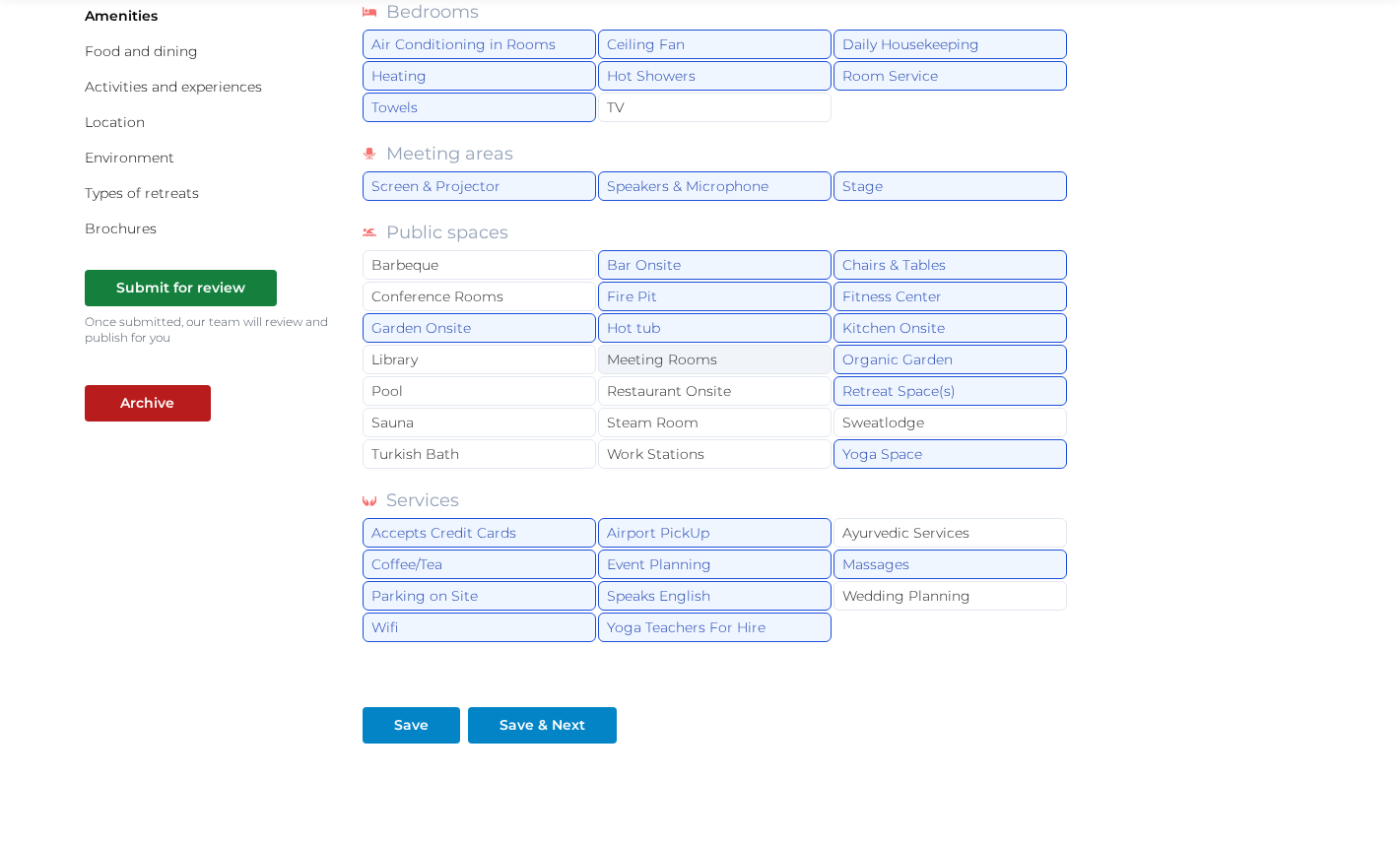 click on "Meeting Rooms" at bounding box center (714, 359) 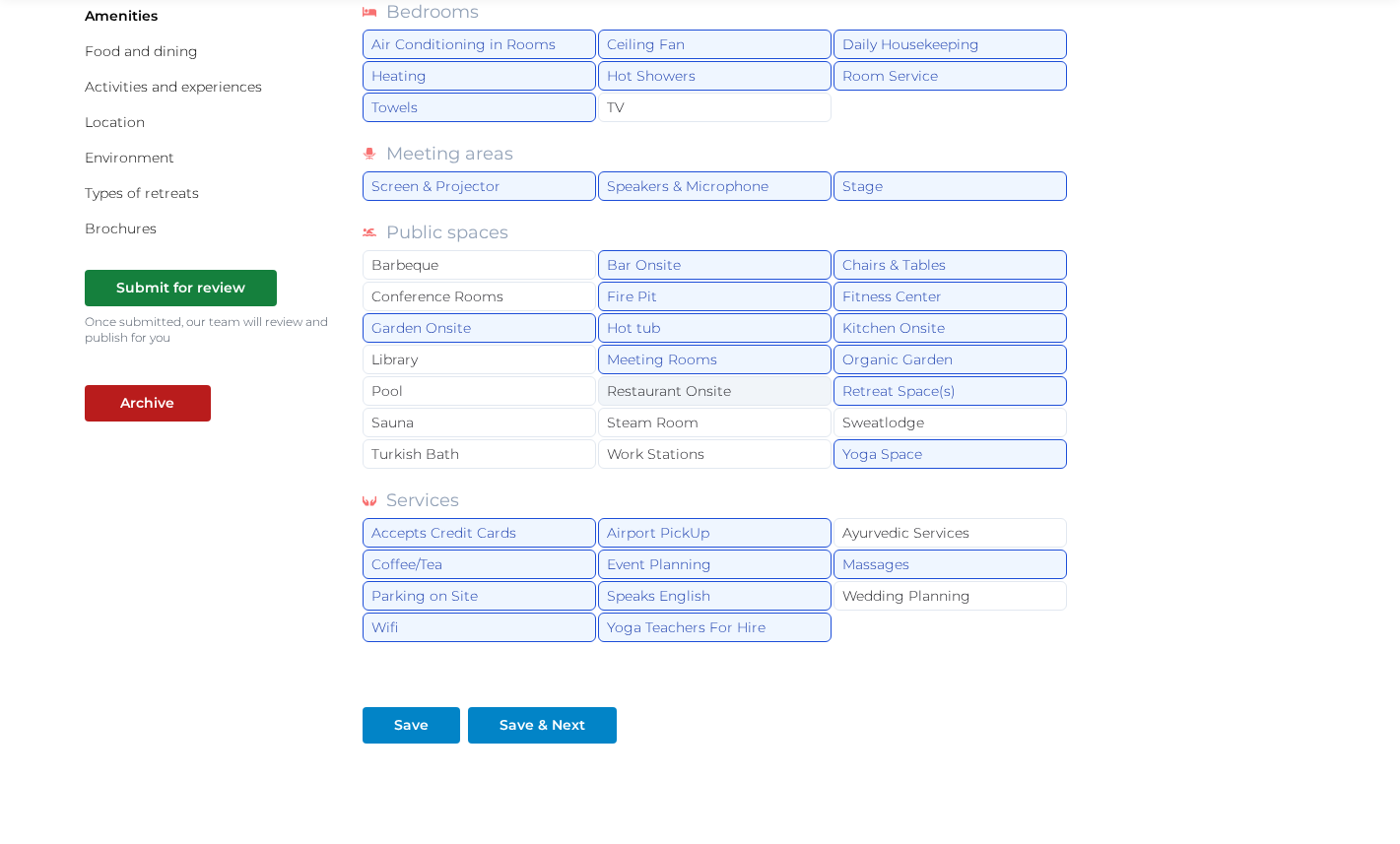 click on "Restaurant Onsite" at bounding box center (714, 391) 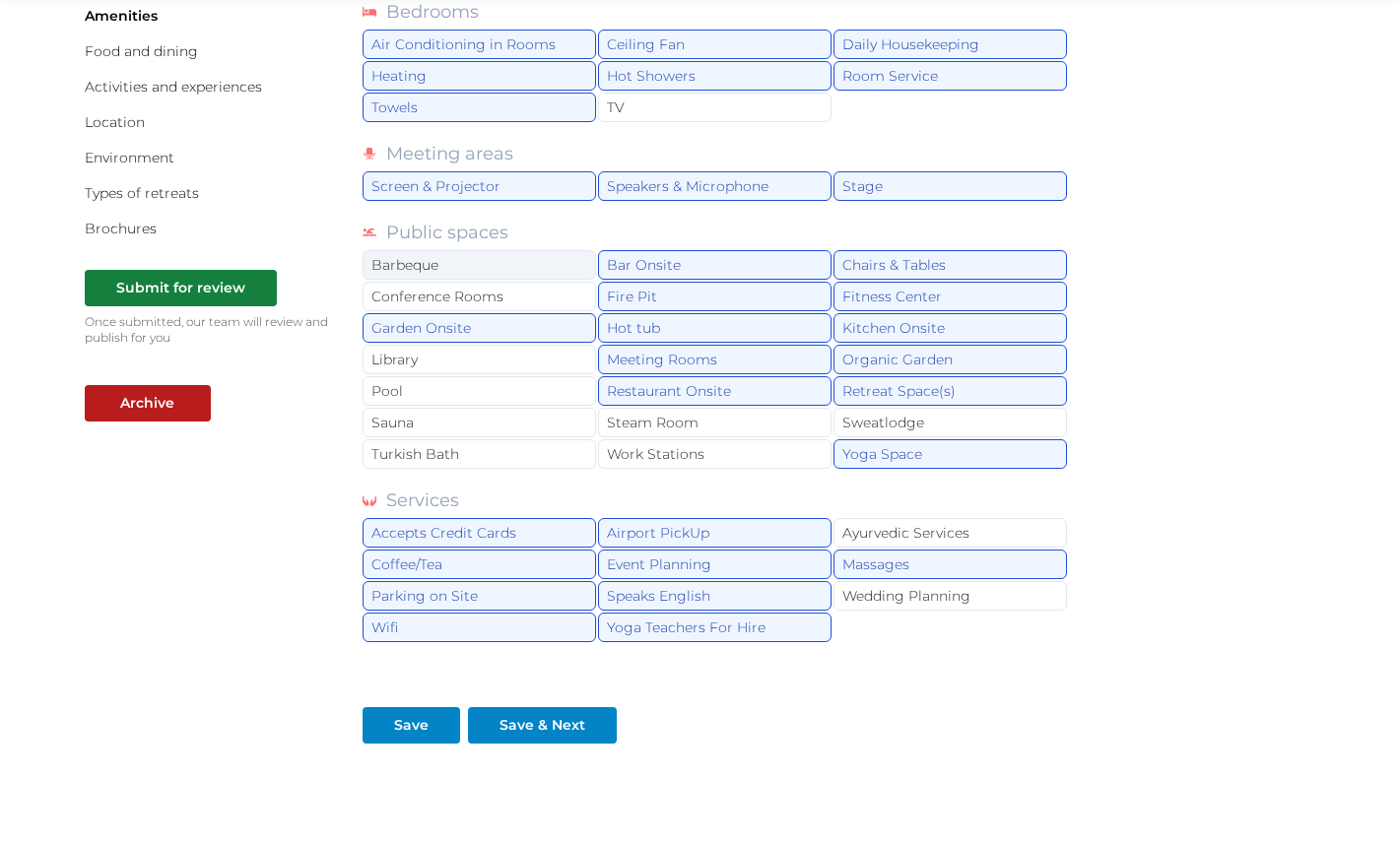 click on "Barbeque" at bounding box center (479, 265) 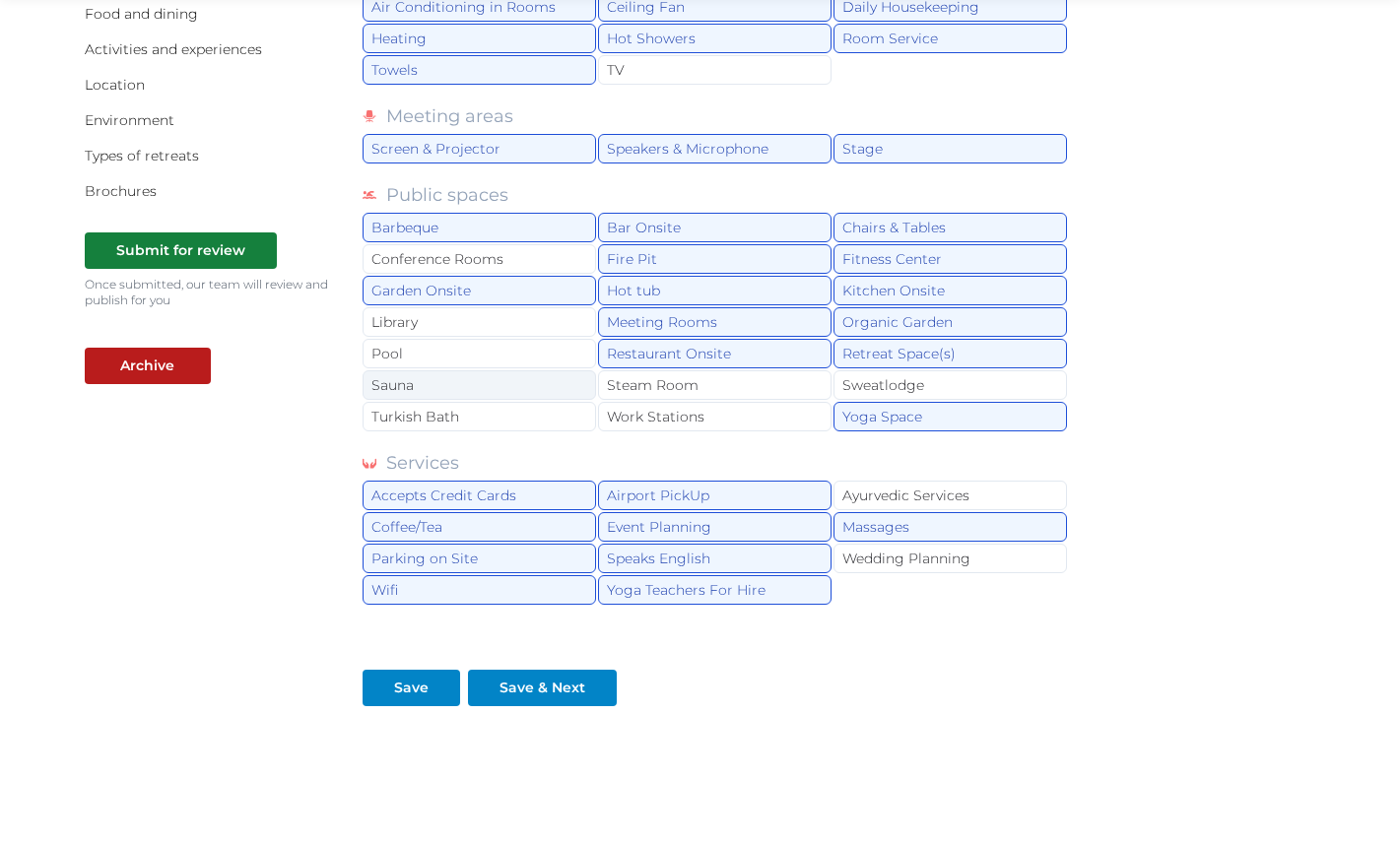 scroll, scrollTop: 434, scrollLeft: 0, axis: vertical 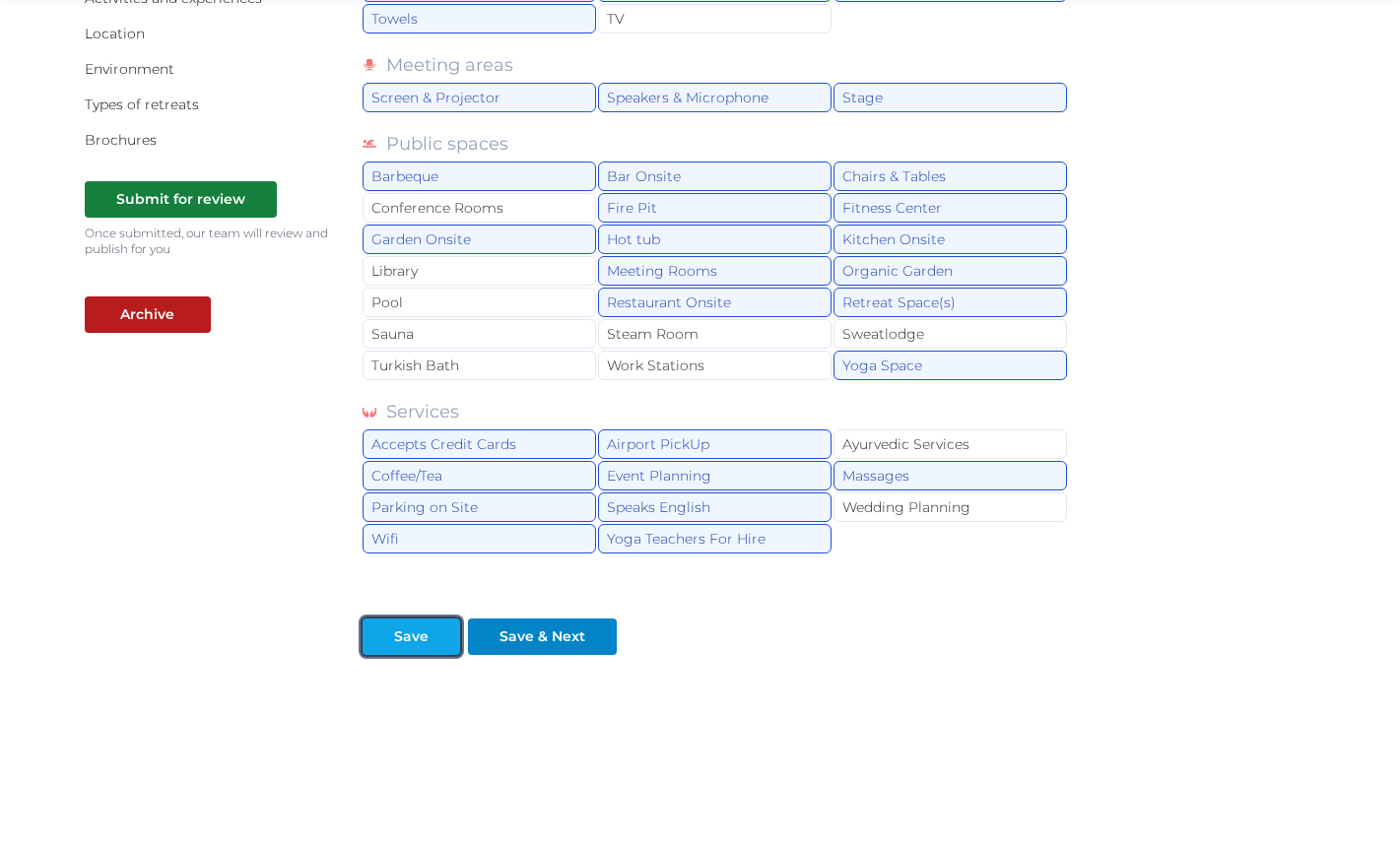 click at bounding box center (444, 636) 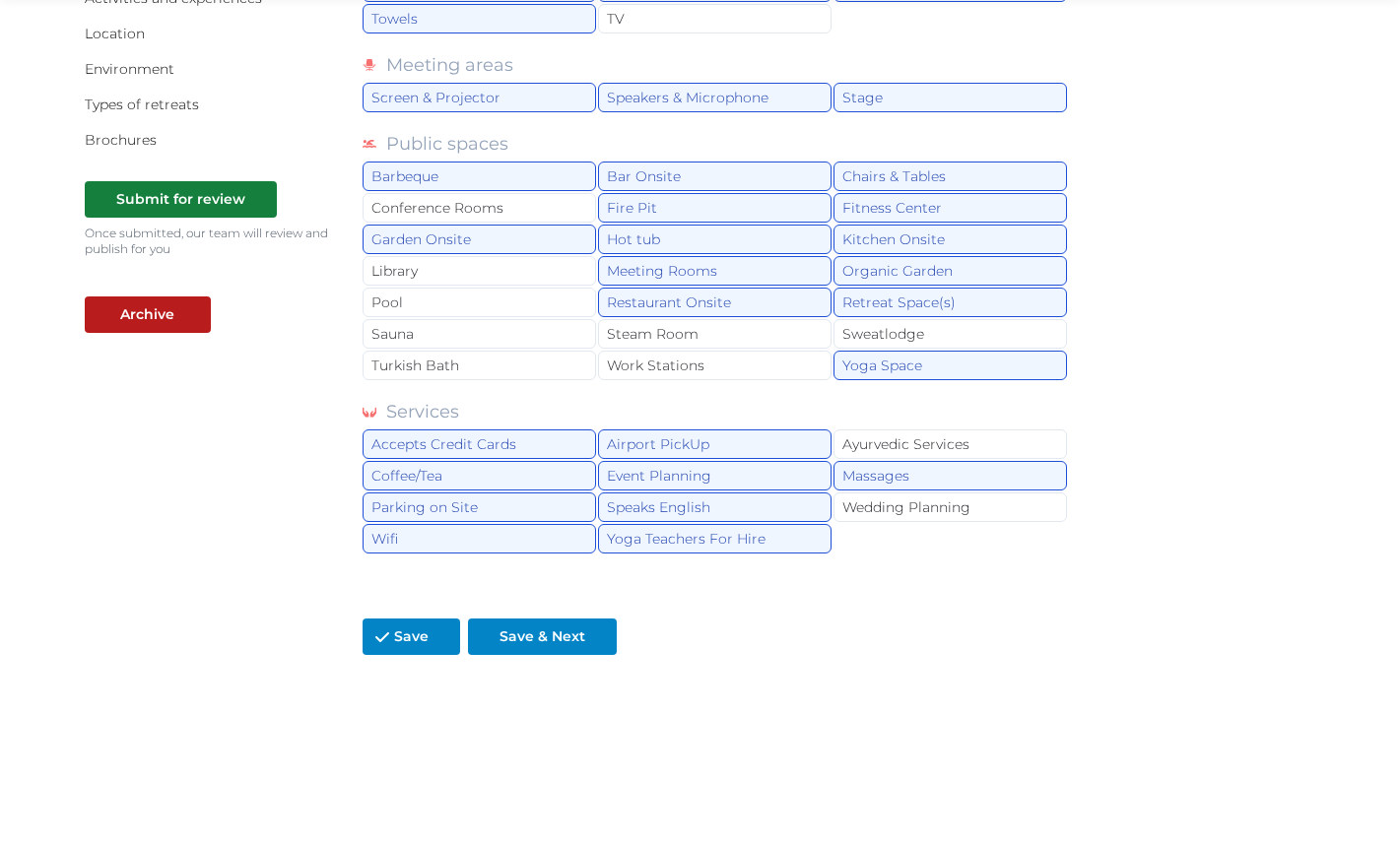 scroll, scrollTop: 0, scrollLeft: 0, axis: both 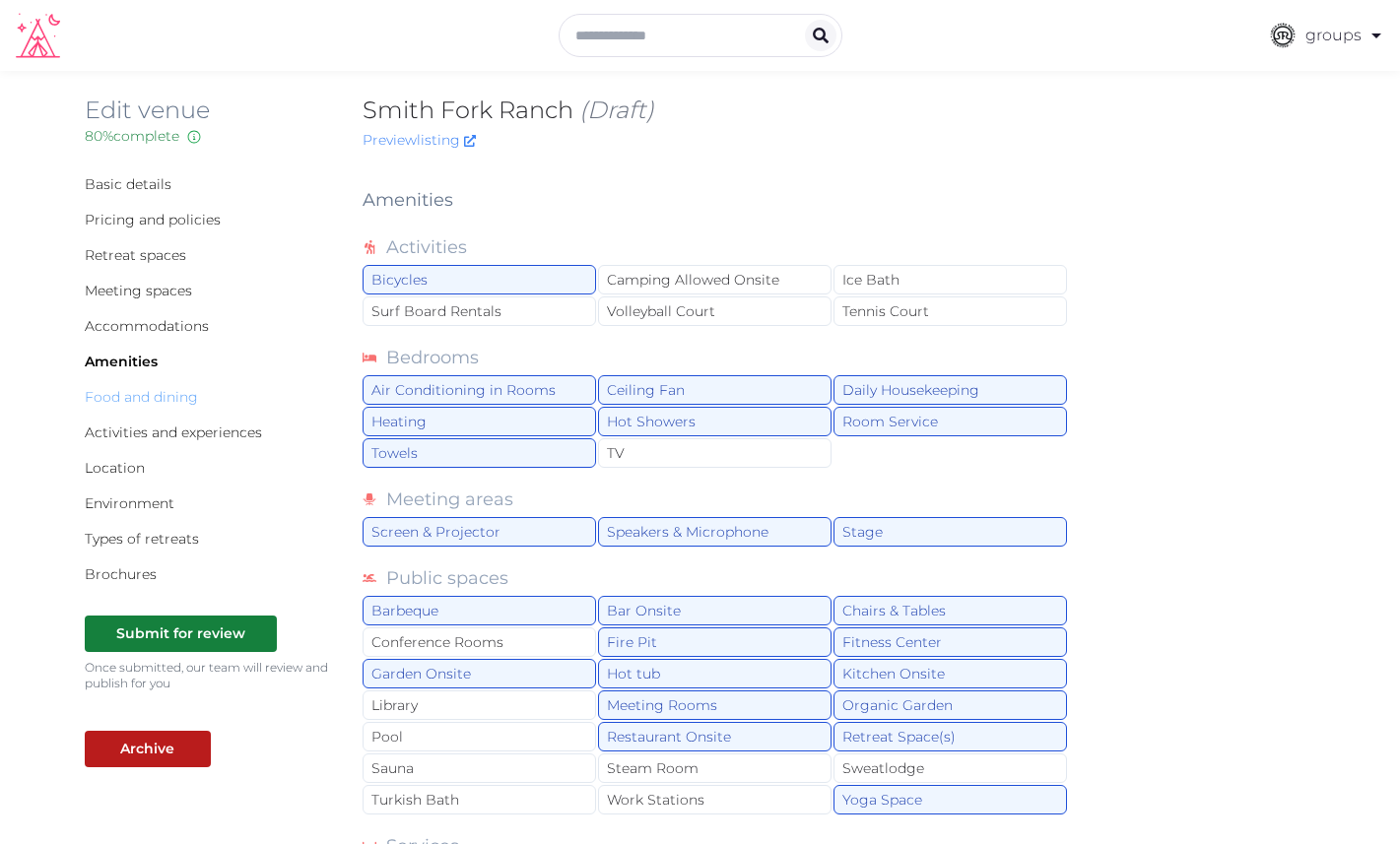click on "Food and dining" at bounding box center [141, 397] 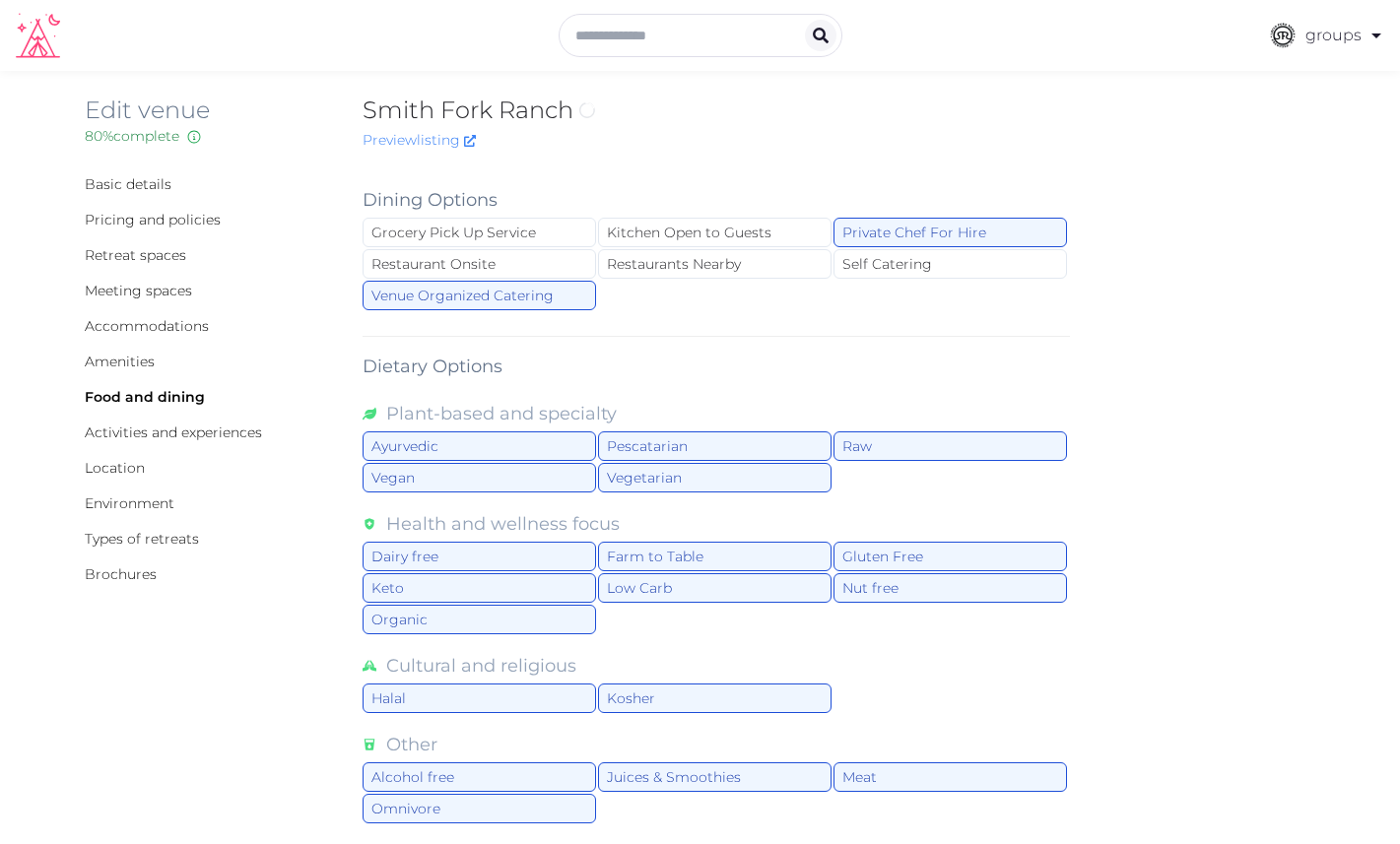 scroll, scrollTop: 0, scrollLeft: 0, axis: both 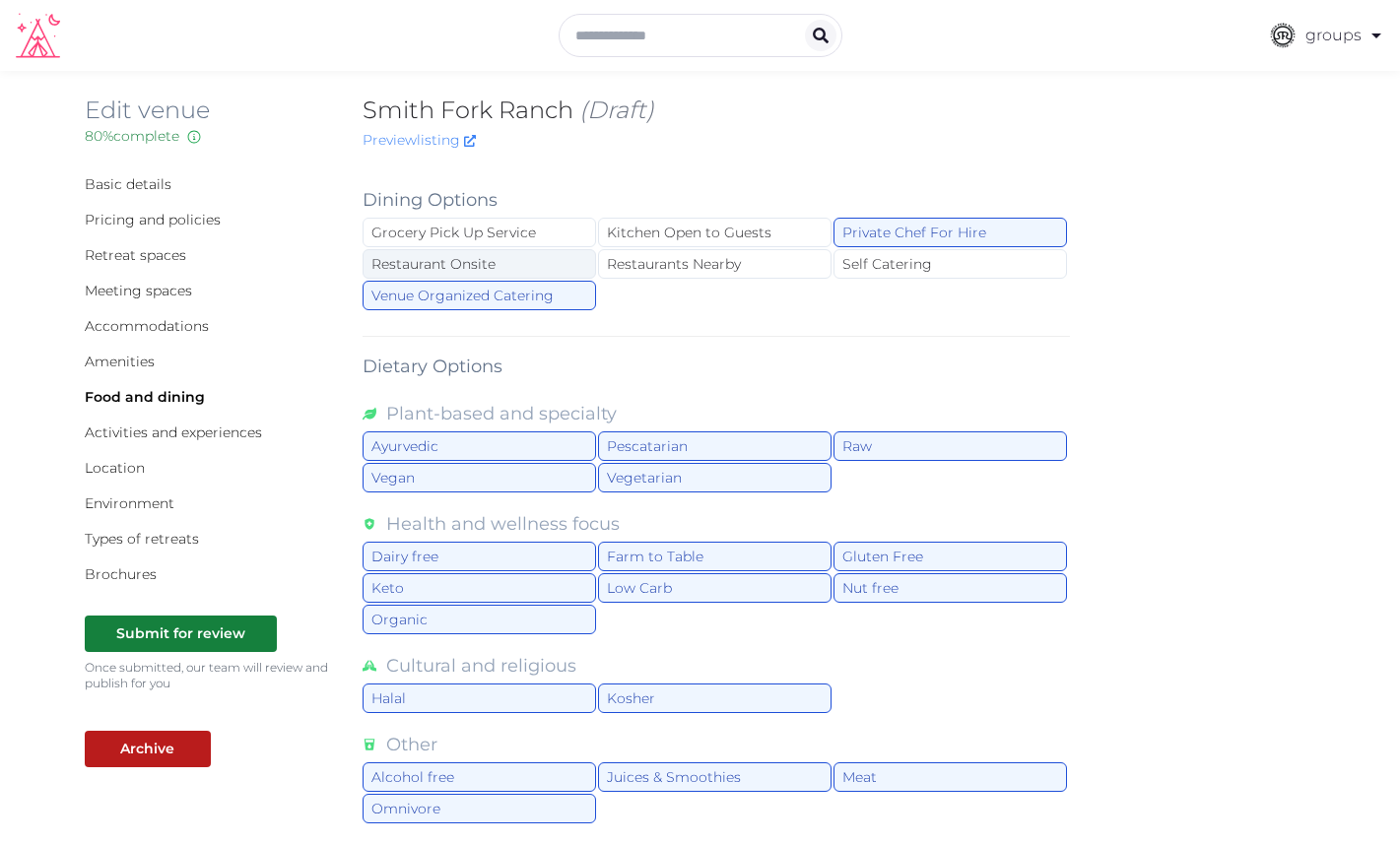 click on "Restaurant Onsite" at bounding box center [479, 264] 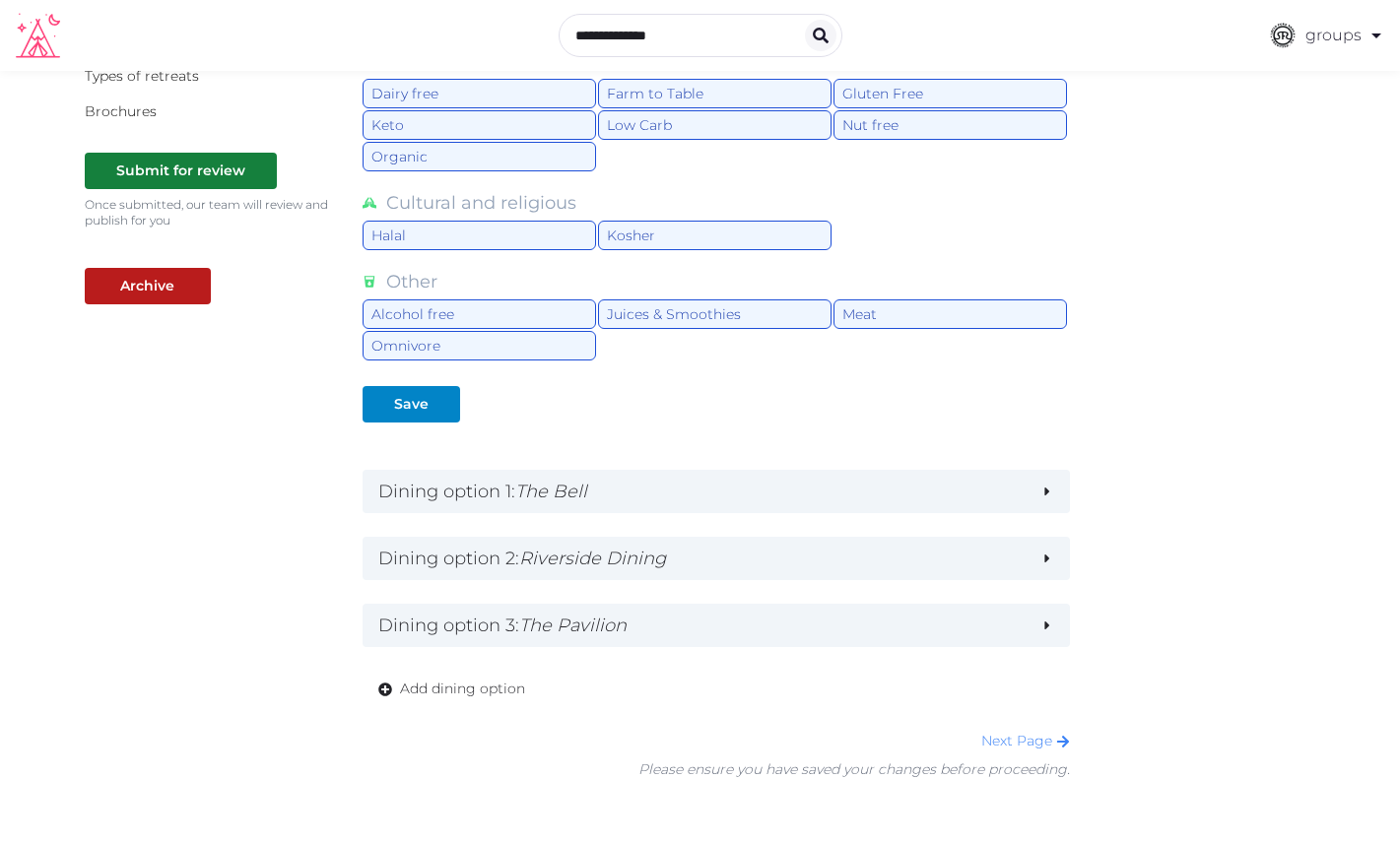 scroll, scrollTop: 475, scrollLeft: 0, axis: vertical 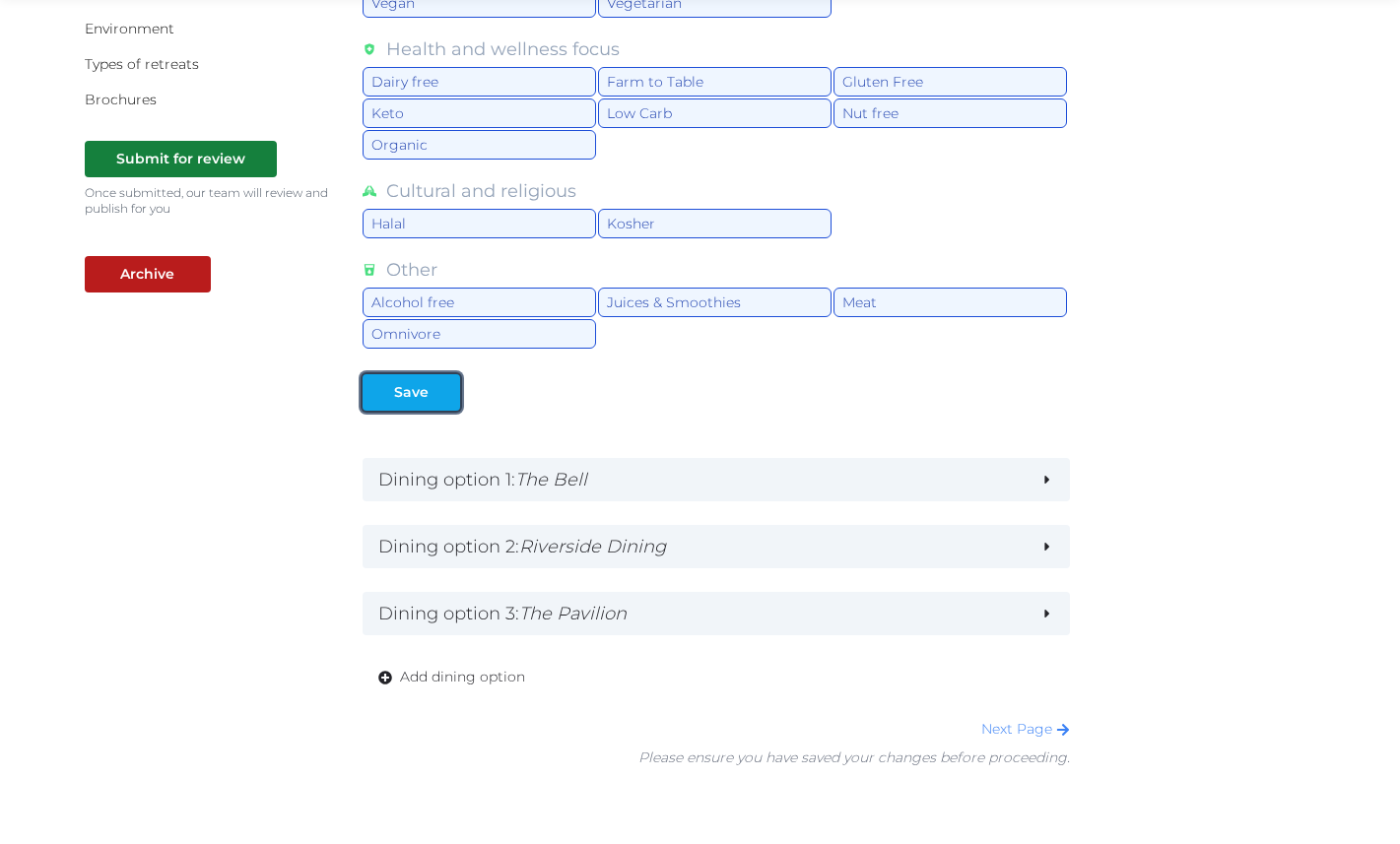 click on "Save" at bounding box center (411, 392) 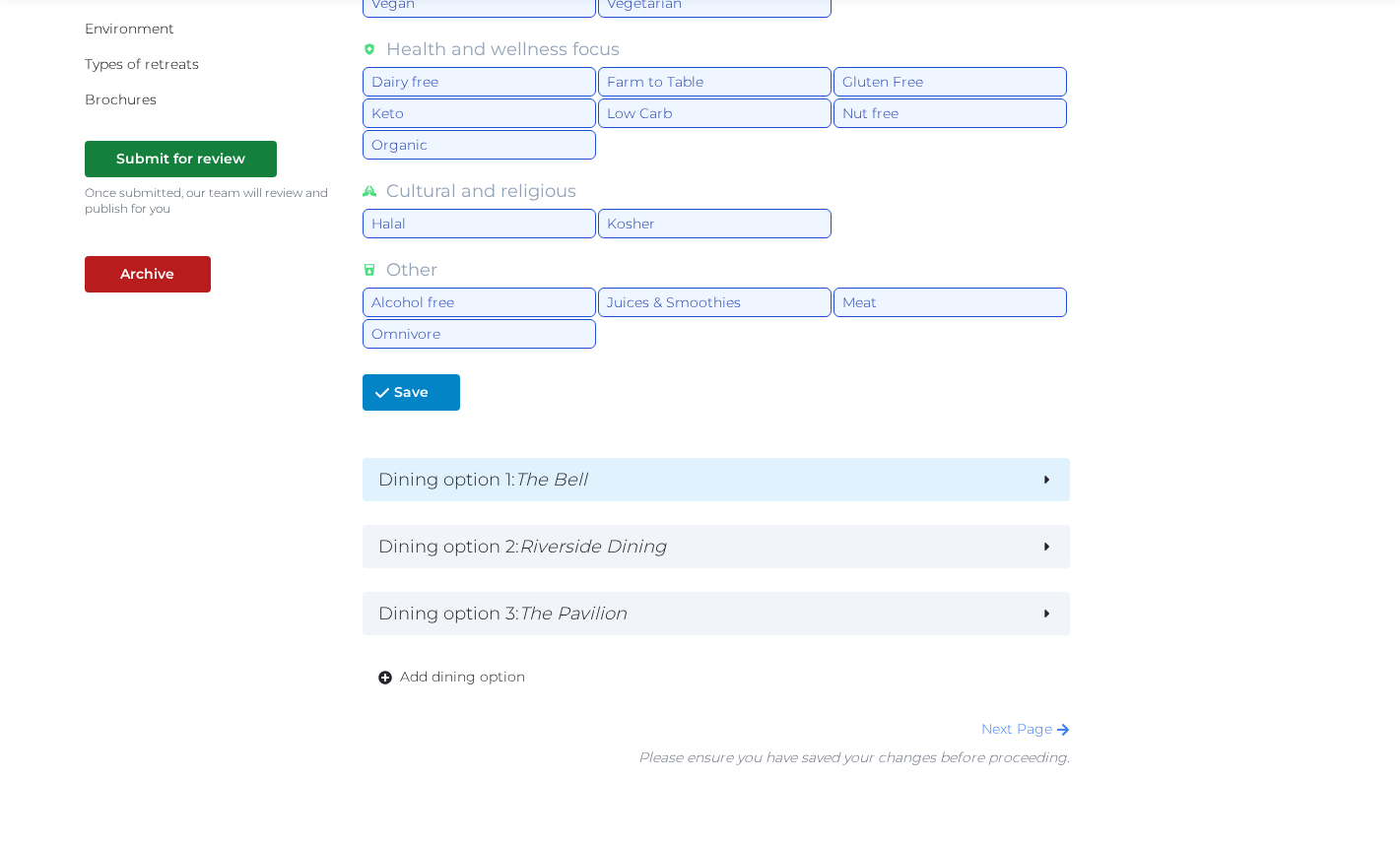 click on "The Bell" at bounding box center (551, 480) 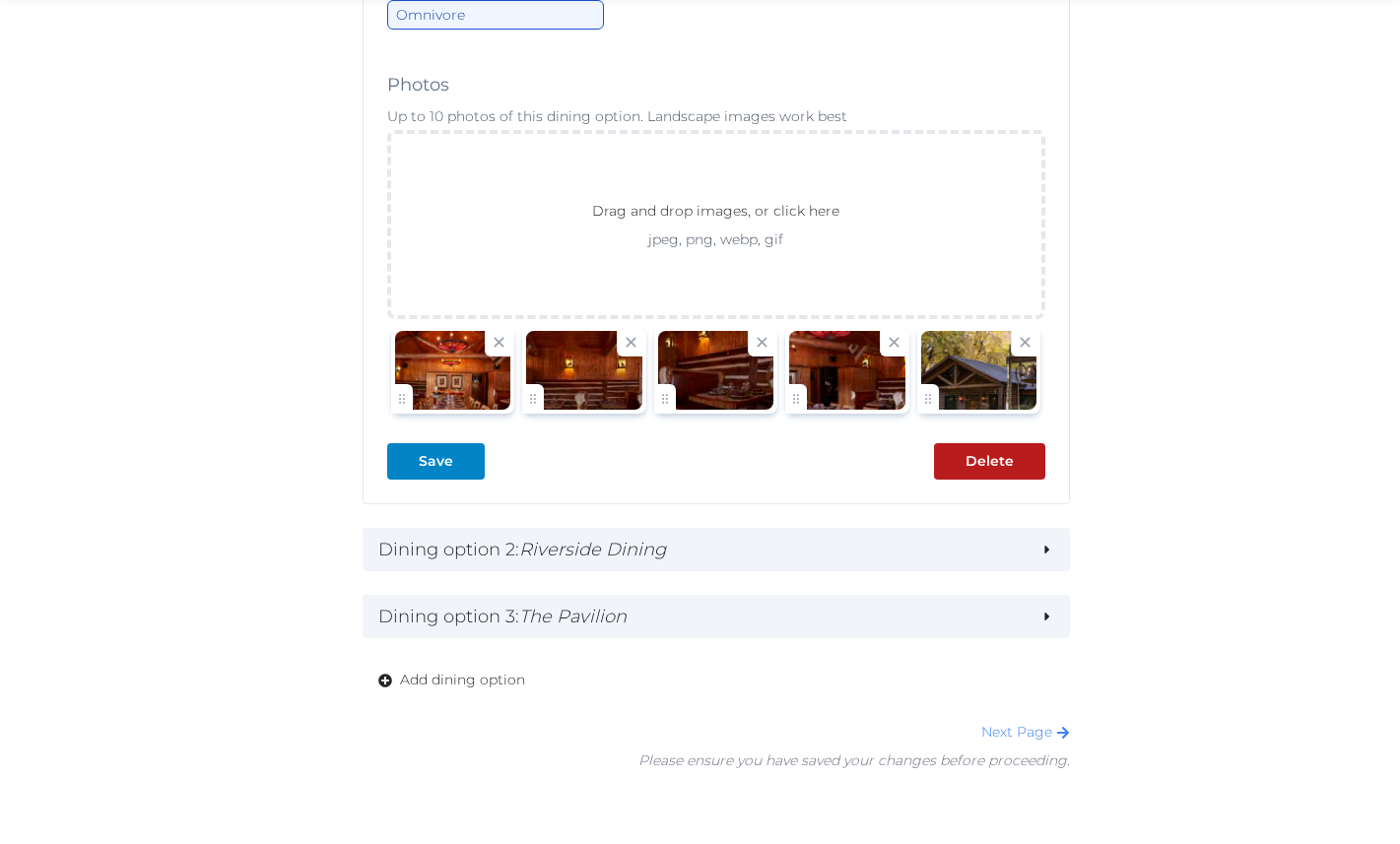 scroll, scrollTop: 2031, scrollLeft: 0, axis: vertical 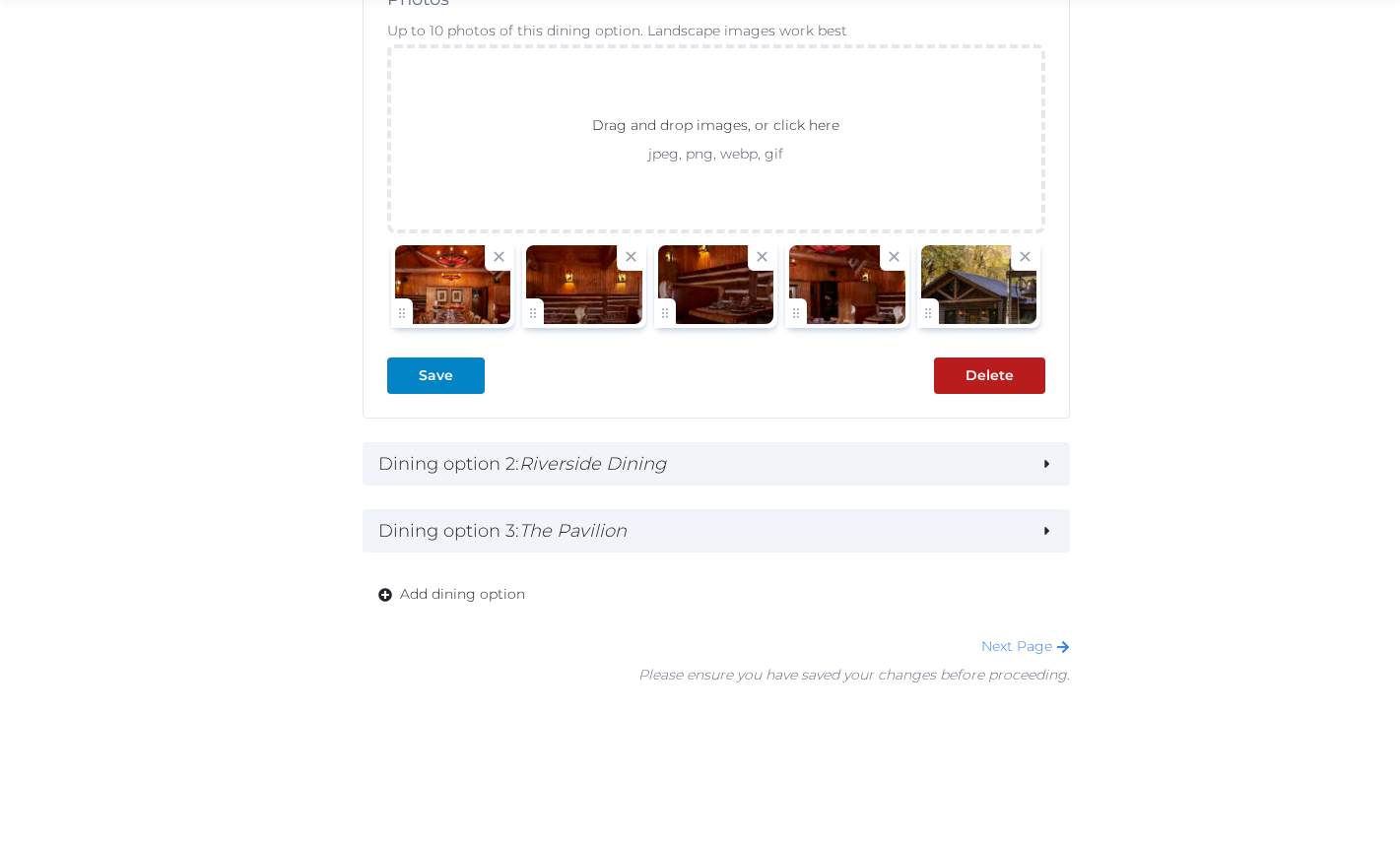 click at bounding box center (584, 285) 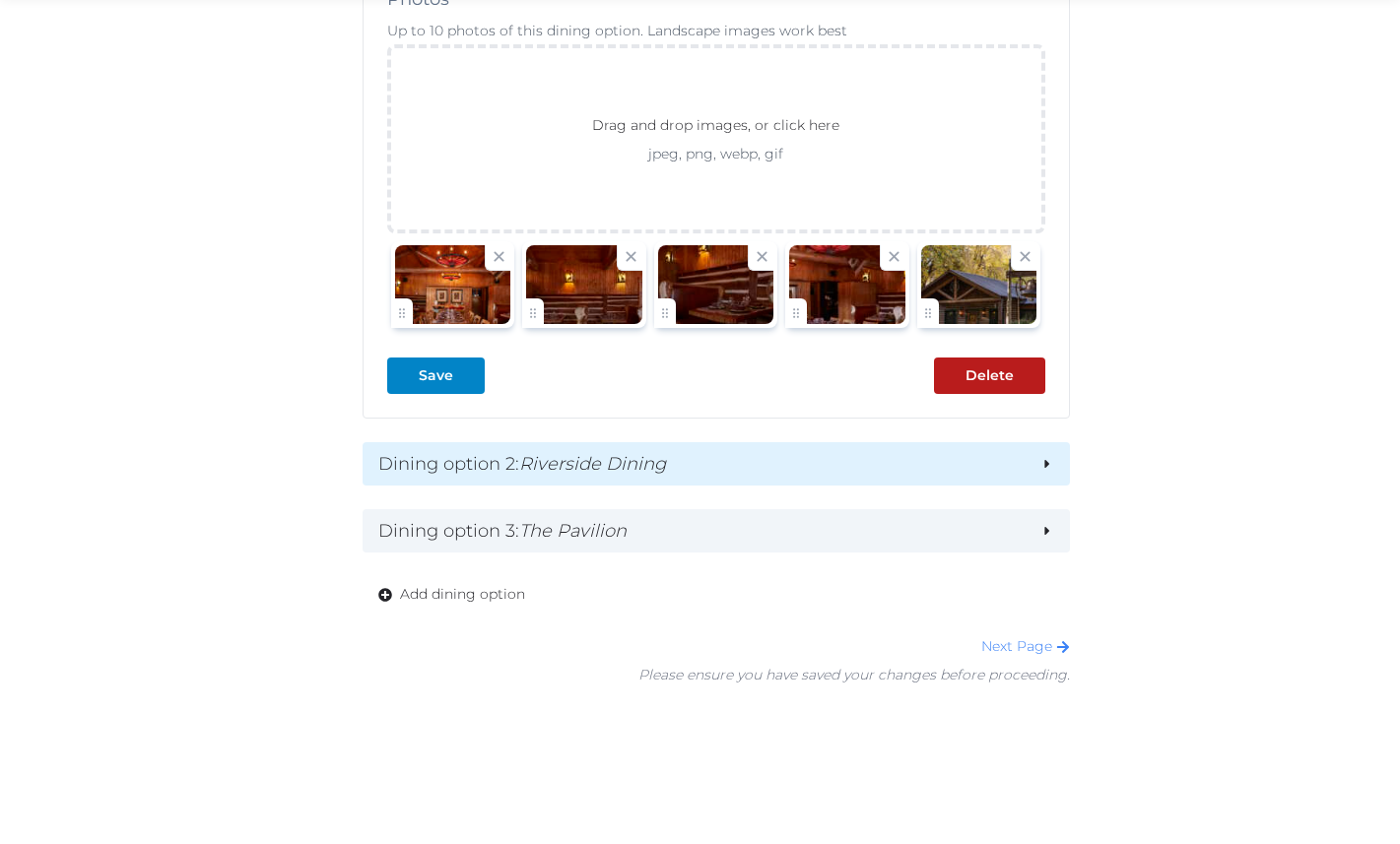 click on "Dining option 2 :  Riverside Dining" at bounding box center (701, 464) 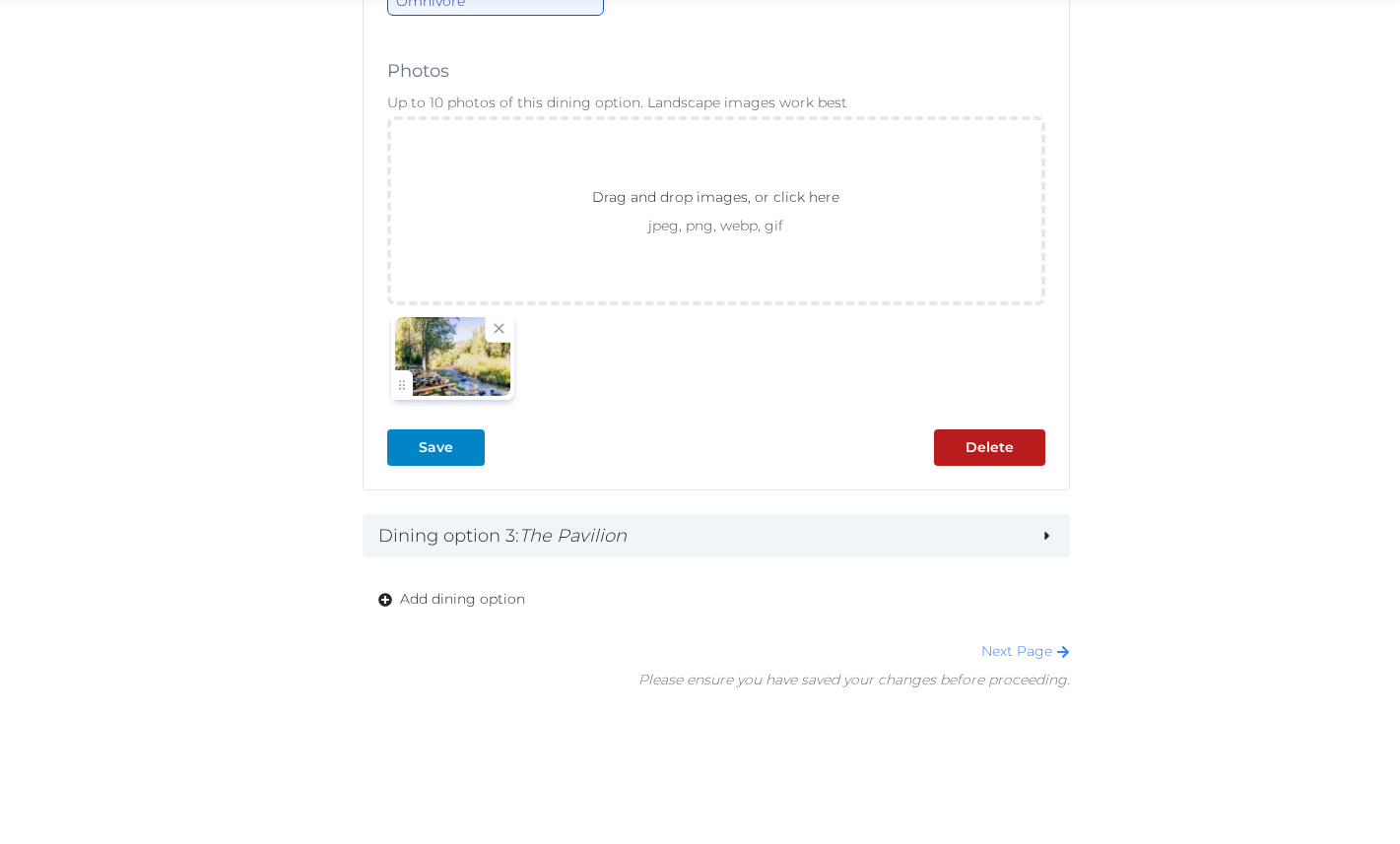 scroll, scrollTop: 3534, scrollLeft: 0, axis: vertical 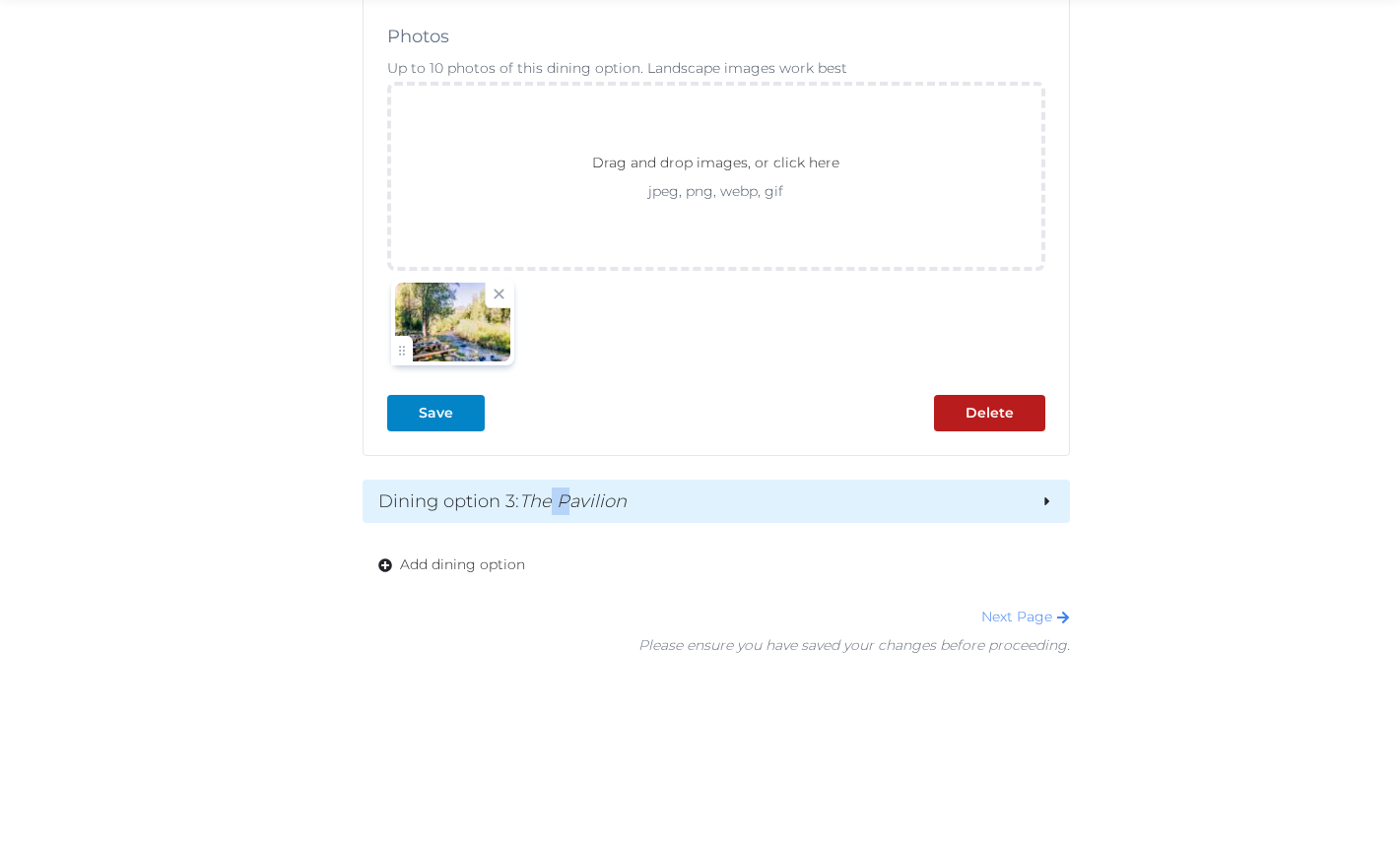 drag, startPoint x: 552, startPoint y: 492, endPoint x: 575, endPoint y: 517, distance: 33.970576 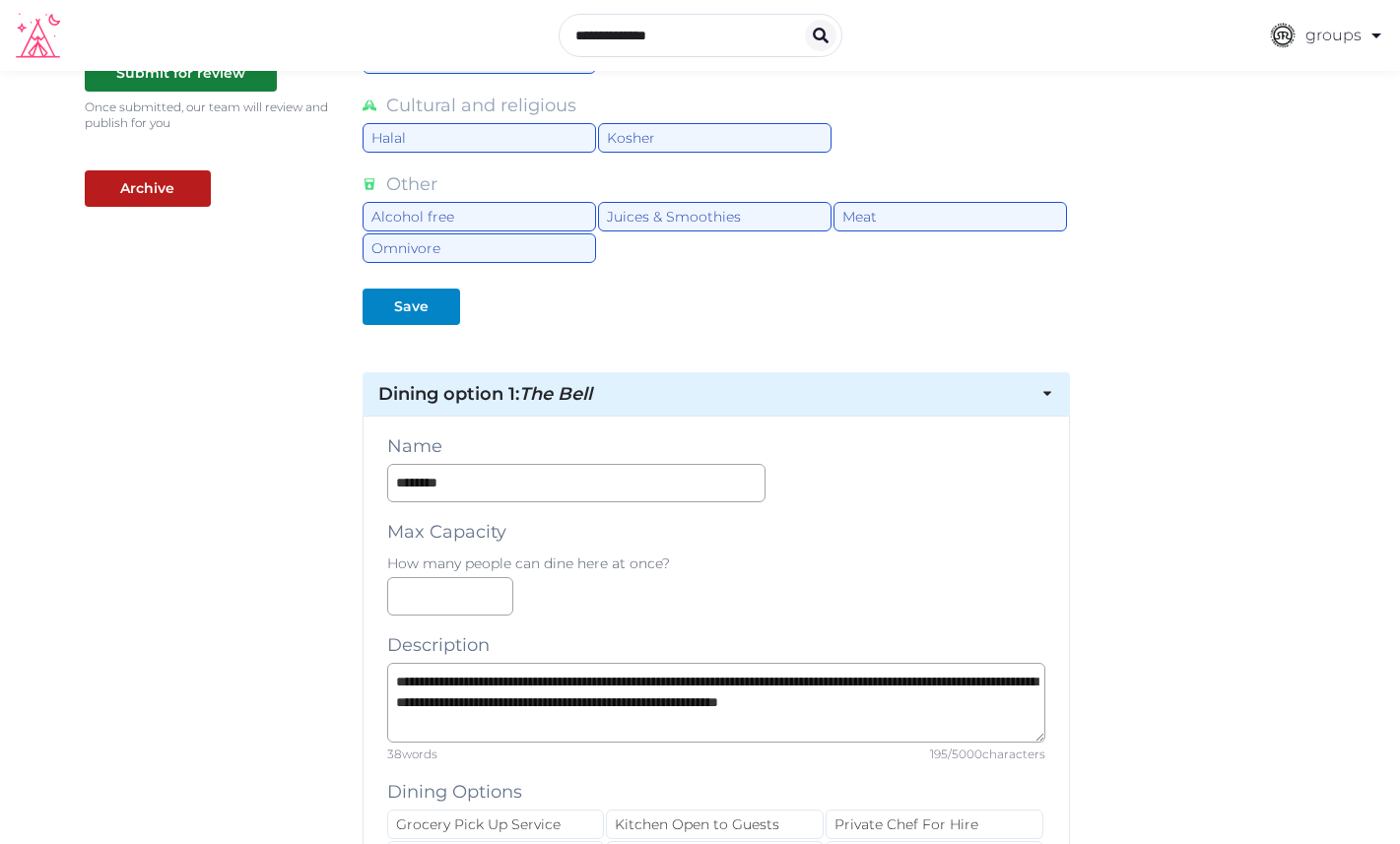 scroll, scrollTop: 0, scrollLeft: 0, axis: both 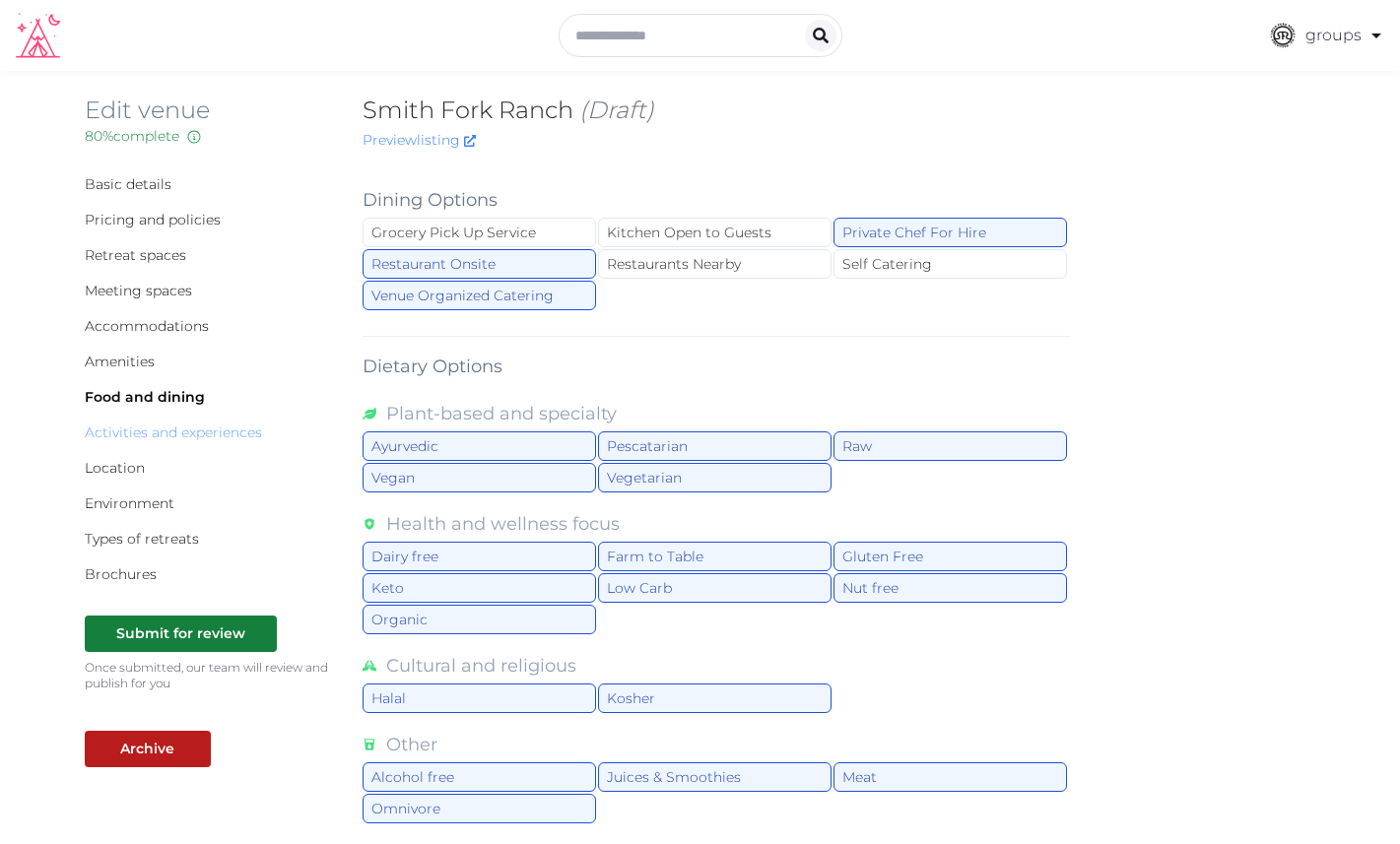 click on "Activities and experiences" at bounding box center (173, 432) 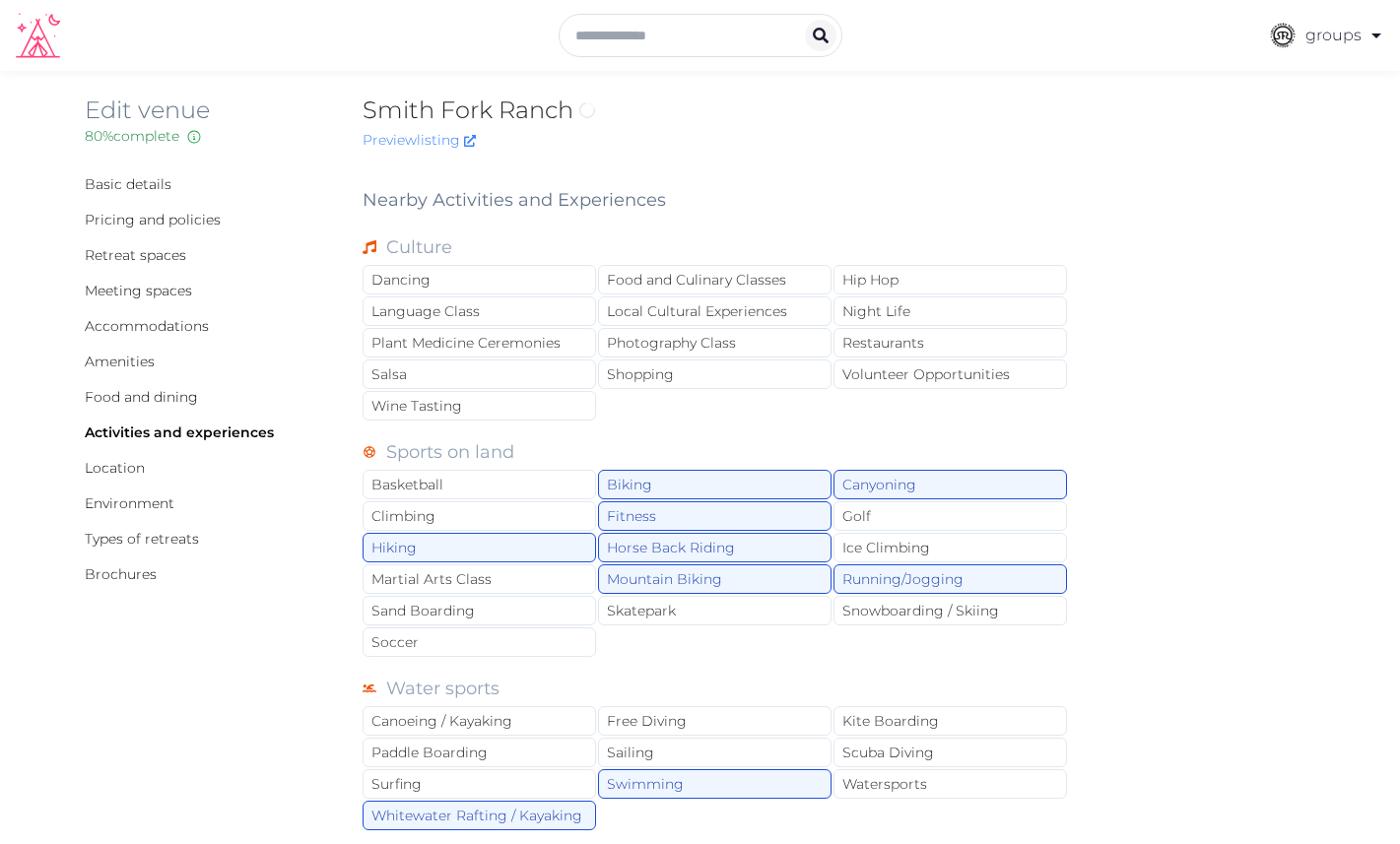 scroll, scrollTop: 0, scrollLeft: 0, axis: both 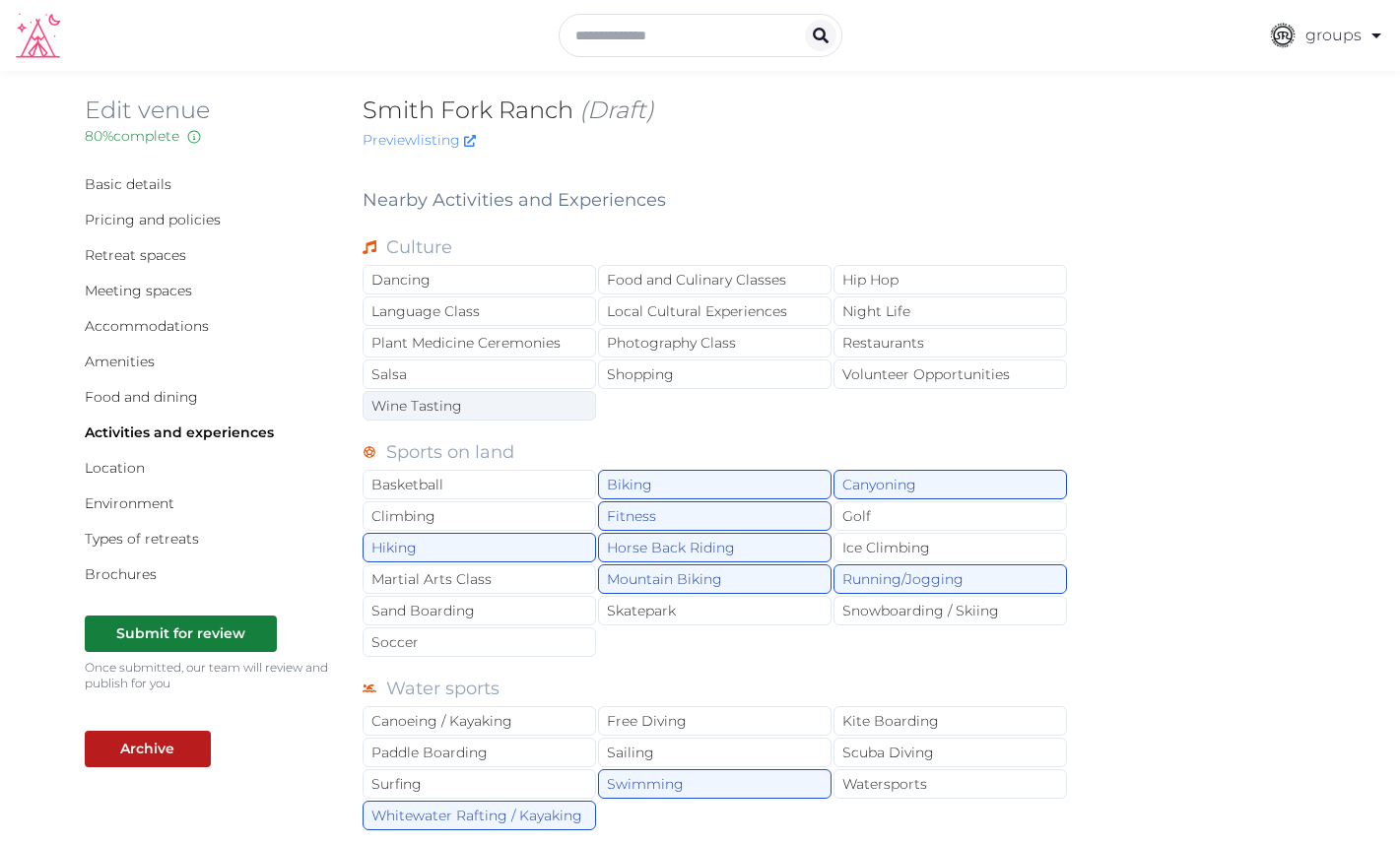 click on "Wine Tasting" at bounding box center [479, 406] 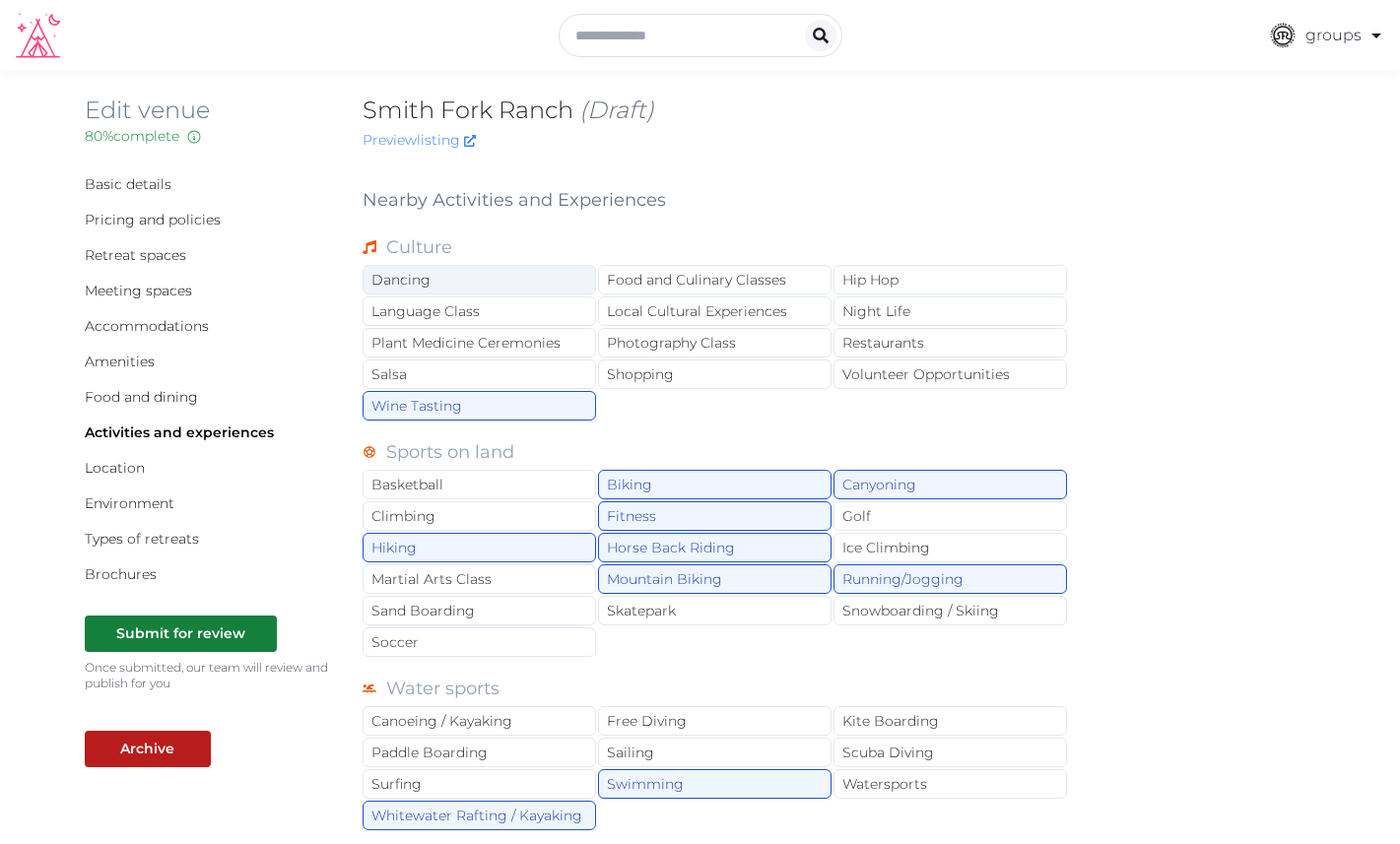 click on "Dancing" at bounding box center [479, 280] 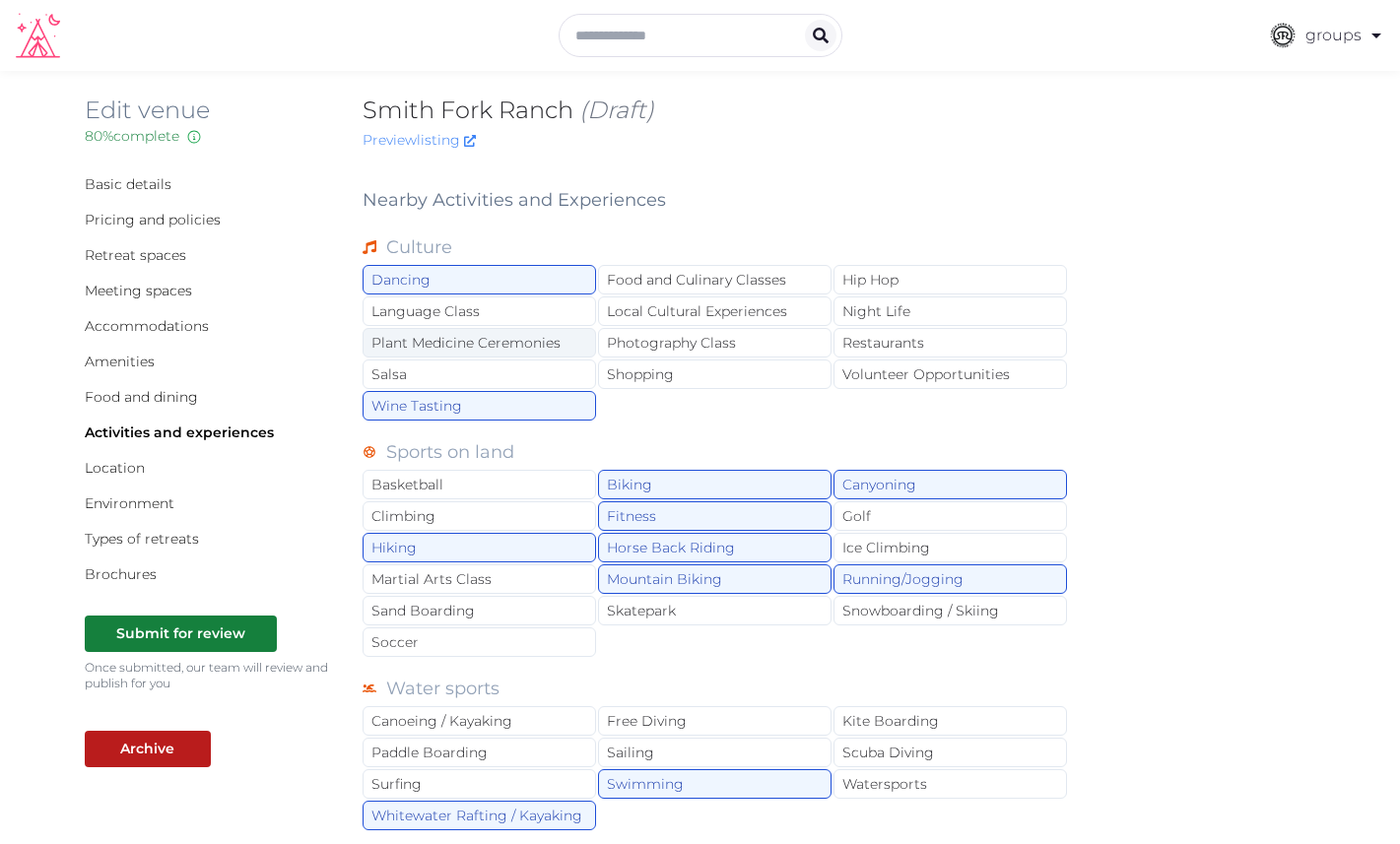 click on "Plant Medicine Ceremonies" at bounding box center [479, 343] 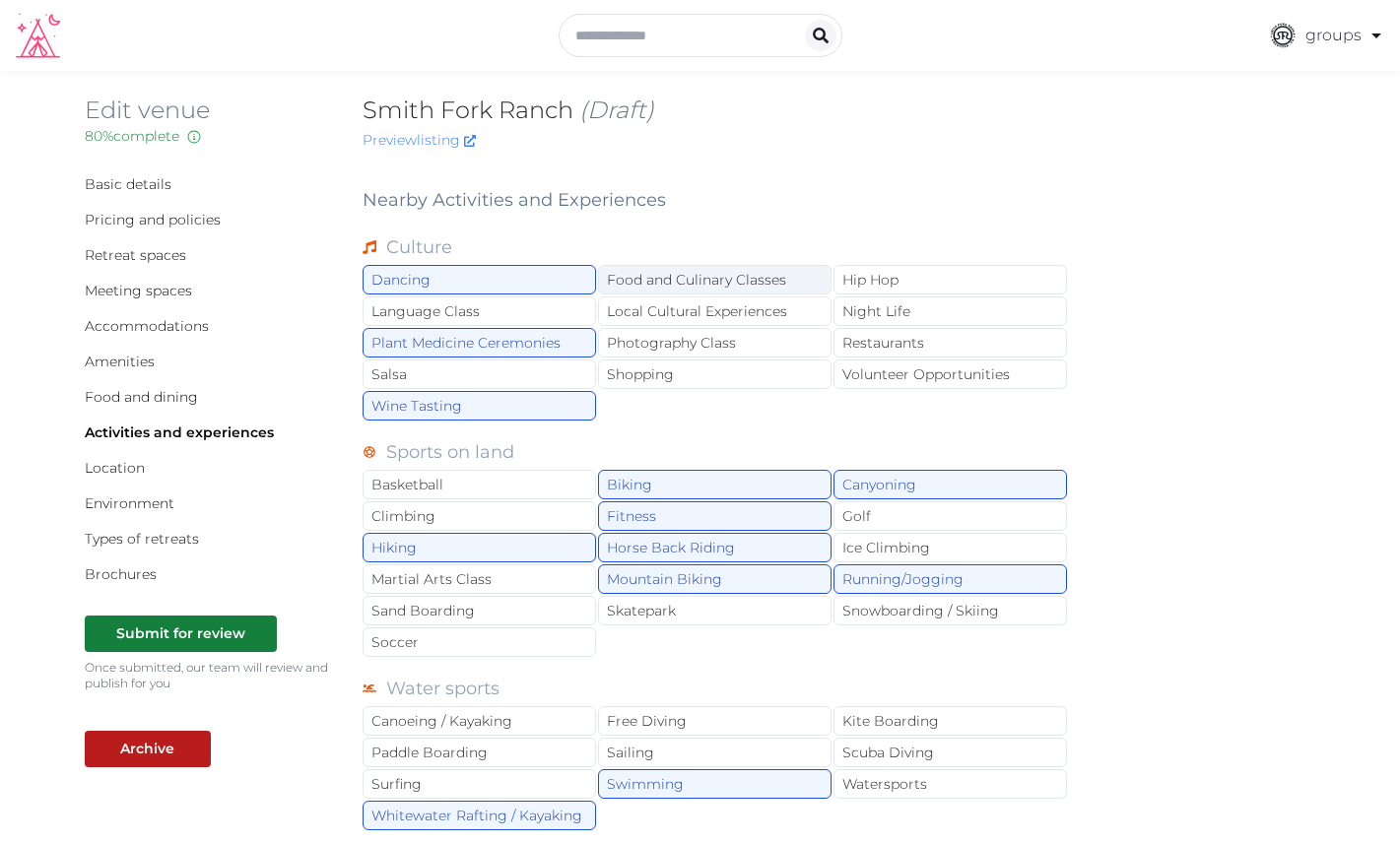 click on "Food and Culinary Classes" at bounding box center (714, 280) 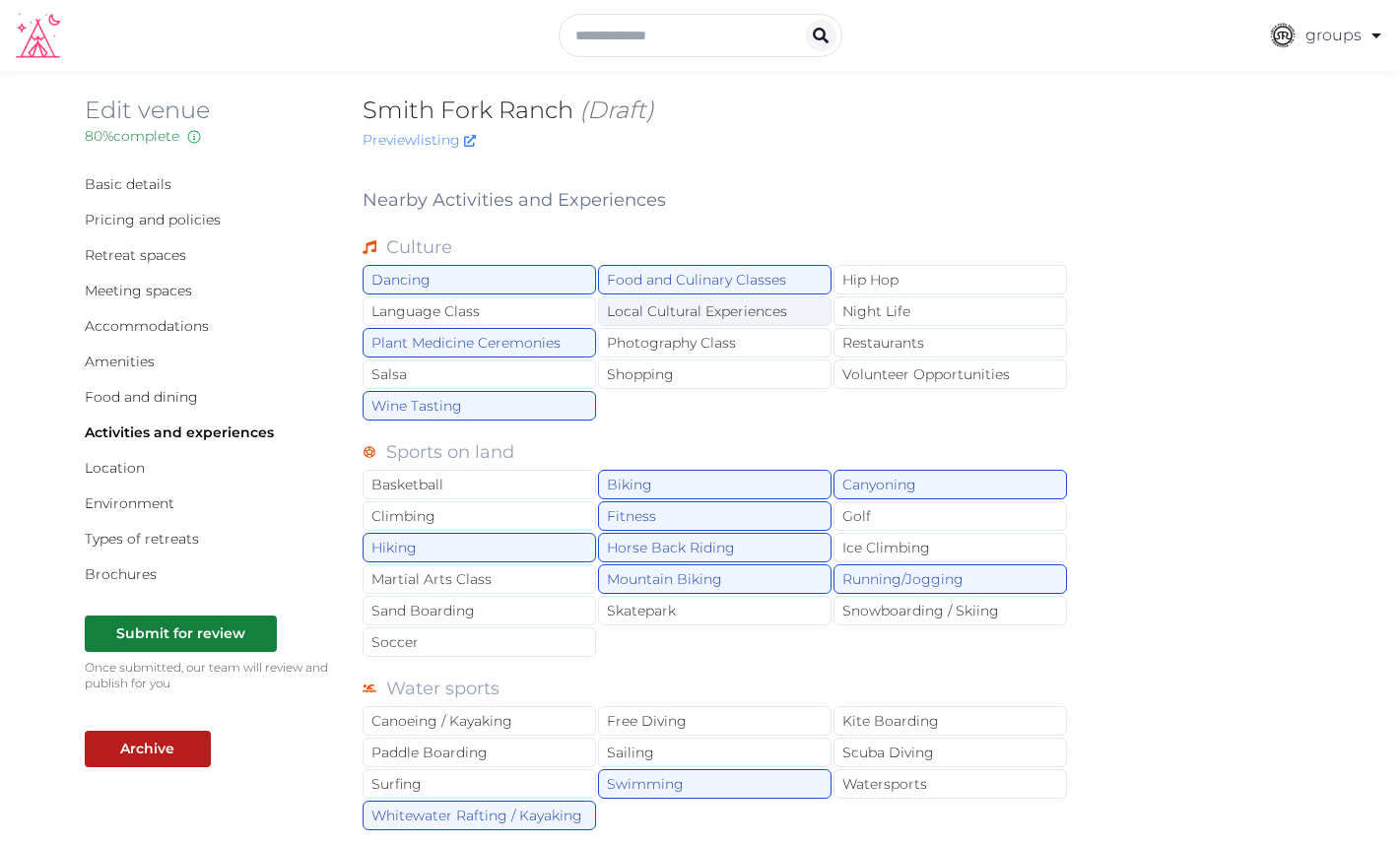 click on "Local Cultural Experiences" at bounding box center [714, 311] 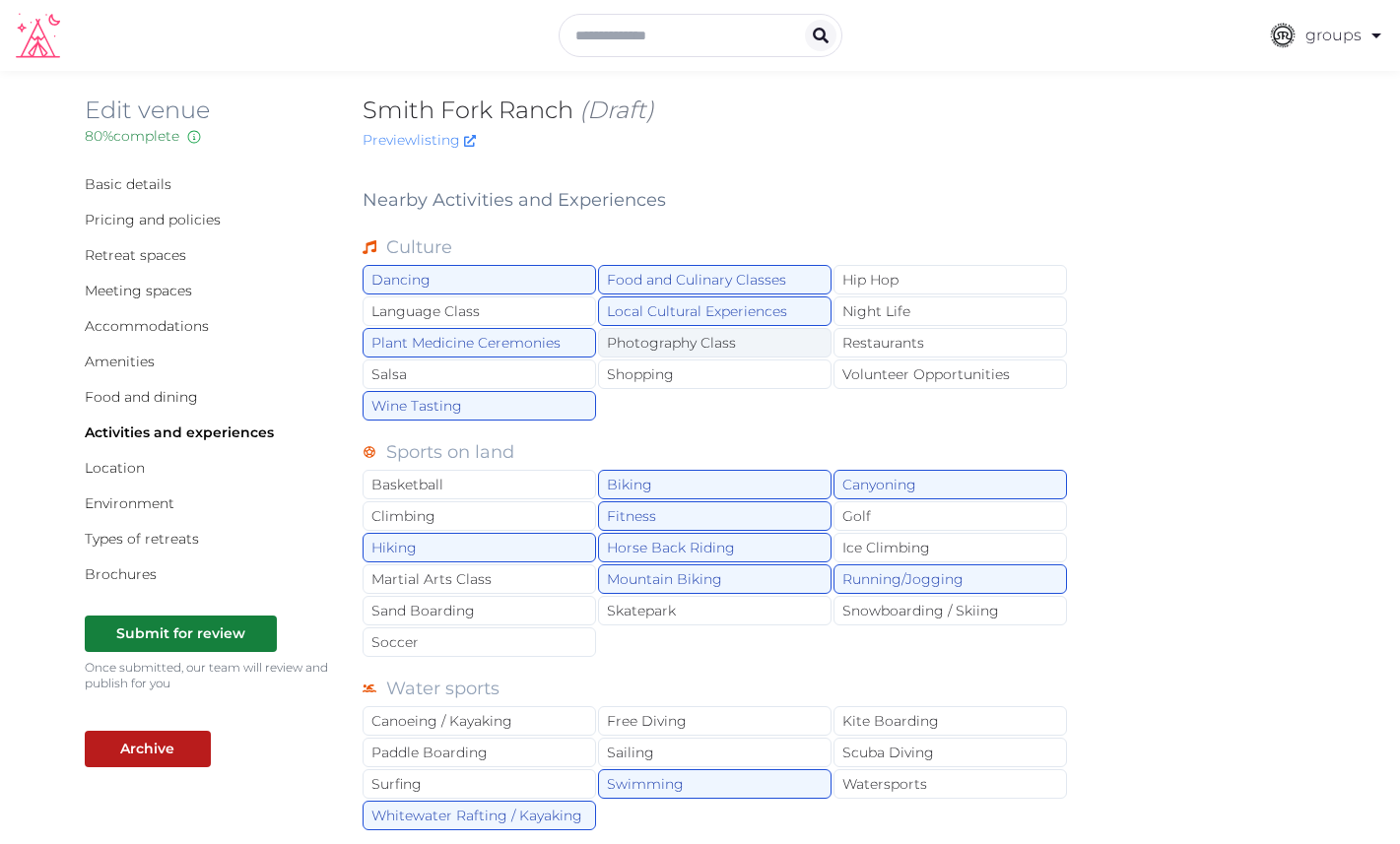 click on "Photography Class" at bounding box center [714, 343] 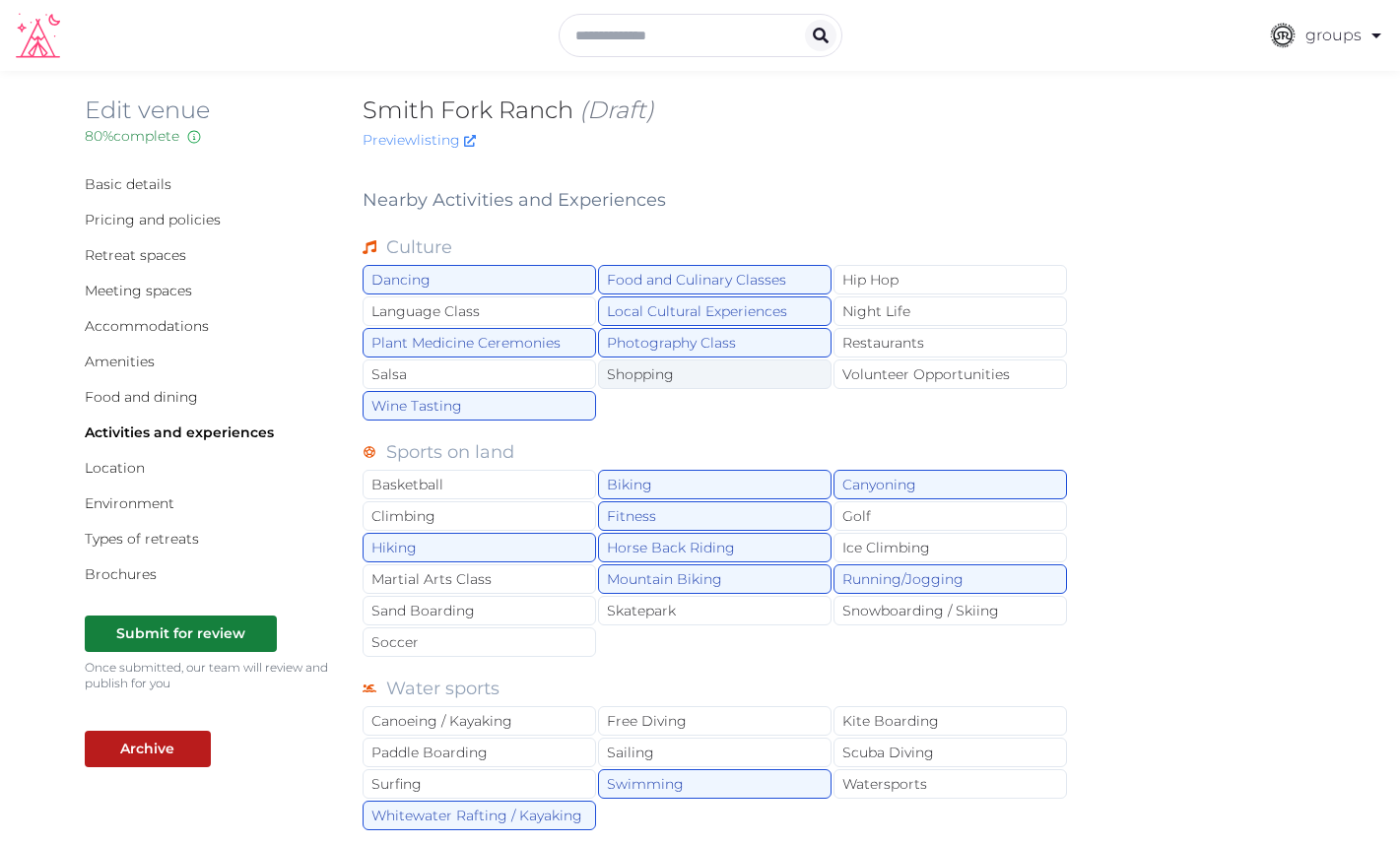 click on "Shopping" at bounding box center (714, 374) 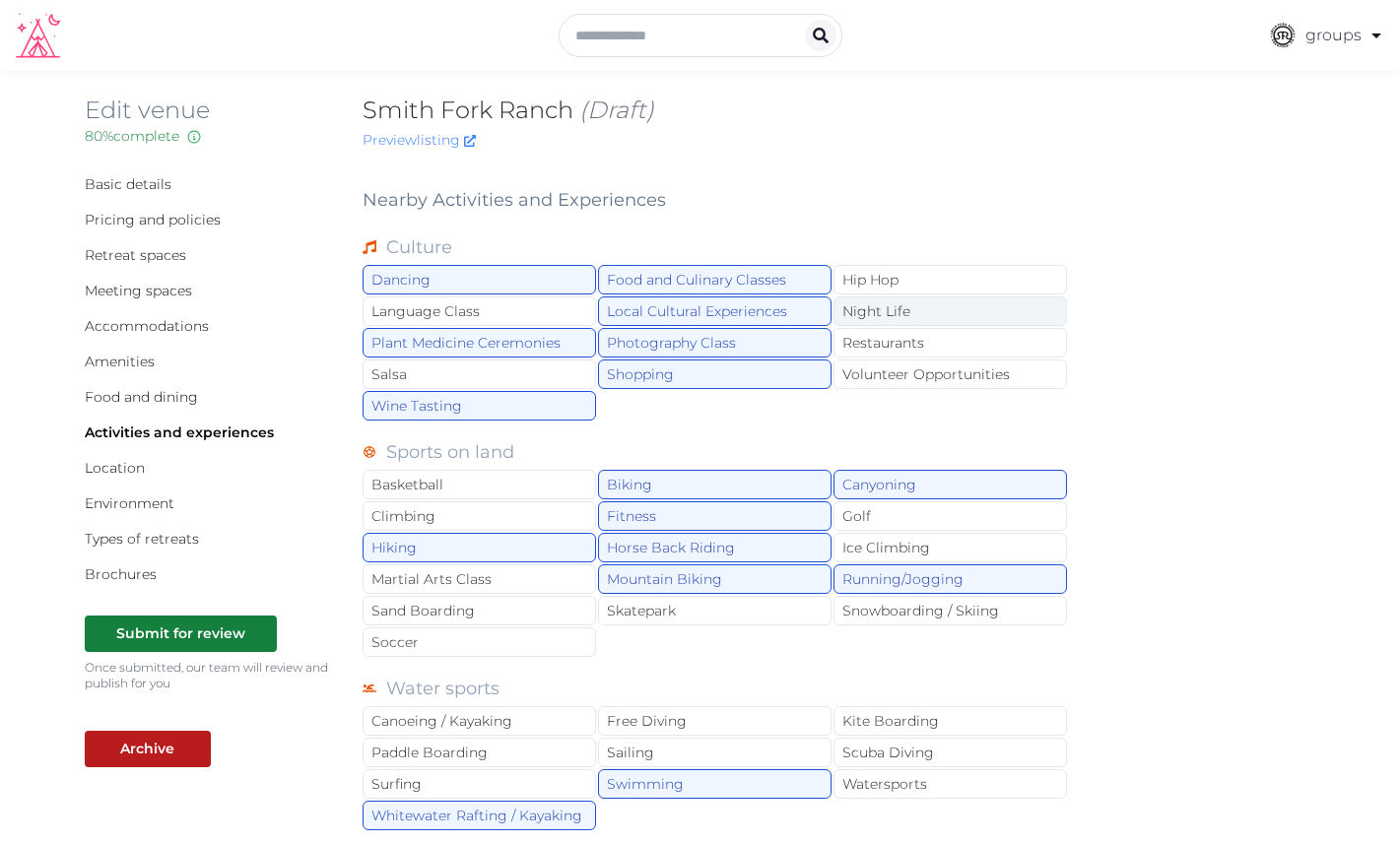 click on "Night Life" at bounding box center [950, 311] 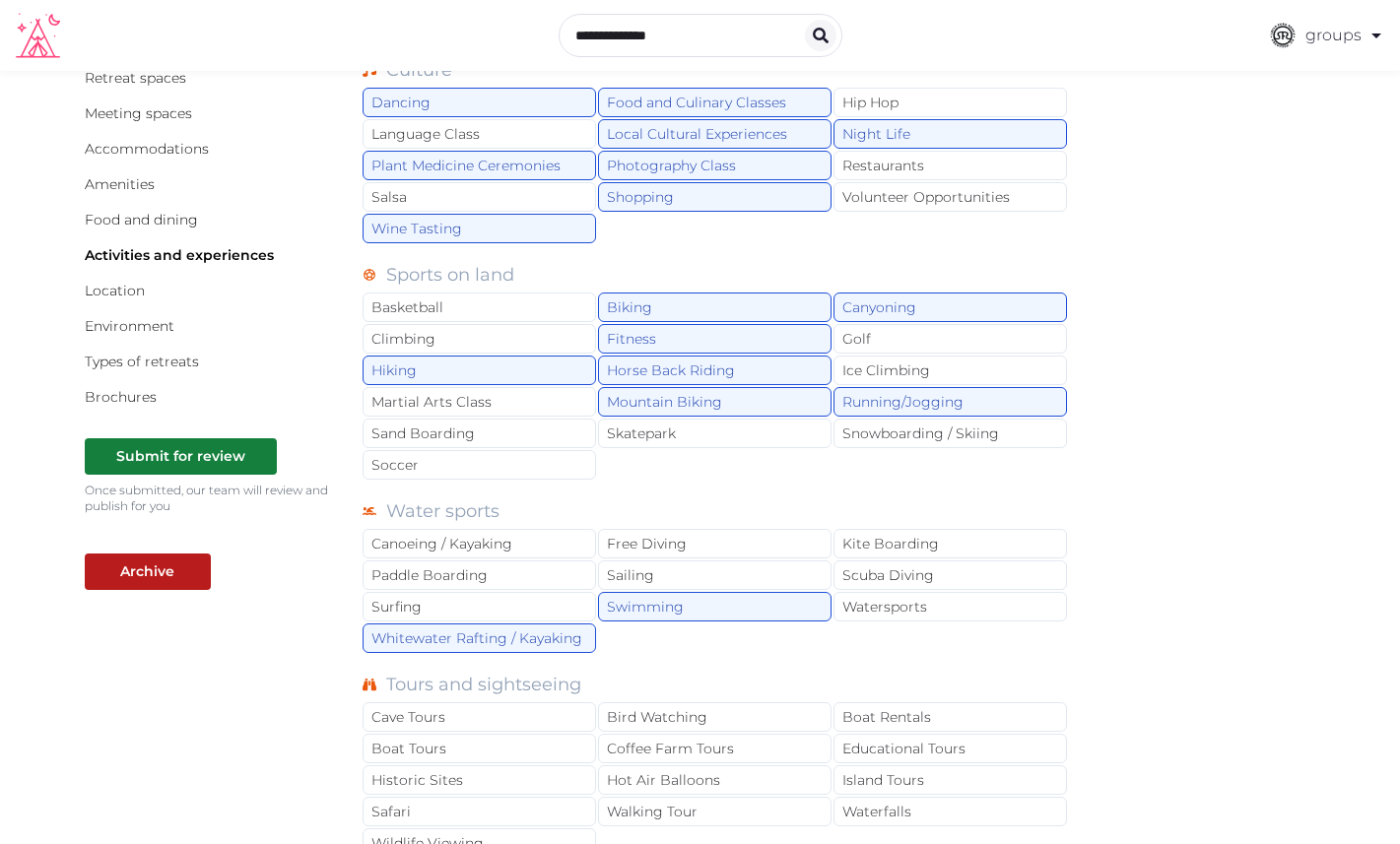 scroll, scrollTop: 221, scrollLeft: 0, axis: vertical 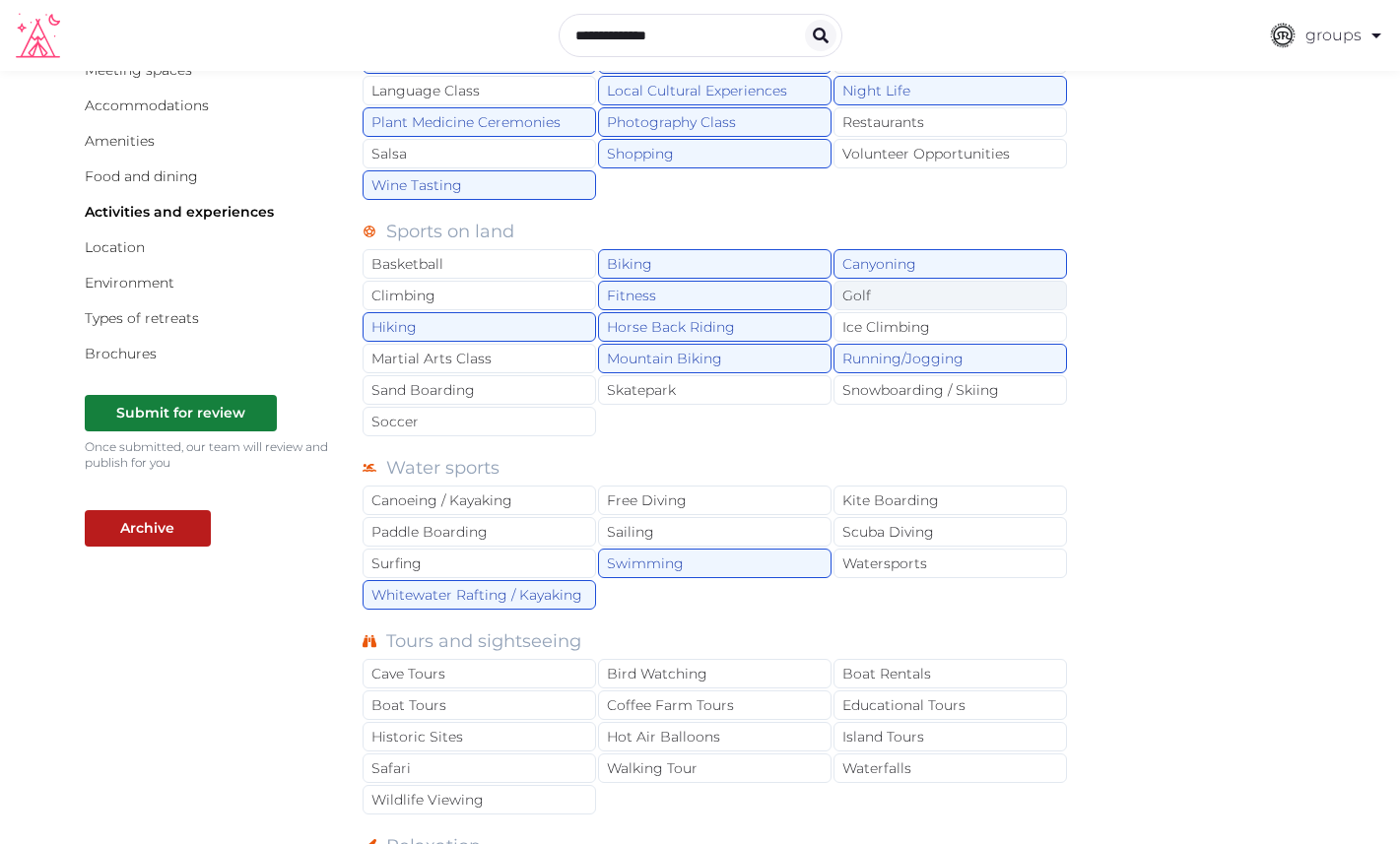 click on "Golf" at bounding box center [950, 295] 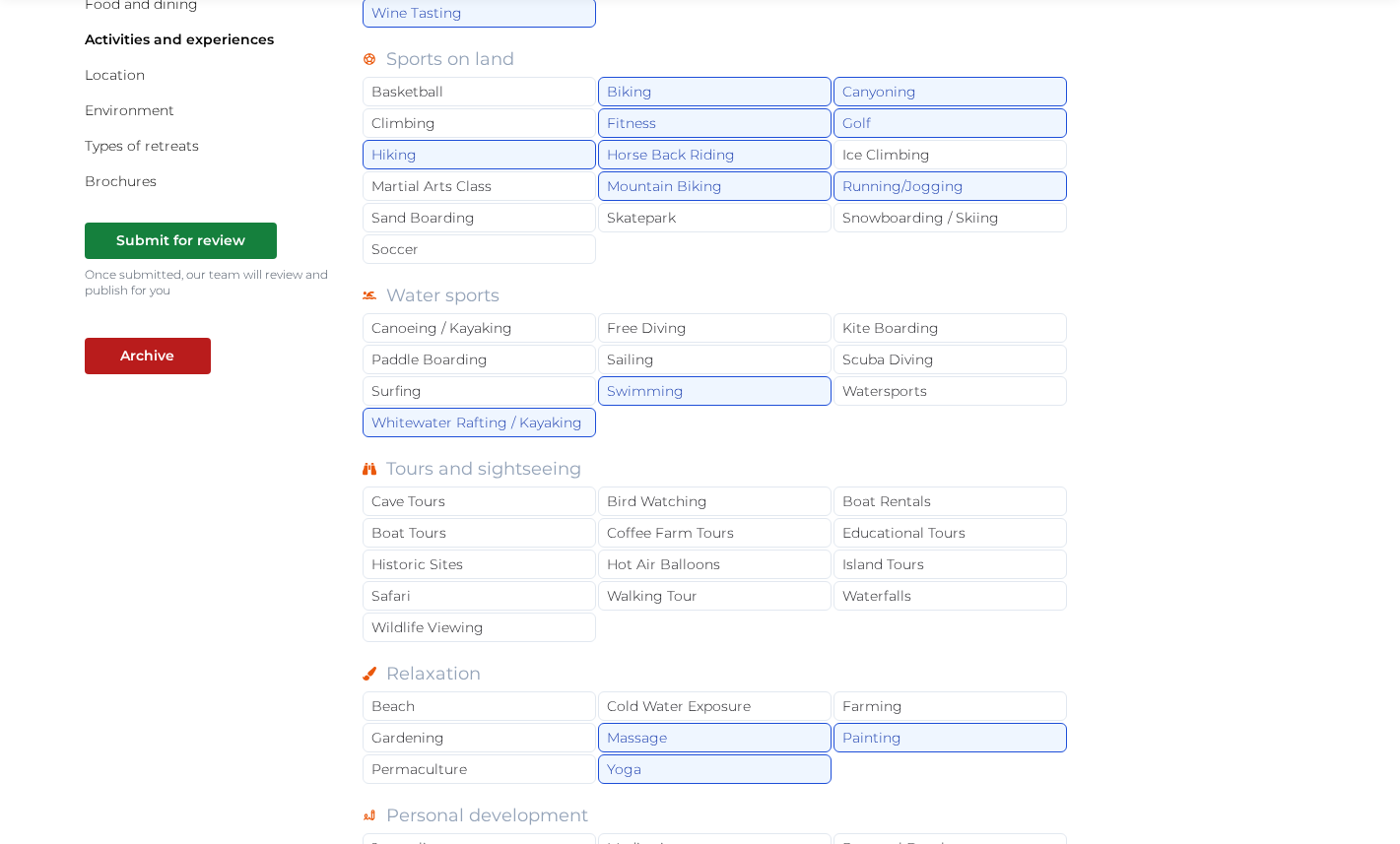 scroll, scrollTop: 398, scrollLeft: 0, axis: vertical 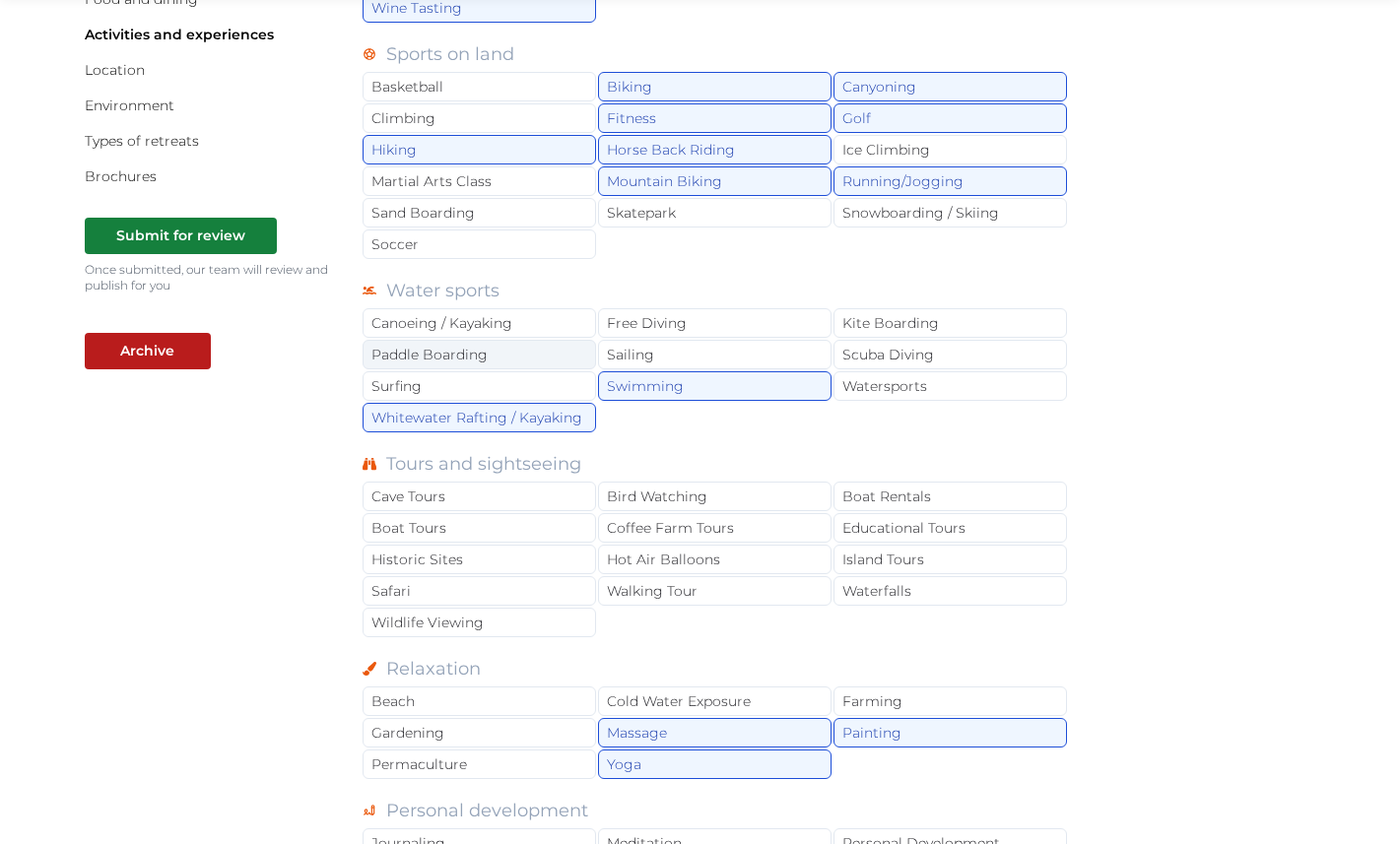 click on "Paddle Boarding" at bounding box center (479, 355) 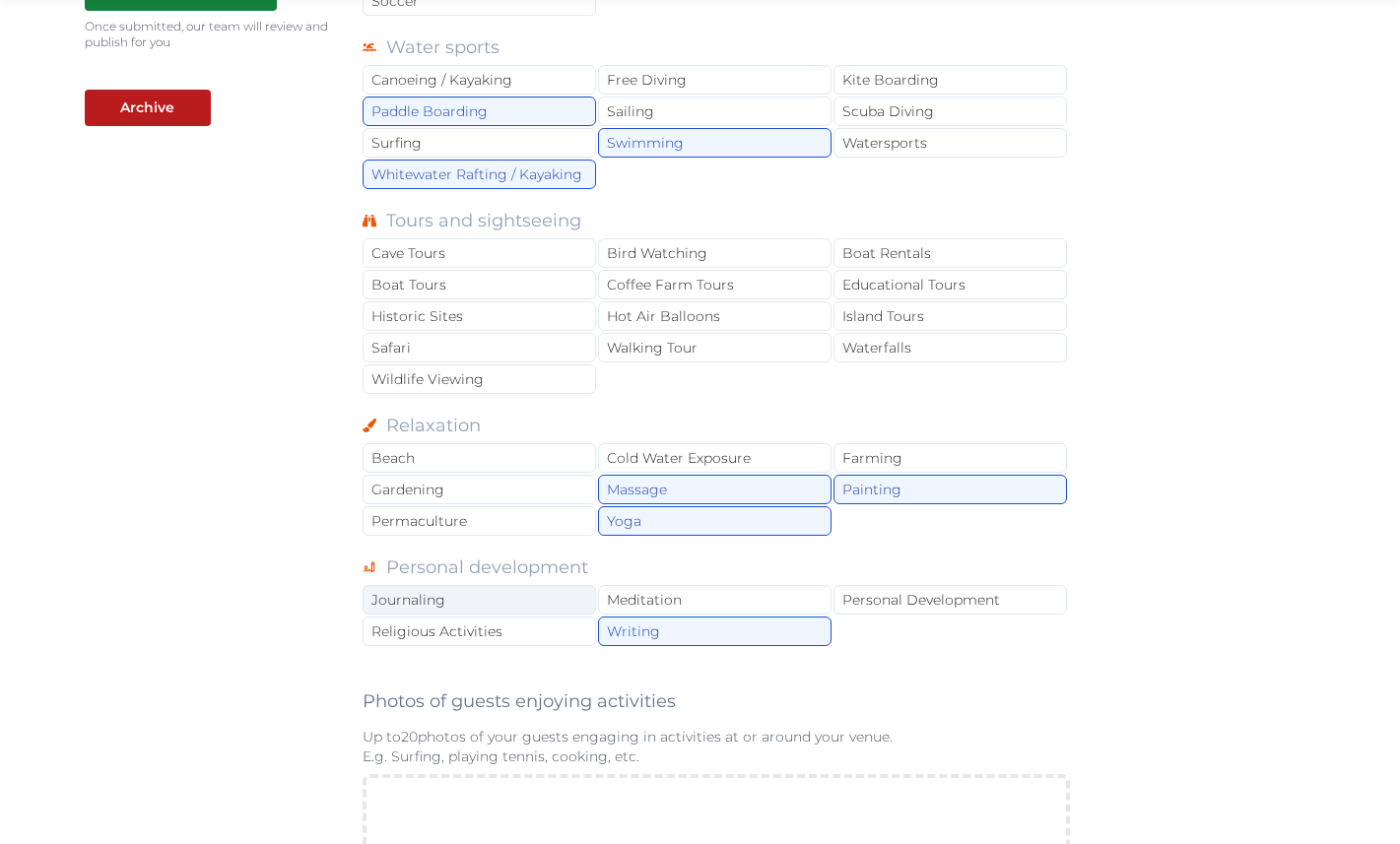 scroll, scrollTop: 642, scrollLeft: 0, axis: vertical 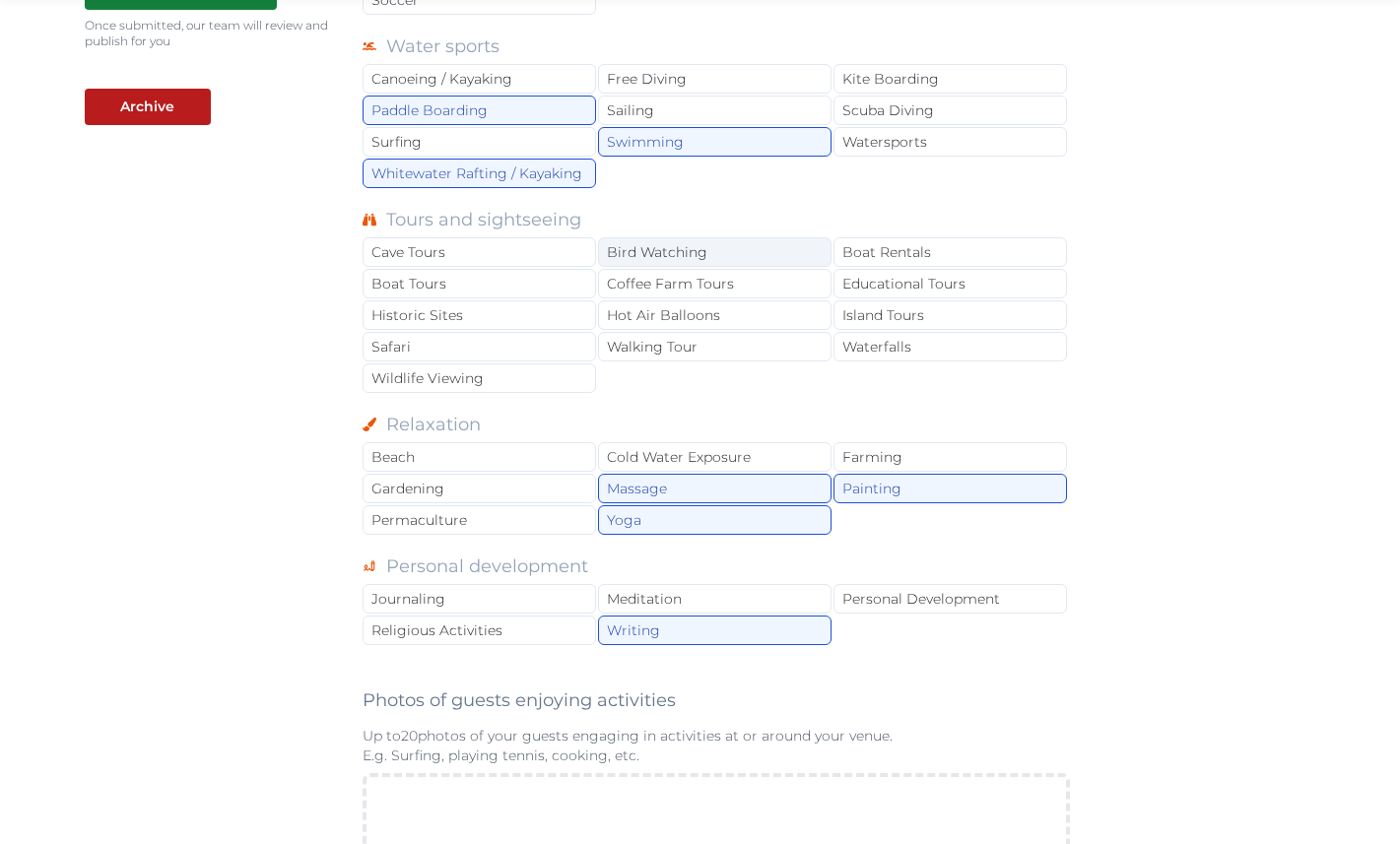 click on "Bird Watching" at bounding box center (714, 252) 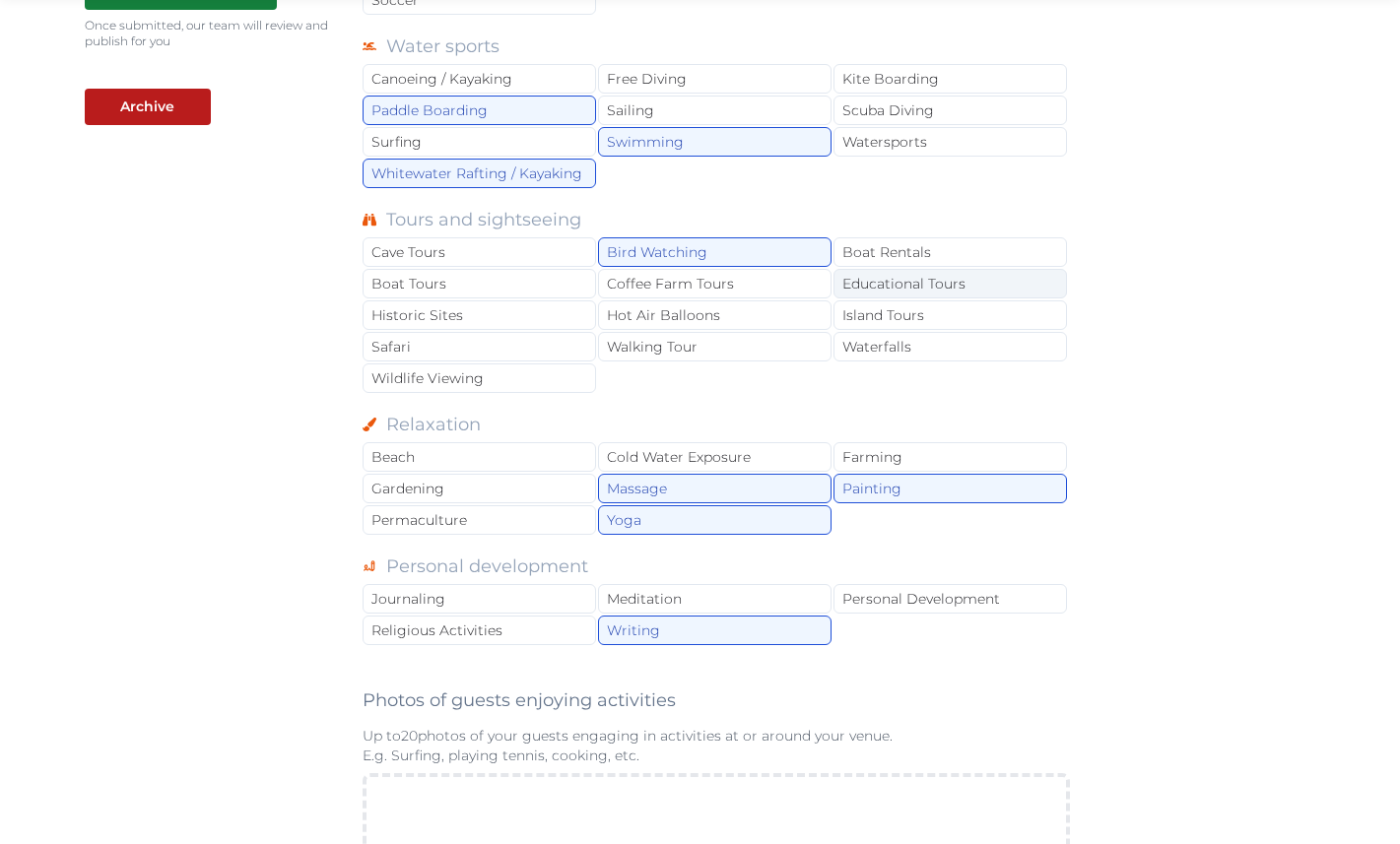 click on "Educational Tours" at bounding box center [950, 284] 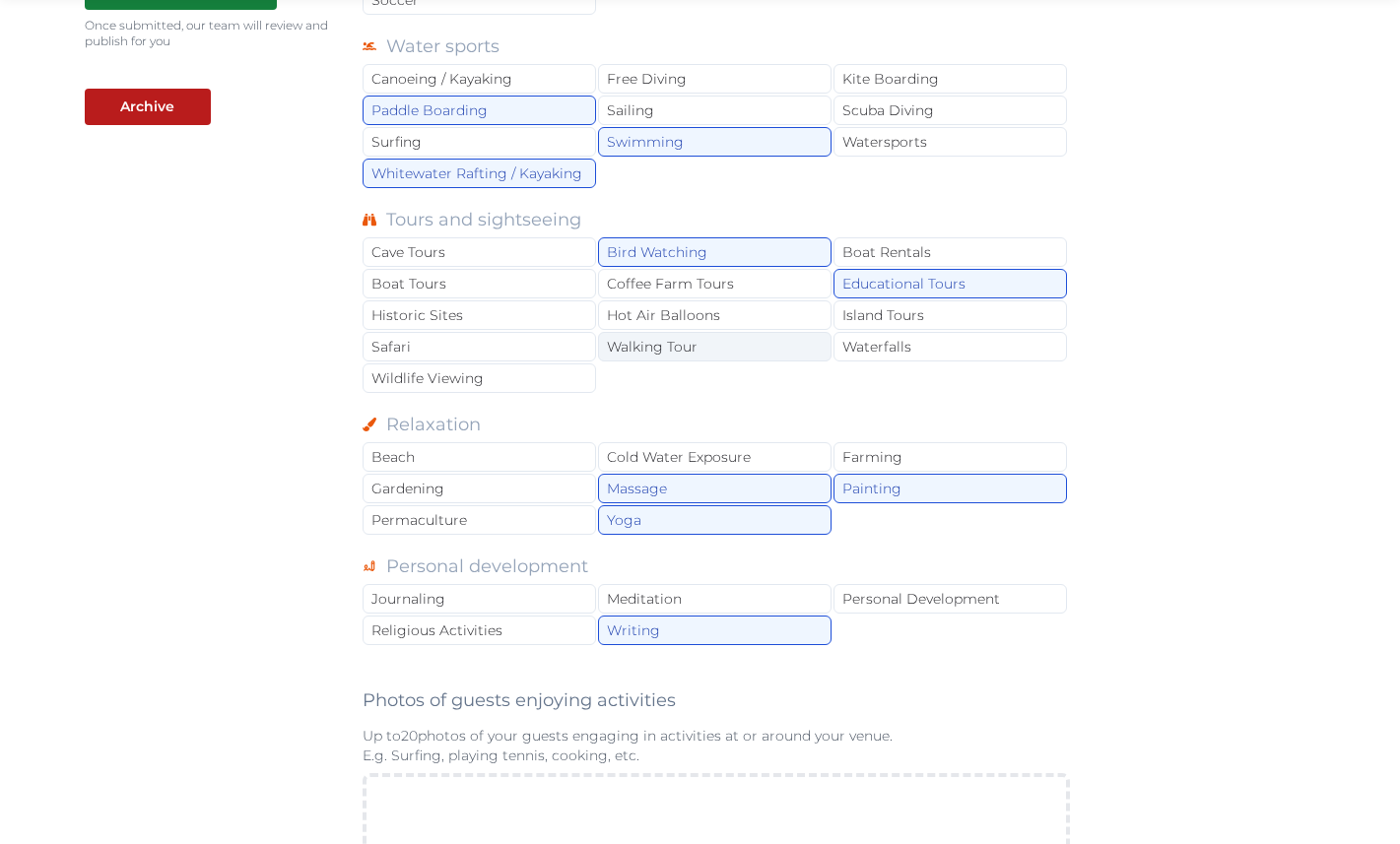 click on "Walking Tour" at bounding box center [714, 347] 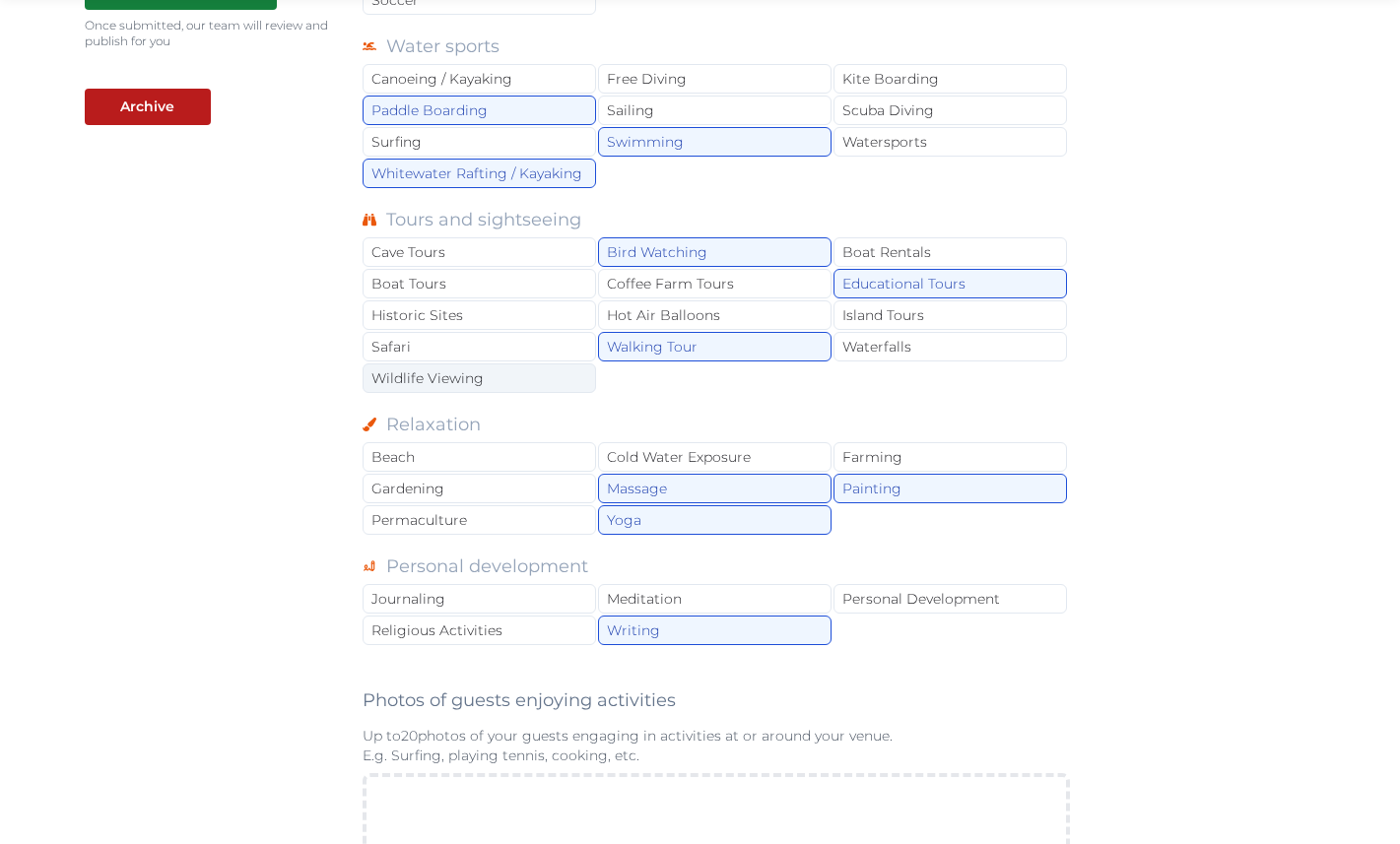 click on "Wildlife Viewing" at bounding box center (479, 378) 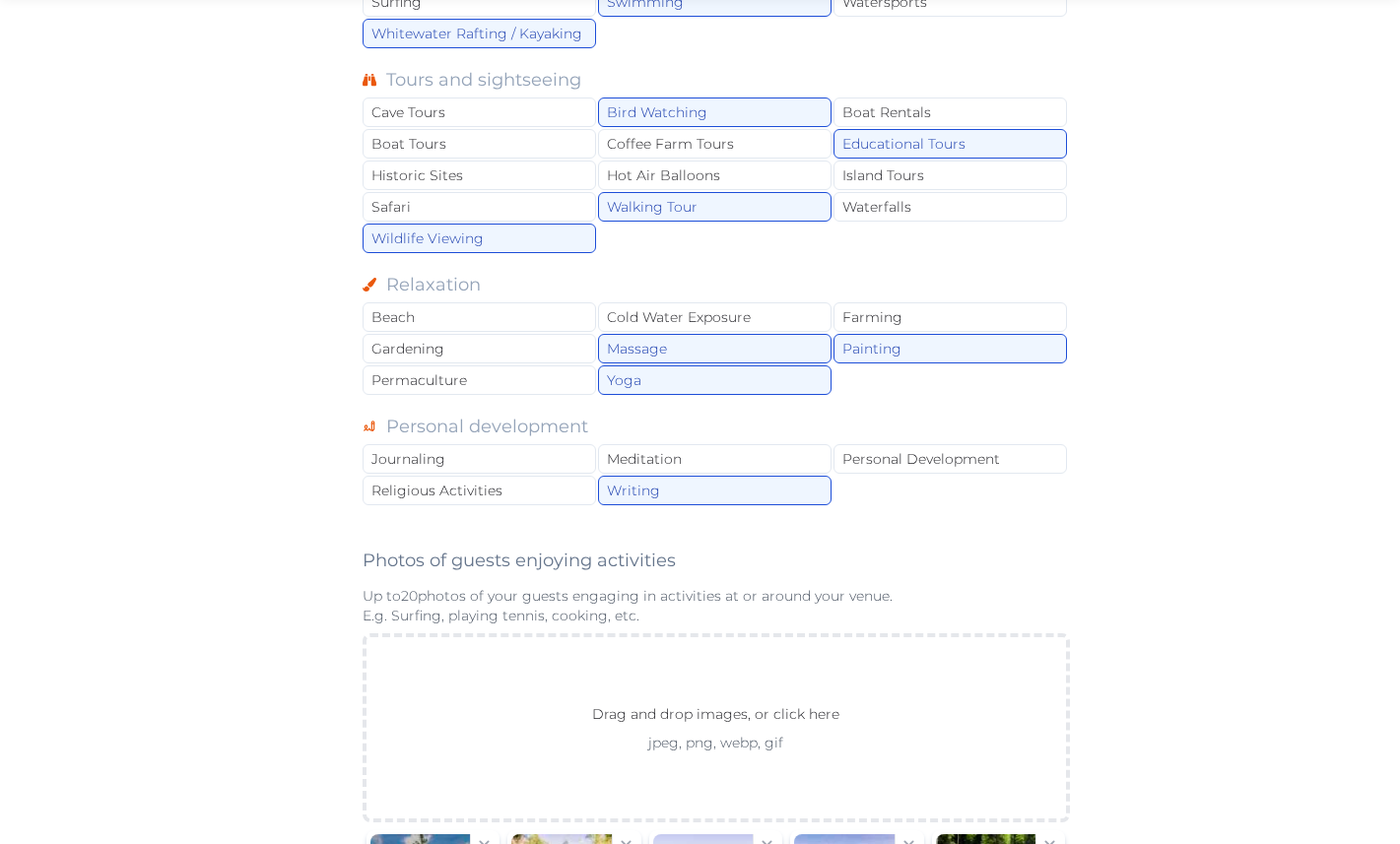 scroll, scrollTop: 786, scrollLeft: 0, axis: vertical 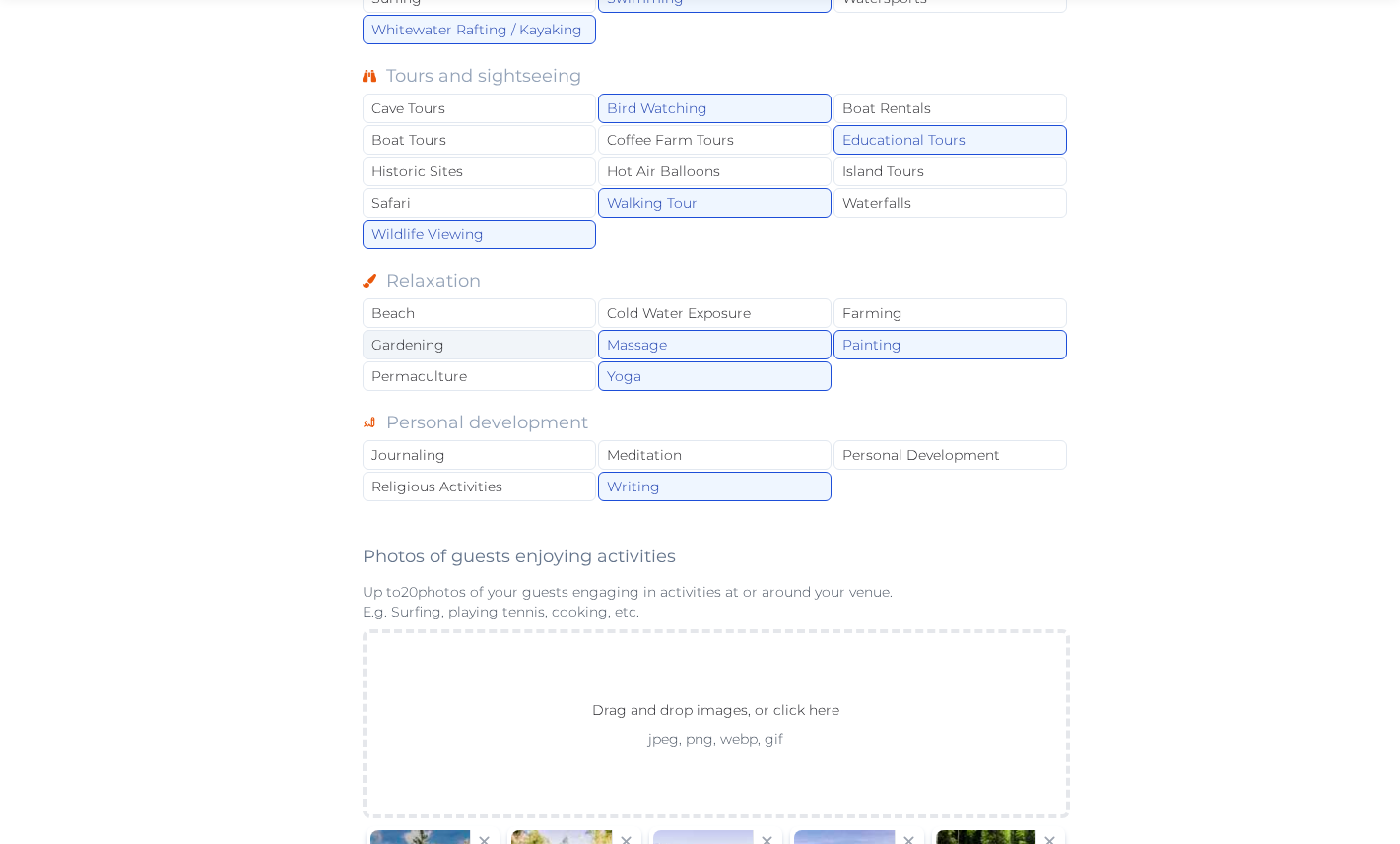 click on "Gardening" at bounding box center (479, 345) 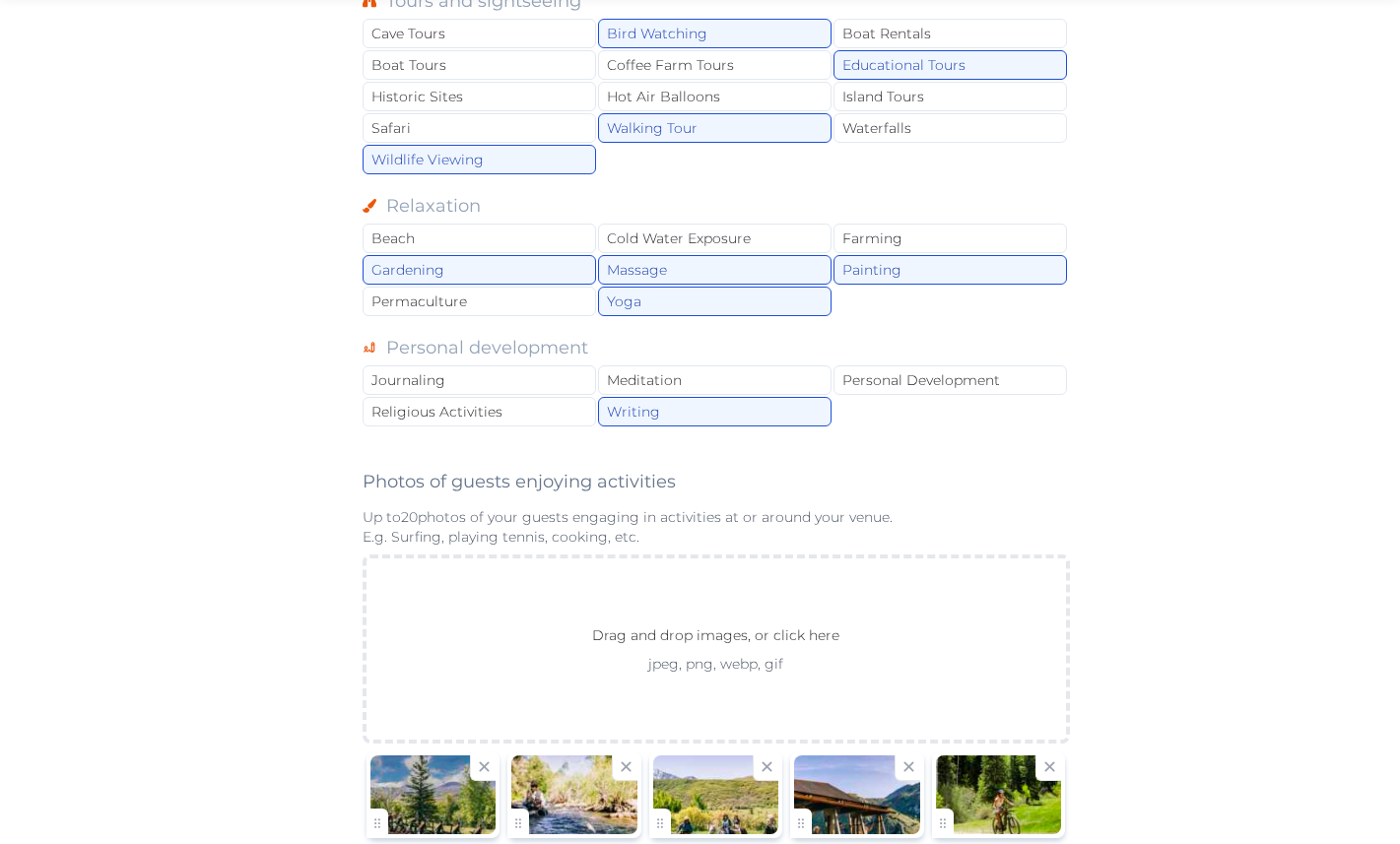 scroll, scrollTop: 875, scrollLeft: 0, axis: vertical 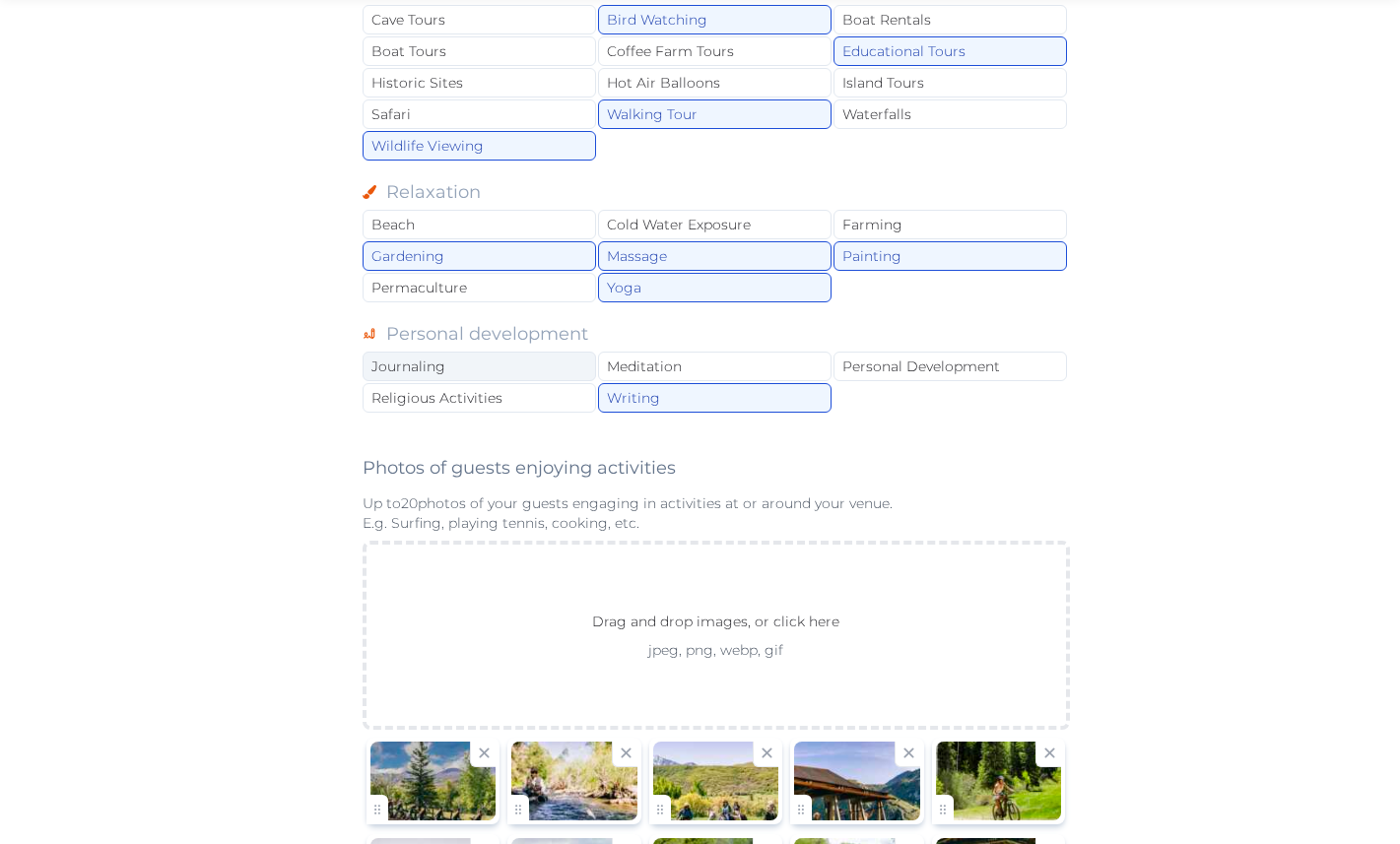 click on "Journaling" at bounding box center [479, 366] 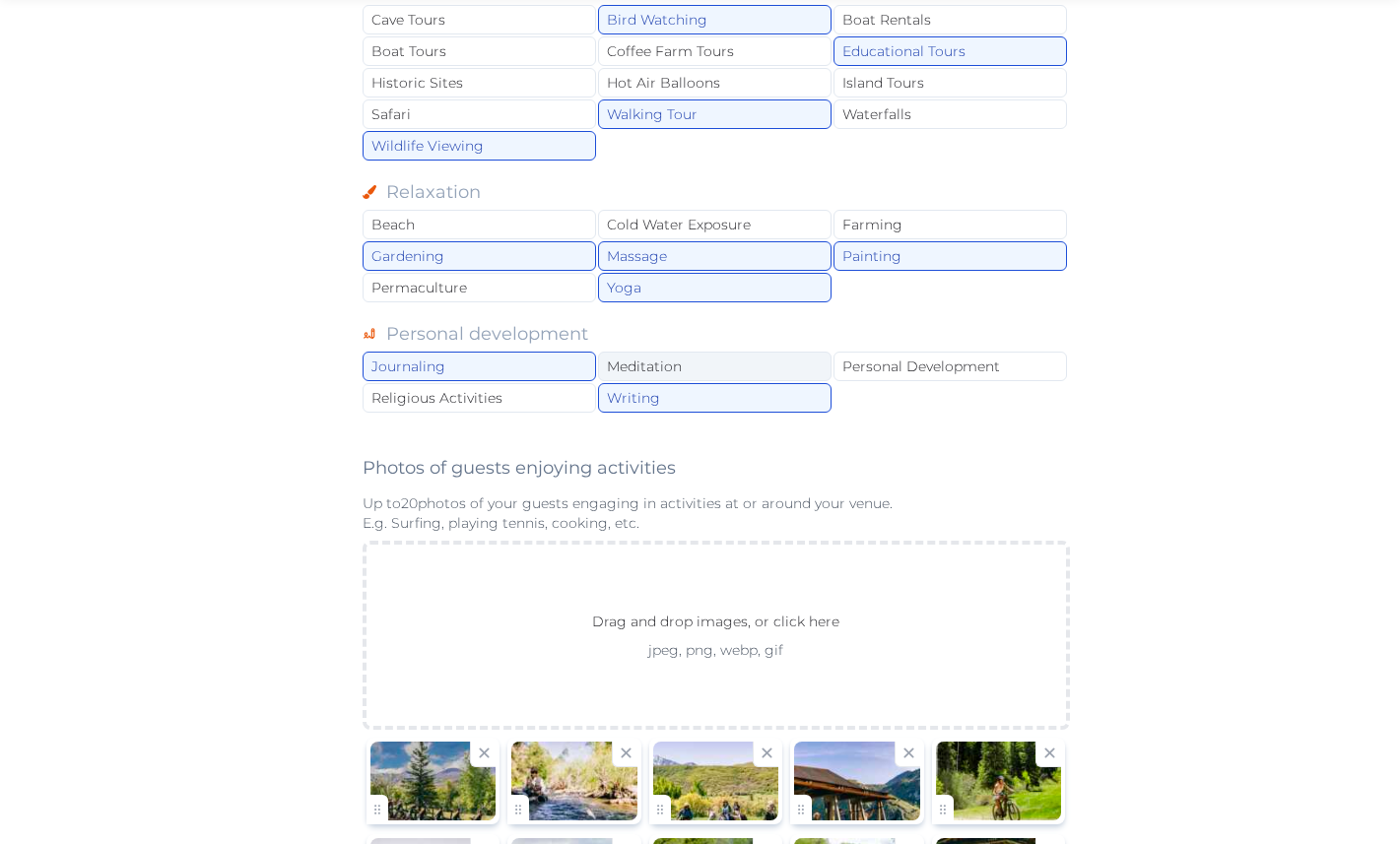 click on "Meditation" at bounding box center (714, 366) 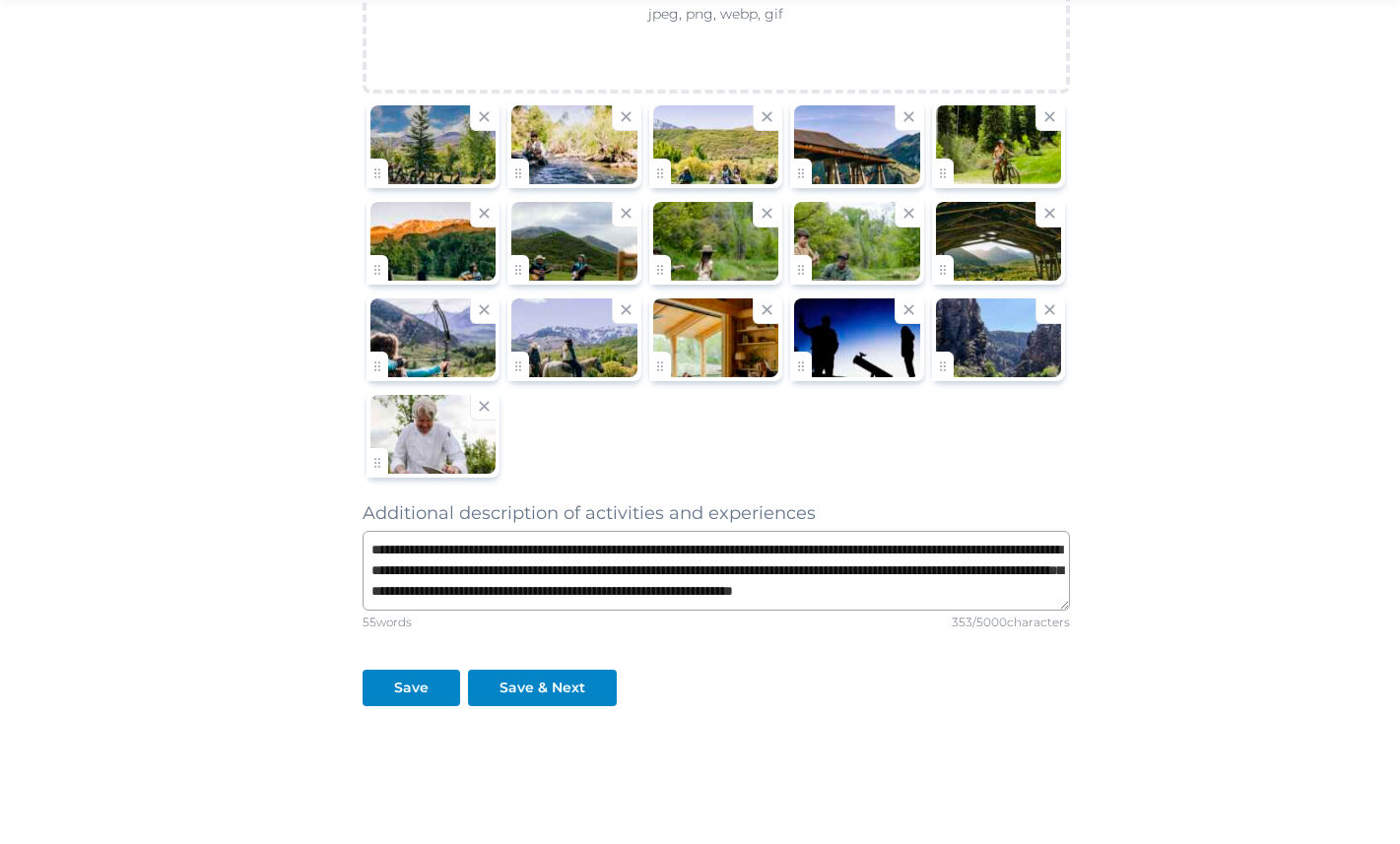 scroll, scrollTop: 1527, scrollLeft: 0, axis: vertical 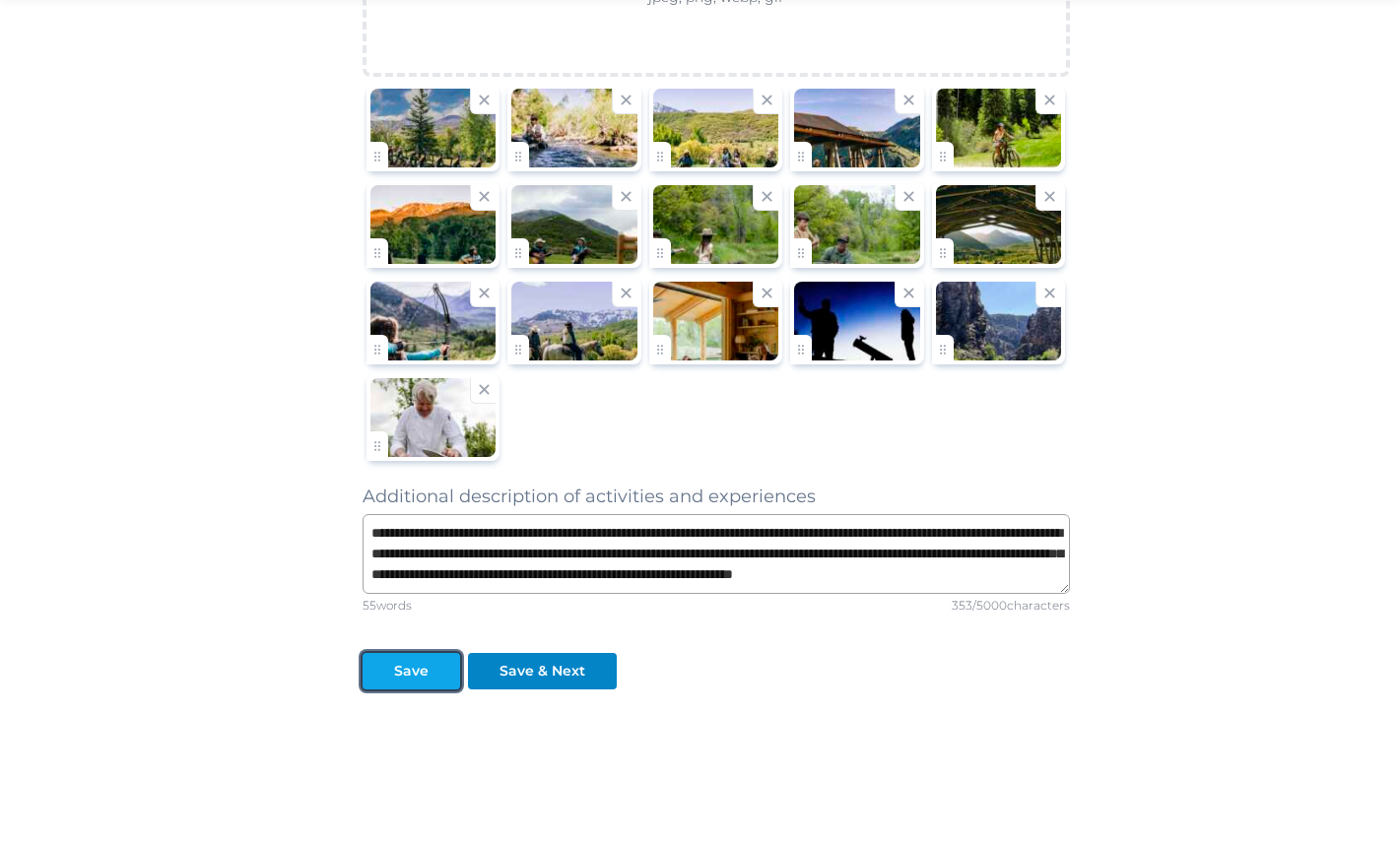 click on "Save" at bounding box center (411, 671) 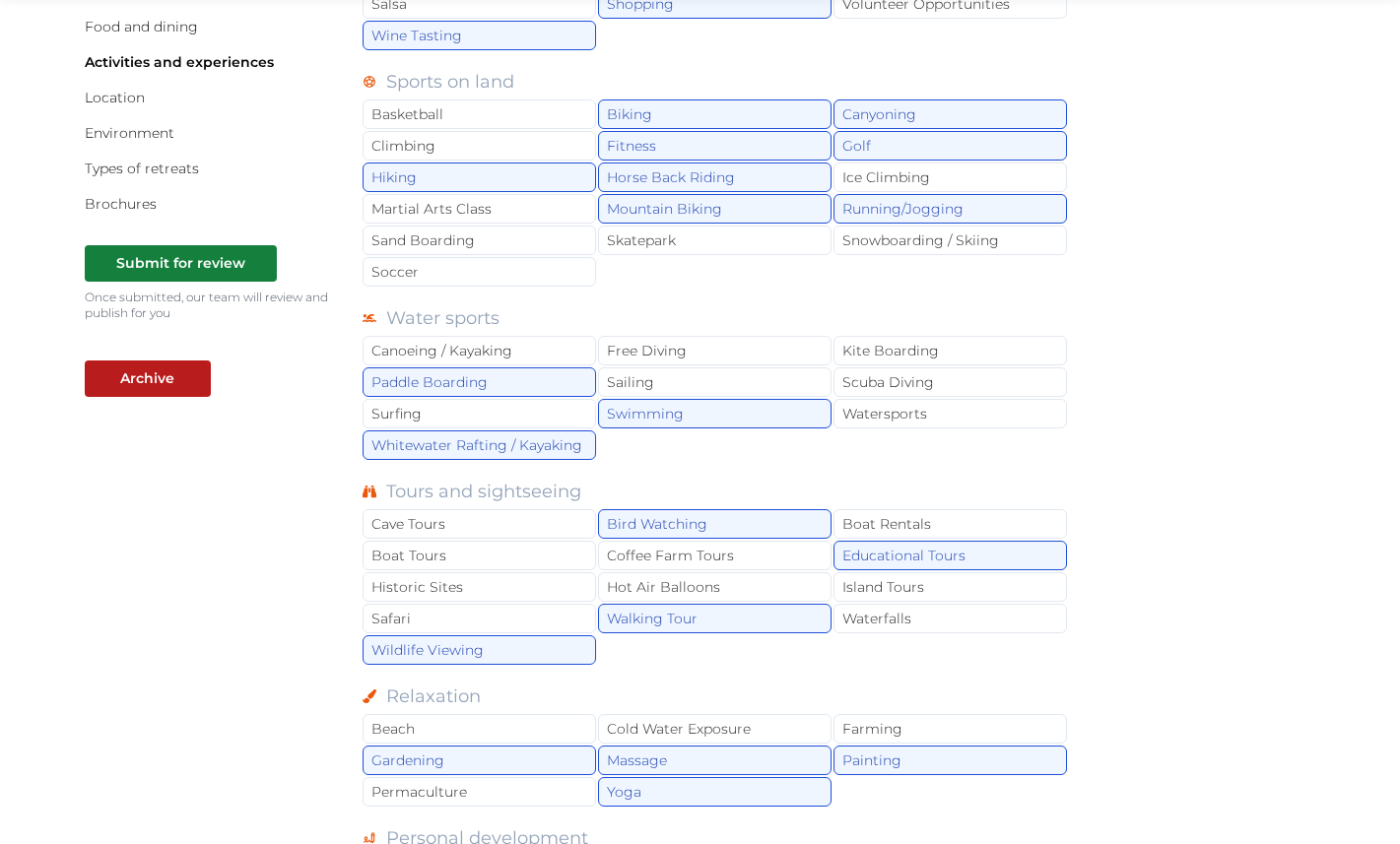 scroll, scrollTop: 0, scrollLeft: 0, axis: both 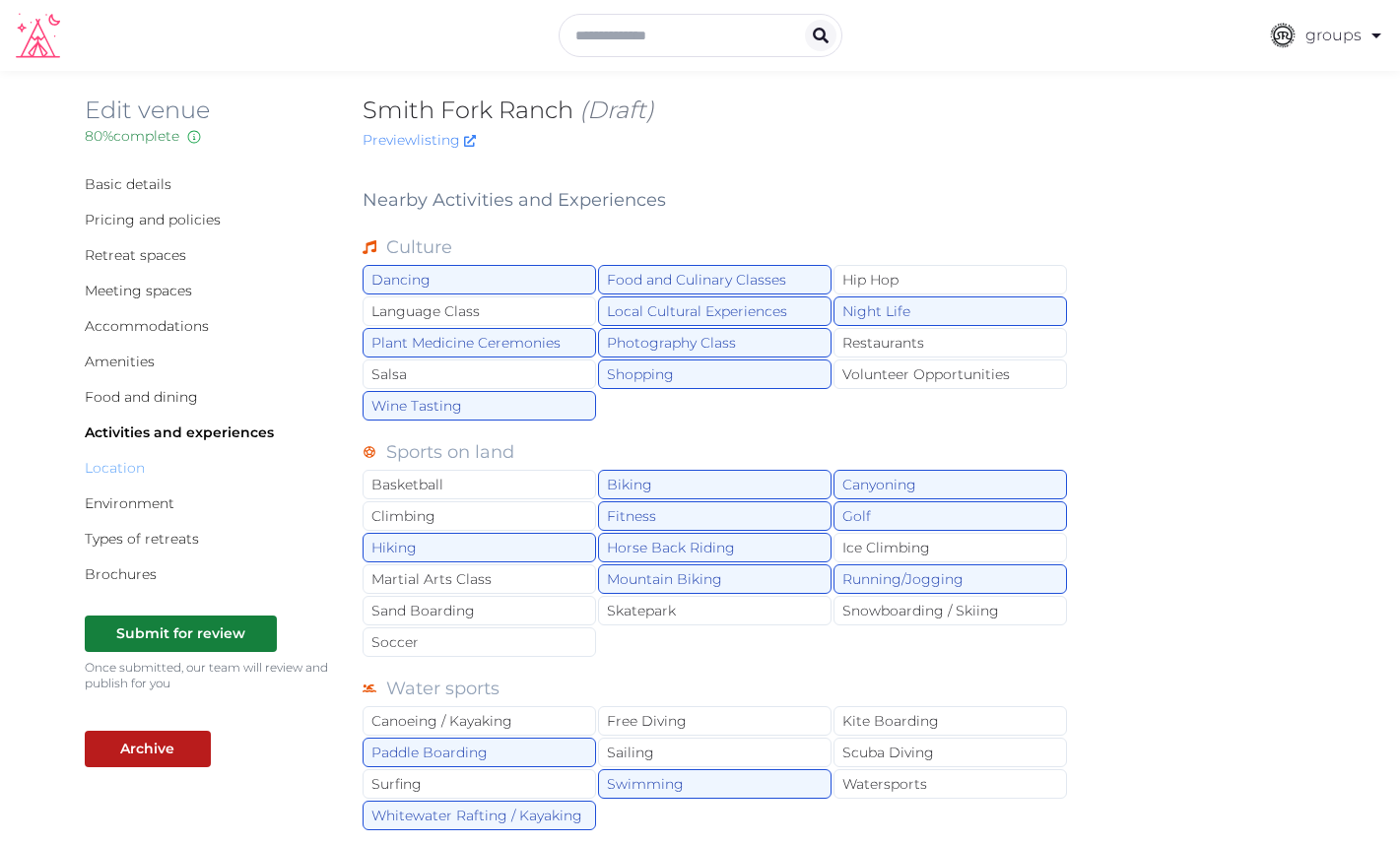 click on "Location" at bounding box center (114, 468) 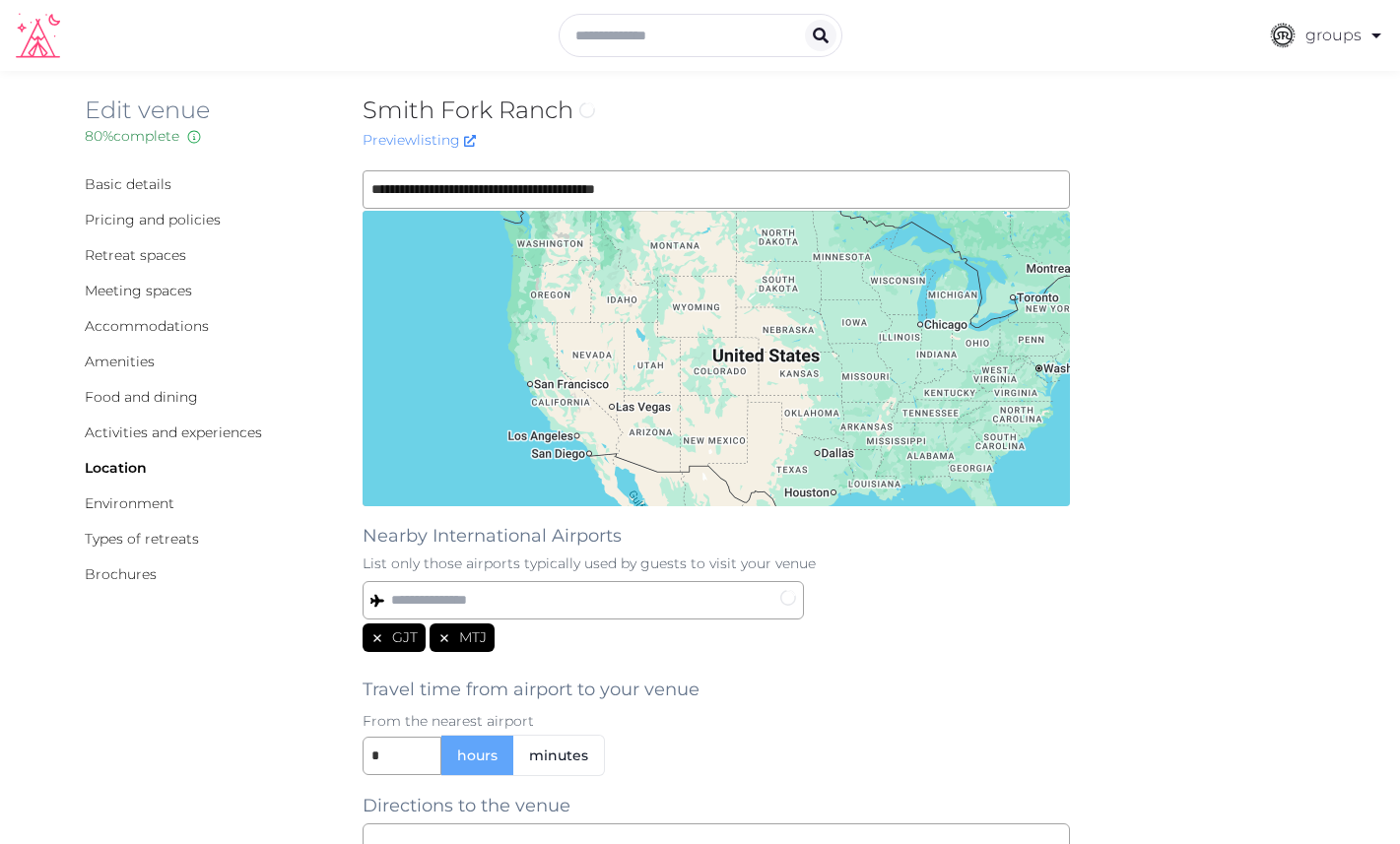 scroll, scrollTop: 0, scrollLeft: 0, axis: both 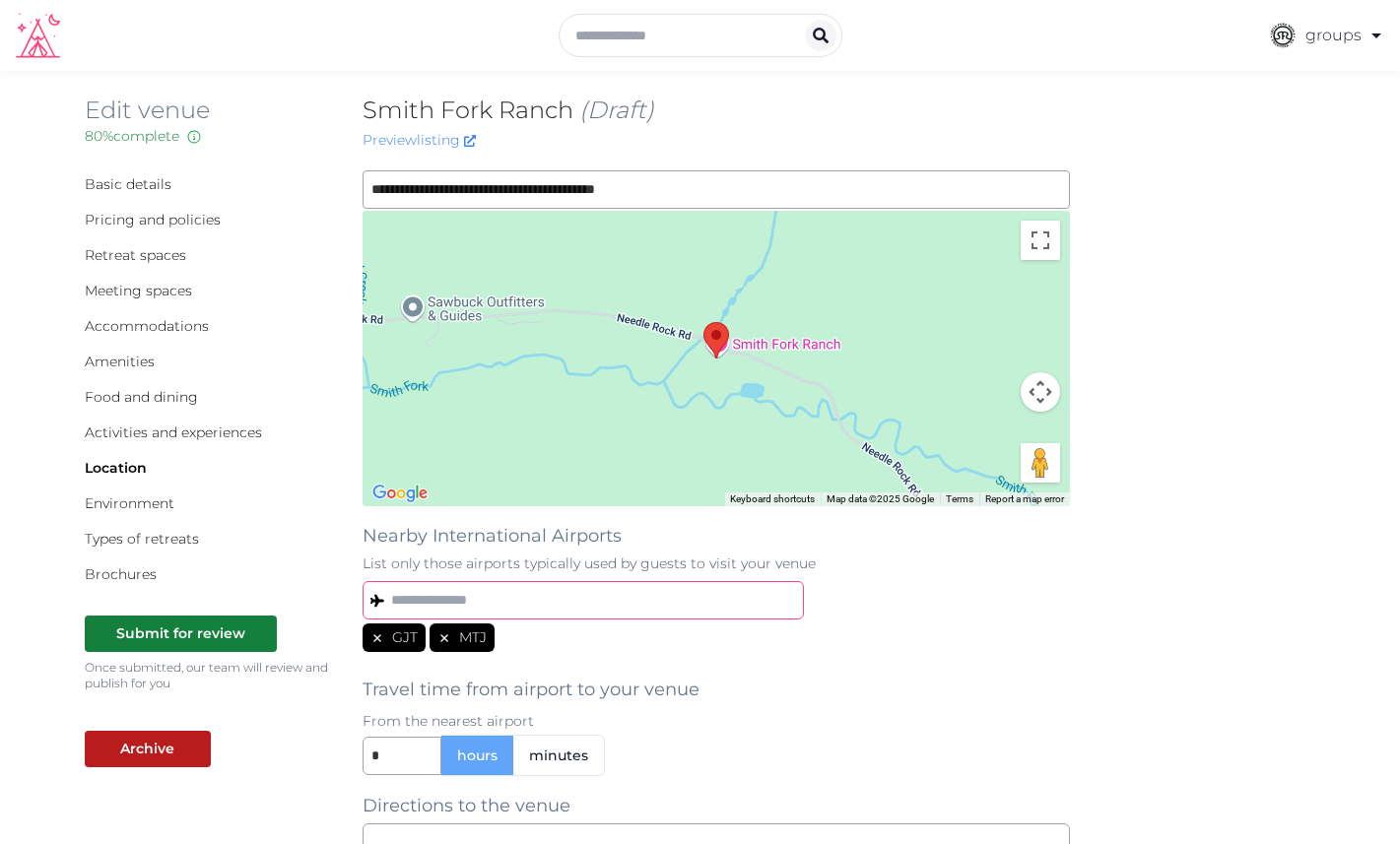 click at bounding box center [583, 600] 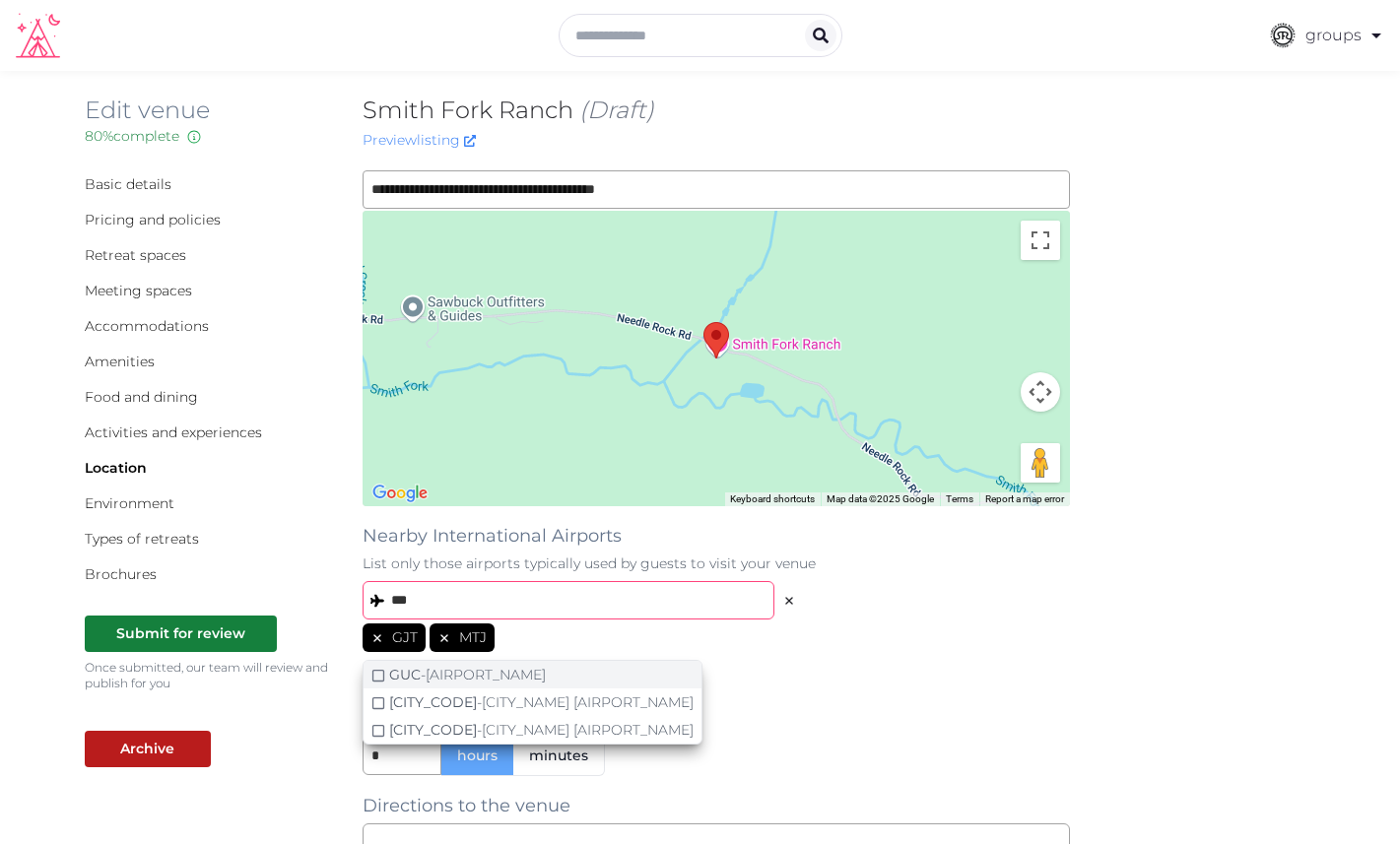 type on "***" 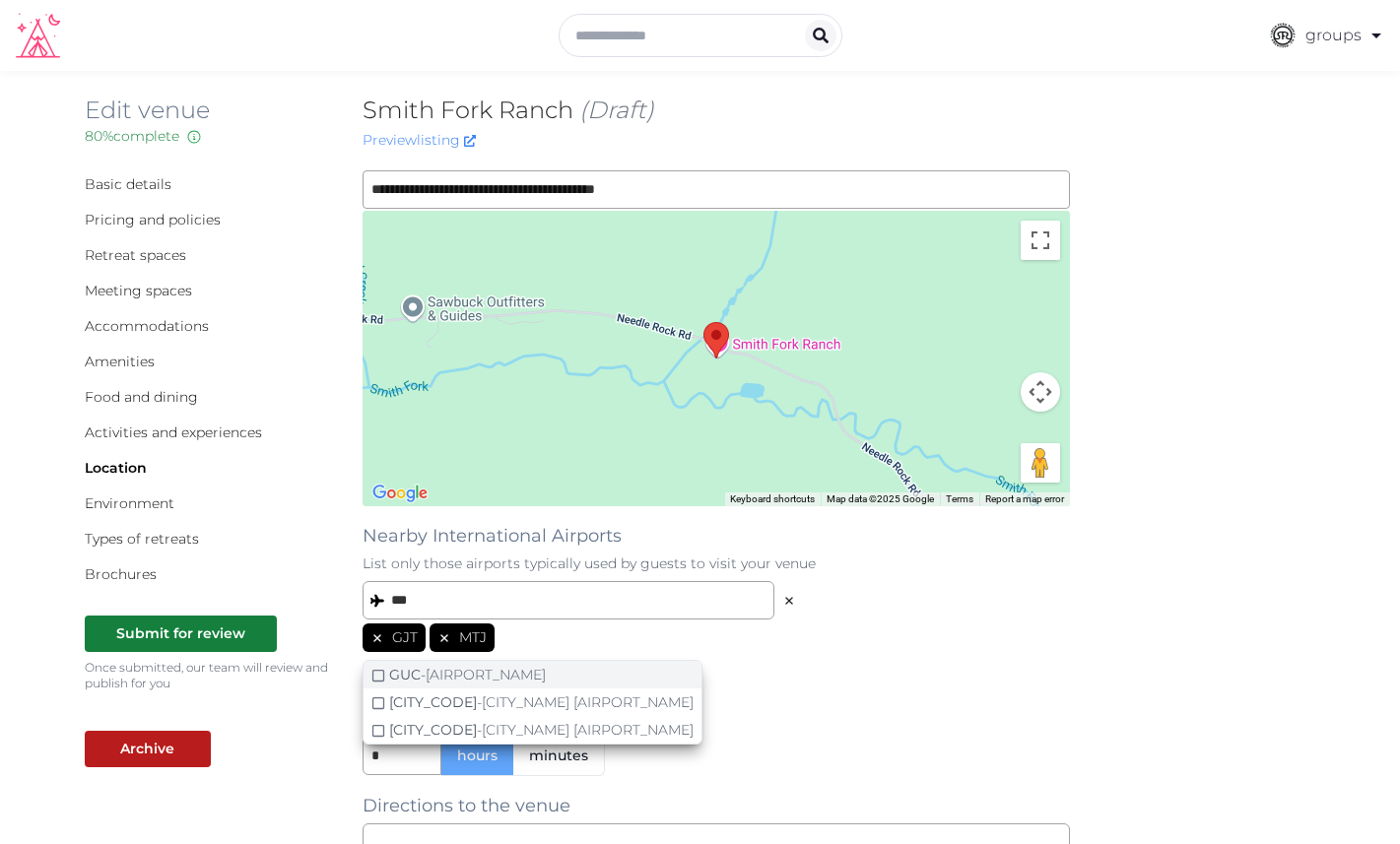 click on "GUC  -  Gunnison Crested Butte Regional Airport" at bounding box center [532, 675] 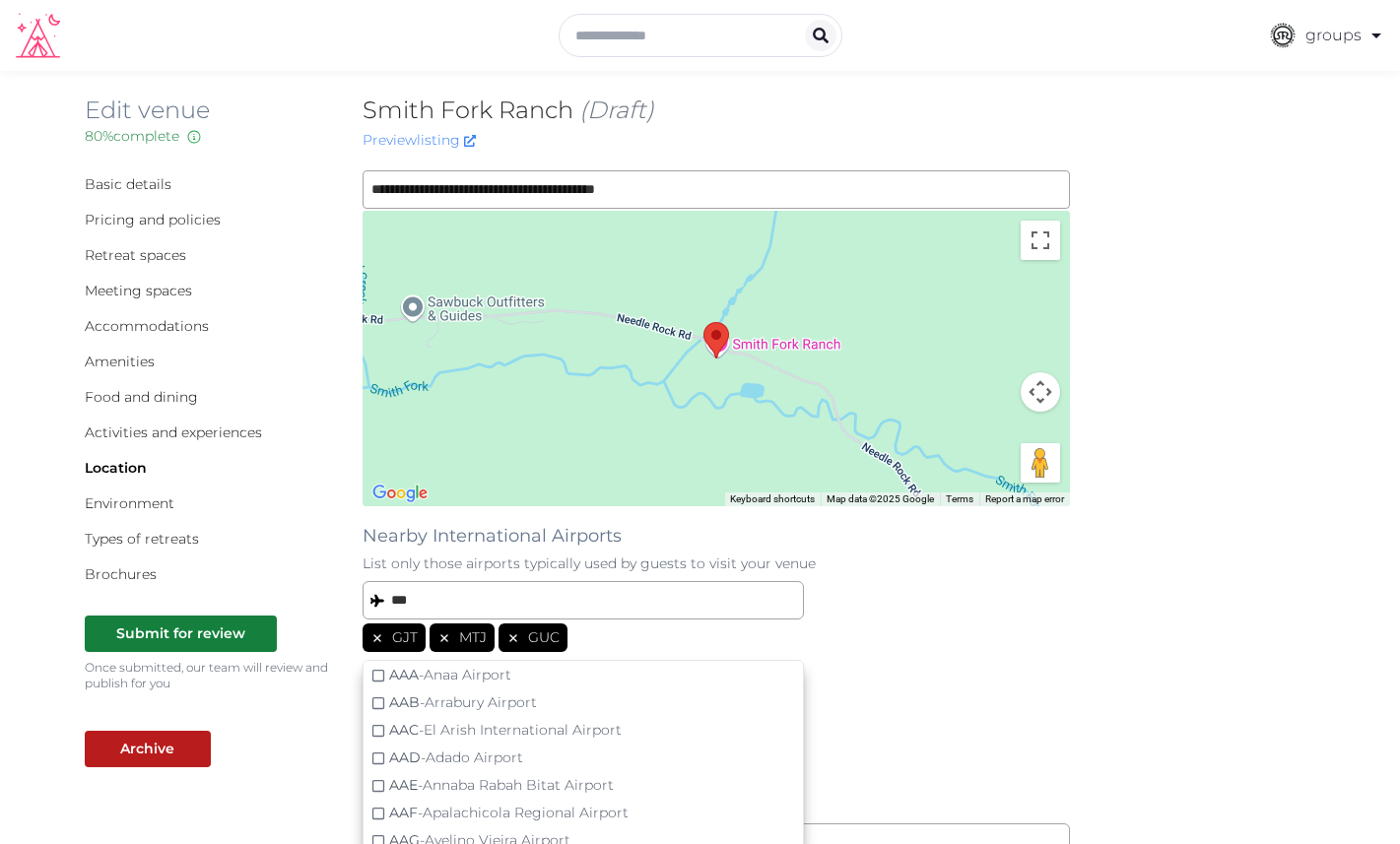 click on "*** GJT MTJ GUC AAA  -  Anaa Airport AAB  -  Arrabury Airport AAC  -  El Arish International Airport AAD  -  Adado Airport AAE  -  Annaba Rabah Bitat Airport AAF  -  Apalachicola Regional Airport AAG  -  Avelino Vieira Airport AAH  -  Aachen-Merzbrück Airport AAI  -  Arraias Airport AAJ  -  Cayana Airstrip AAK  -  Aranuka Airport AAL  -  Aalborg Airport AAM  -  Malamala Airport AAN  -  Al Ain International Airport AAO  -  Anaco Airport AAP  -  Aji Pangeran Tumenggung Pranoto International Airport AAQ  -  Anapa Vityazevo Airport AAR  -  Aarhus Airport AAS  -  Apalapsili Airport AAT  -  Altay Xuedu Airport" at bounding box center (716, 618) 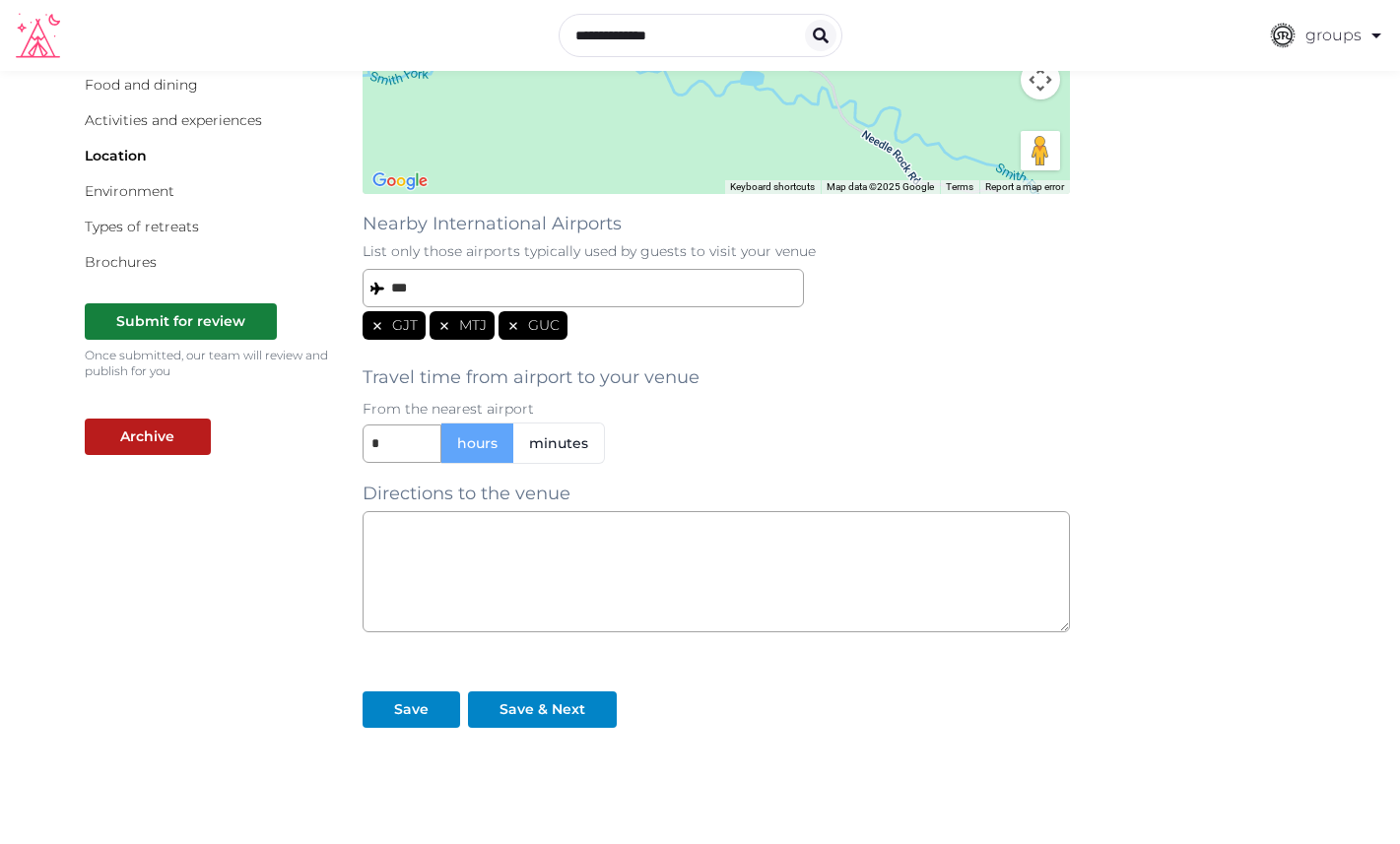 scroll, scrollTop: 357, scrollLeft: 0, axis: vertical 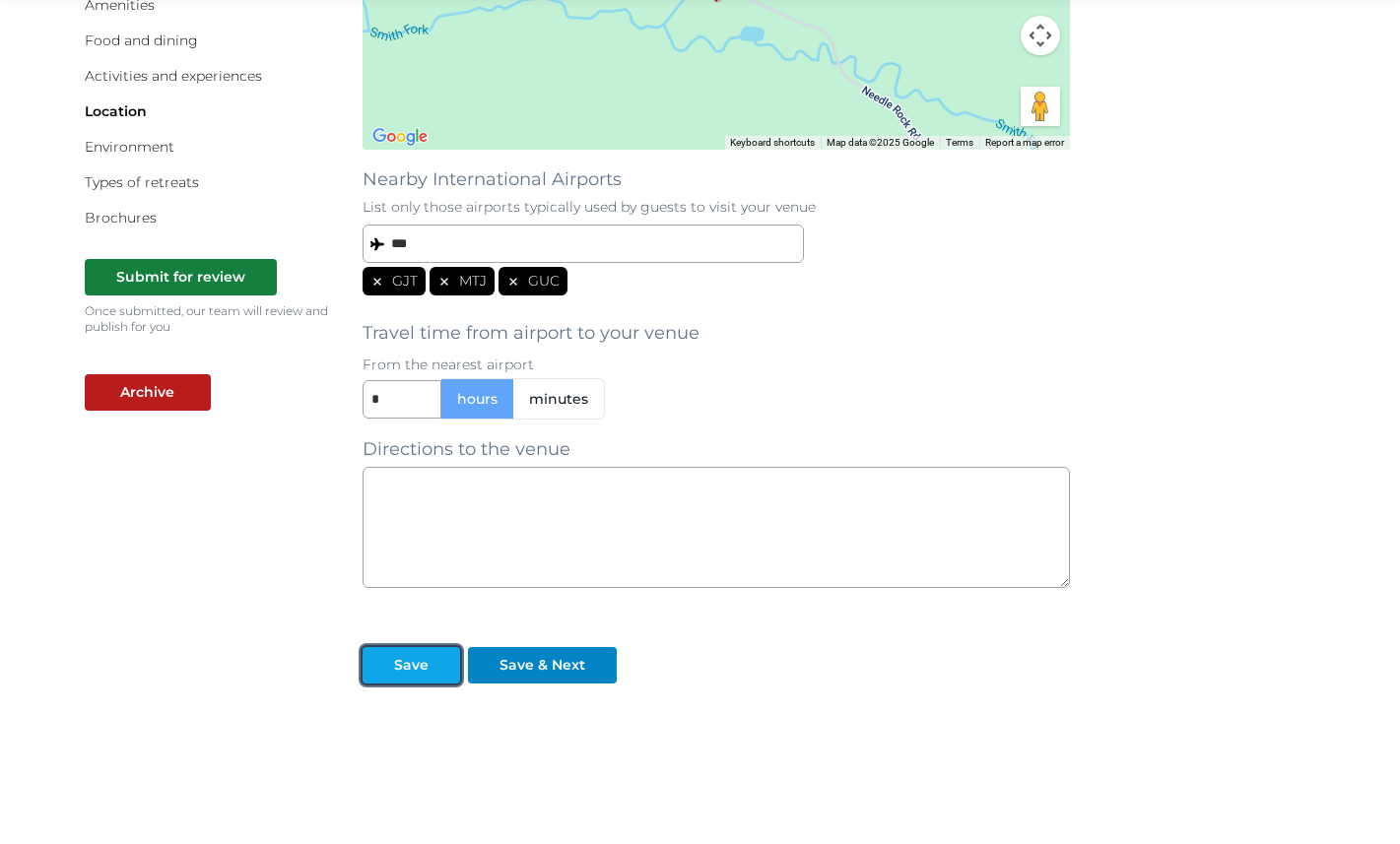 click at bounding box center (444, 665) 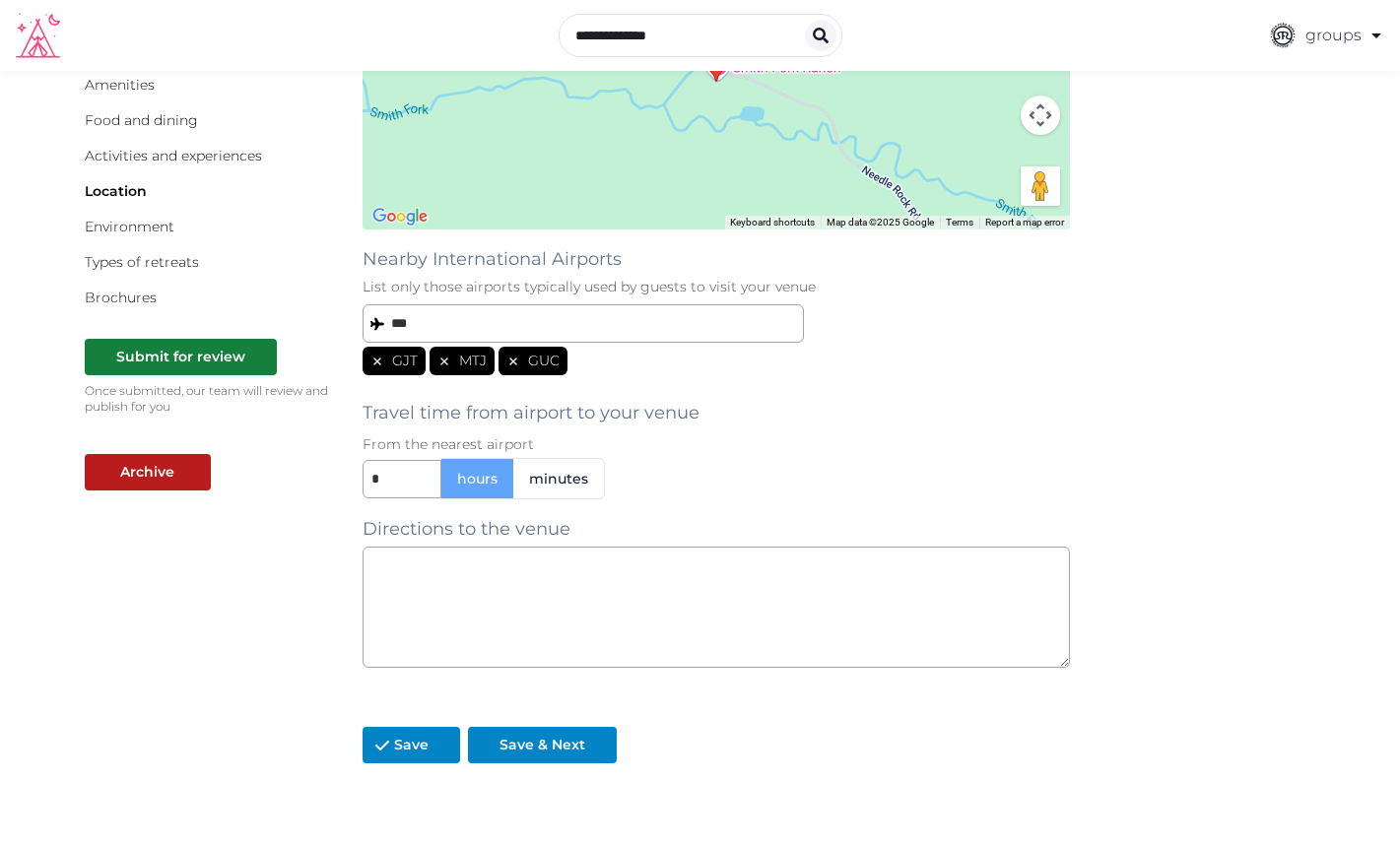 scroll, scrollTop: 244, scrollLeft: 0, axis: vertical 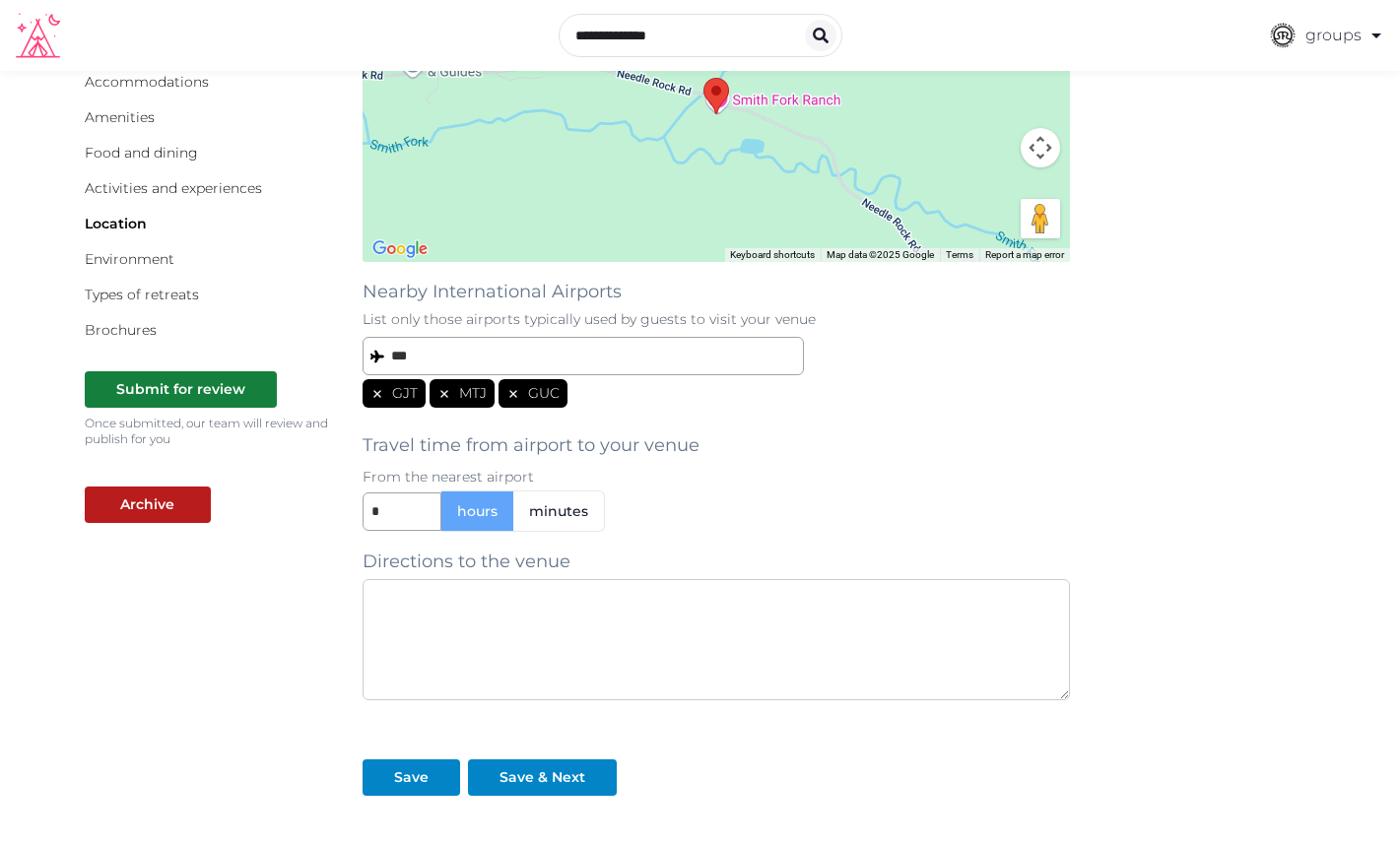 click at bounding box center (716, 639) 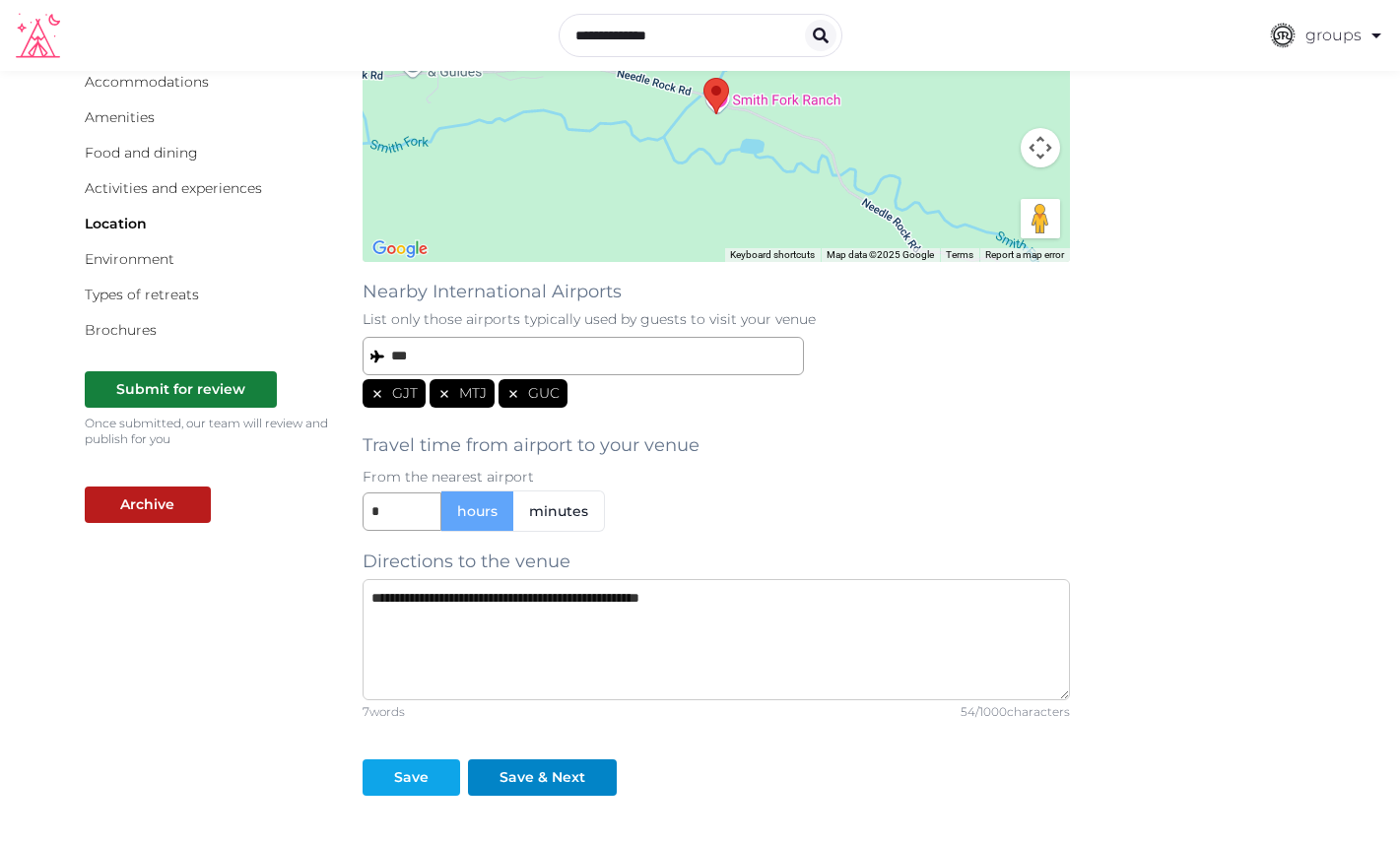 type on "**********" 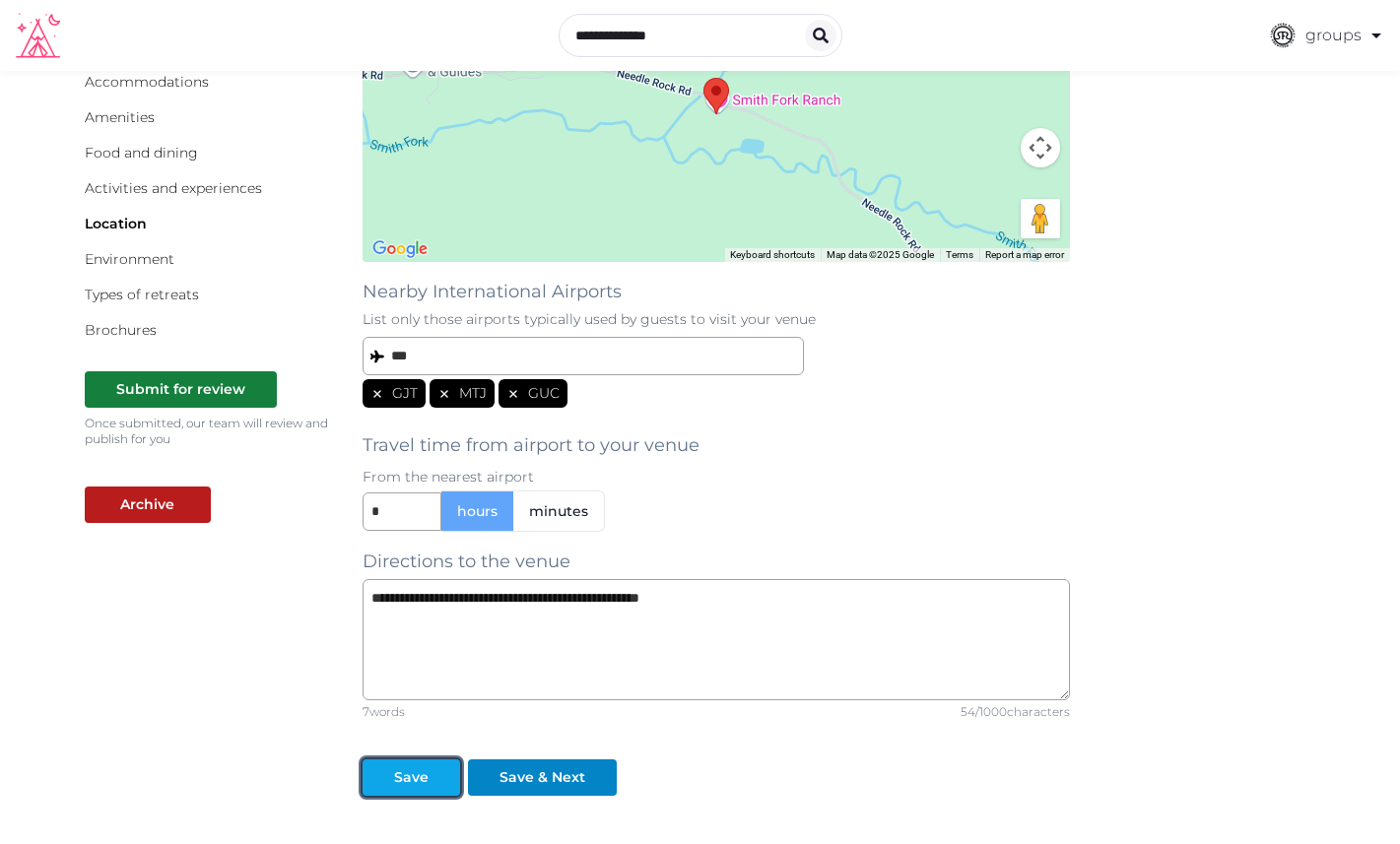 click on "Save" at bounding box center [411, 777] 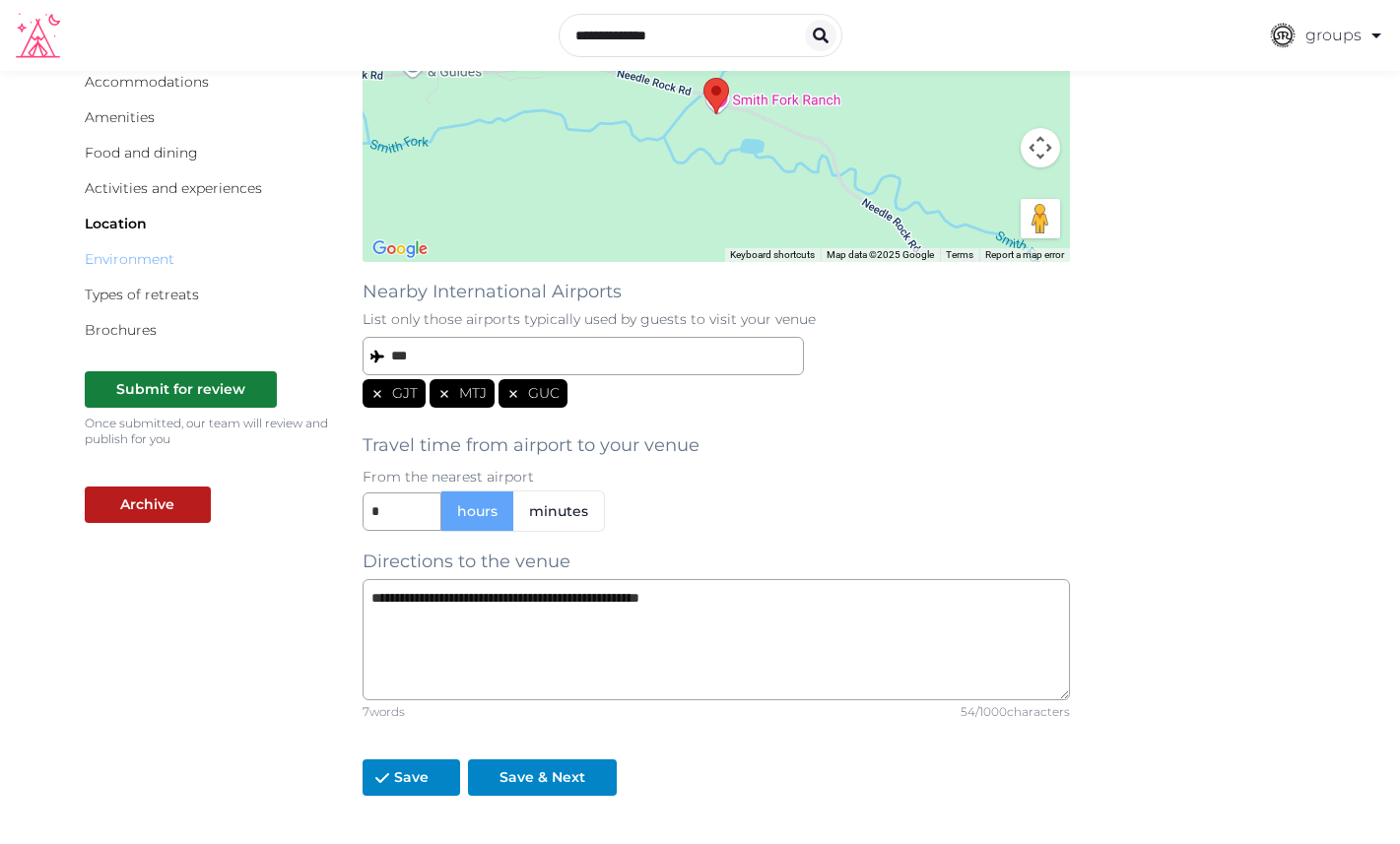 click on "Environment" at bounding box center (129, 259) 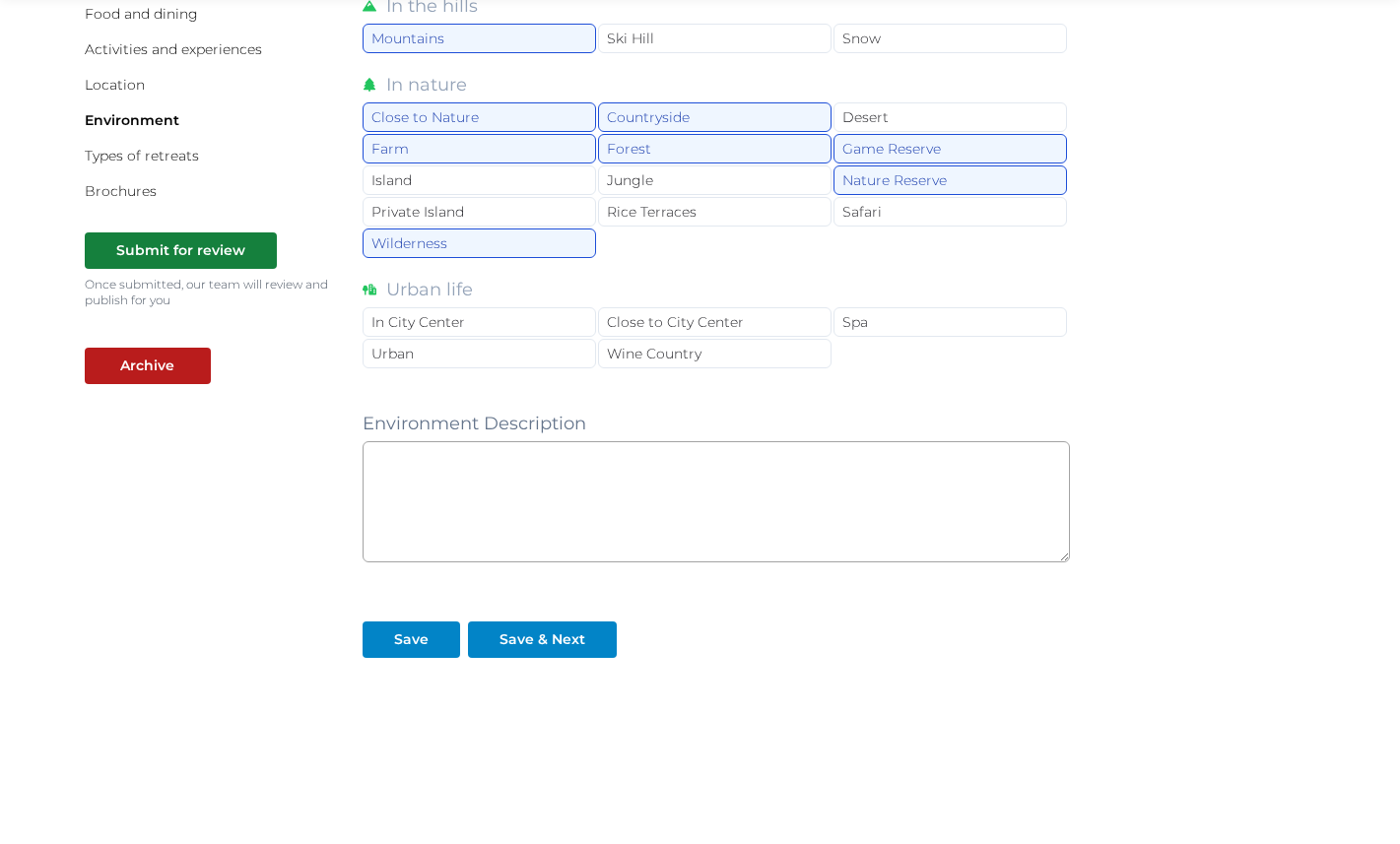 scroll, scrollTop: 386, scrollLeft: 0, axis: vertical 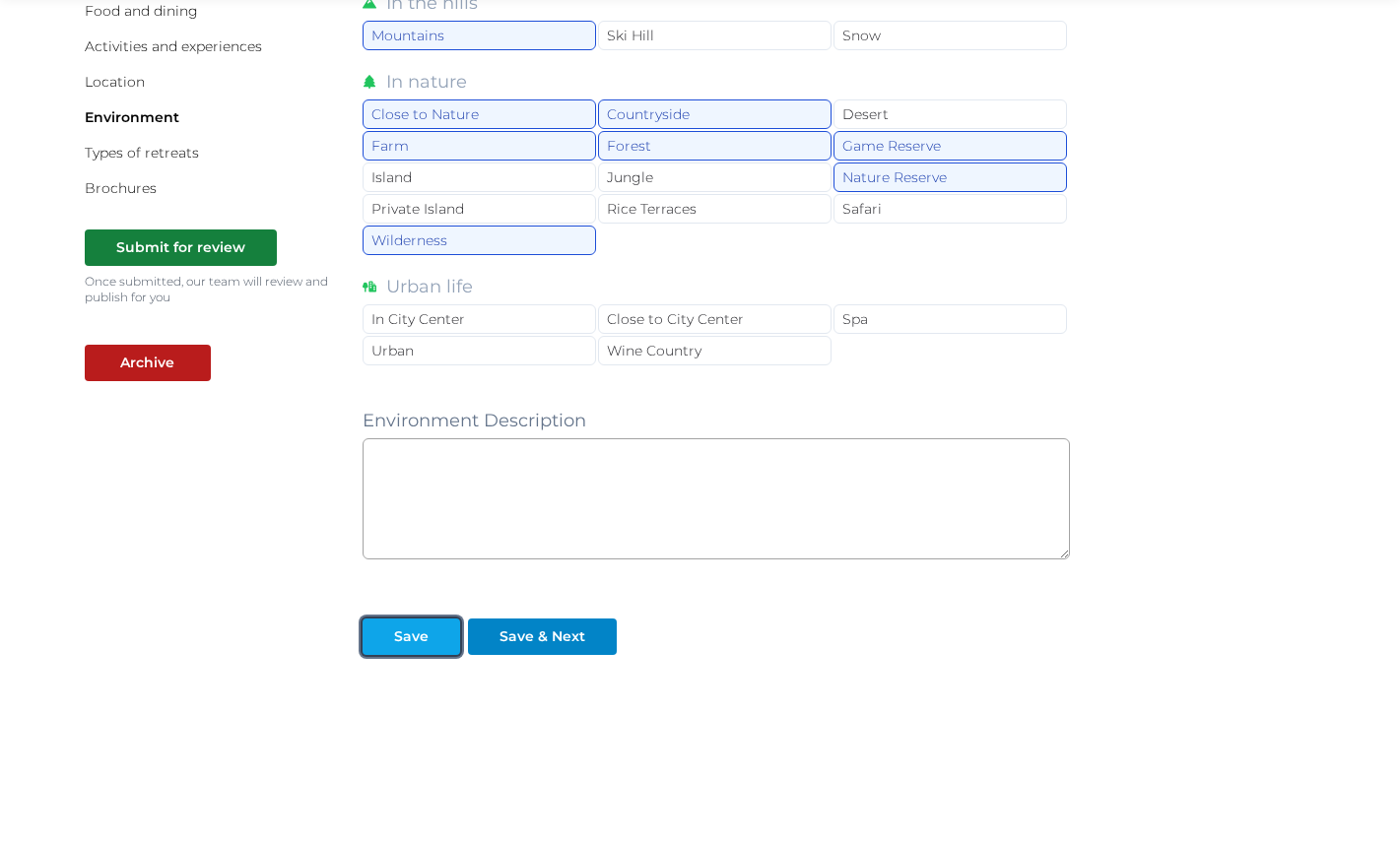 click on "Save" at bounding box center [411, 636] 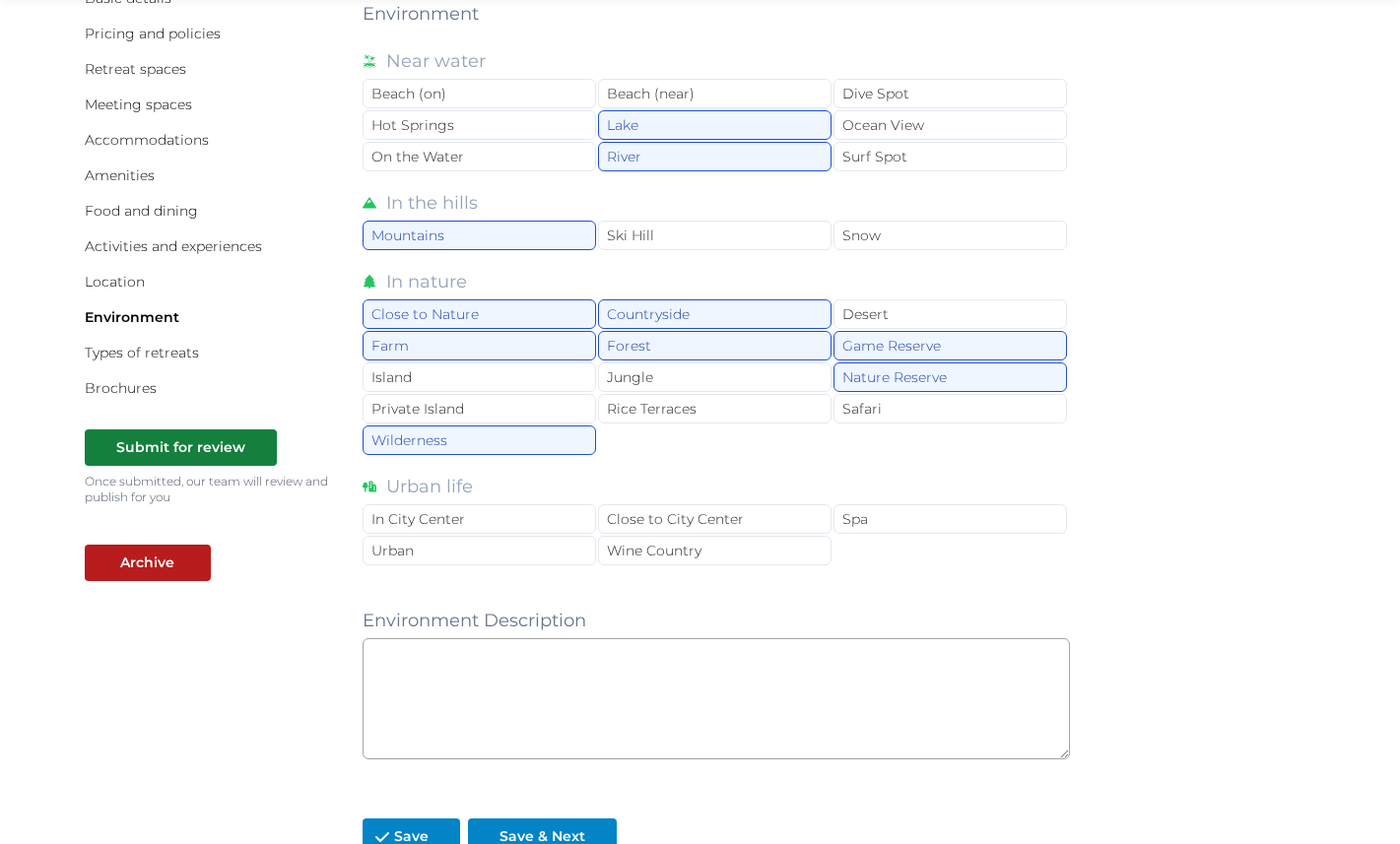 scroll, scrollTop: 171, scrollLeft: 0, axis: vertical 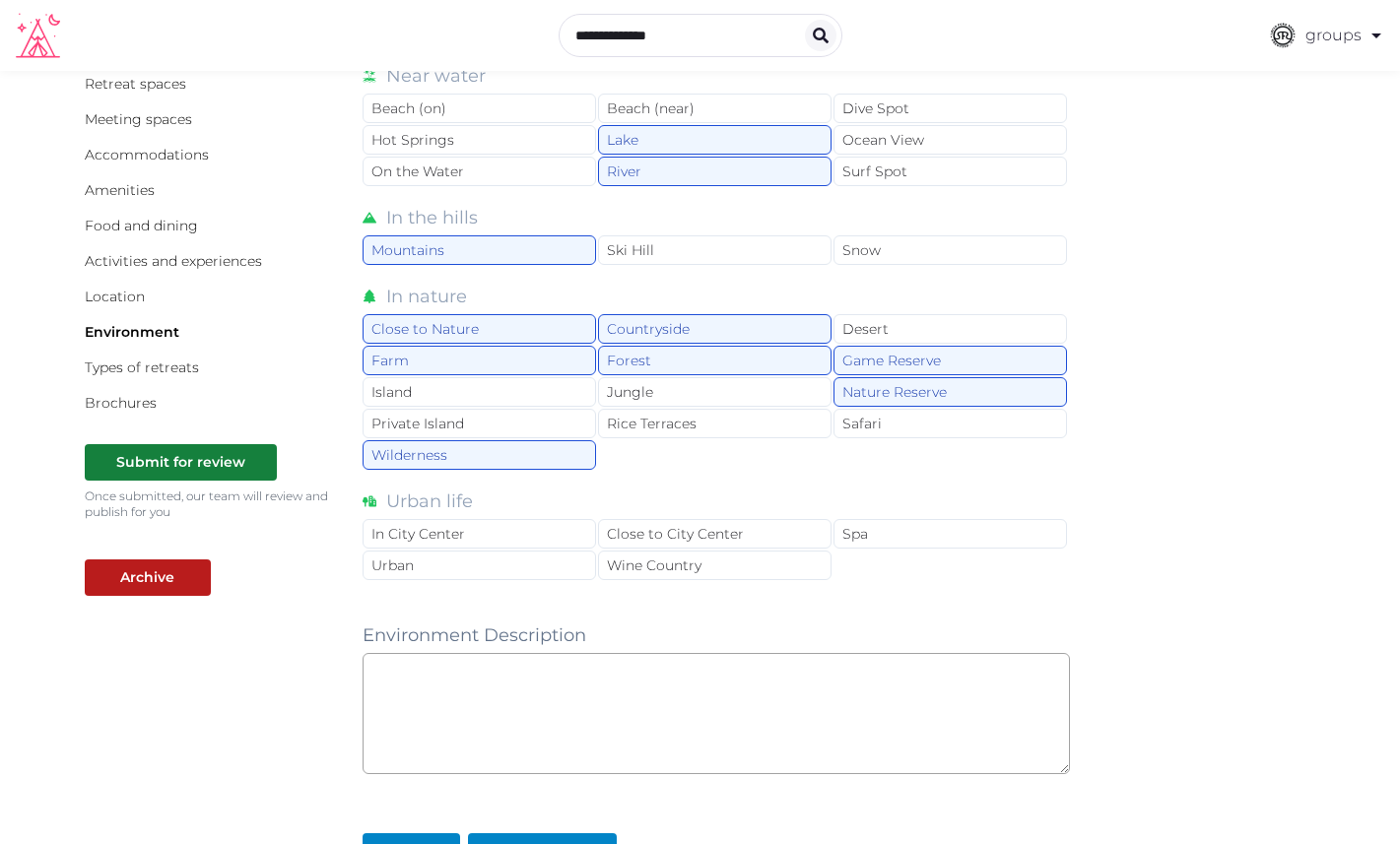 click on "Types of retreats" at bounding box center (208, 367) 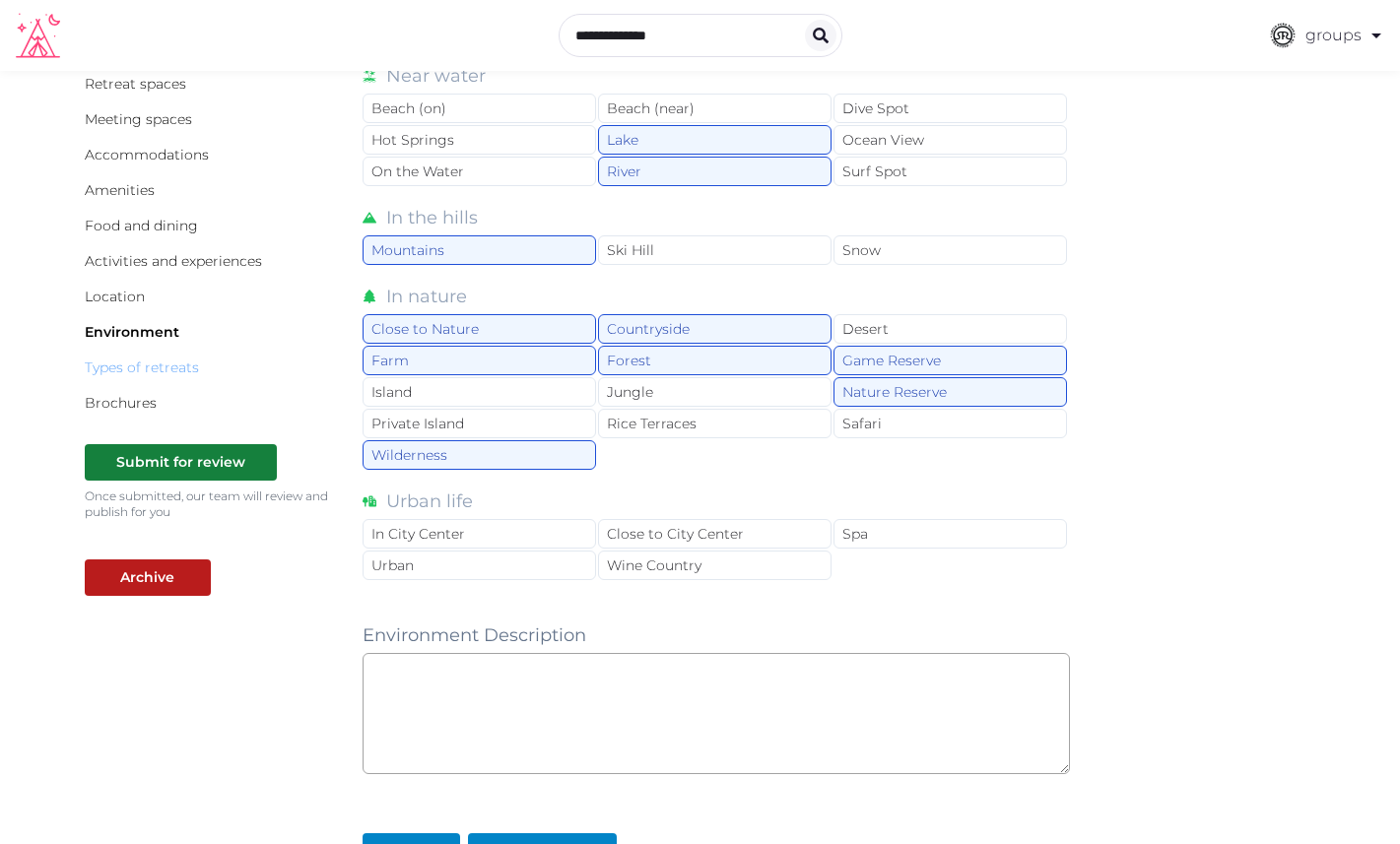 click on "Types of retreats" at bounding box center (142, 367) 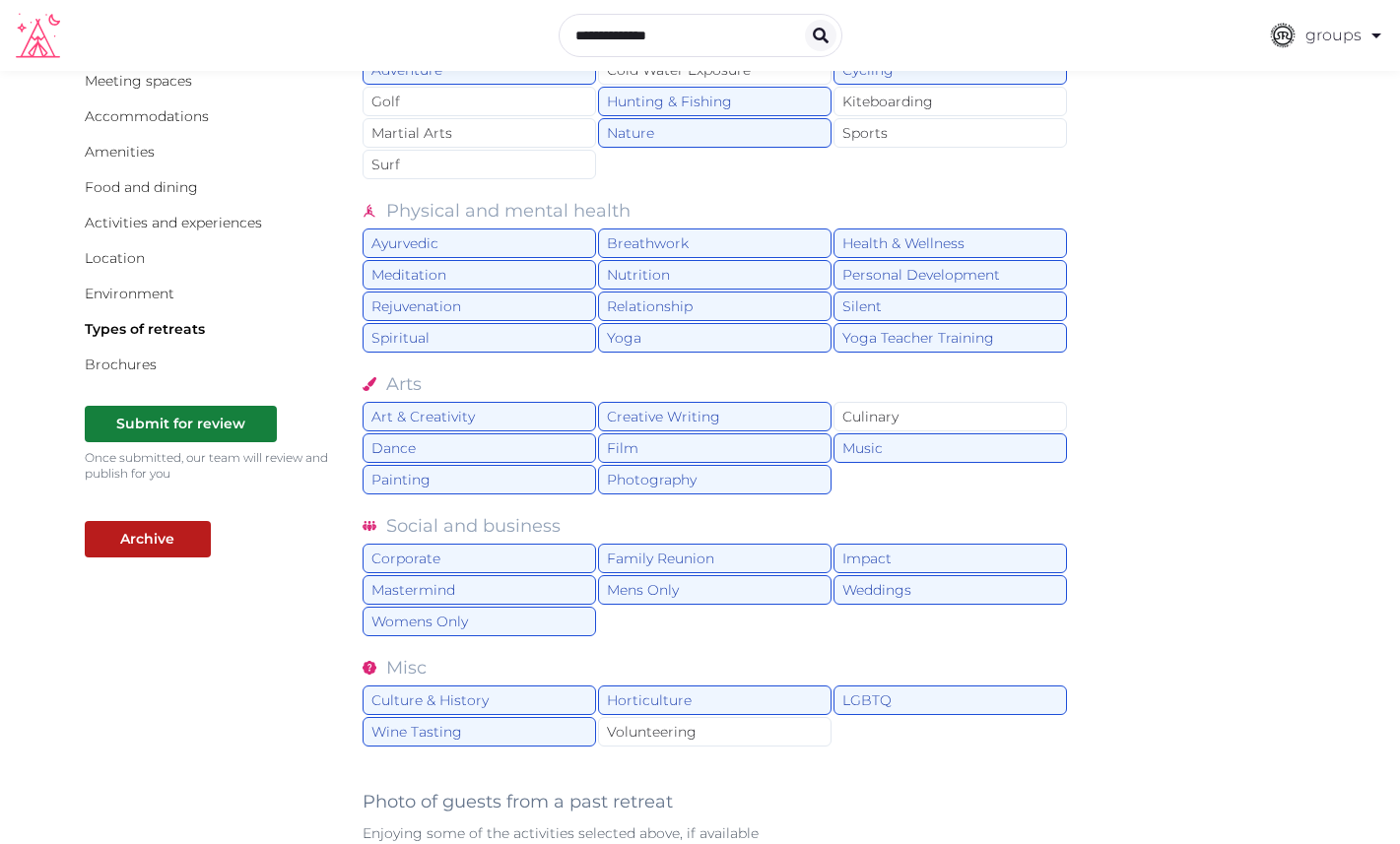 scroll, scrollTop: 212, scrollLeft: 0, axis: vertical 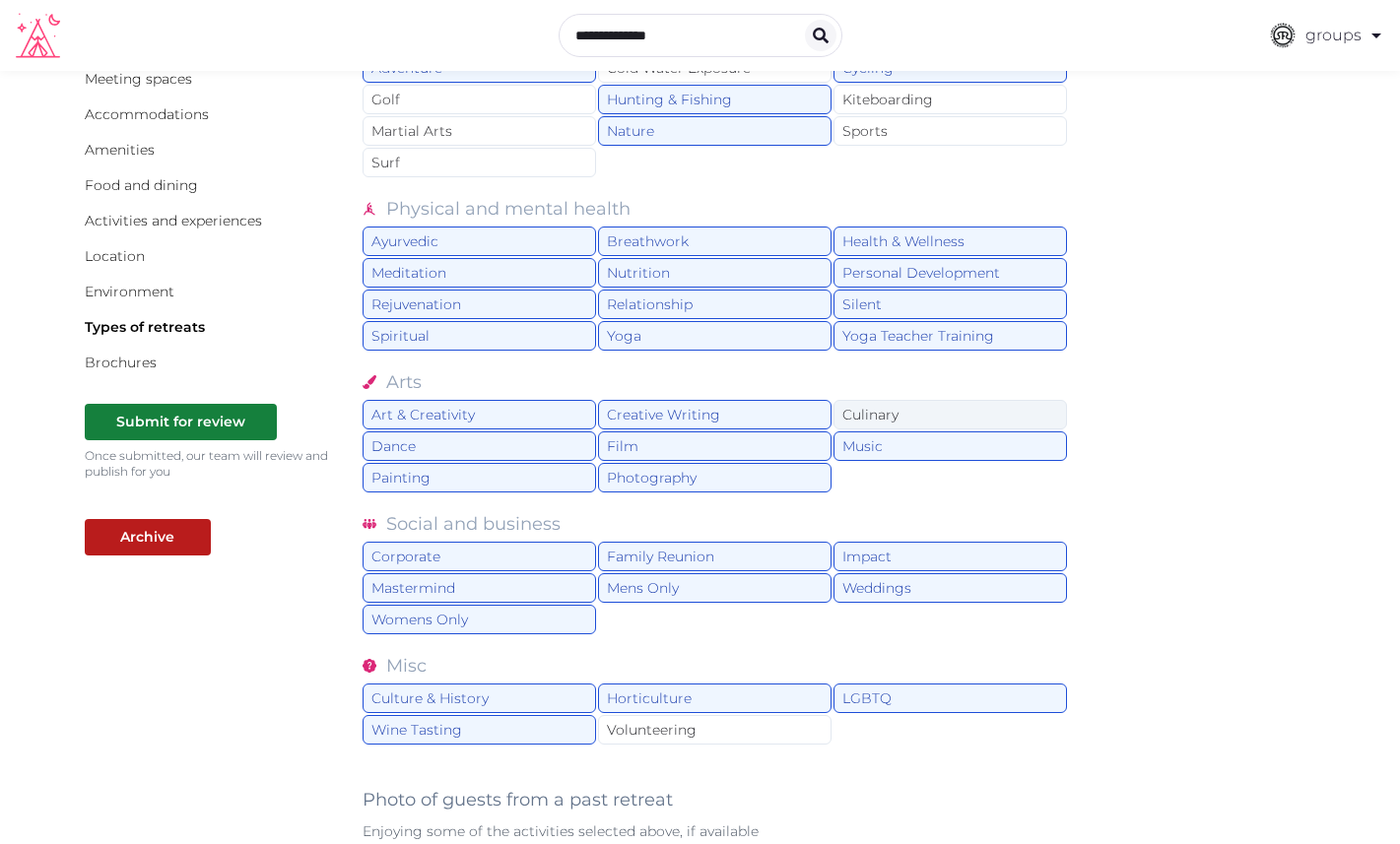 click on "Culinary" at bounding box center (950, 415) 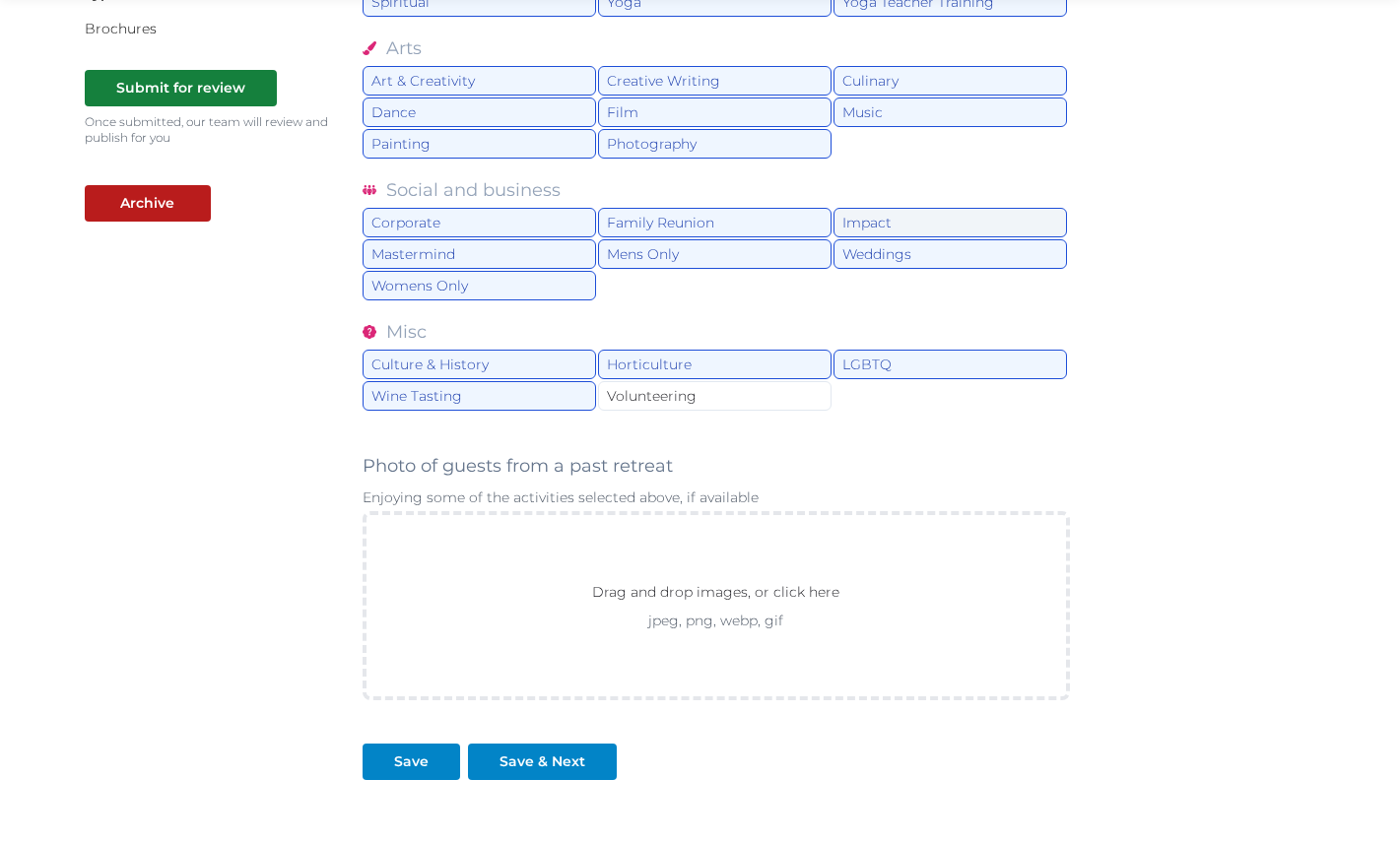 scroll, scrollTop: 588, scrollLeft: 0, axis: vertical 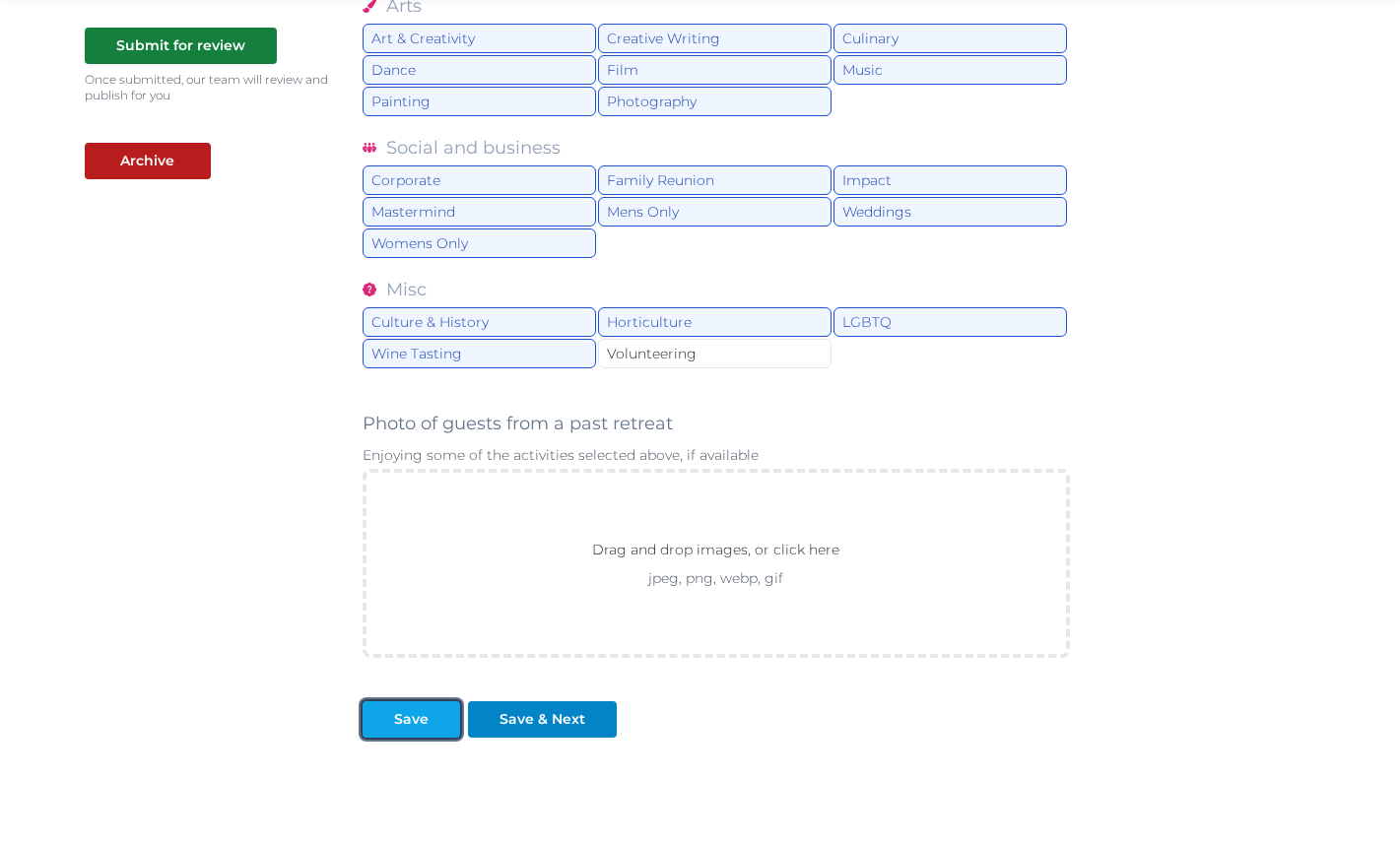 click at bounding box center (444, 719) 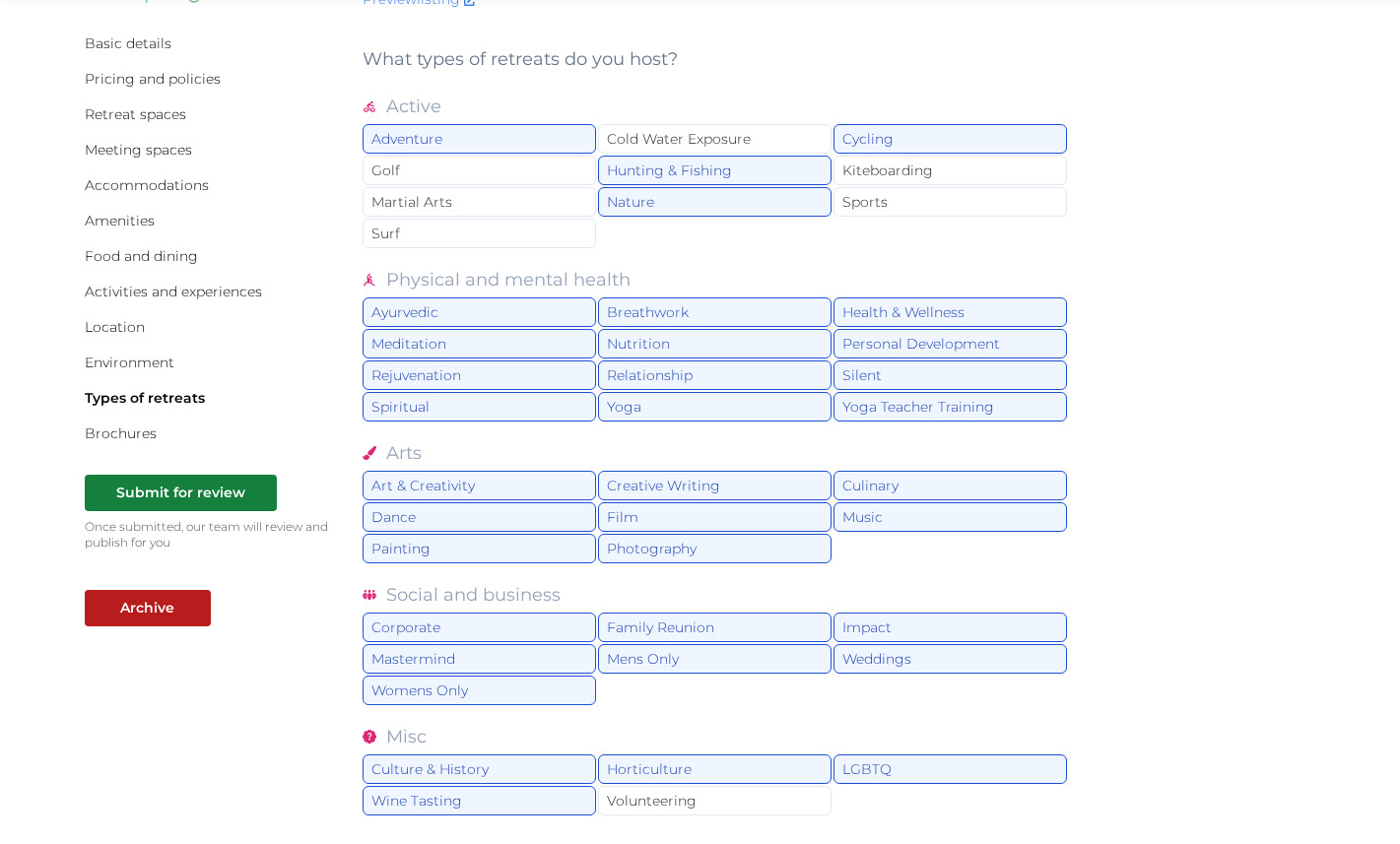 scroll, scrollTop: 0, scrollLeft: 0, axis: both 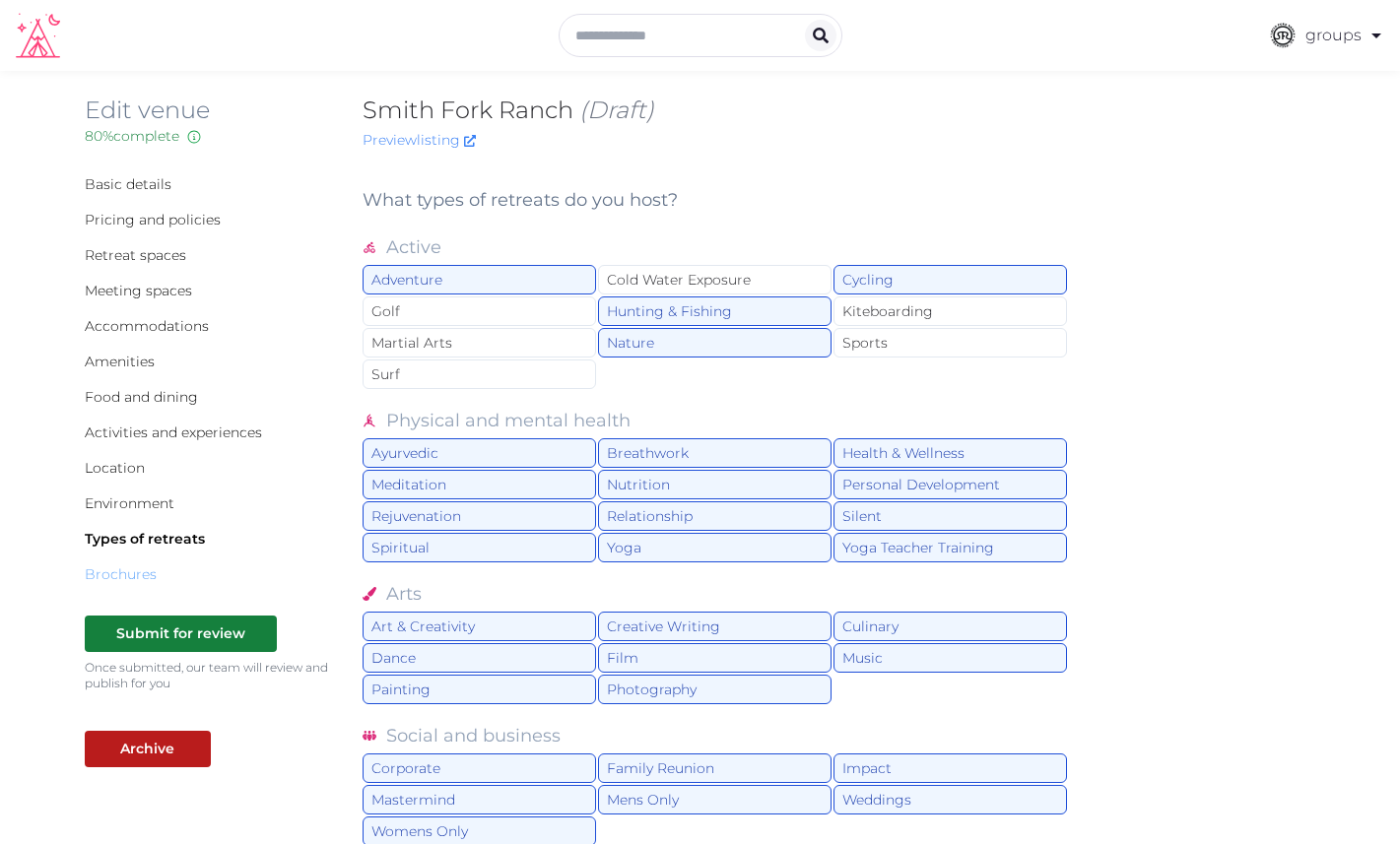 click on "Brochures" at bounding box center (120, 574) 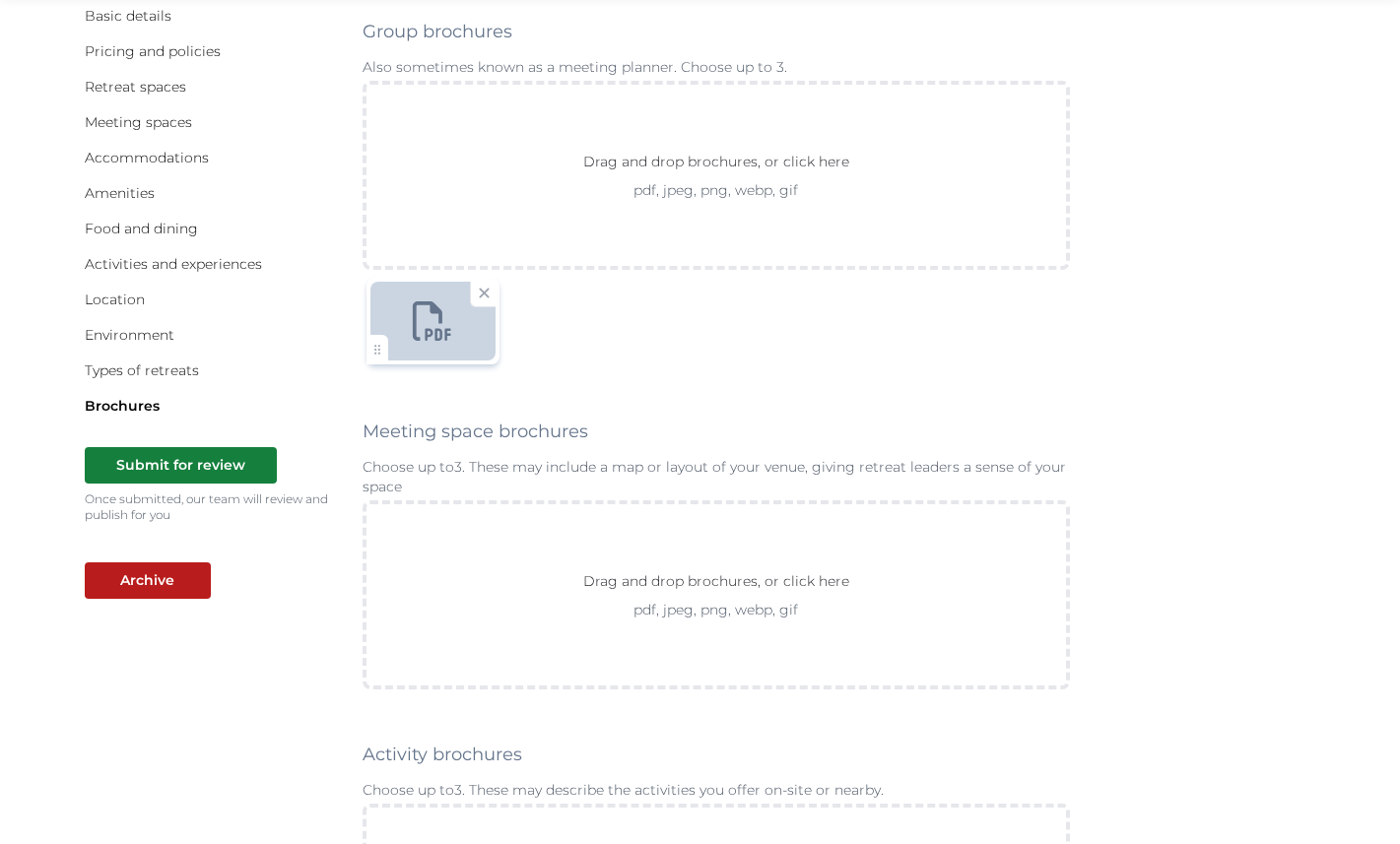 scroll, scrollTop: 0, scrollLeft: 0, axis: both 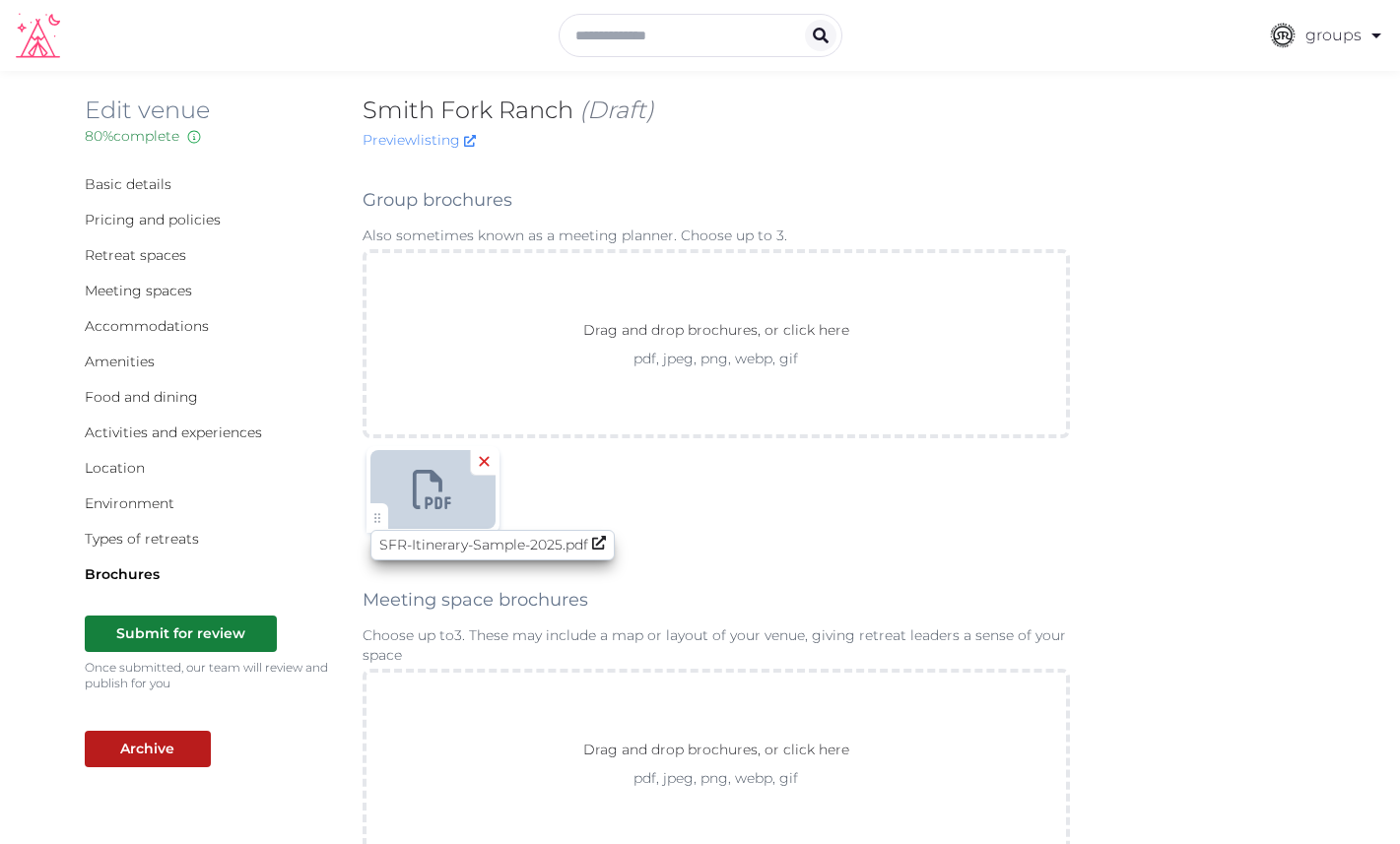 click 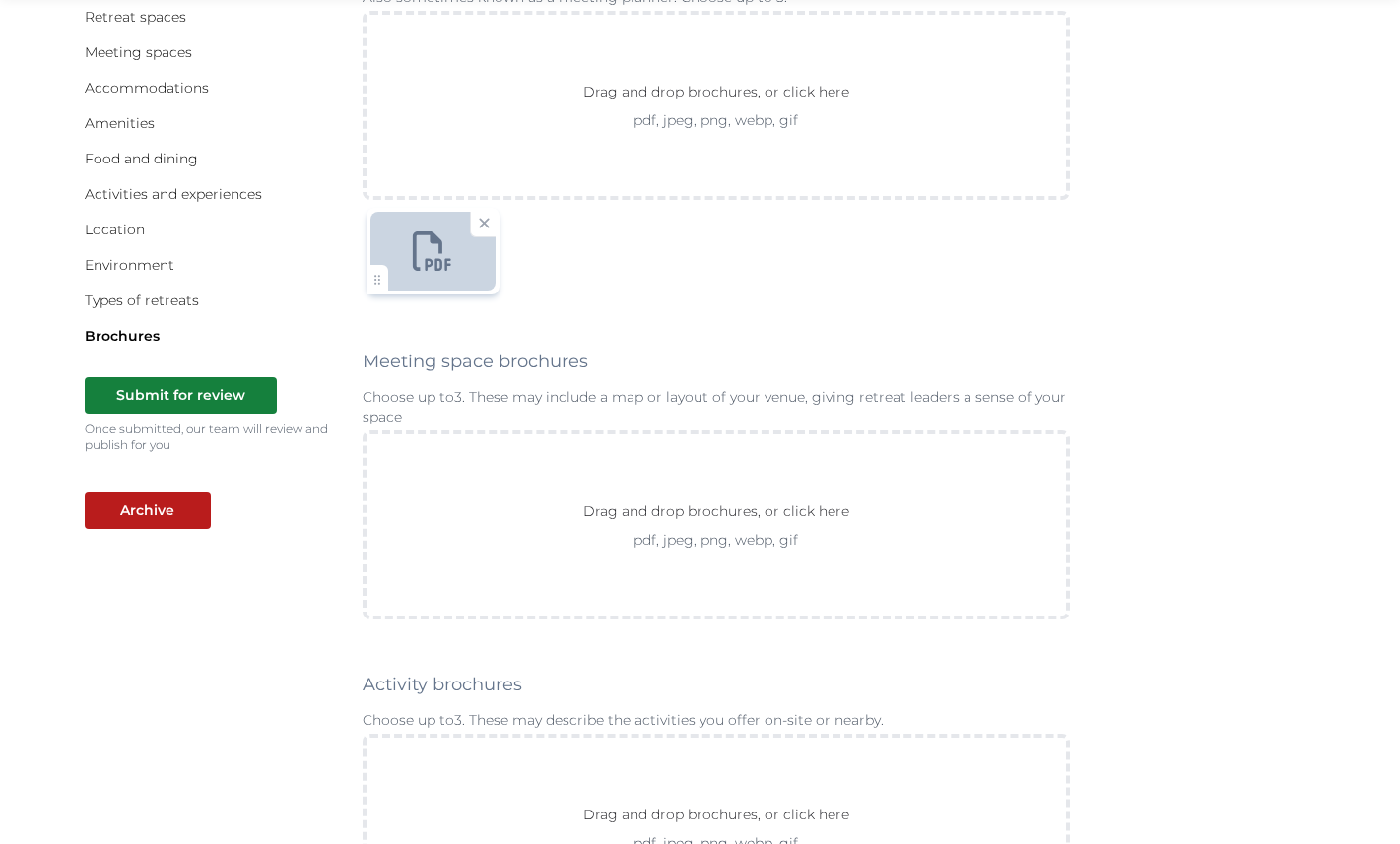 scroll, scrollTop: 0, scrollLeft: 0, axis: both 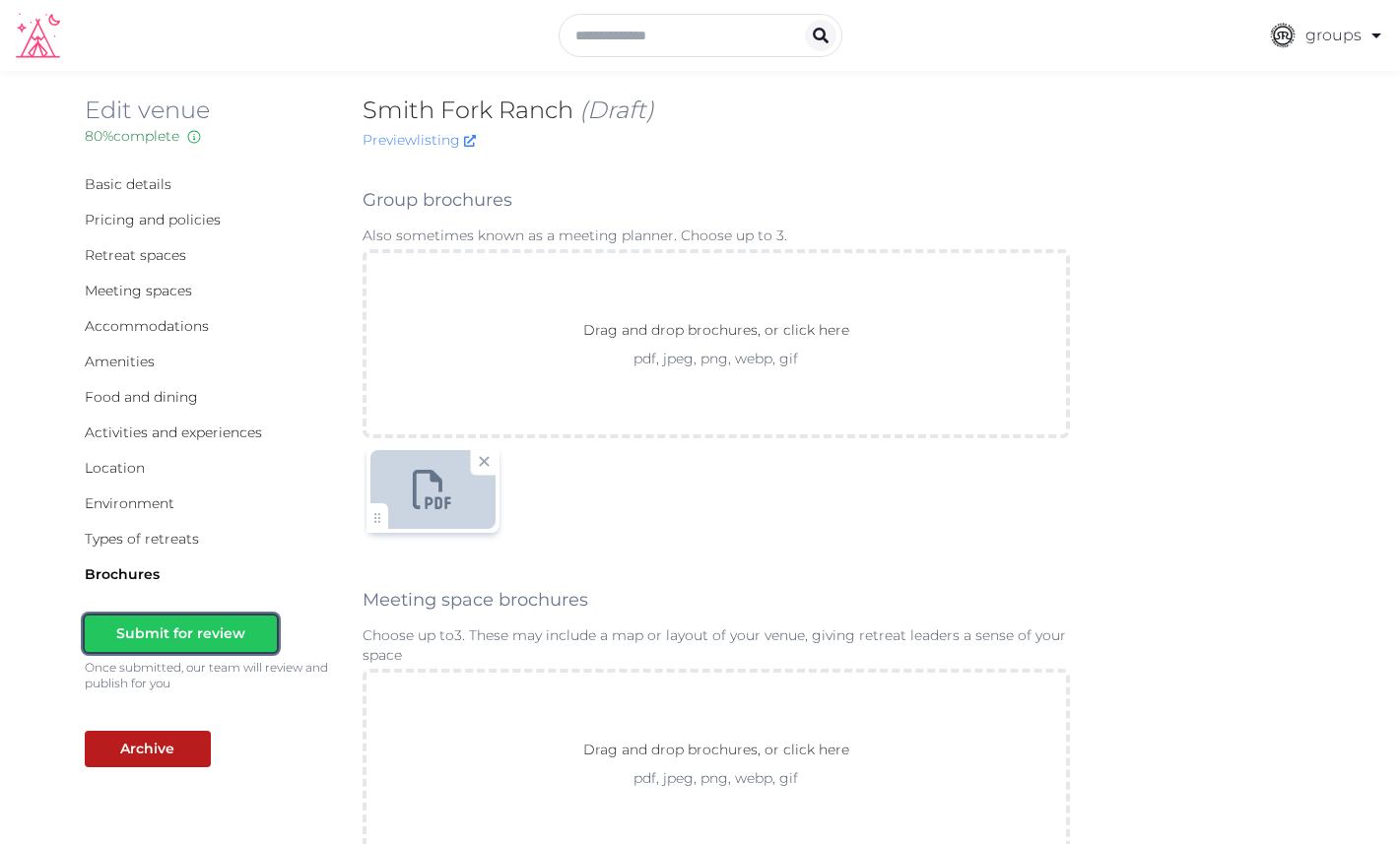 click on "Submit for review" at bounding box center [180, 633] 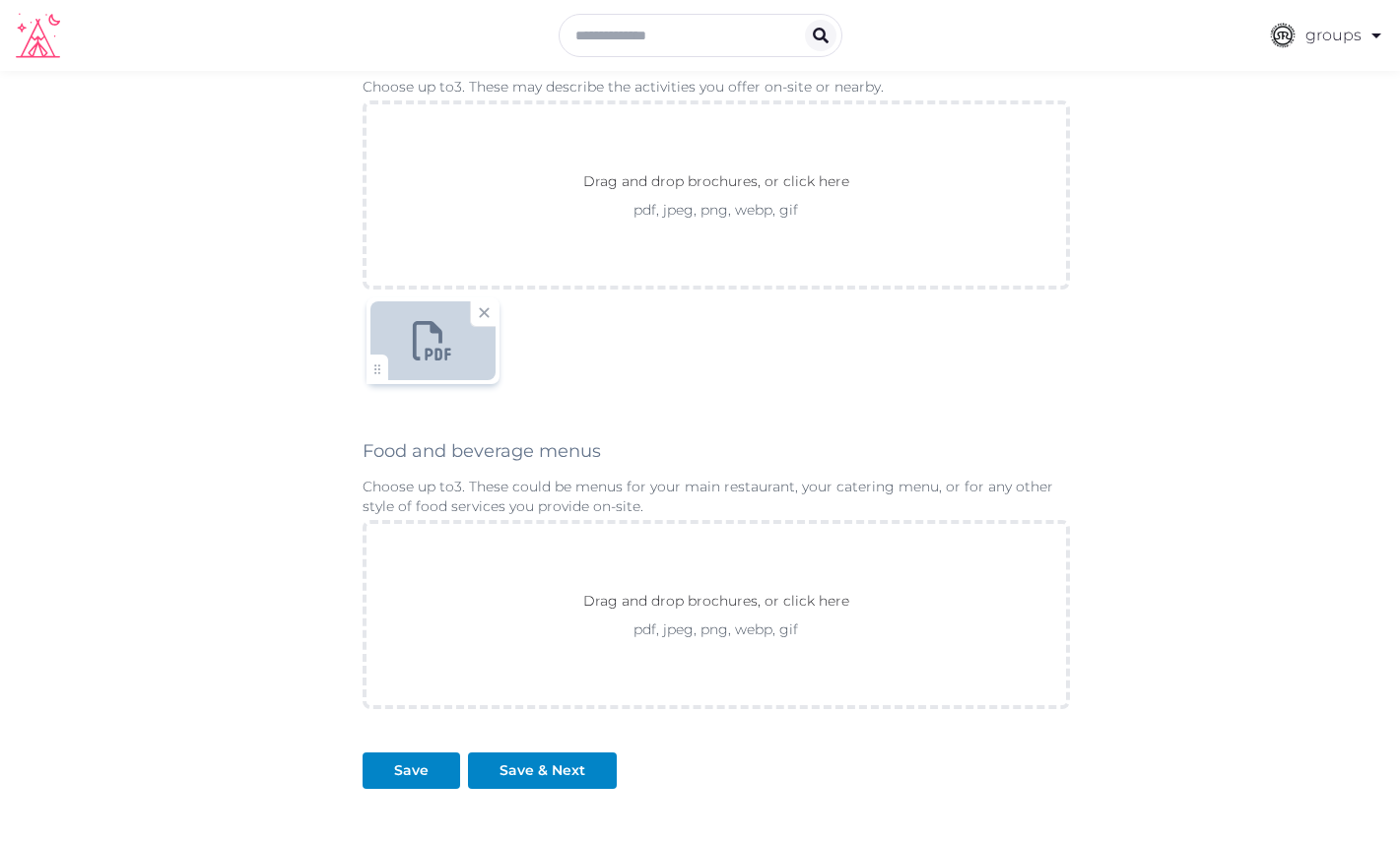 scroll, scrollTop: 1005, scrollLeft: 0, axis: vertical 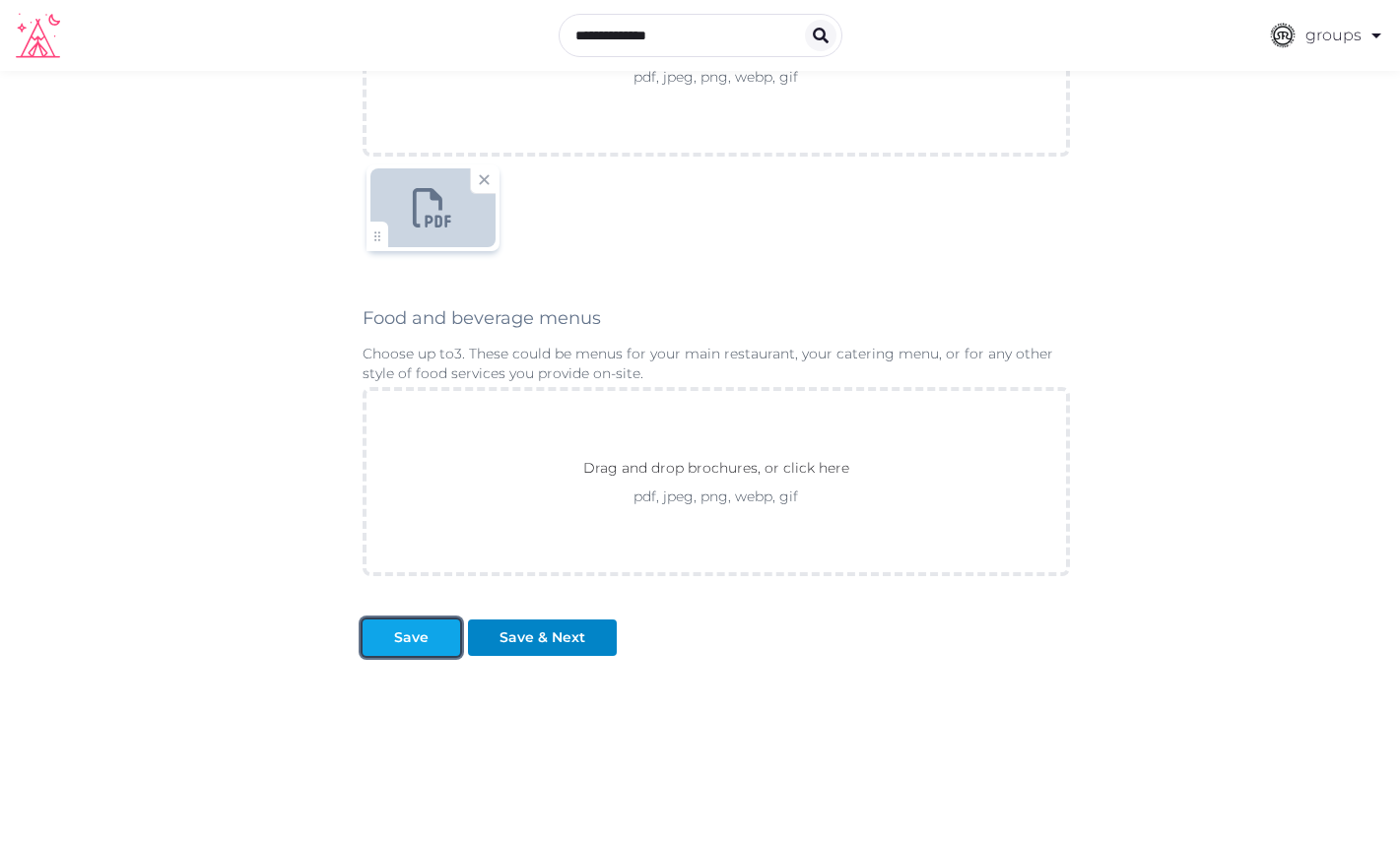 click on "Save" at bounding box center [411, 637] 